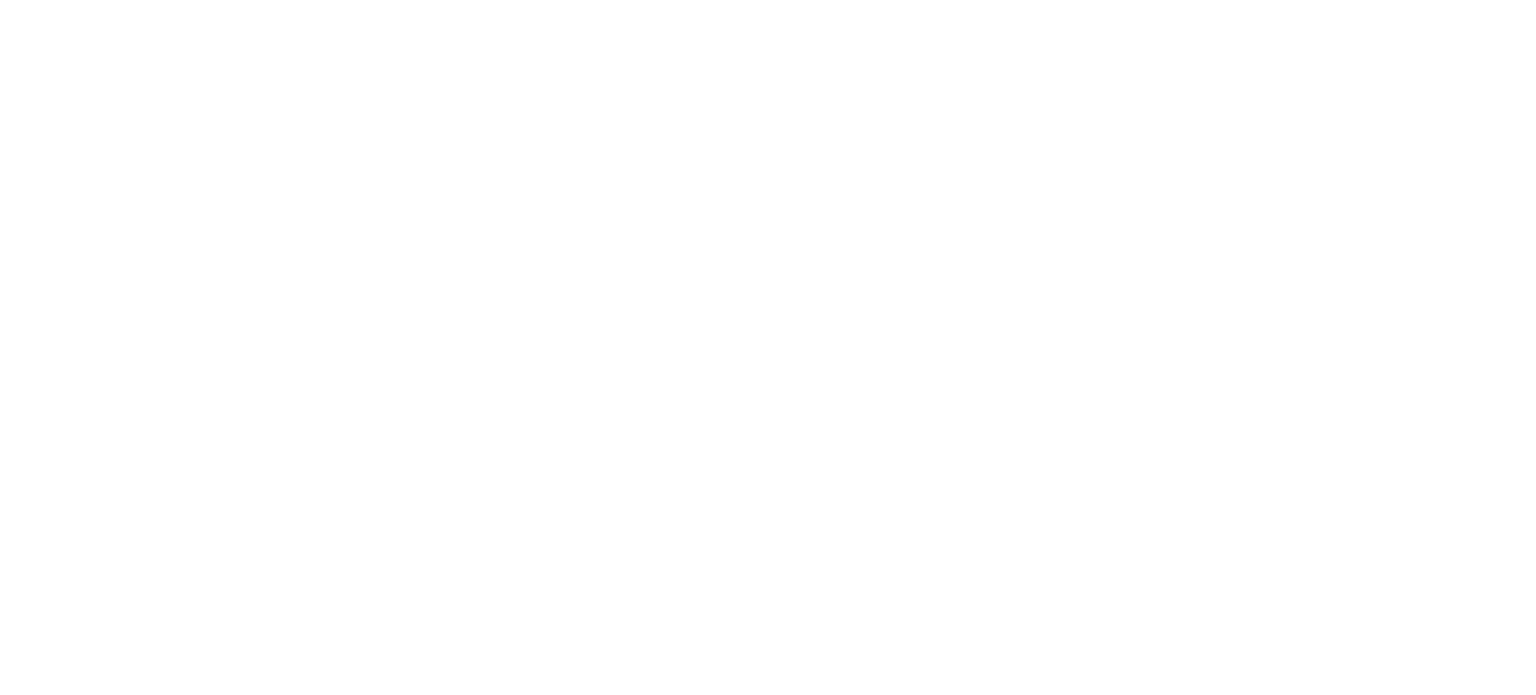 scroll, scrollTop: 0, scrollLeft: 0, axis: both 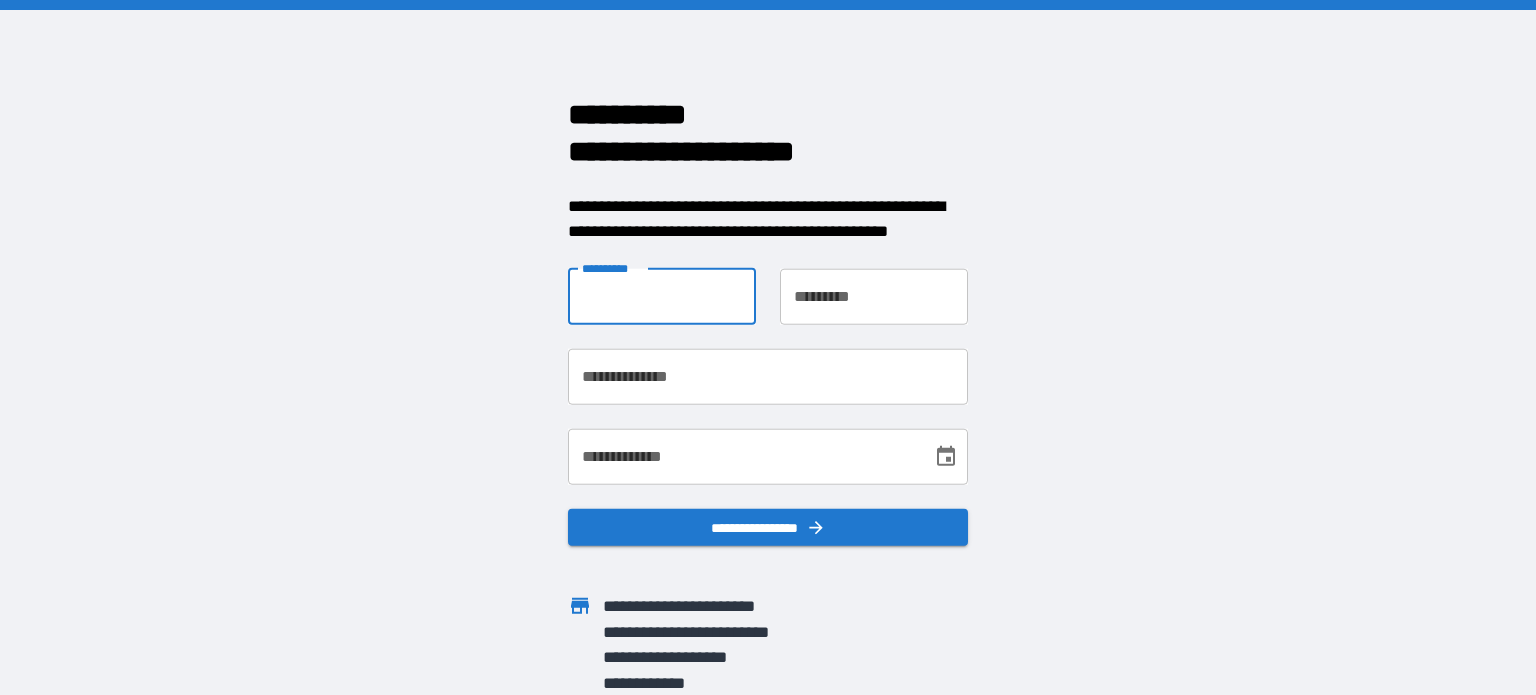 click on "**********" at bounding box center (662, 296) 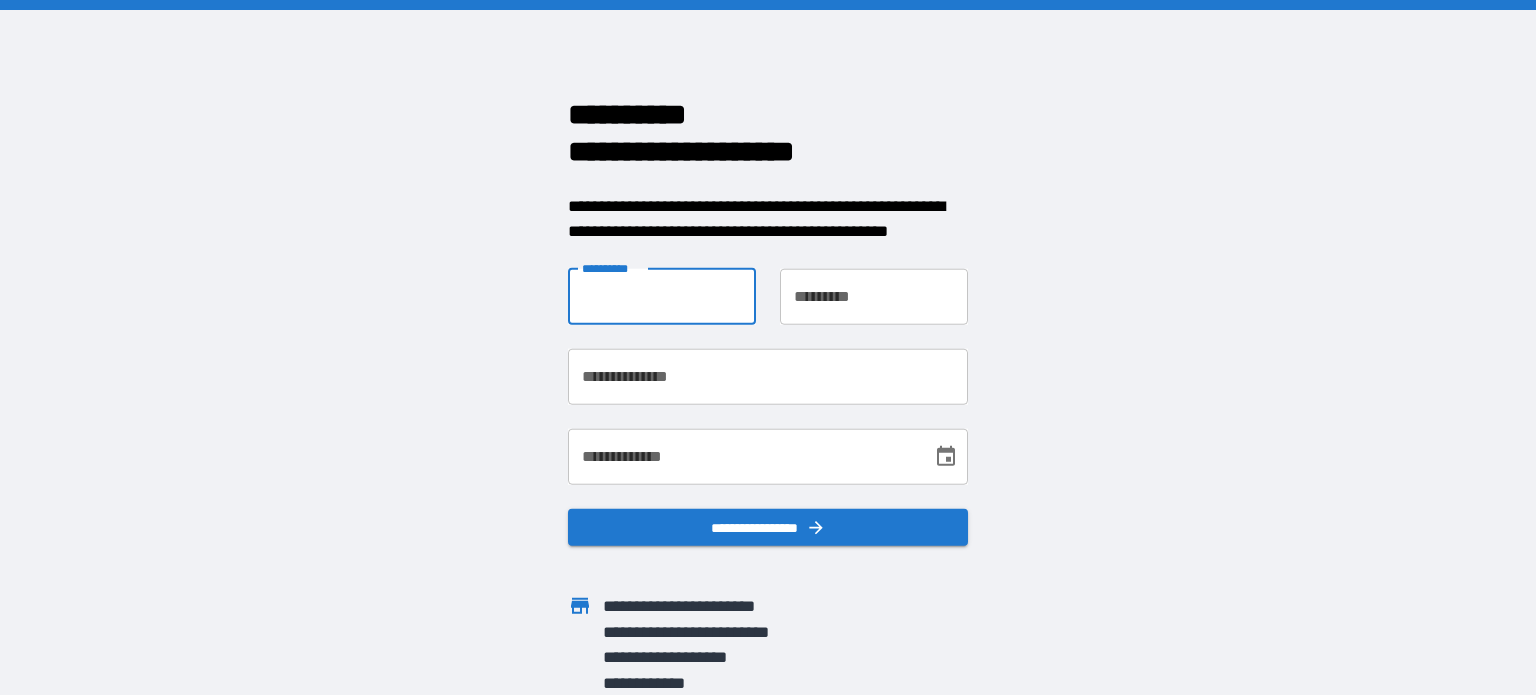 type on "****" 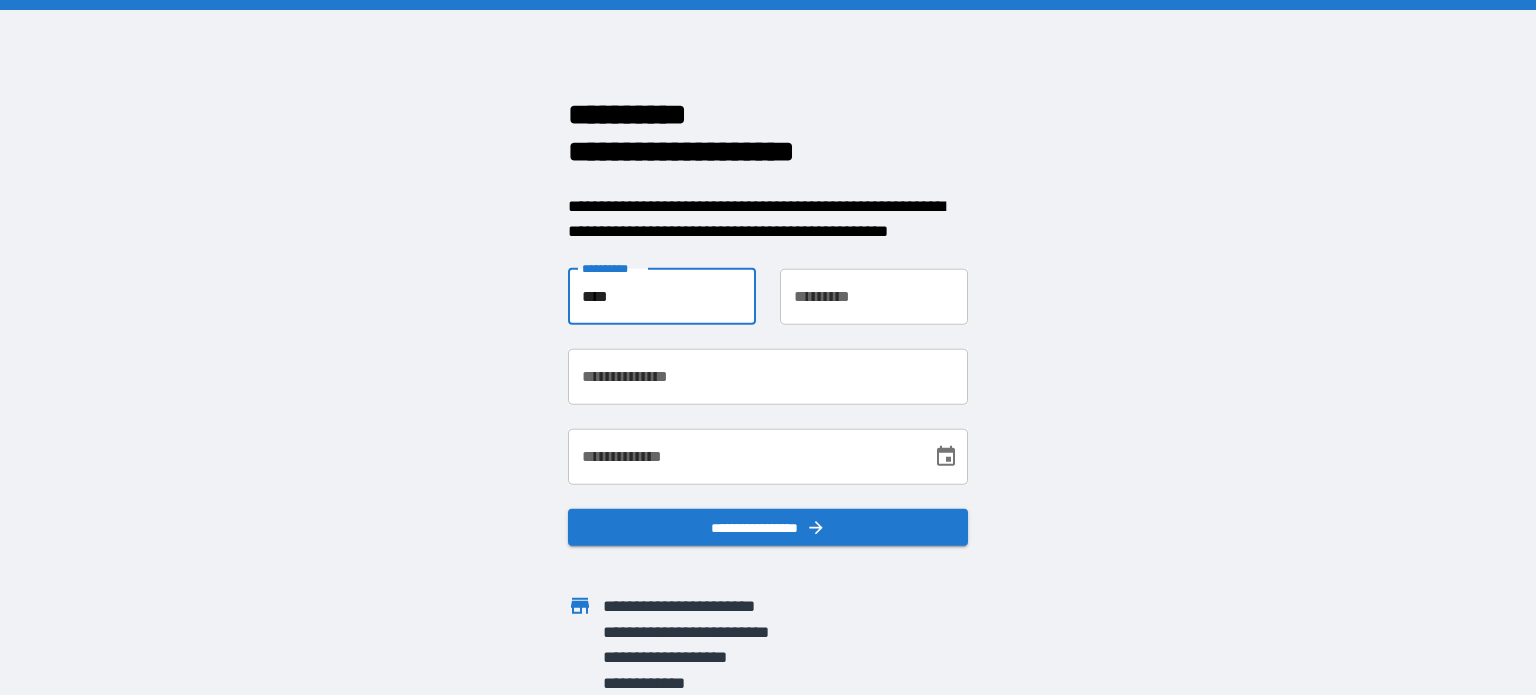 type on "*******" 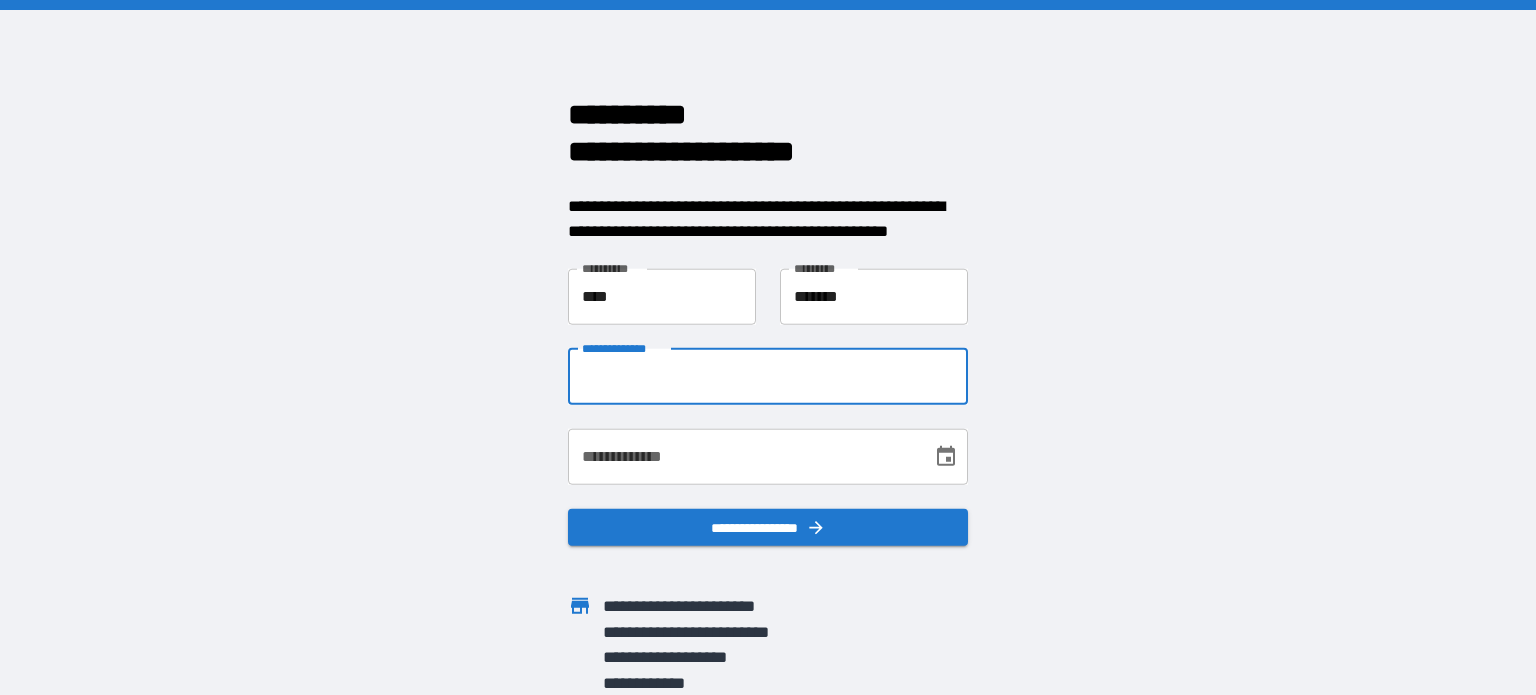 click on "**********" at bounding box center [768, 376] 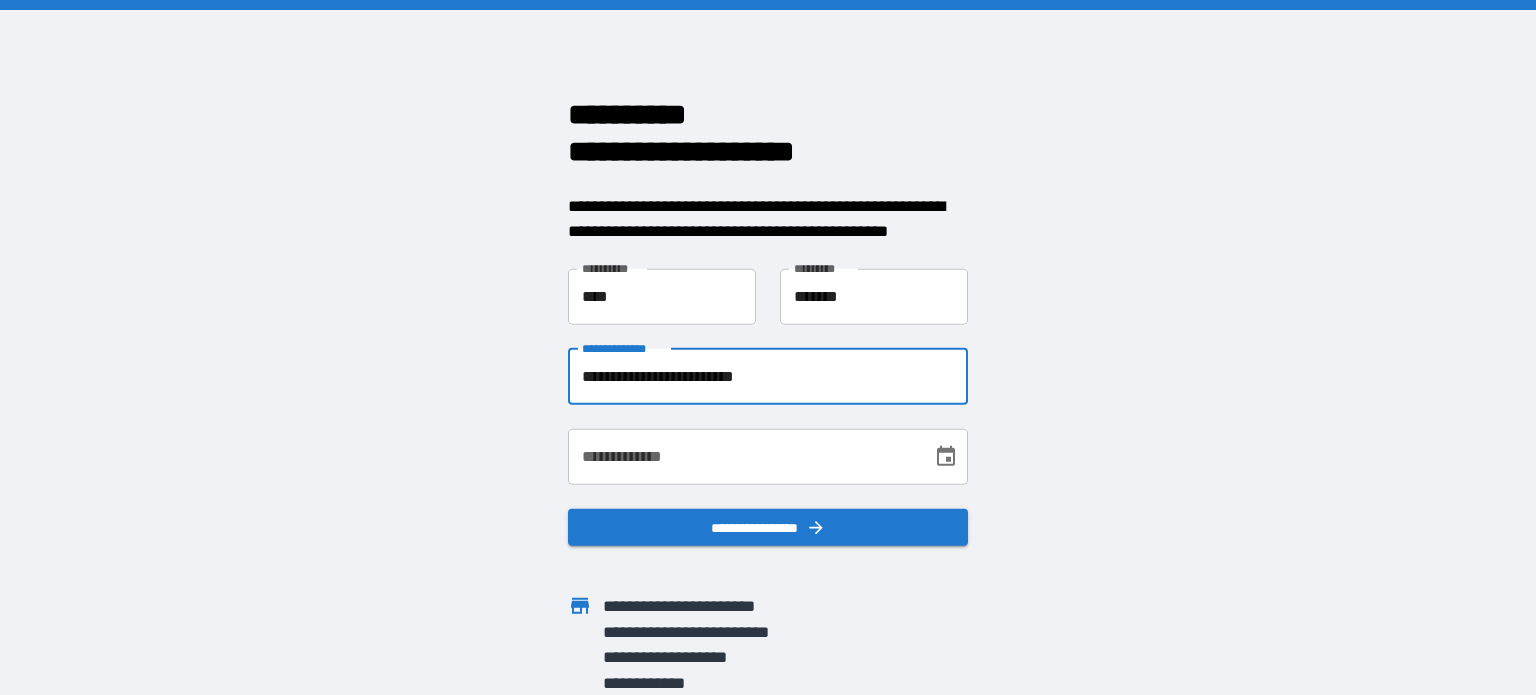 type on "**********" 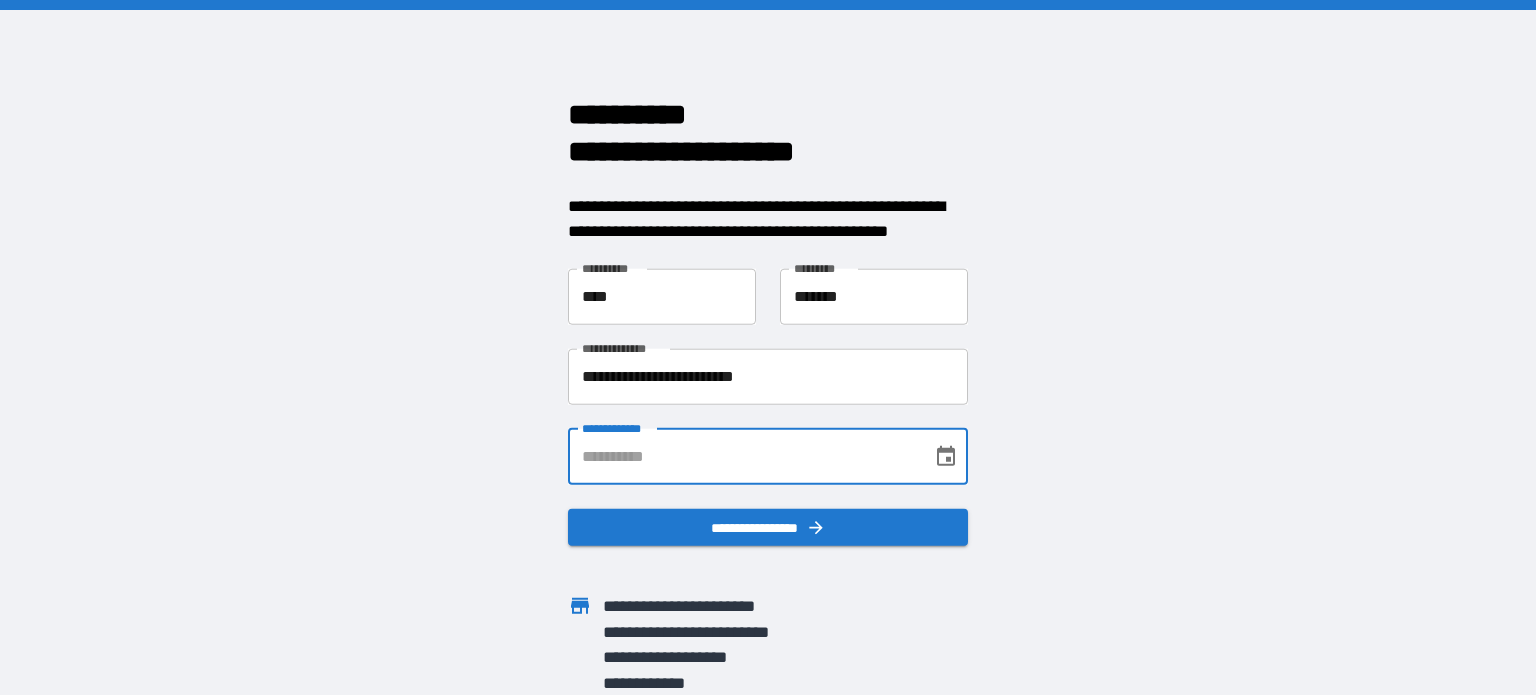 click on "**********" at bounding box center (743, 456) 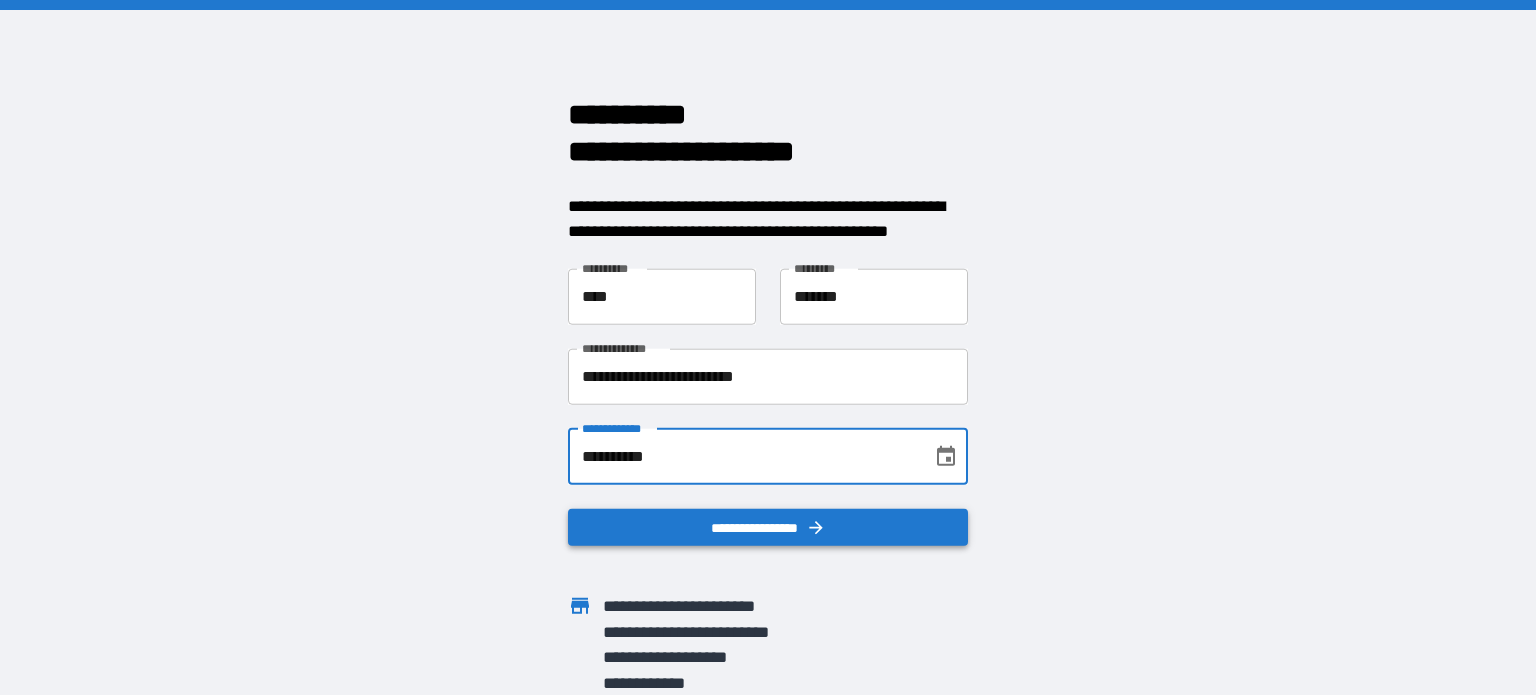 type on "**********" 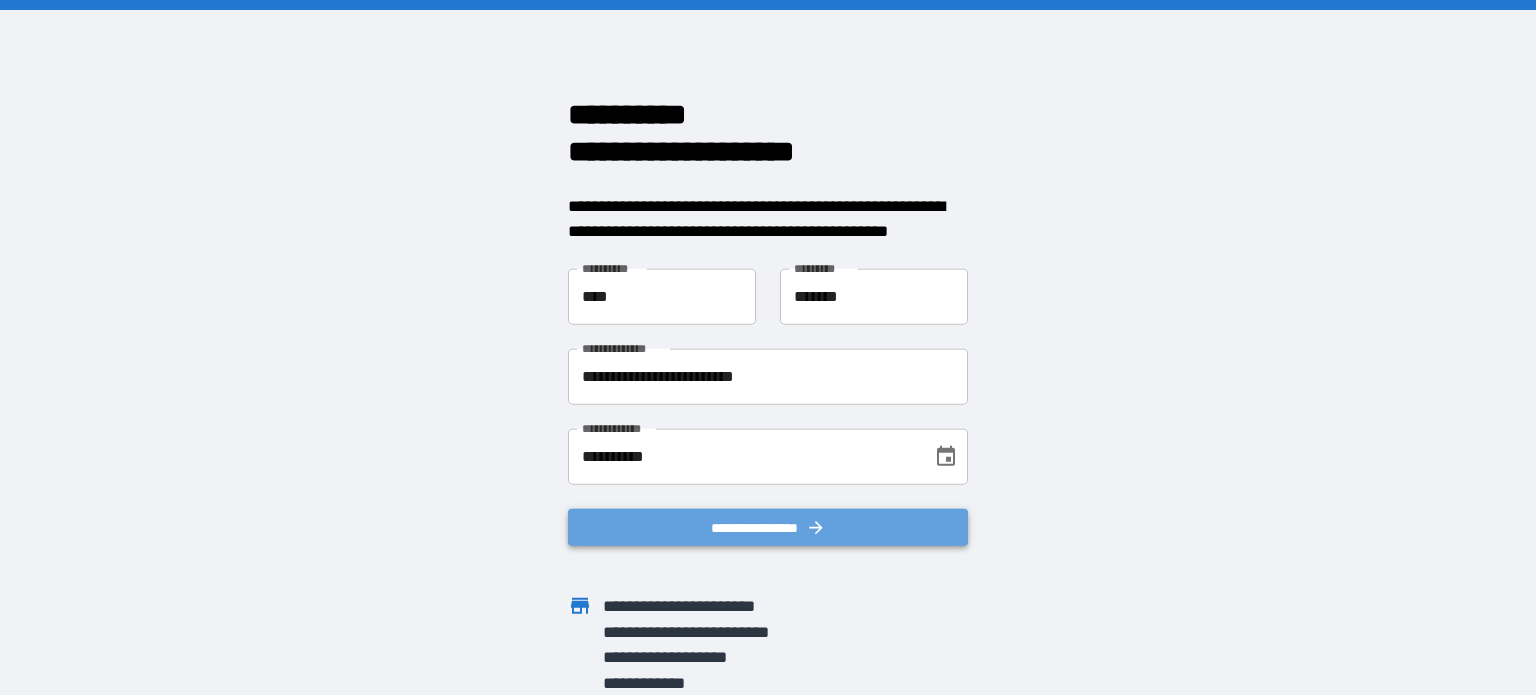 click on "**********" at bounding box center [768, 527] 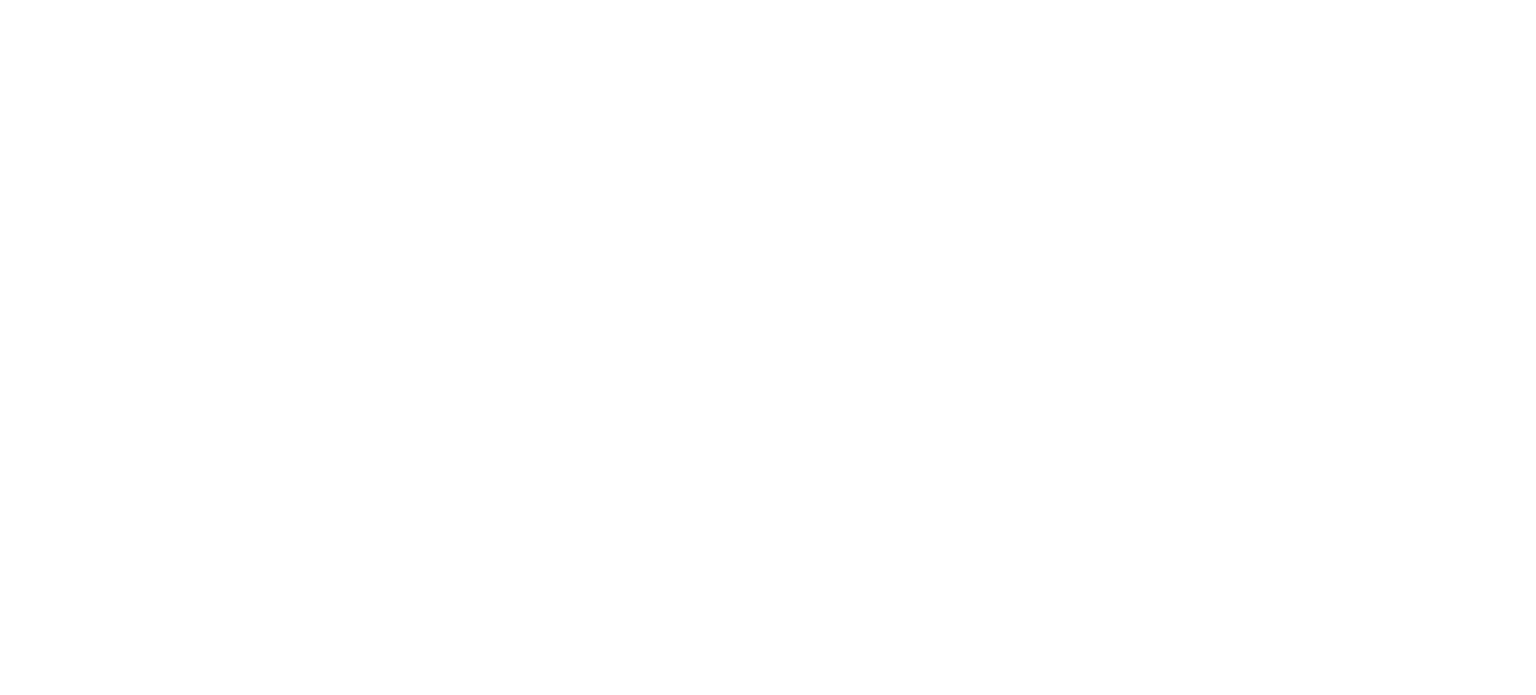 scroll, scrollTop: 0, scrollLeft: 0, axis: both 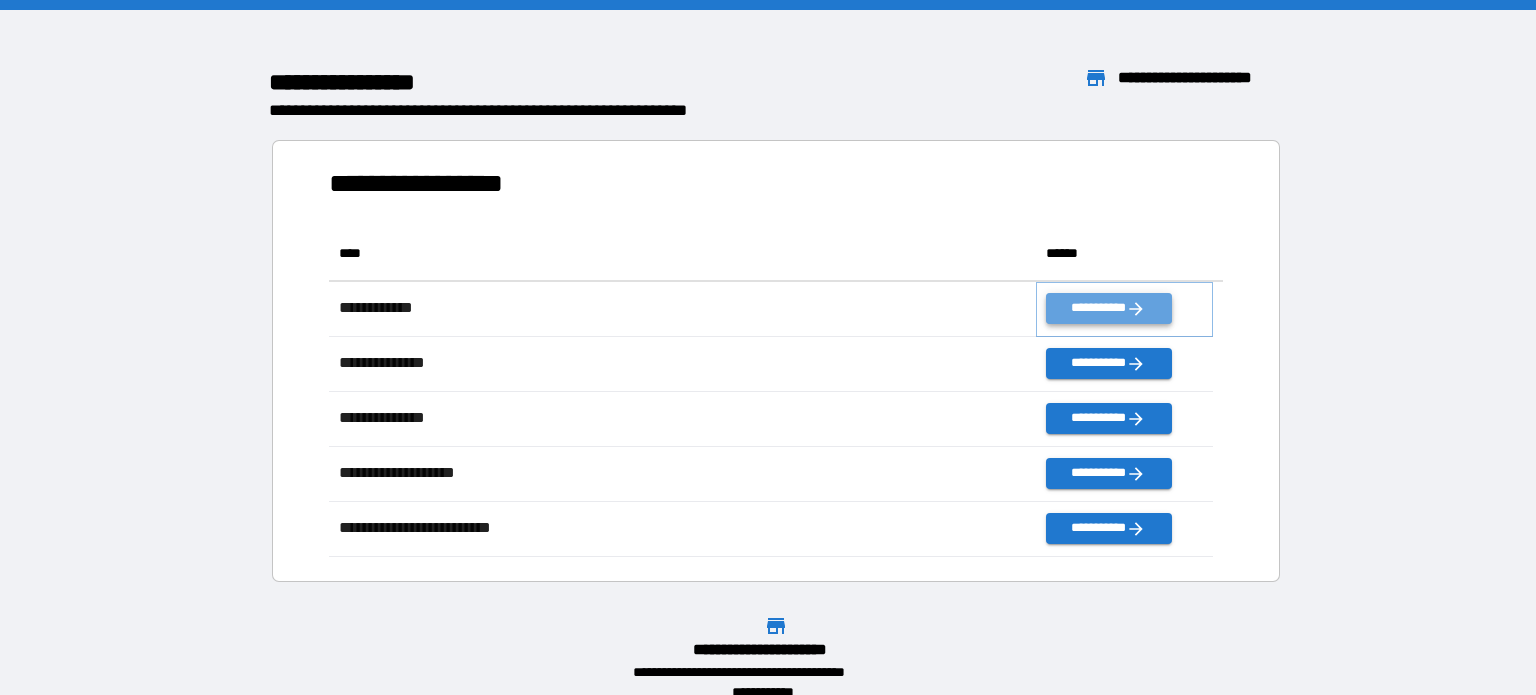 click on "**********" at bounding box center (1108, 308) 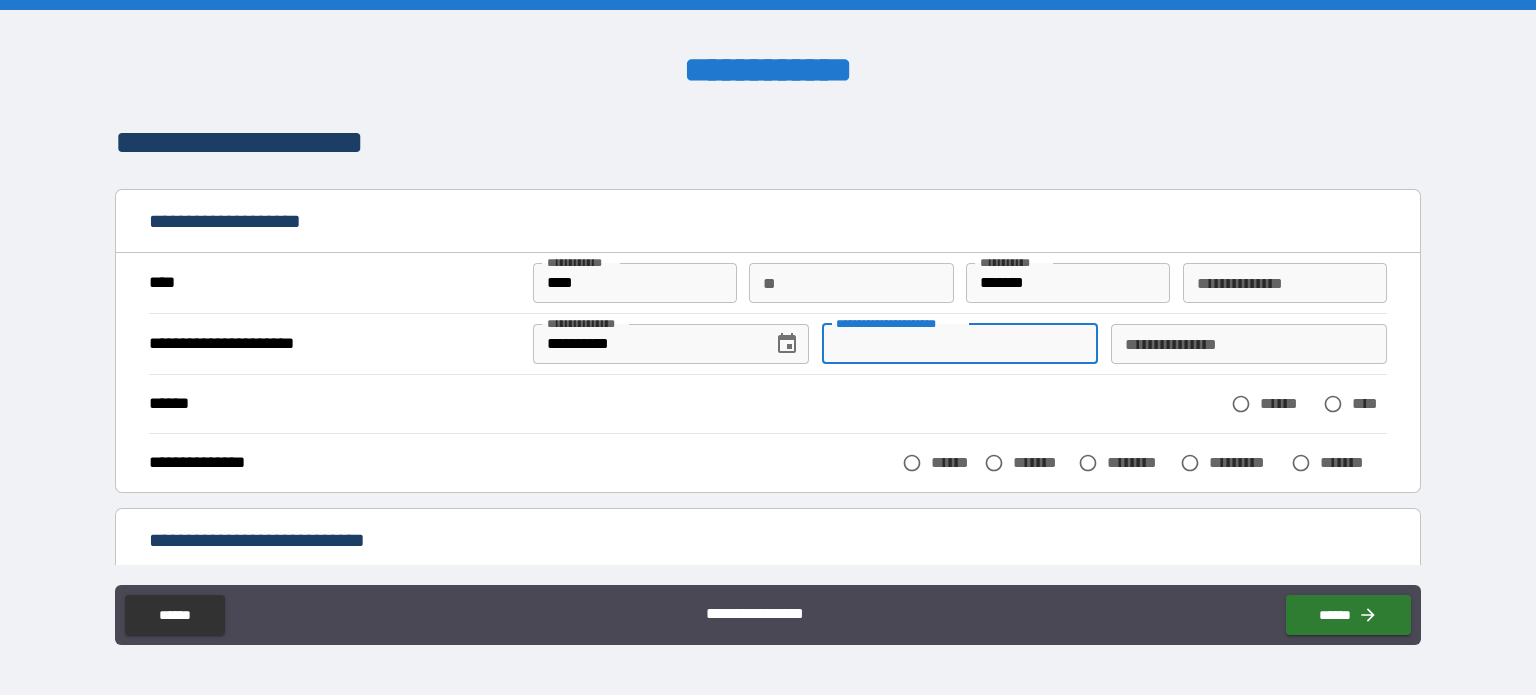 click on "**********" at bounding box center [960, 344] 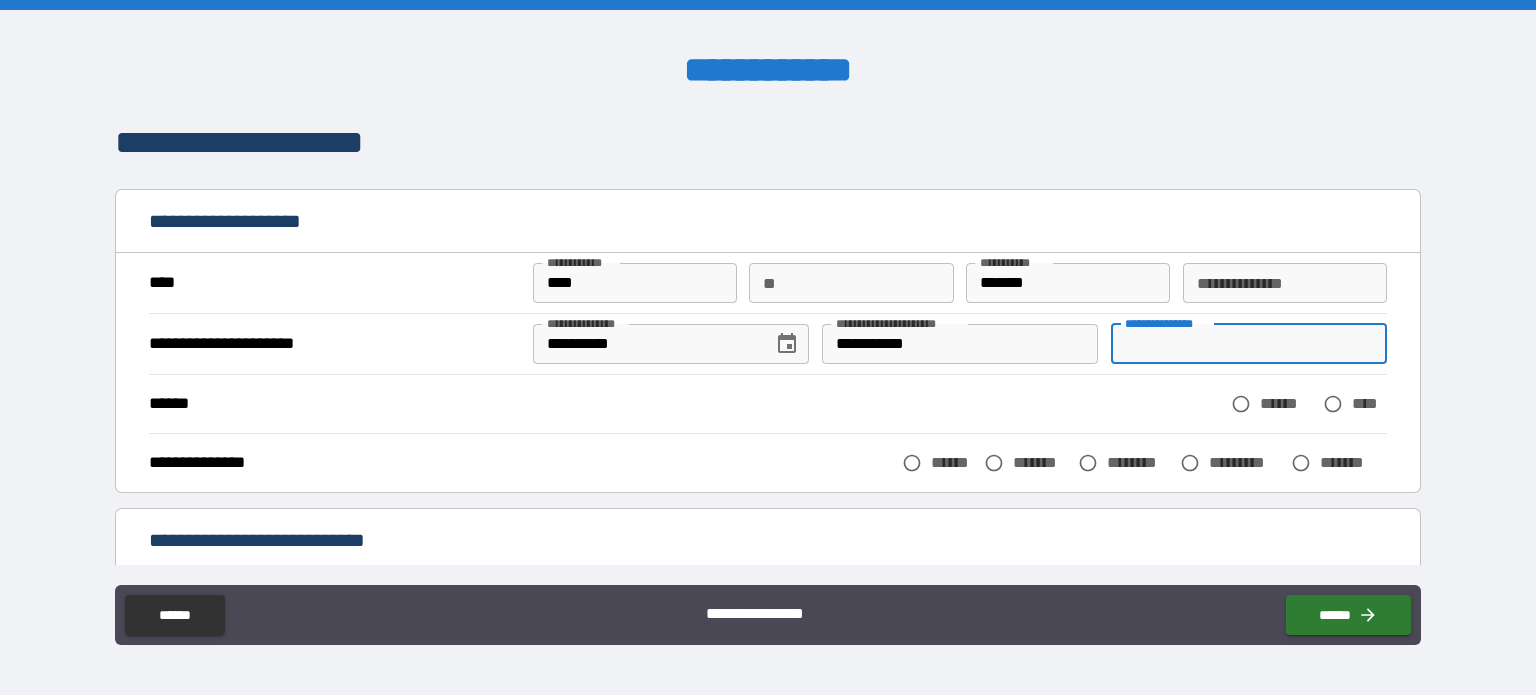 click on "**********" at bounding box center [1249, 344] 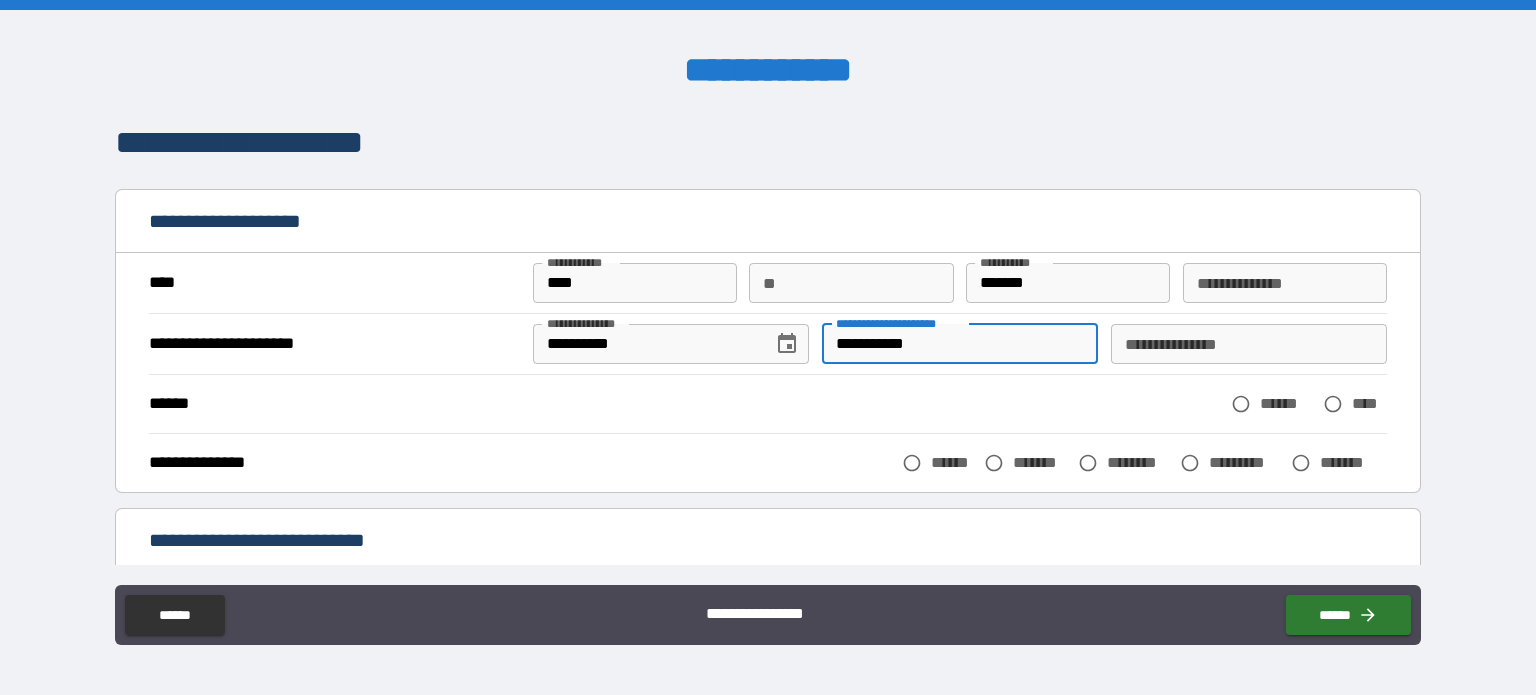 click on "**********" at bounding box center (960, 344) 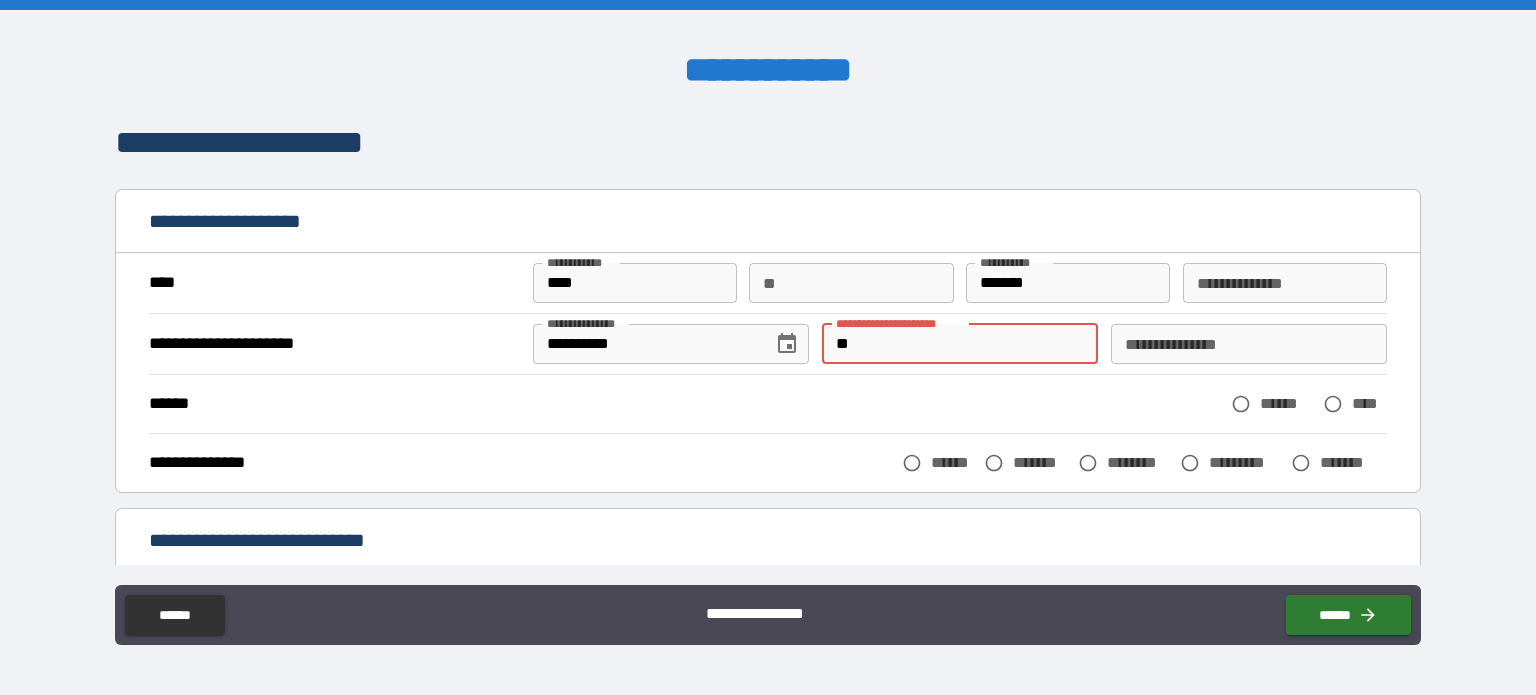 type on "*" 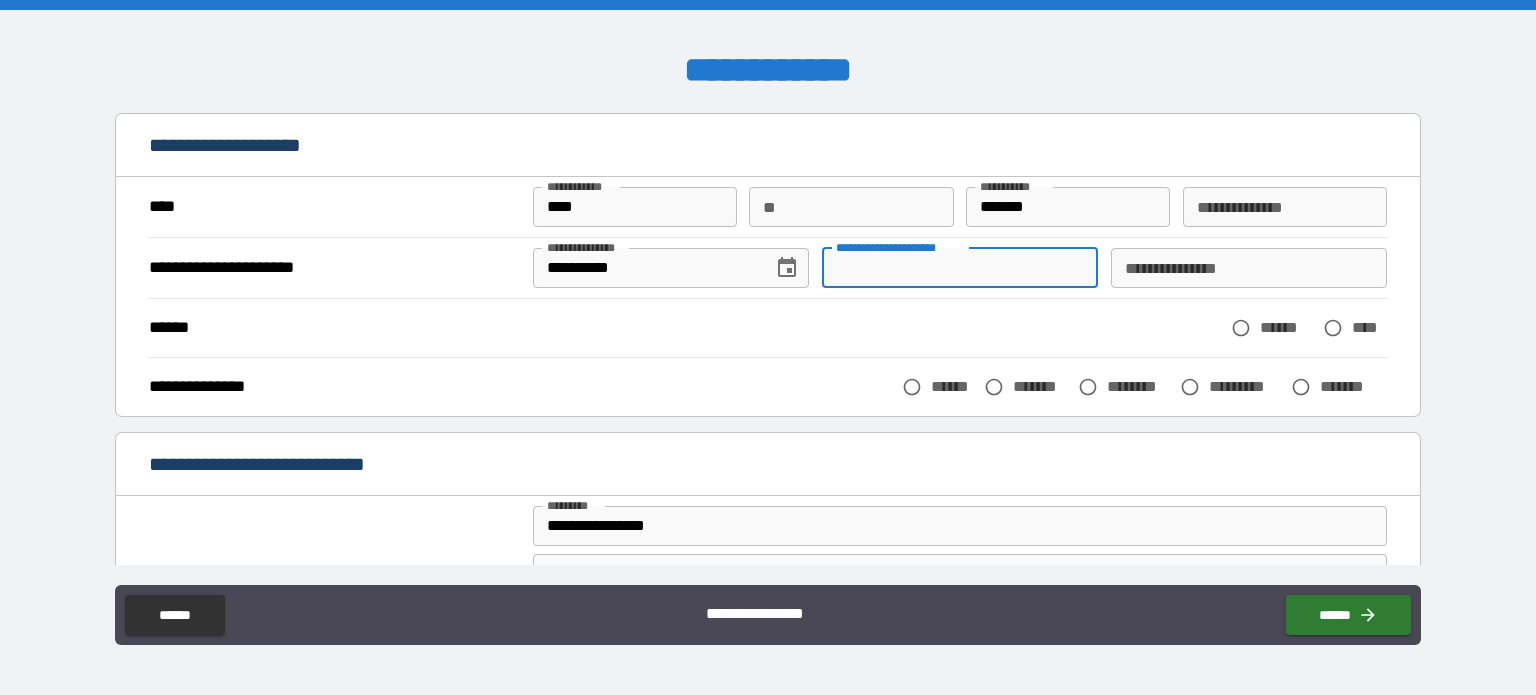 scroll, scrollTop: 80, scrollLeft: 0, axis: vertical 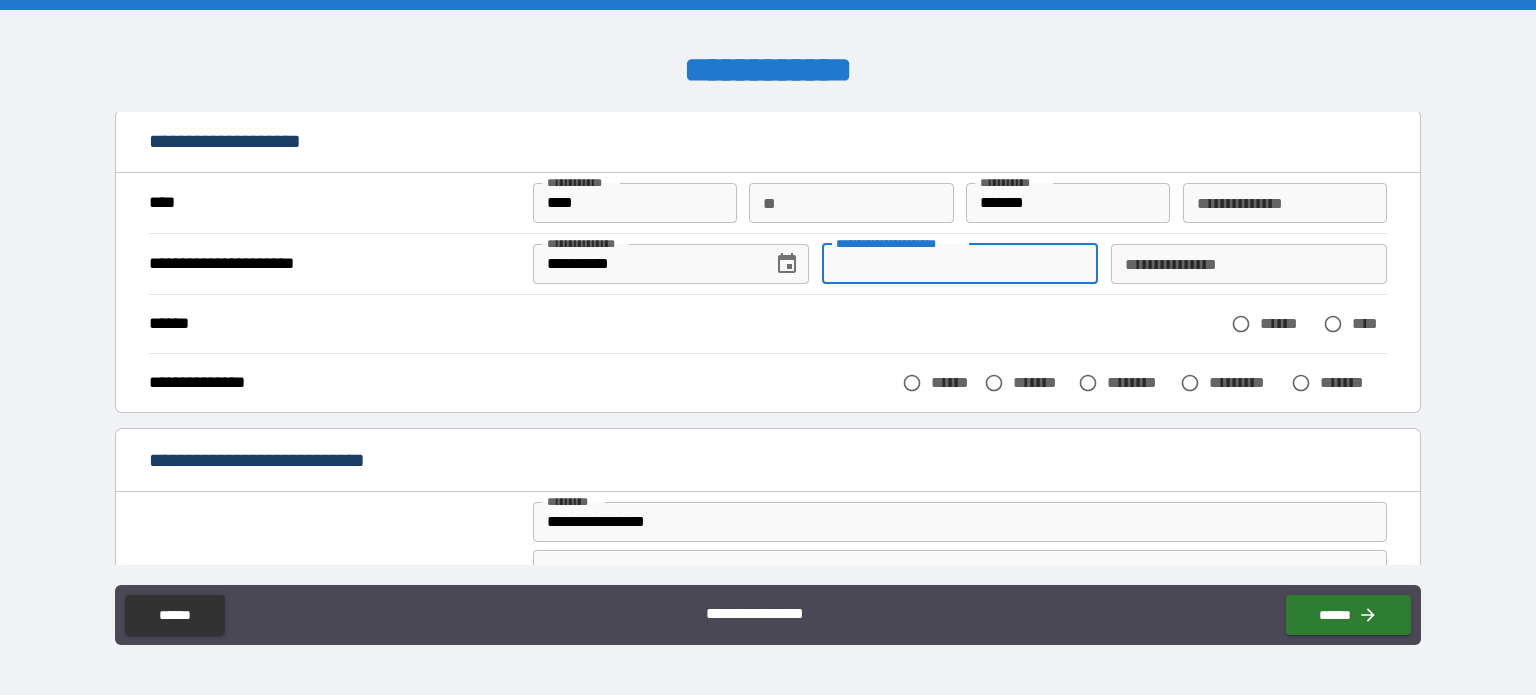 type 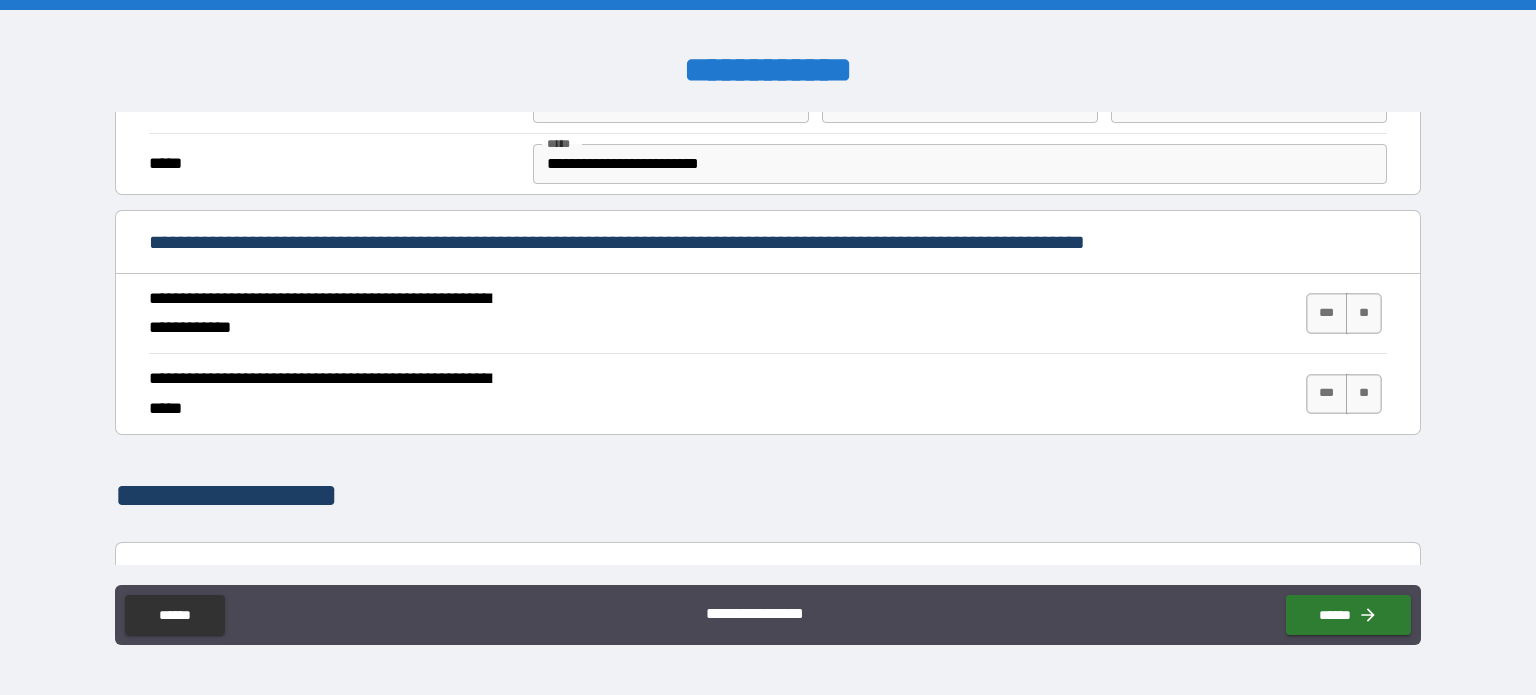 scroll, scrollTop: 667, scrollLeft: 0, axis: vertical 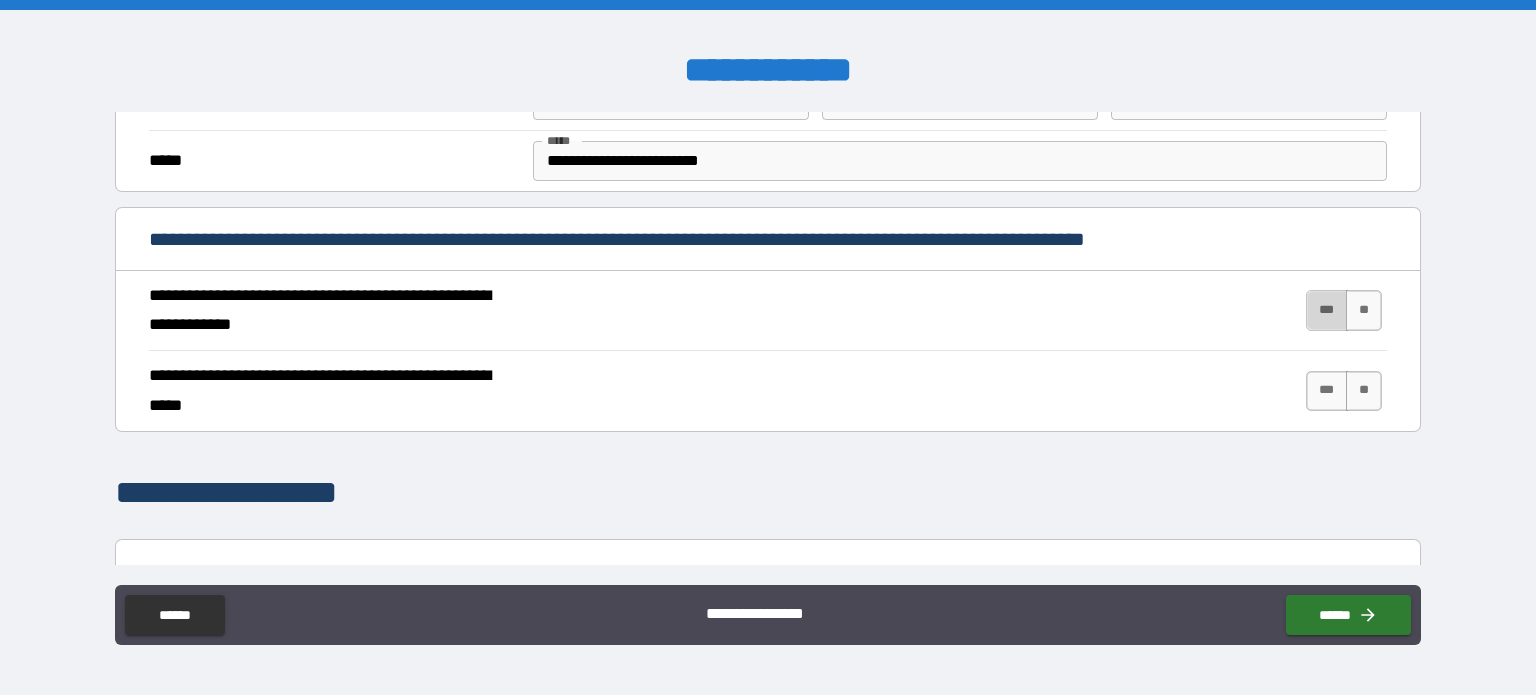 click on "***" at bounding box center (1327, 310) 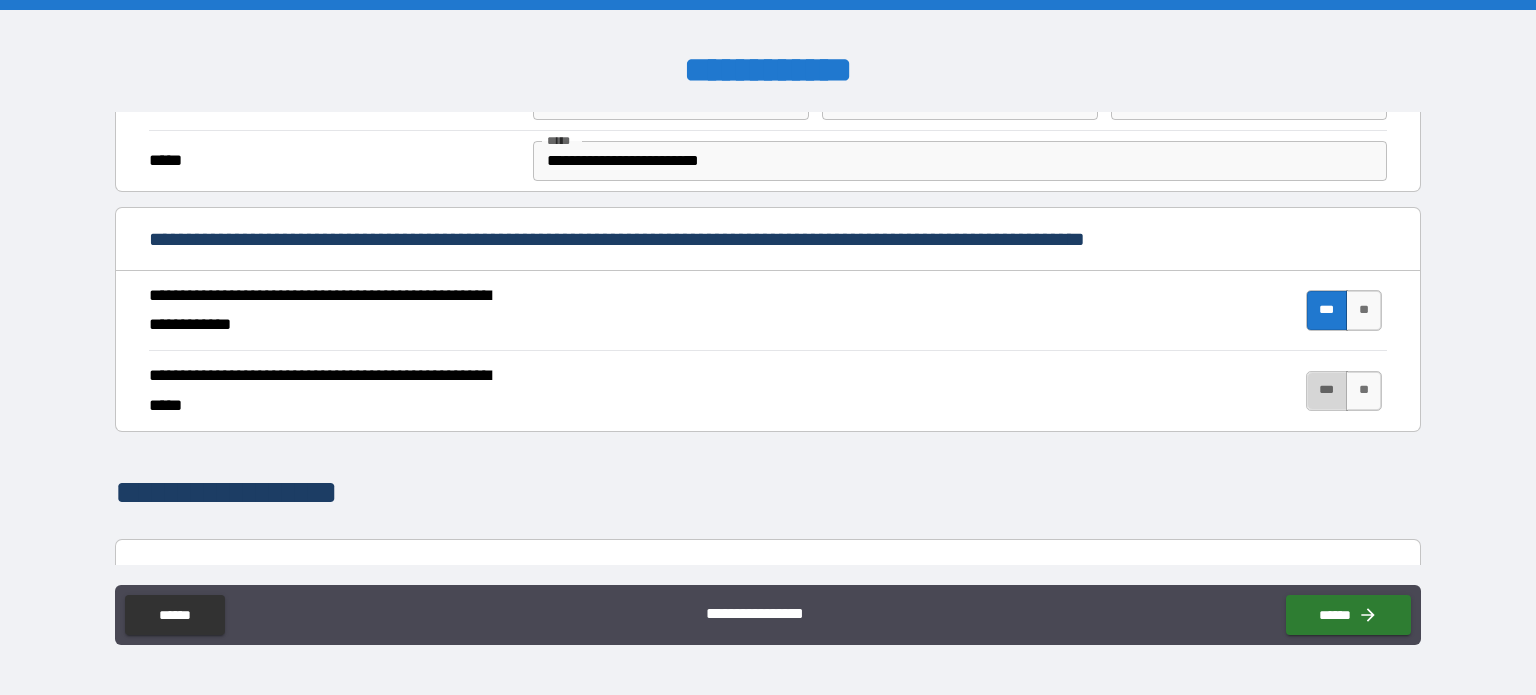 click on "***" at bounding box center [1327, 391] 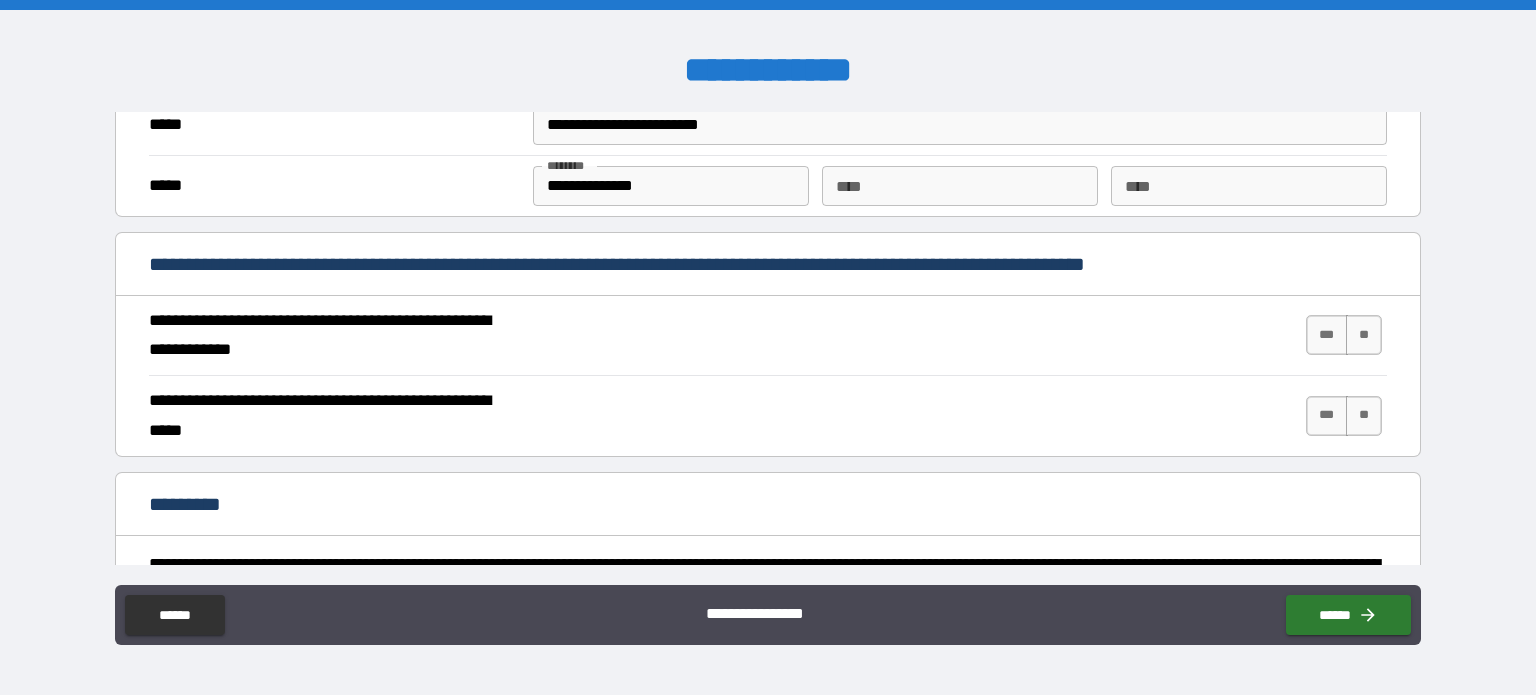 scroll, scrollTop: 1688, scrollLeft: 0, axis: vertical 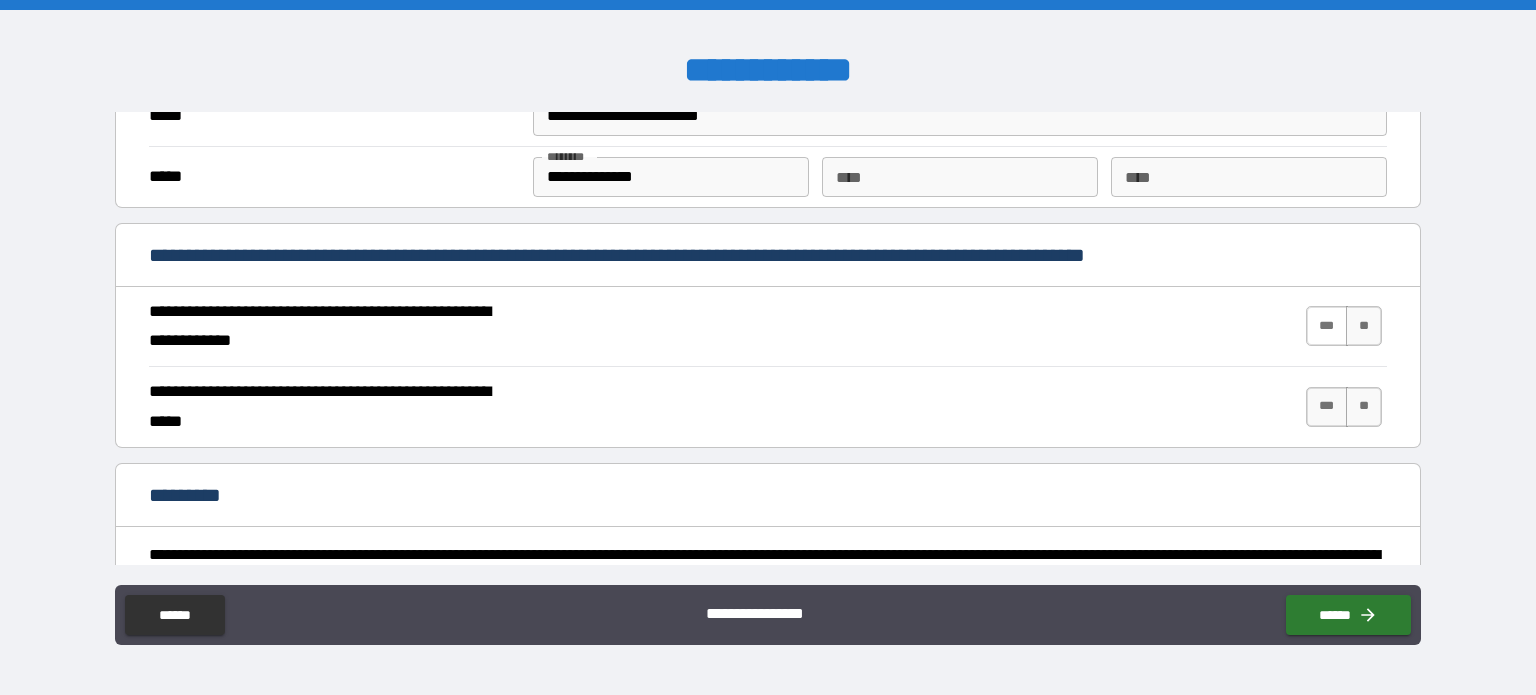 click on "***" at bounding box center [1327, 326] 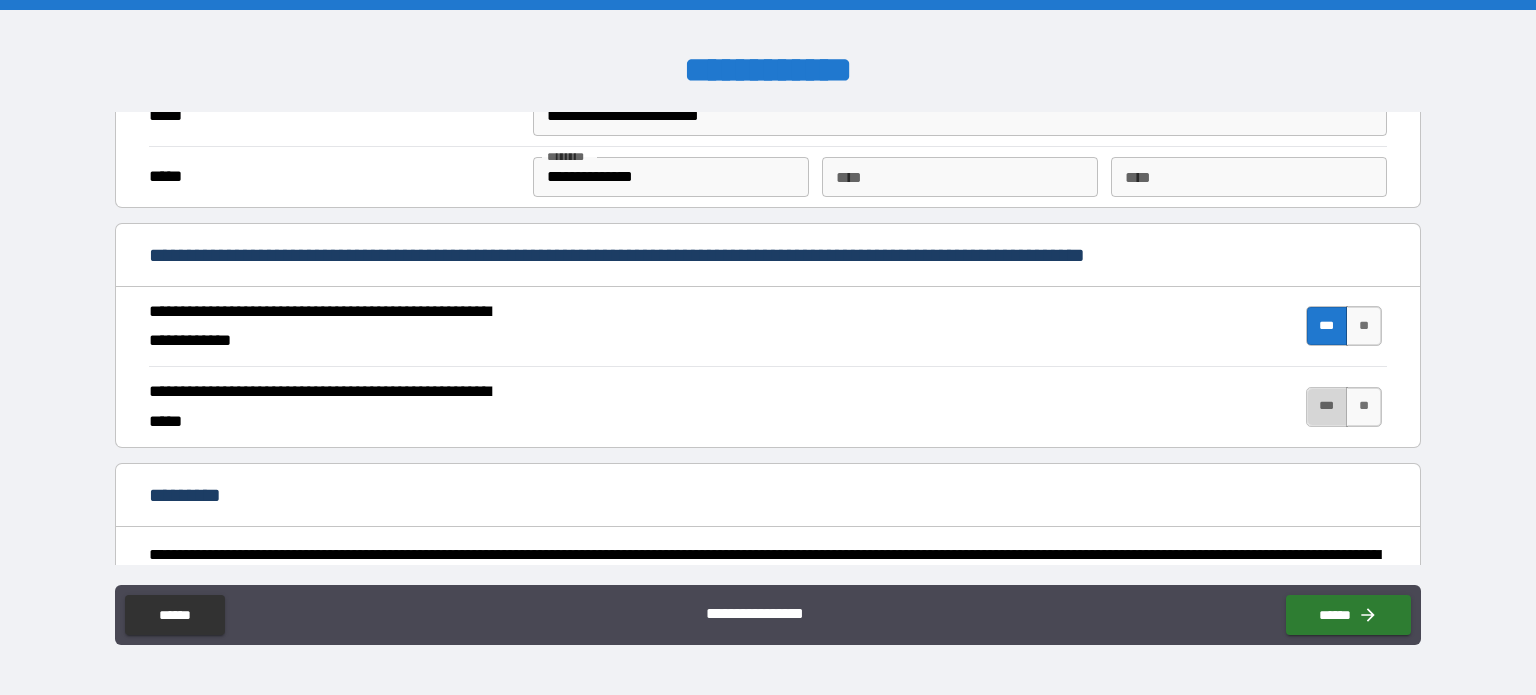 click on "***" at bounding box center (1327, 407) 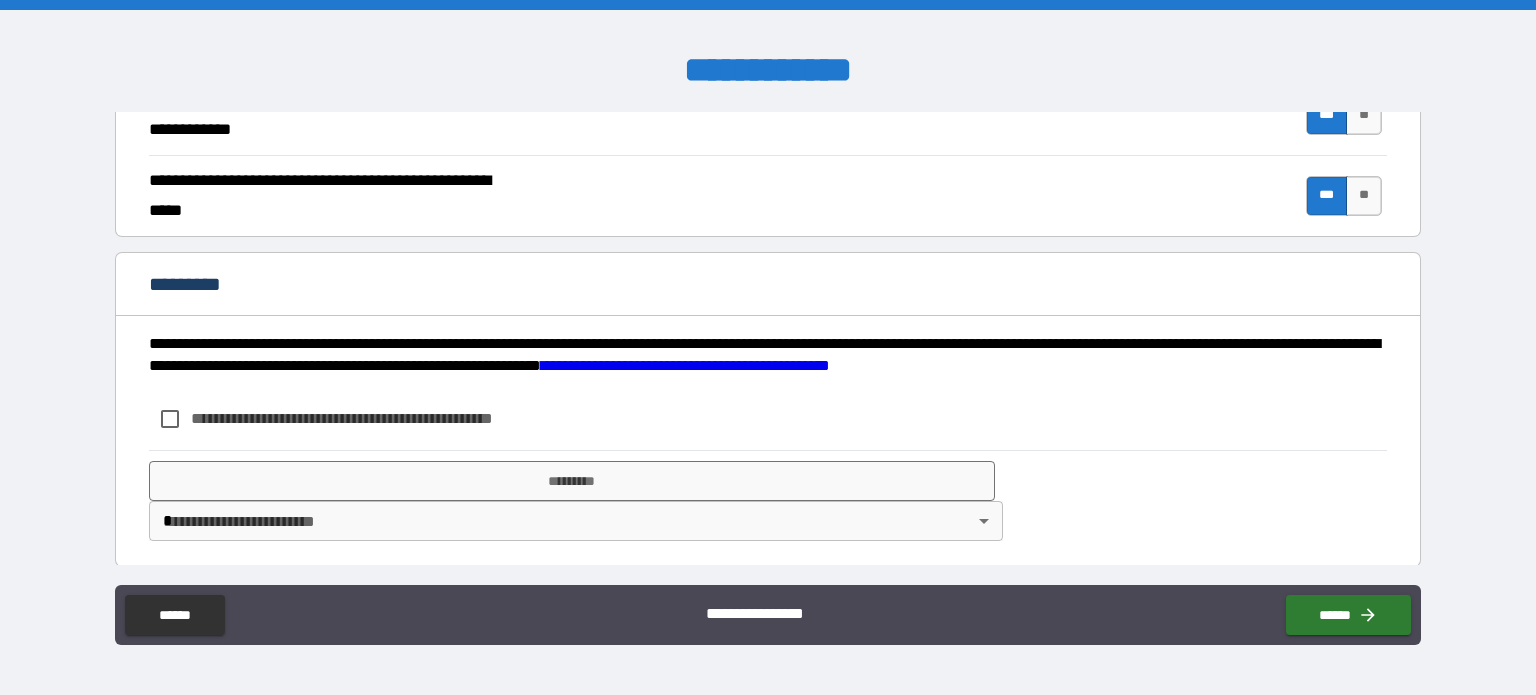 scroll, scrollTop: 1898, scrollLeft: 0, axis: vertical 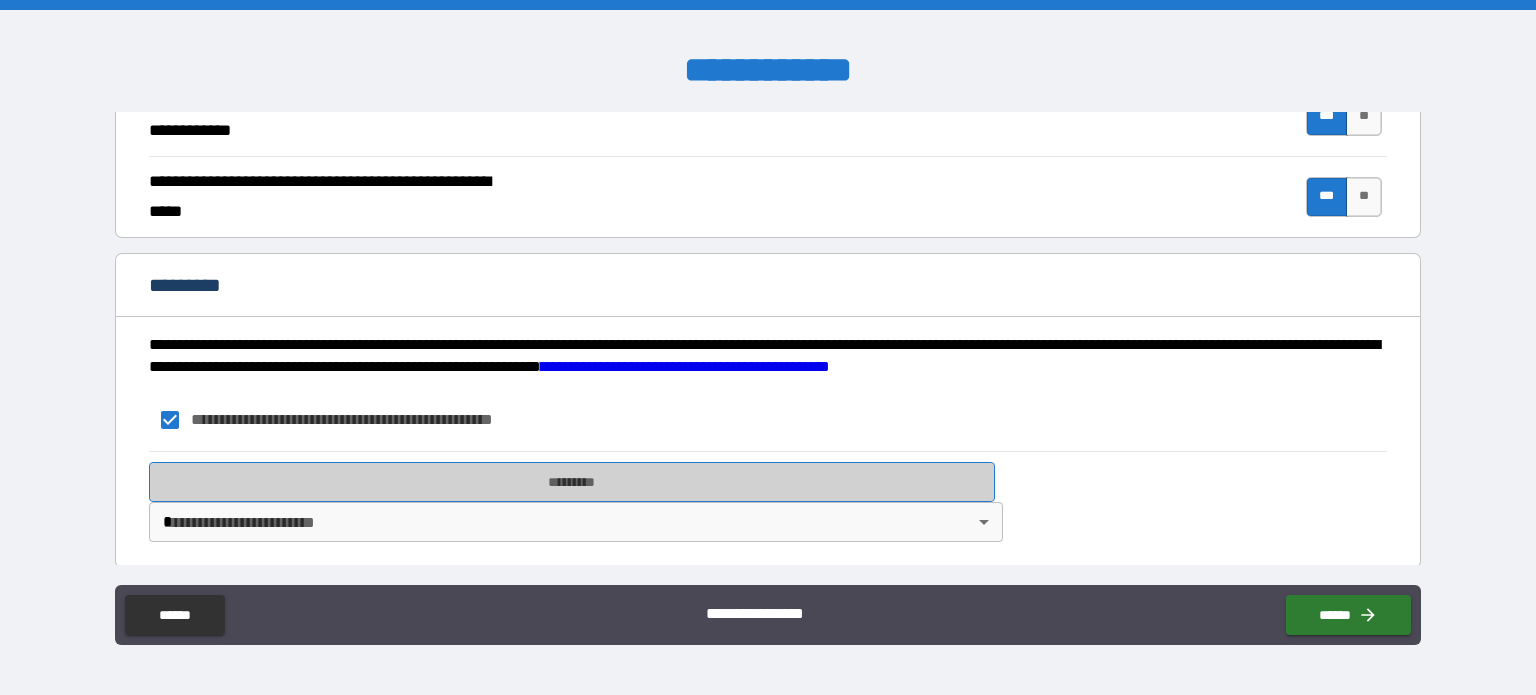 click on "*********" at bounding box center (572, 482) 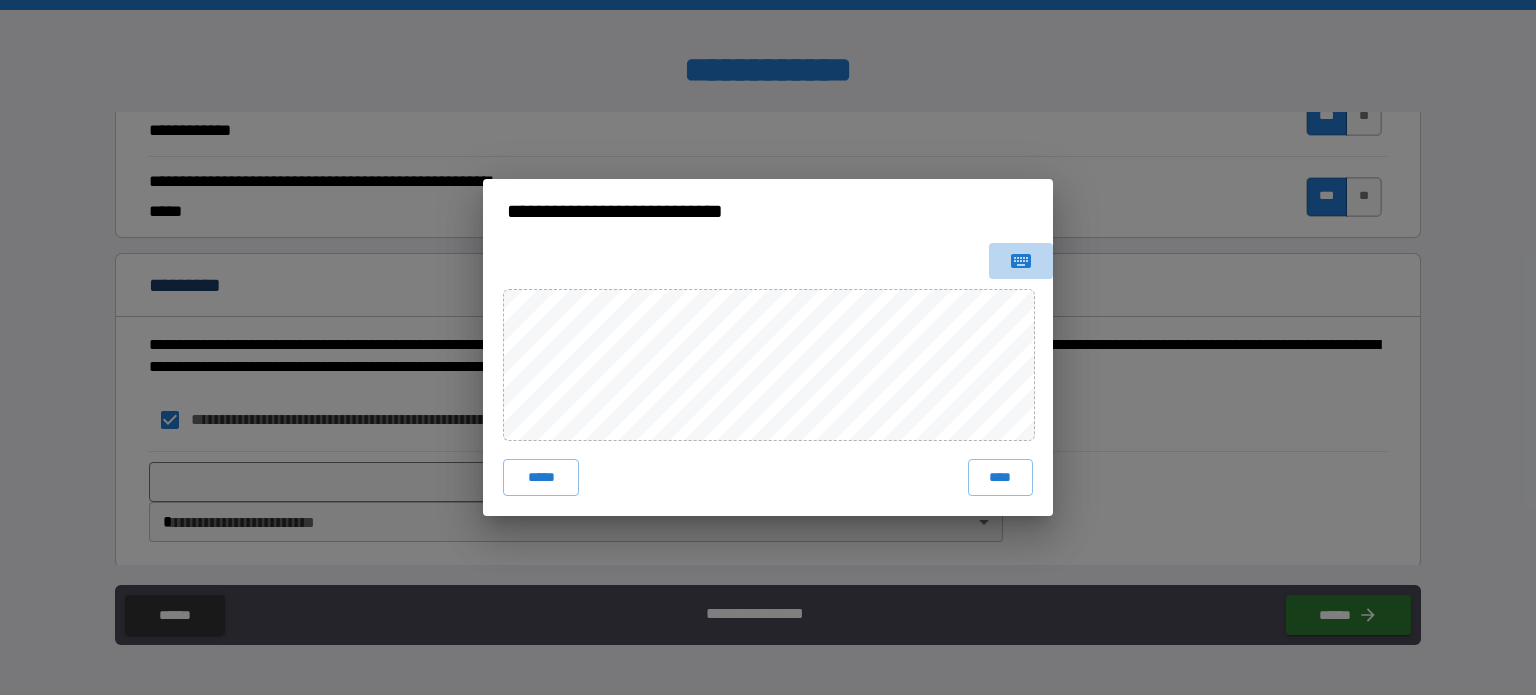 click at bounding box center [1021, 261] 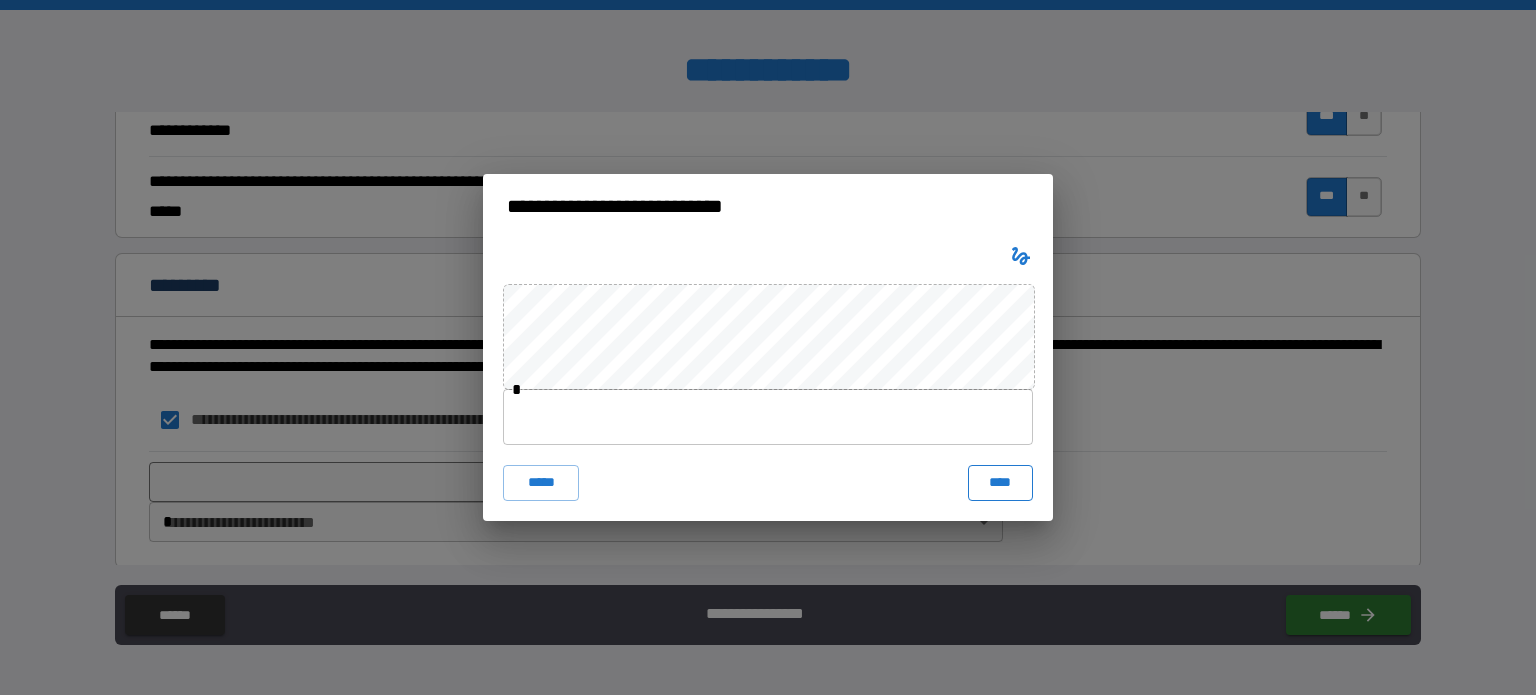 click on "****" at bounding box center (1000, 483) 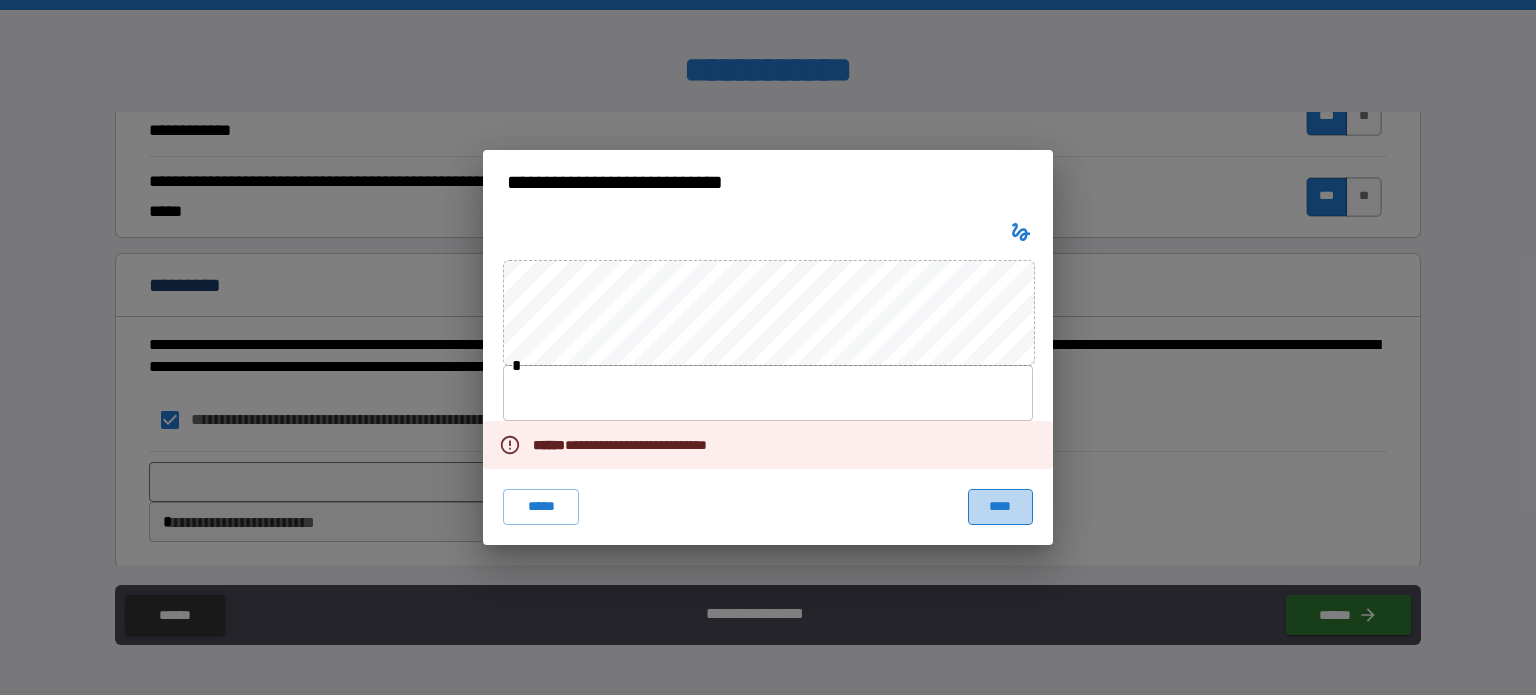 click on "****" at bounding box center (1000, 507) 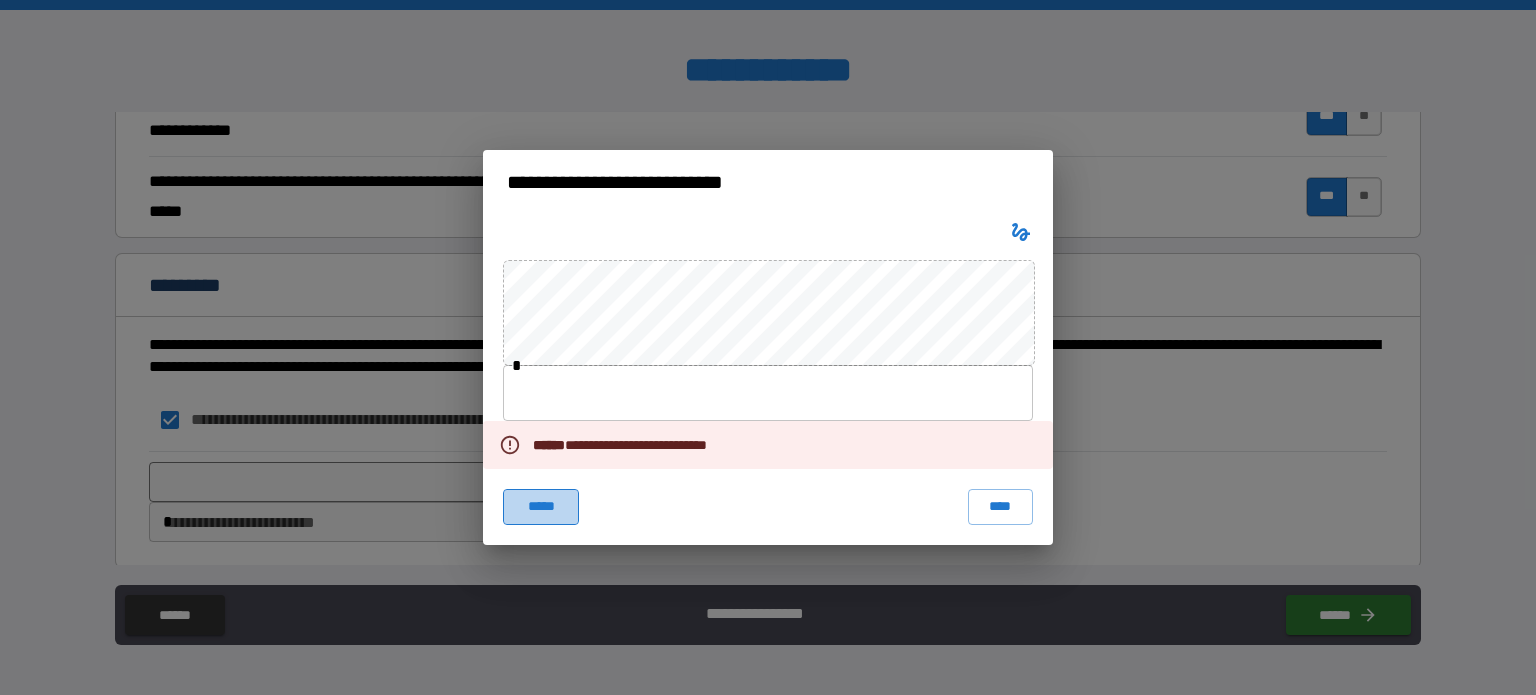 click on "*****" at bounding box center (541, 507) 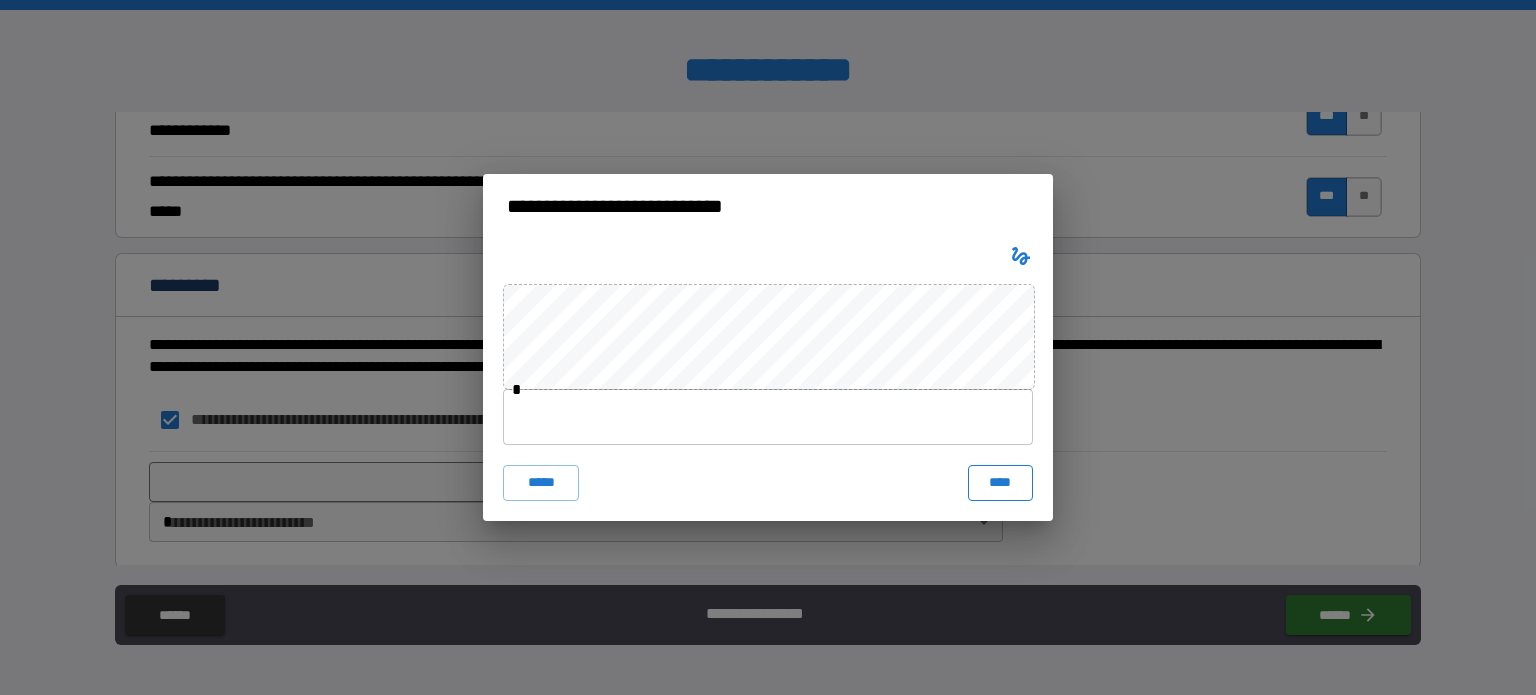 click on "****" at bounding box center (1000, 483) 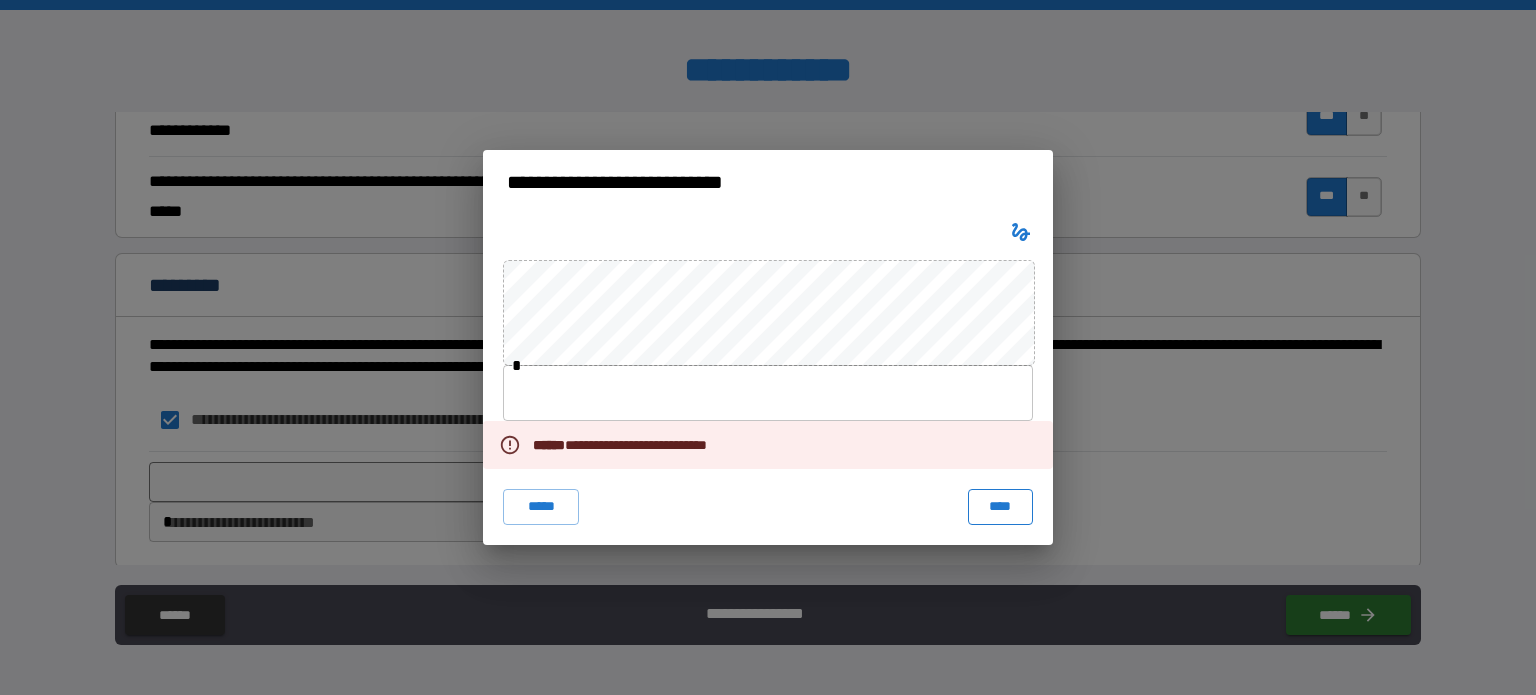 click on "****" at bounding box center (1000, 507) 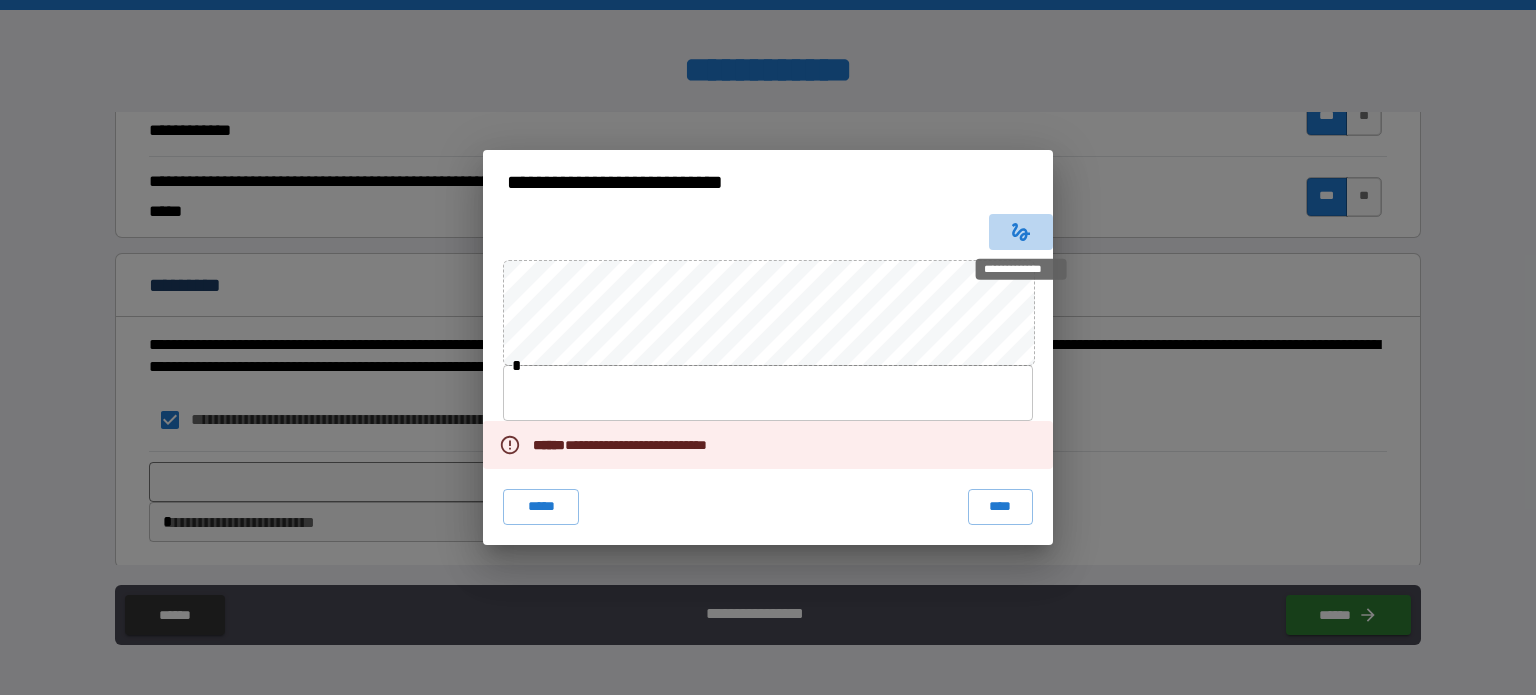 click 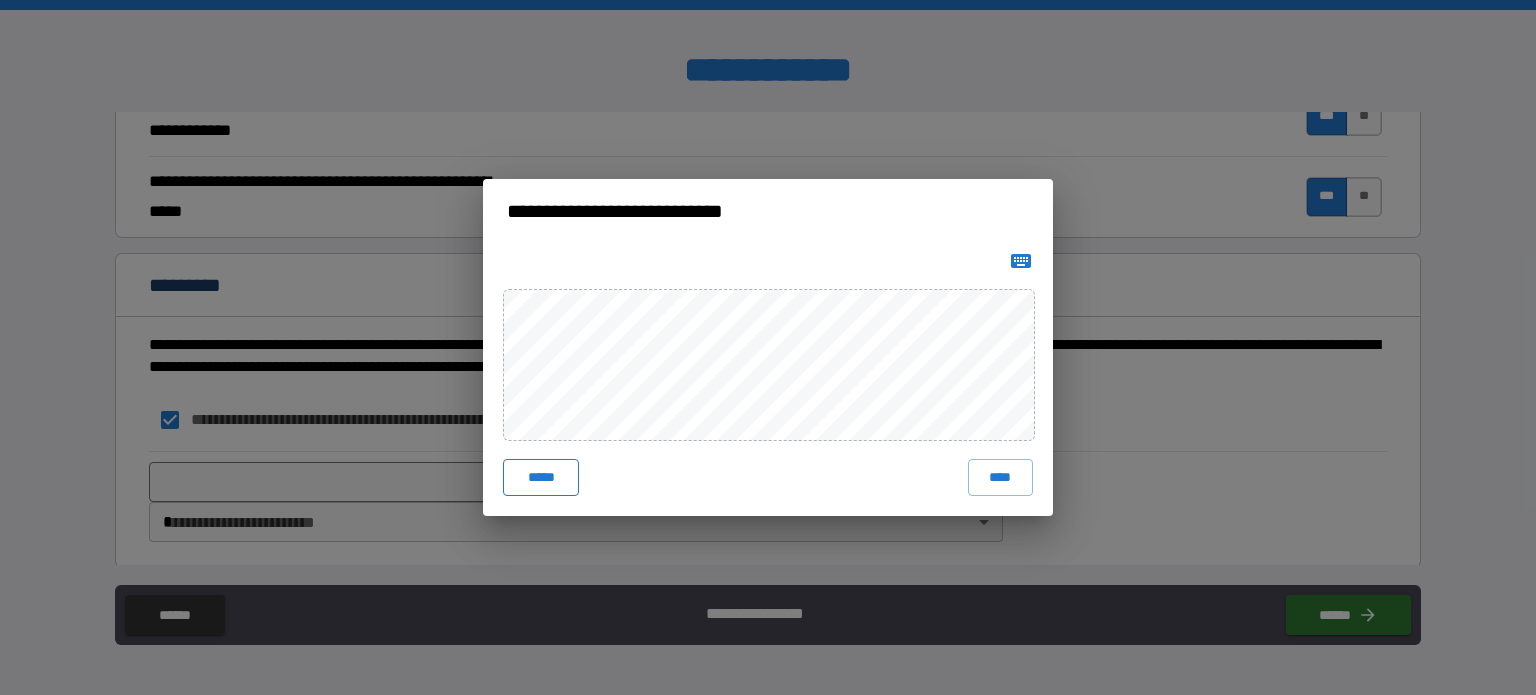 click on "*****" at bounding box center (541, 477) 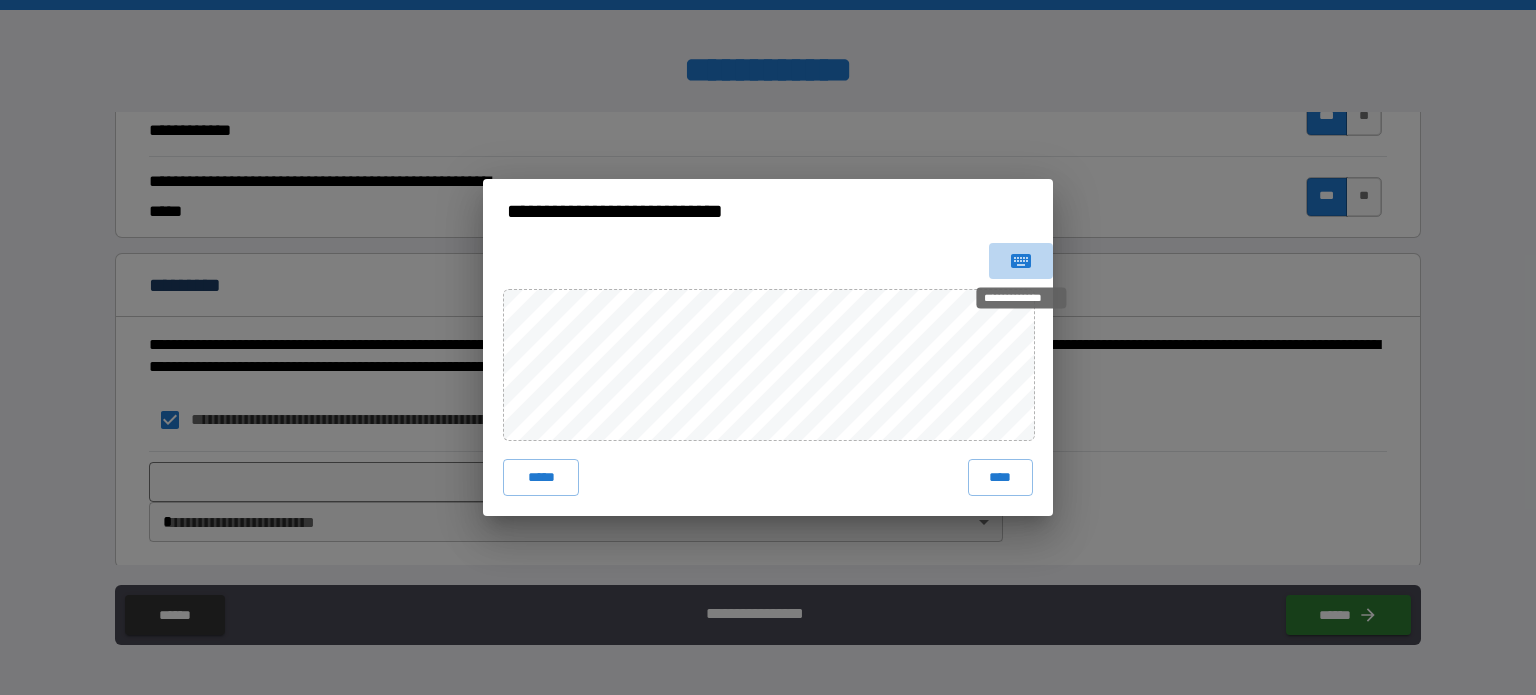 click 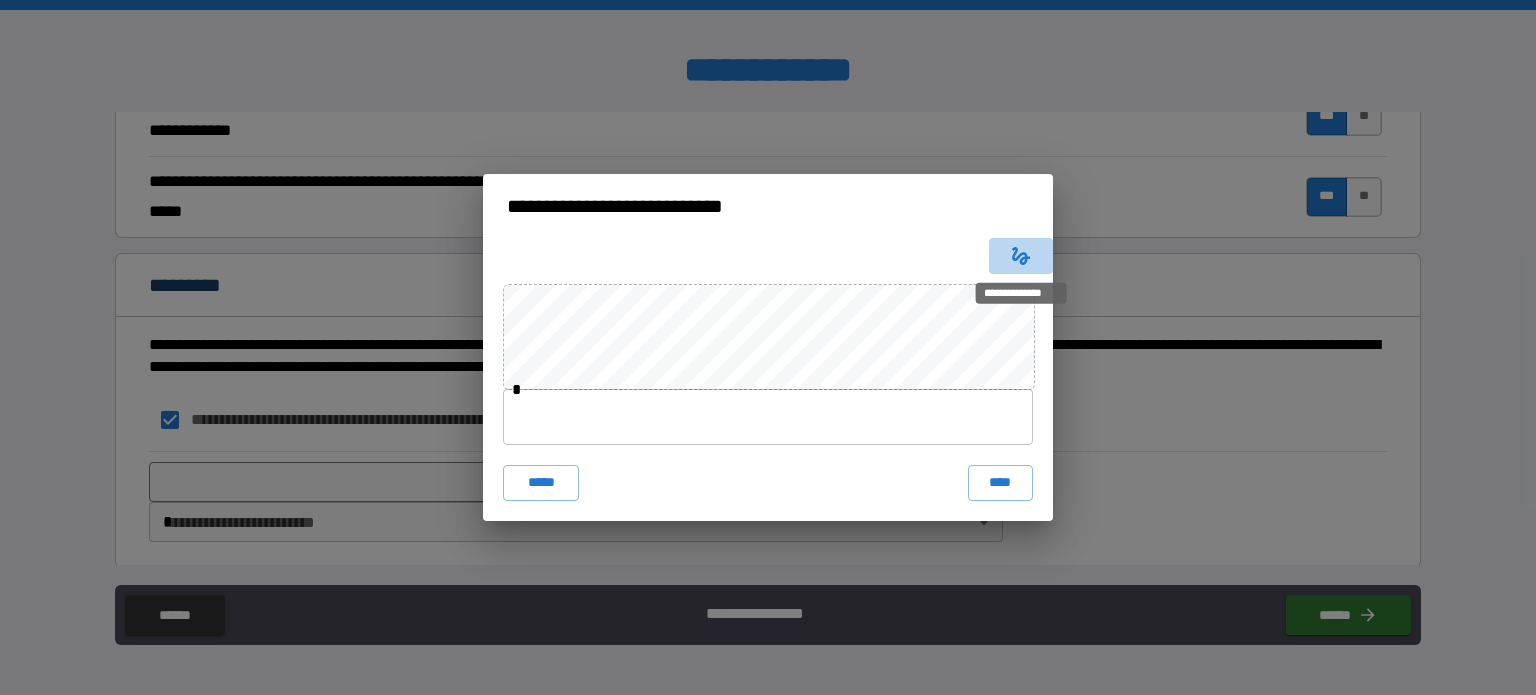click 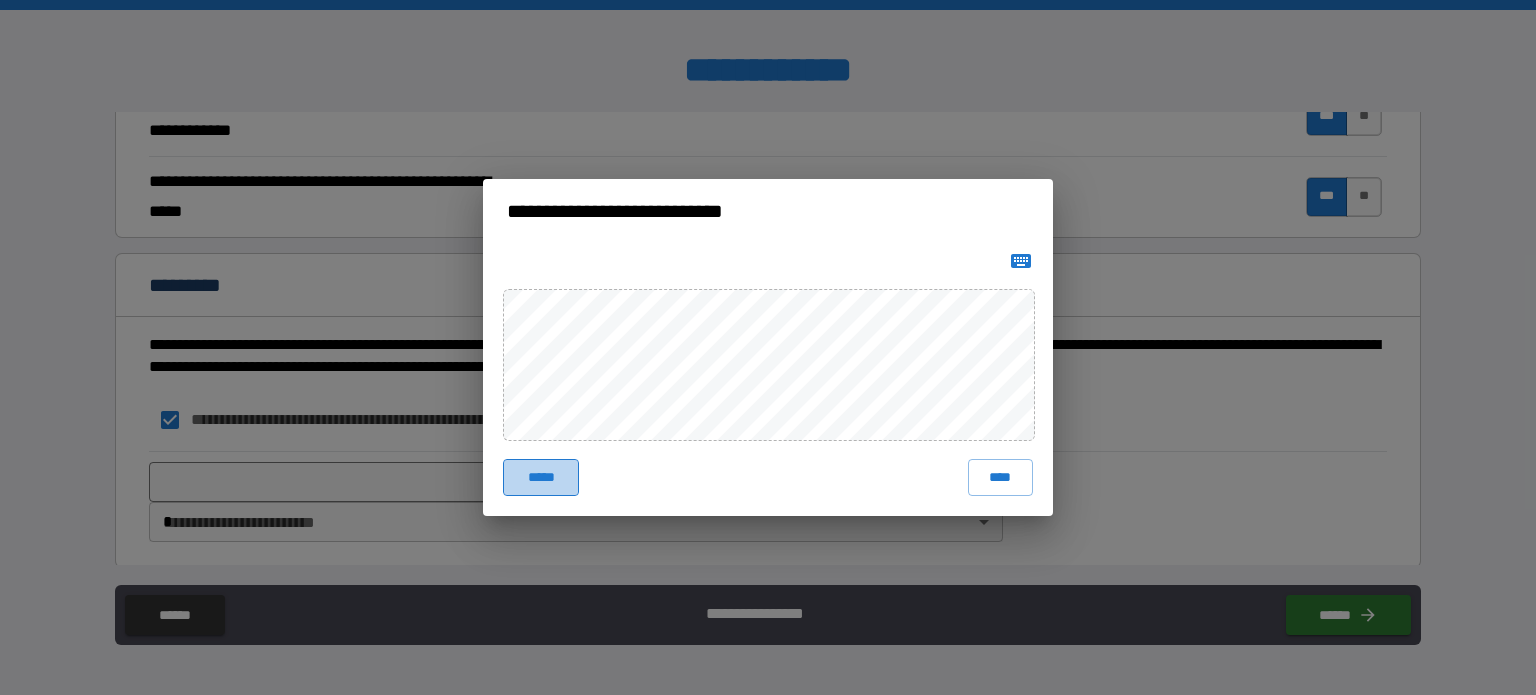 click on "*****" at bounding box center [541, 477] 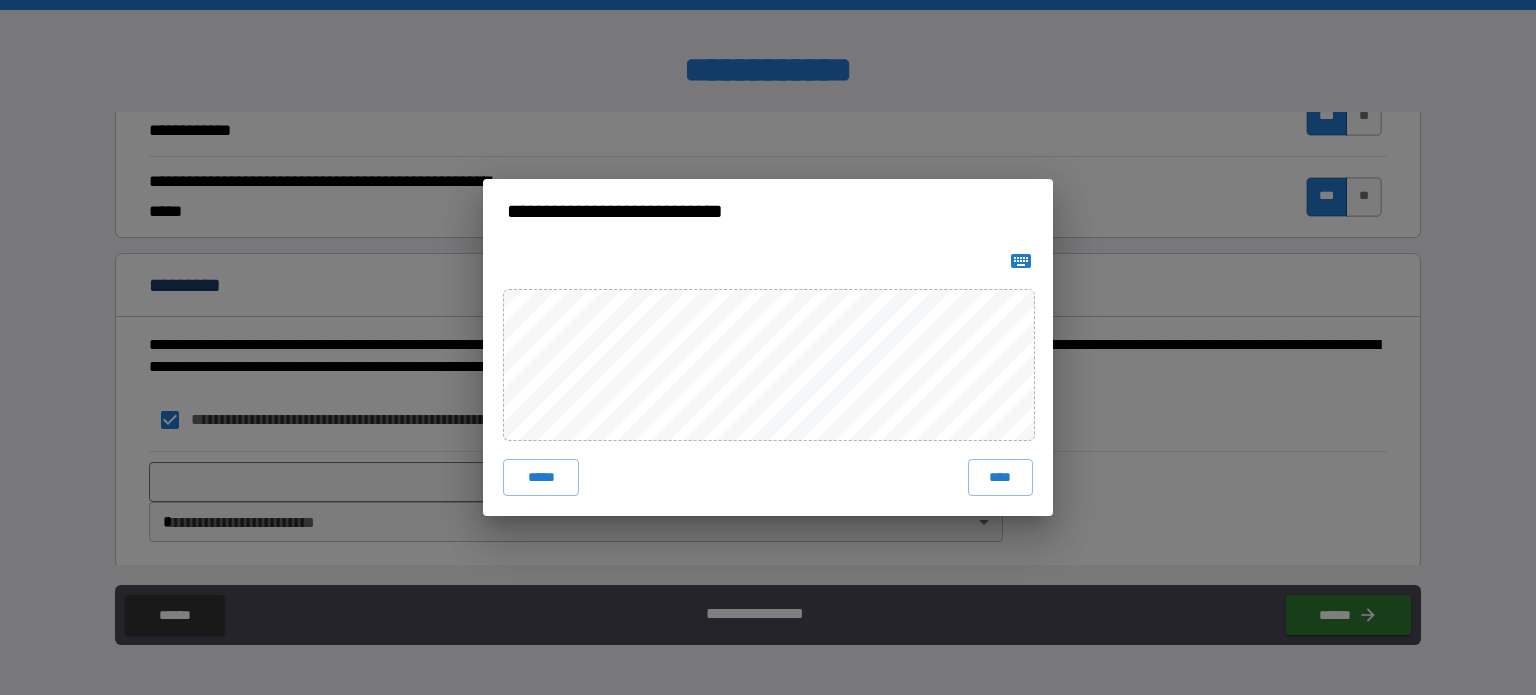 type 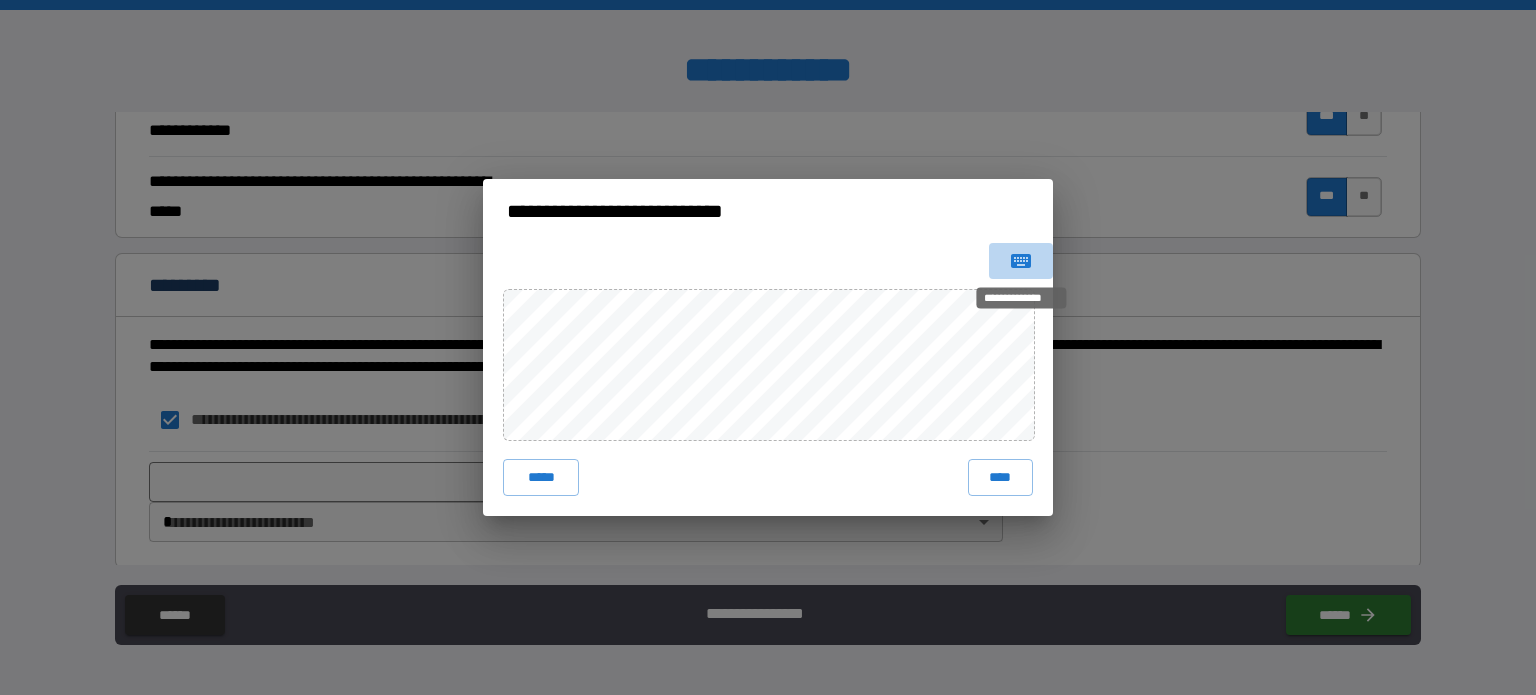 click 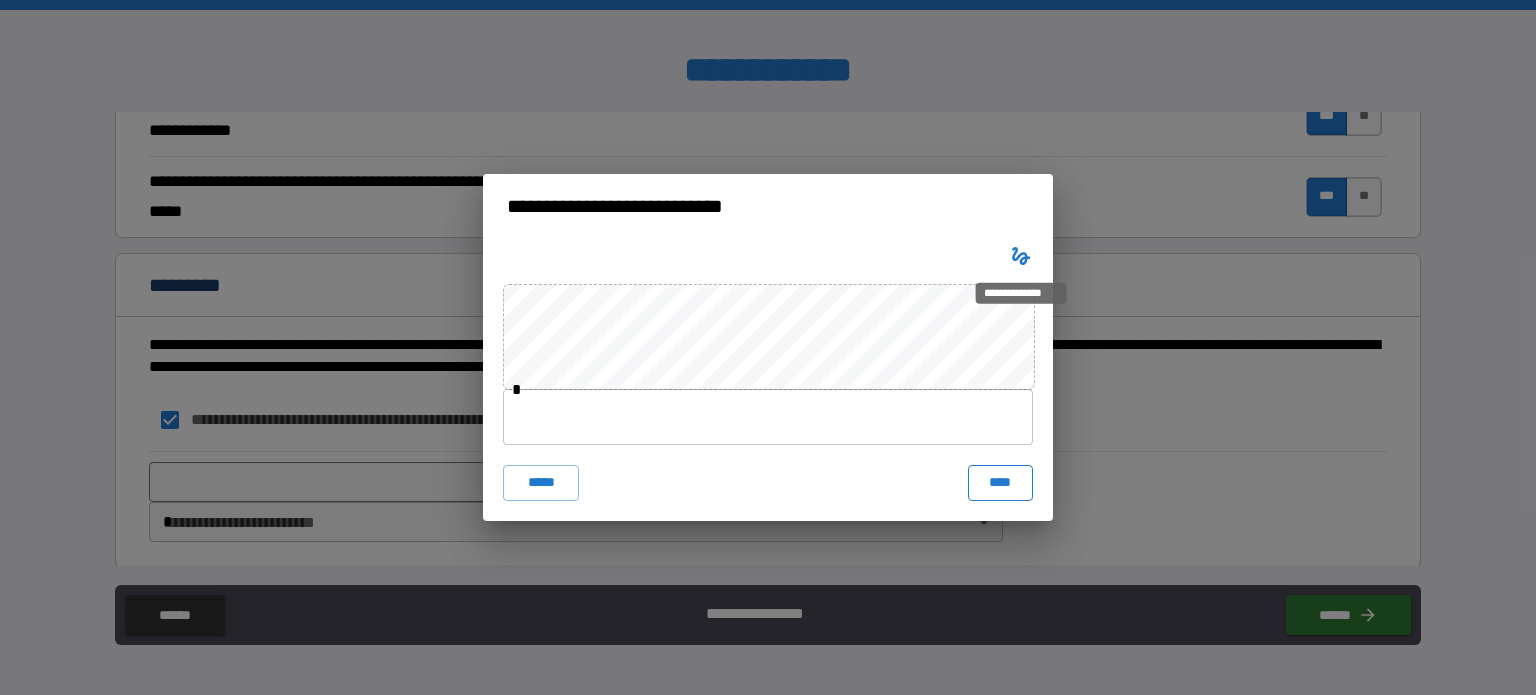 click on "****" at bounding box center (1000, 483) 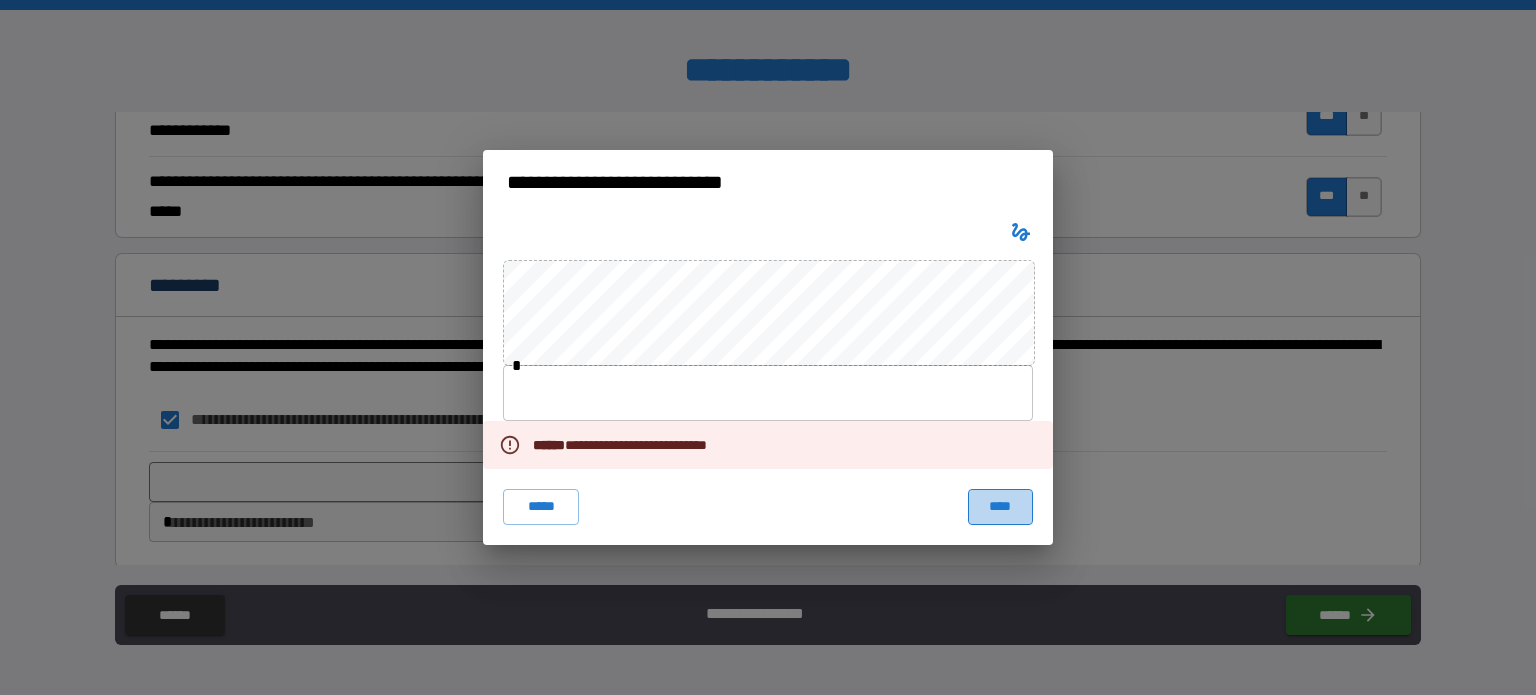 click on "****" at bounding box center (1000, 507) 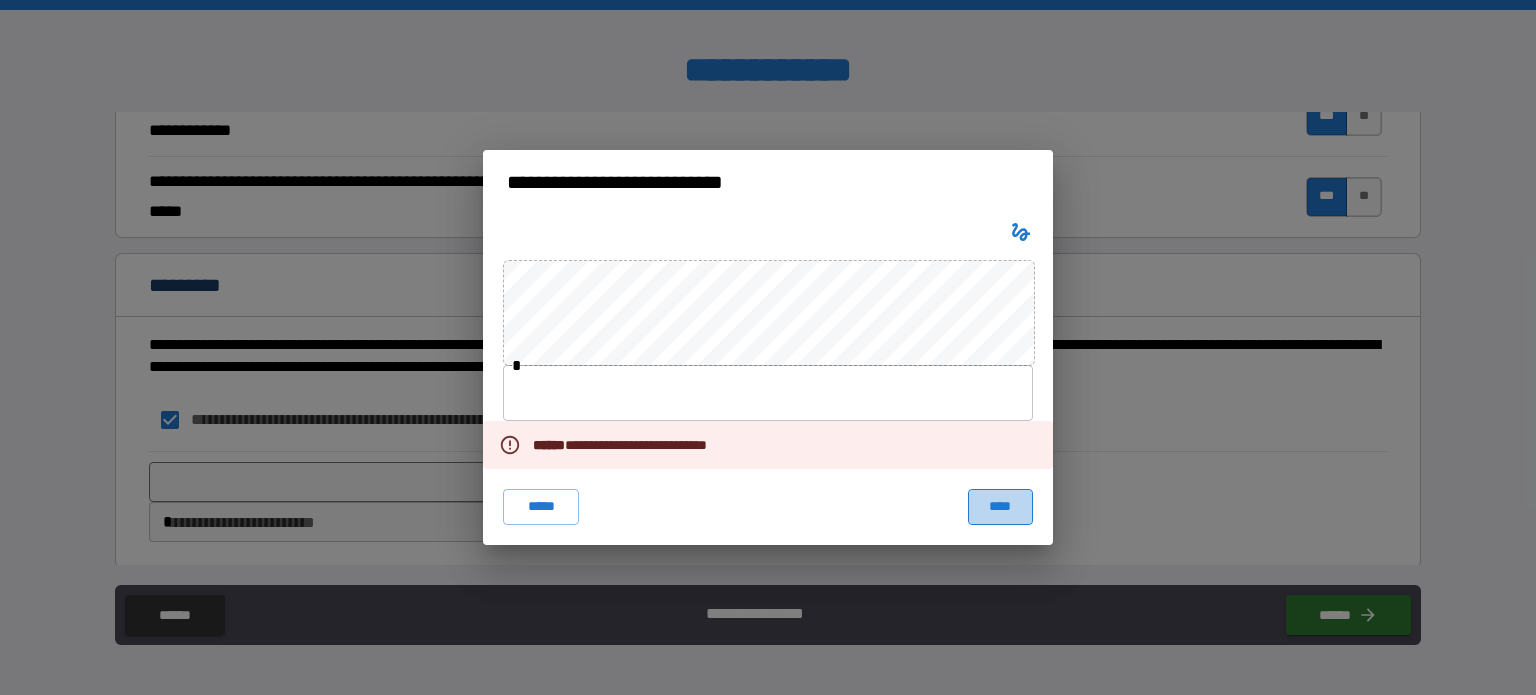 click on "****" at bounding box center [1000, 507] 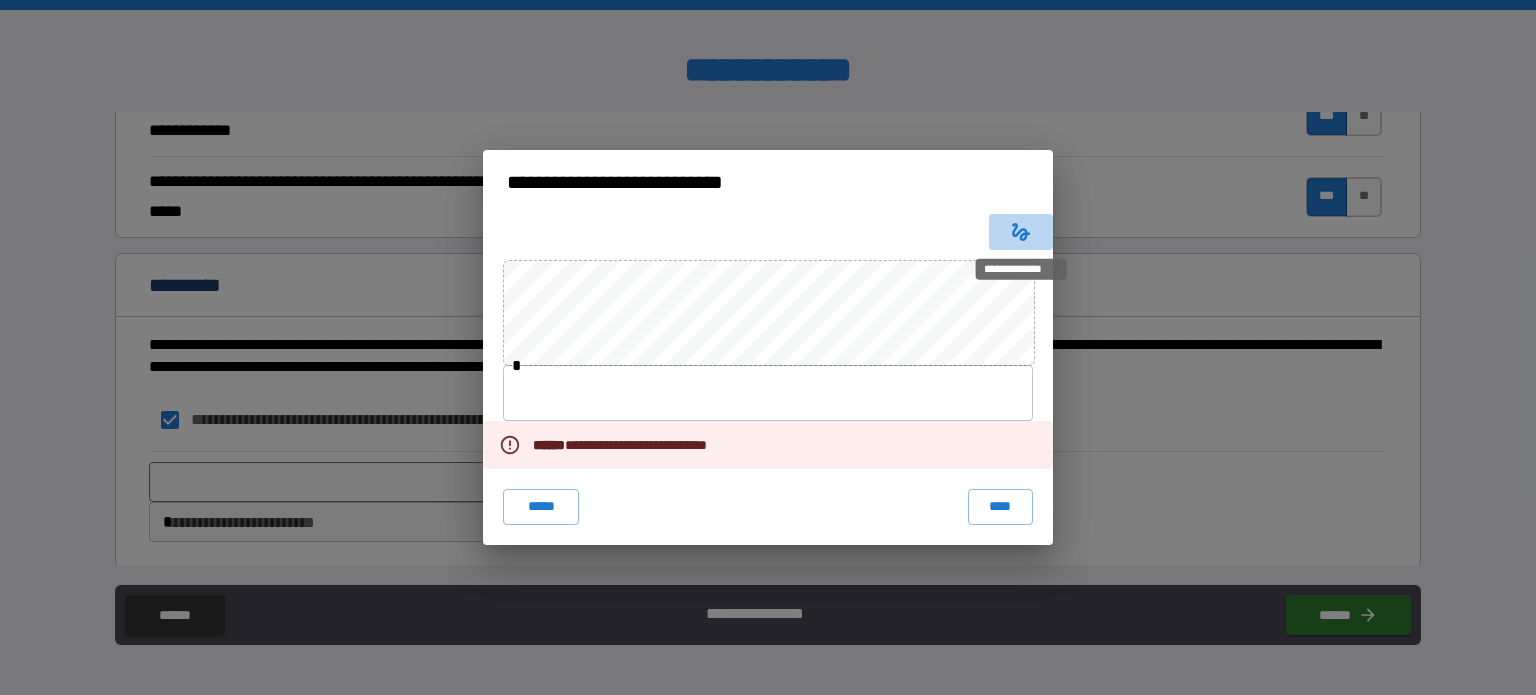 click 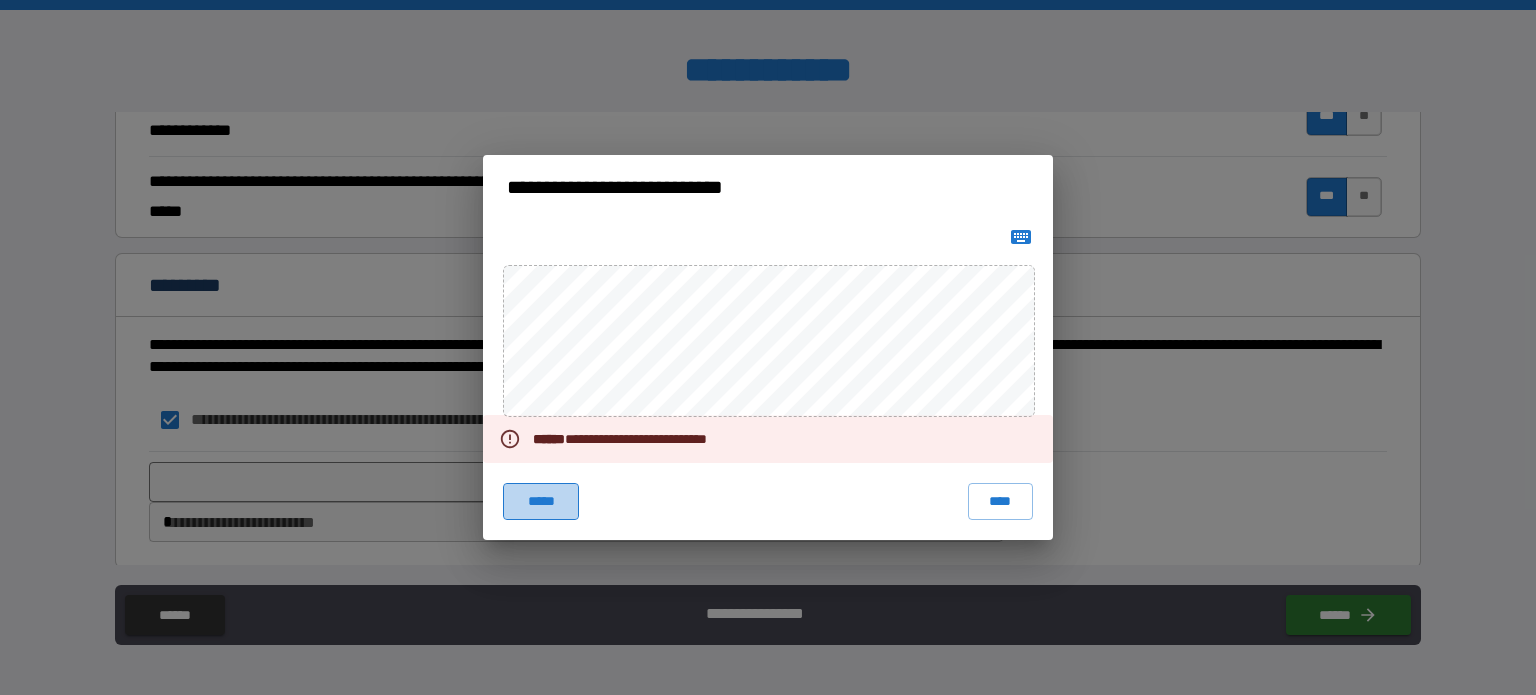 click on "*****" at bounding box center (541, 501) 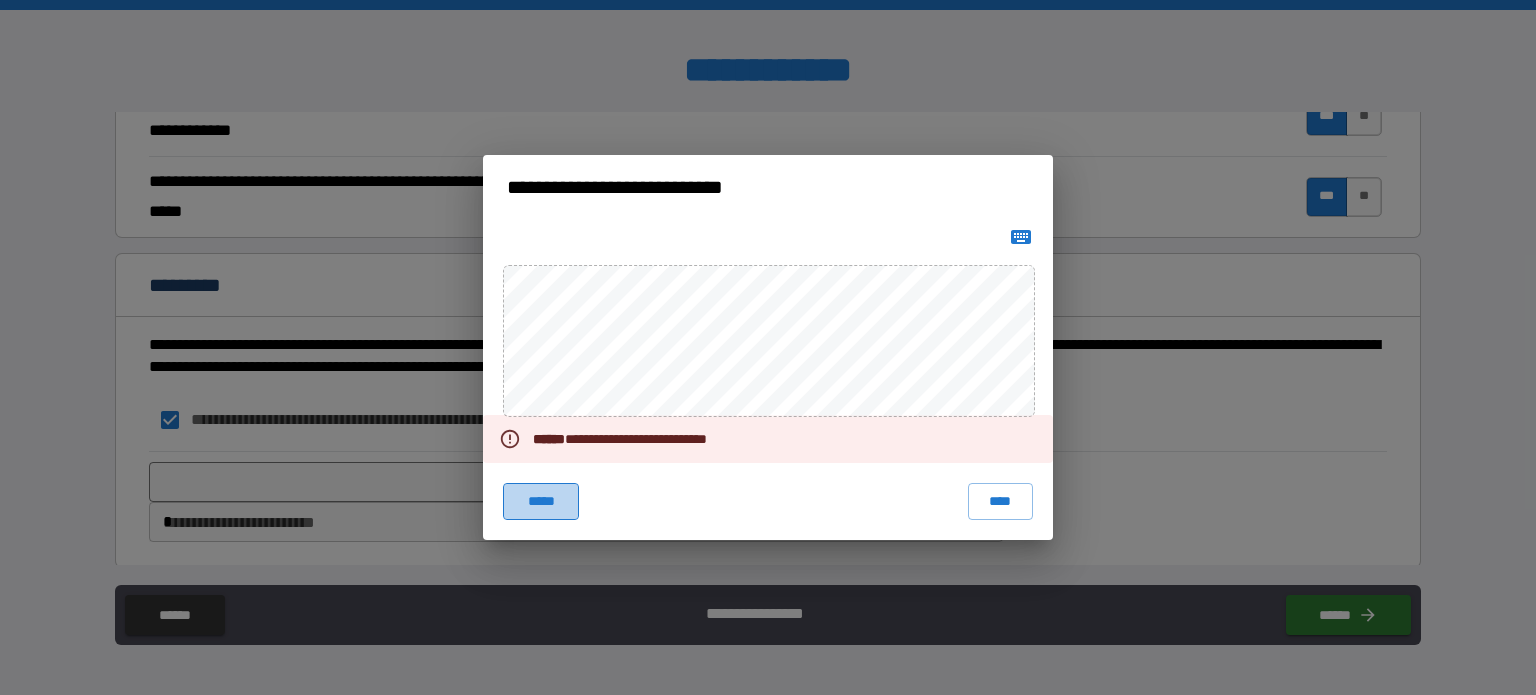 click on "*****" at bounding box center (541, 501) 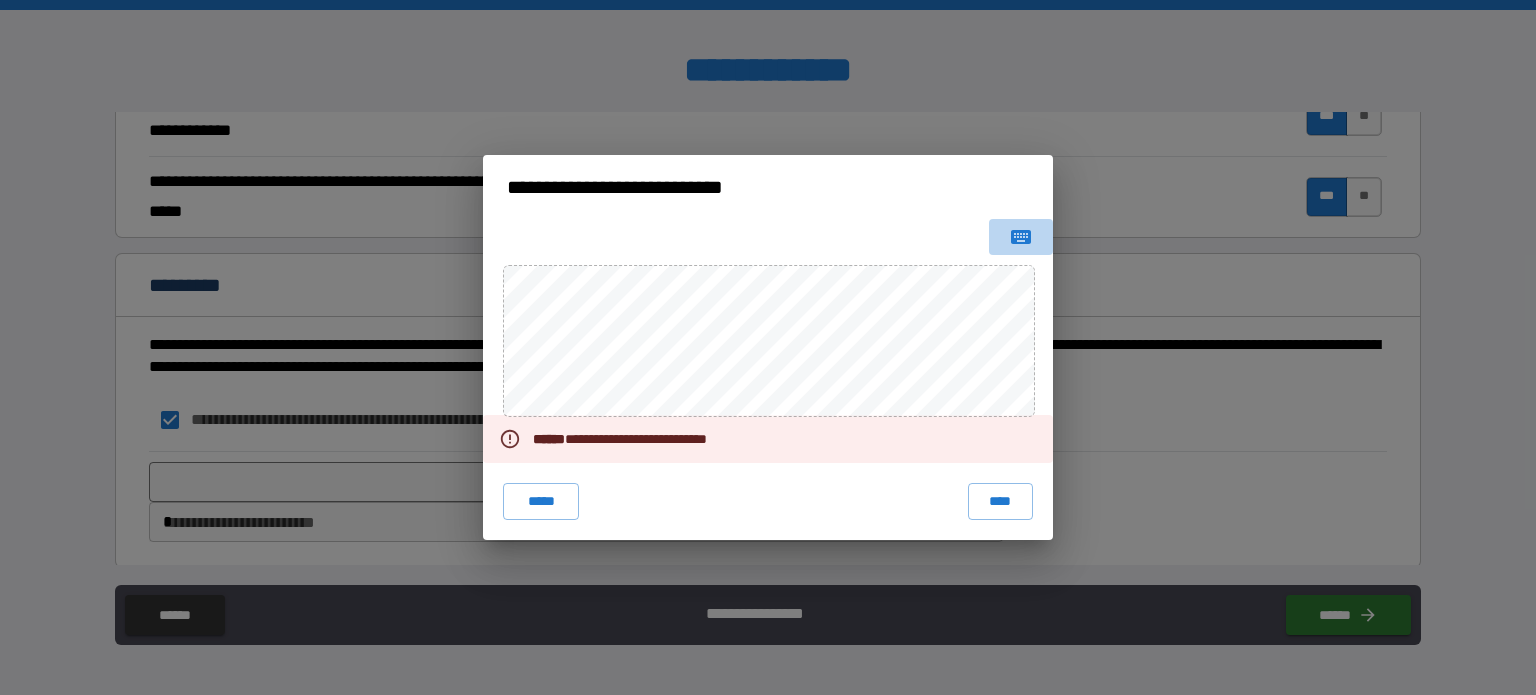 click 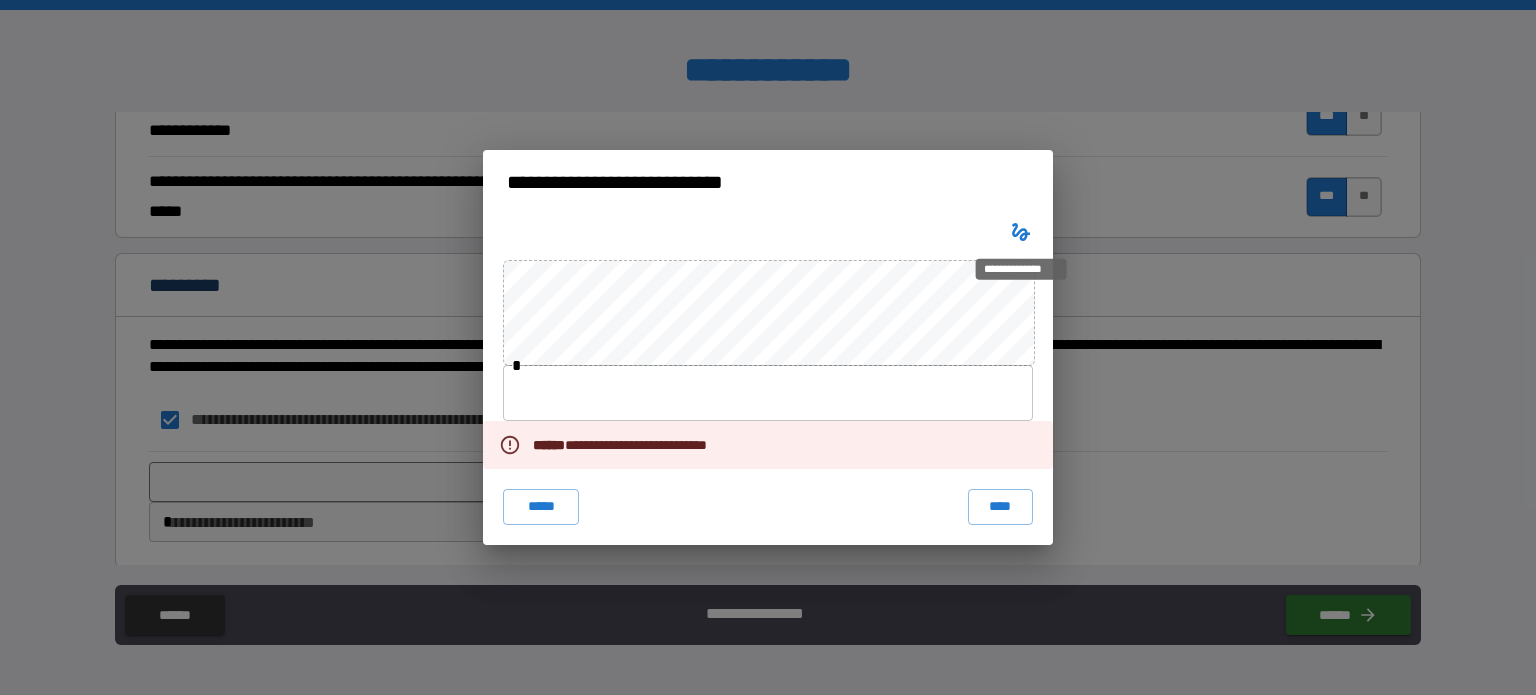 click 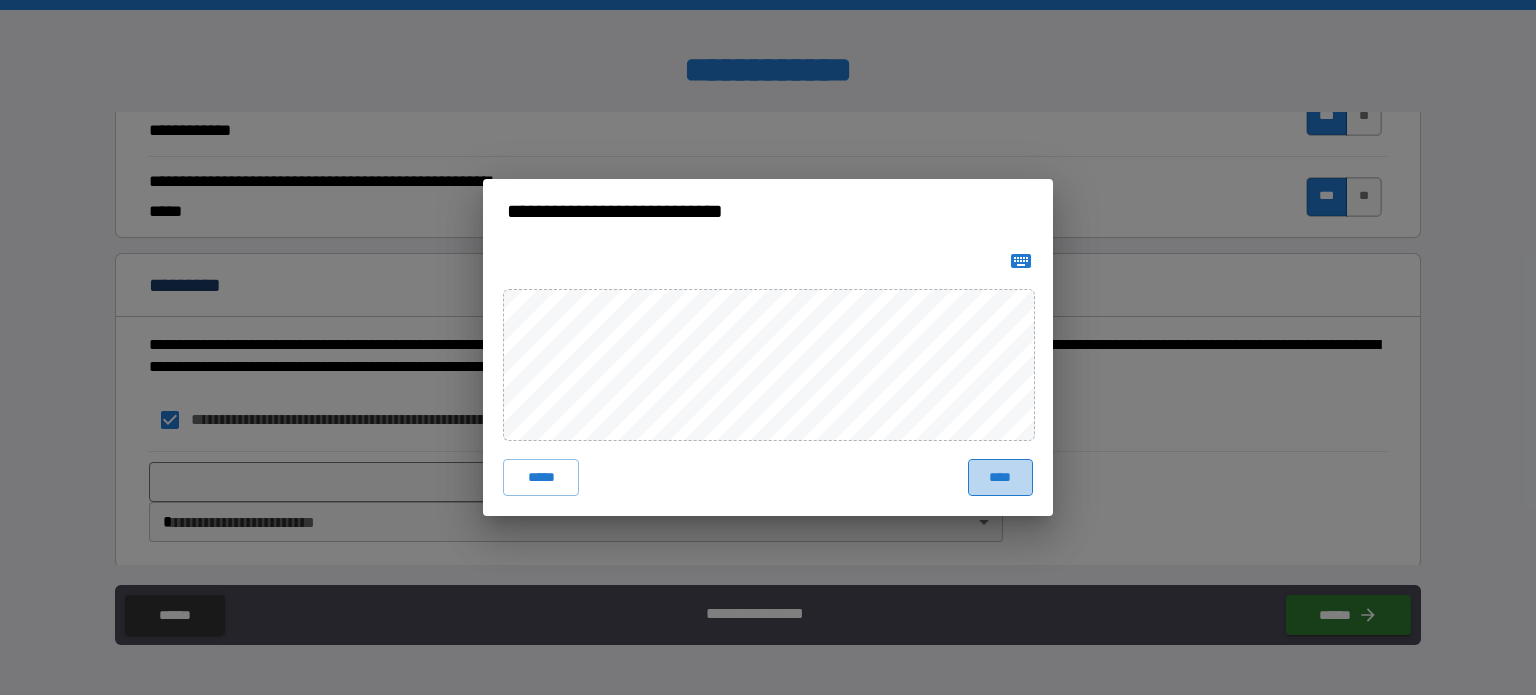 click on "****" at bounding box center (1000, 477) 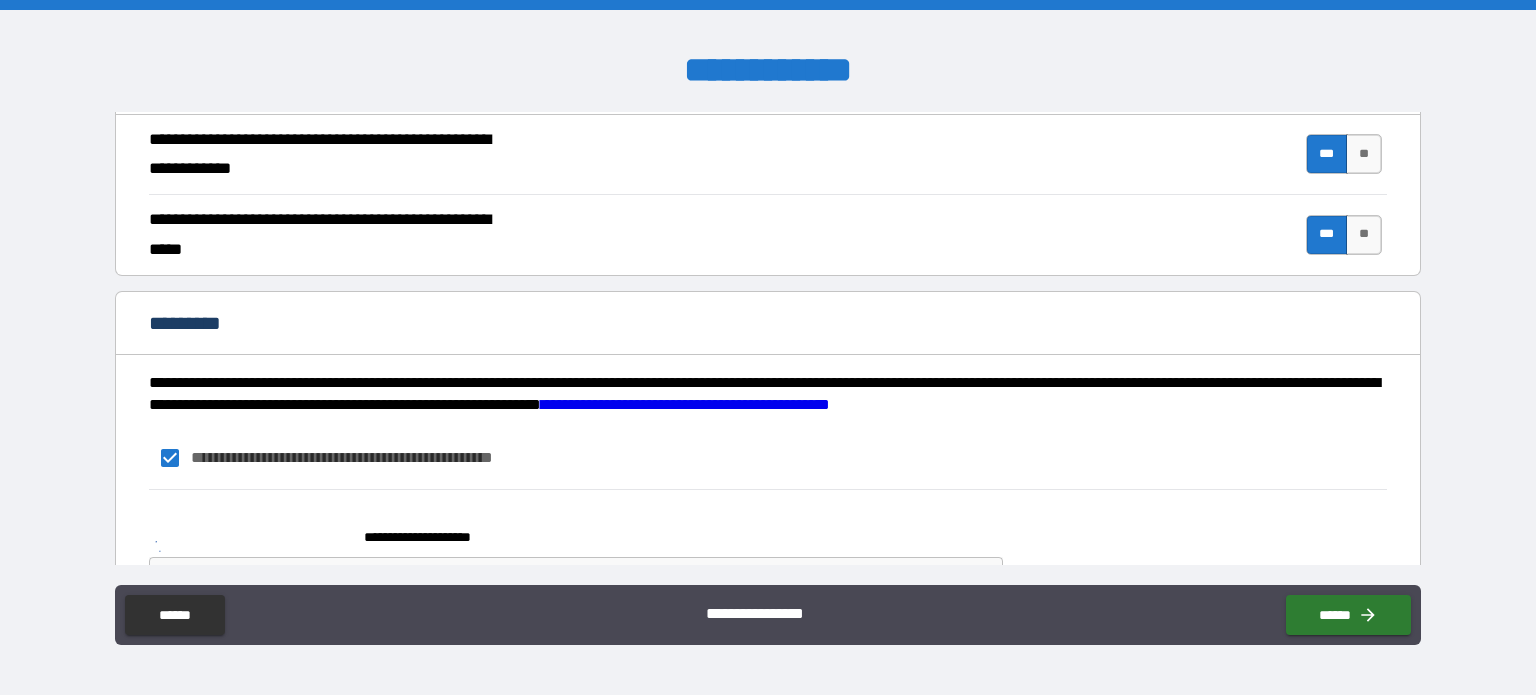 scroll, scrollTop: 1916, scrollLeft: 0, axis: vertical 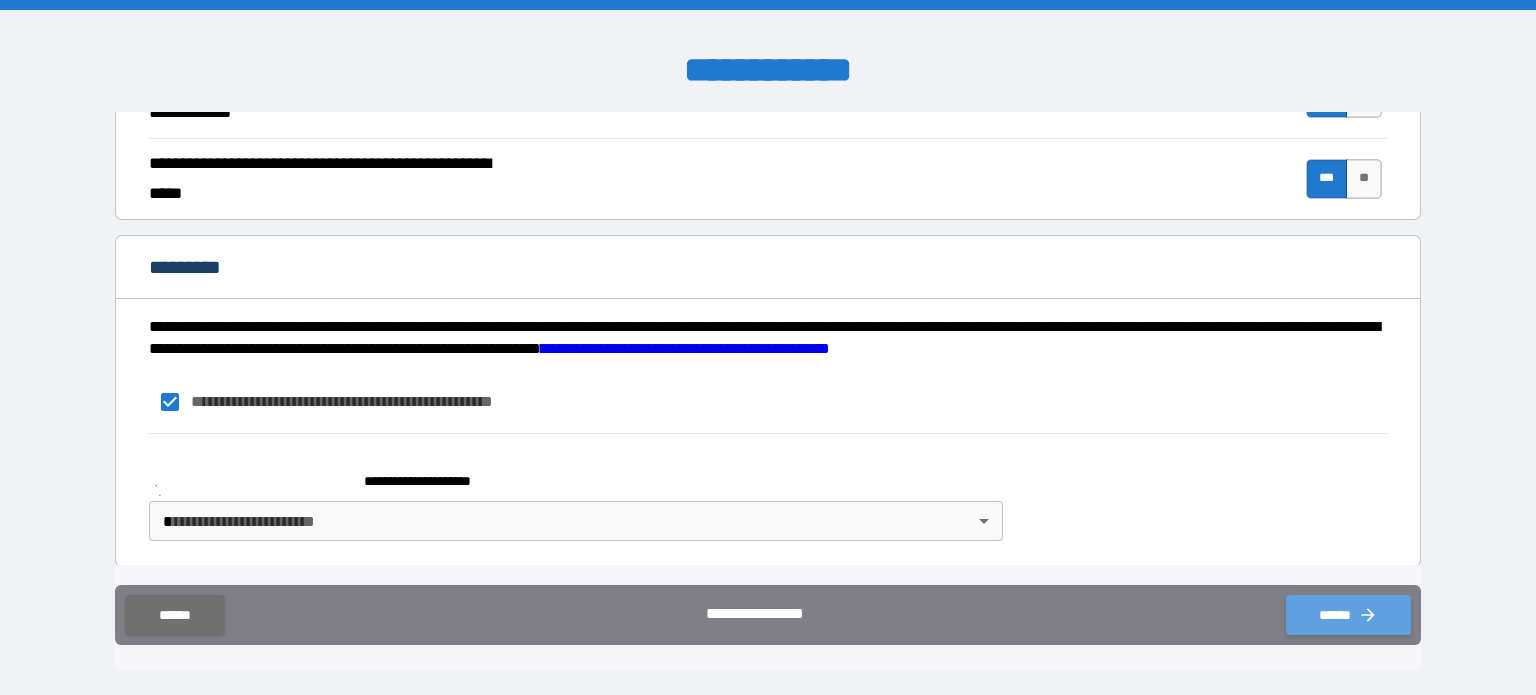 click on "******" at bounding box center (1348, 615) 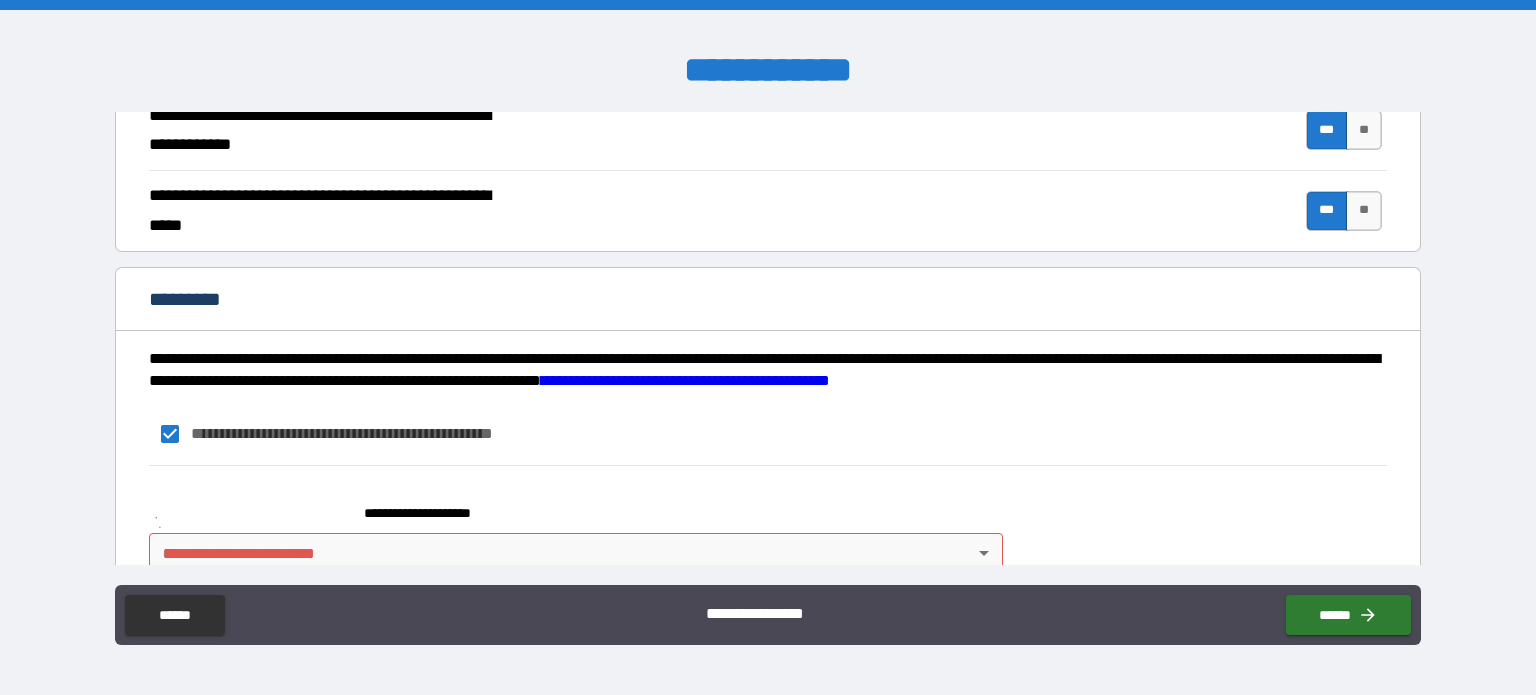 scroll, scrollTop: 1916, scrollLeft: 0, axis: vertical 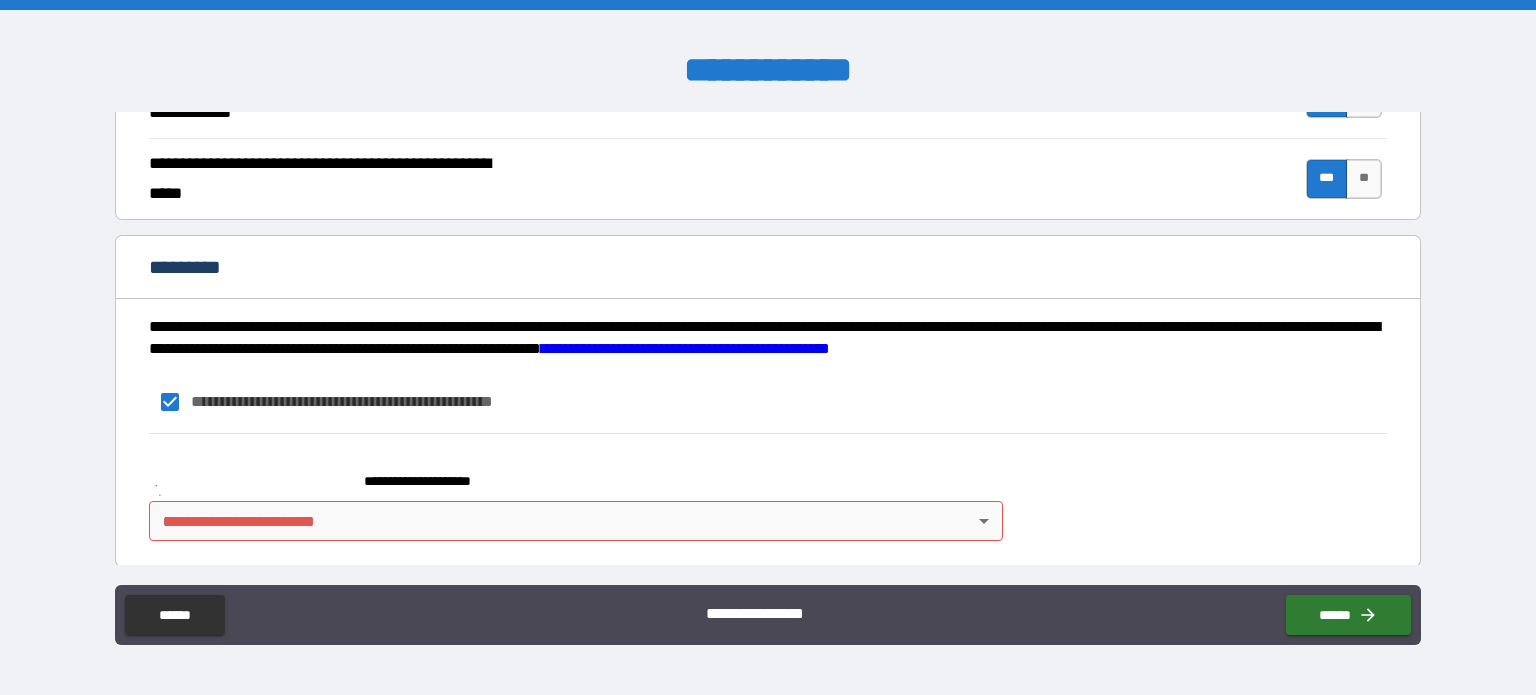 click on "**********" at bounding box center [768, 402] 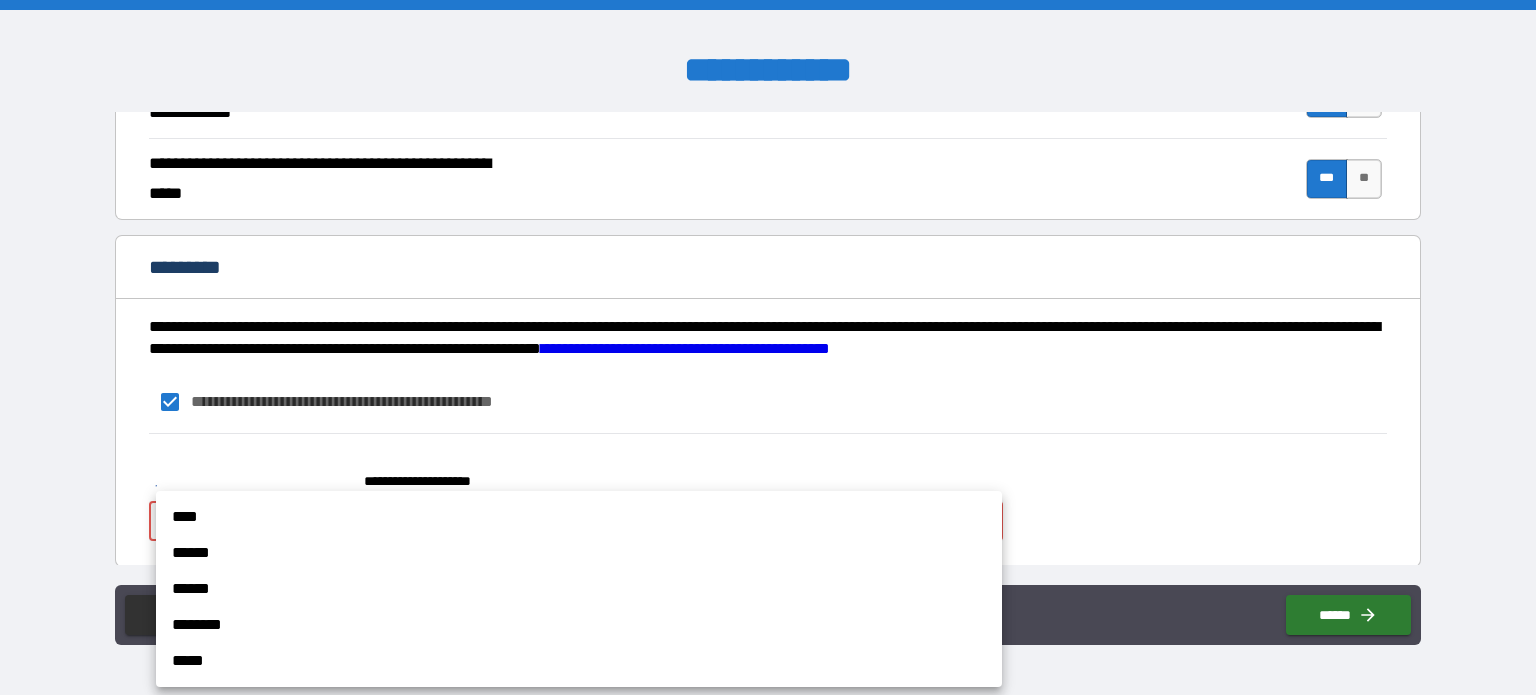 click on "**********" at bounding box center [768, 347] 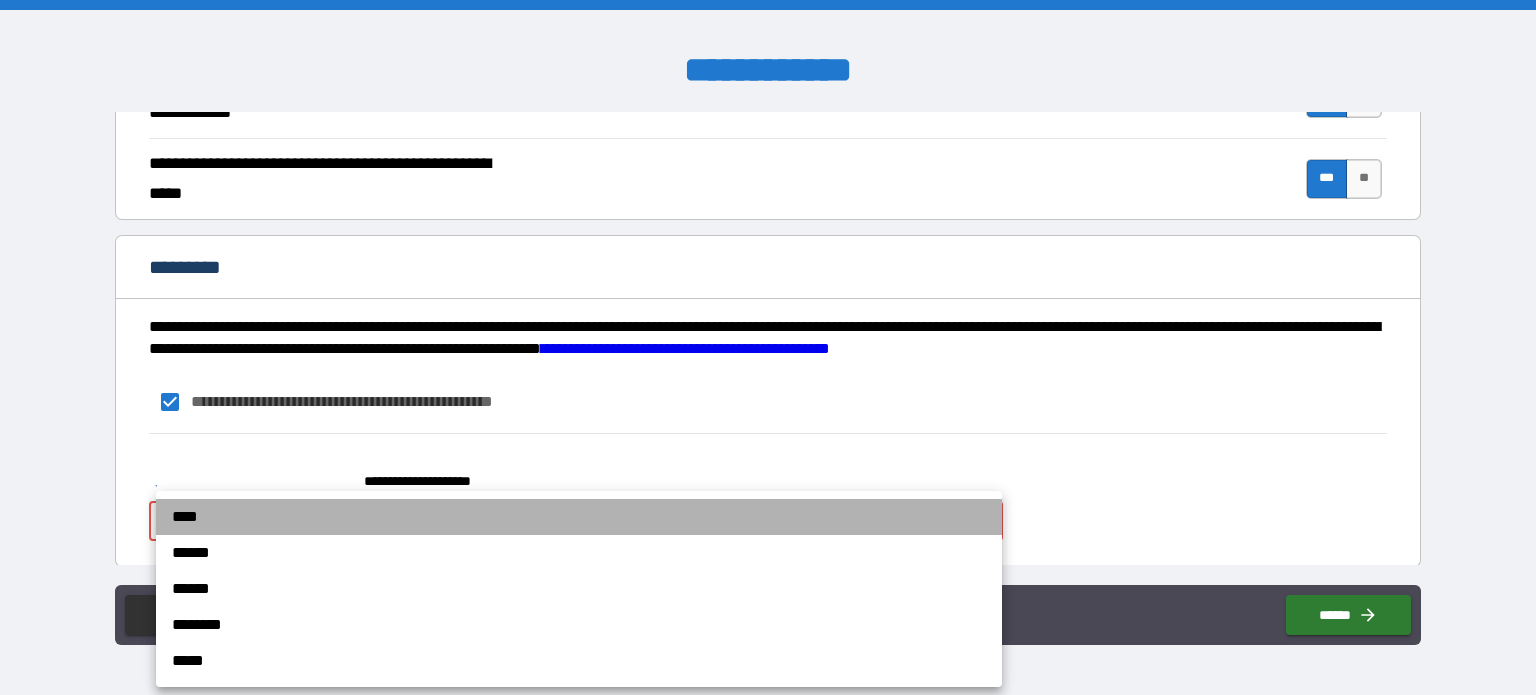 click on "****" at bounding box center (579, 517) 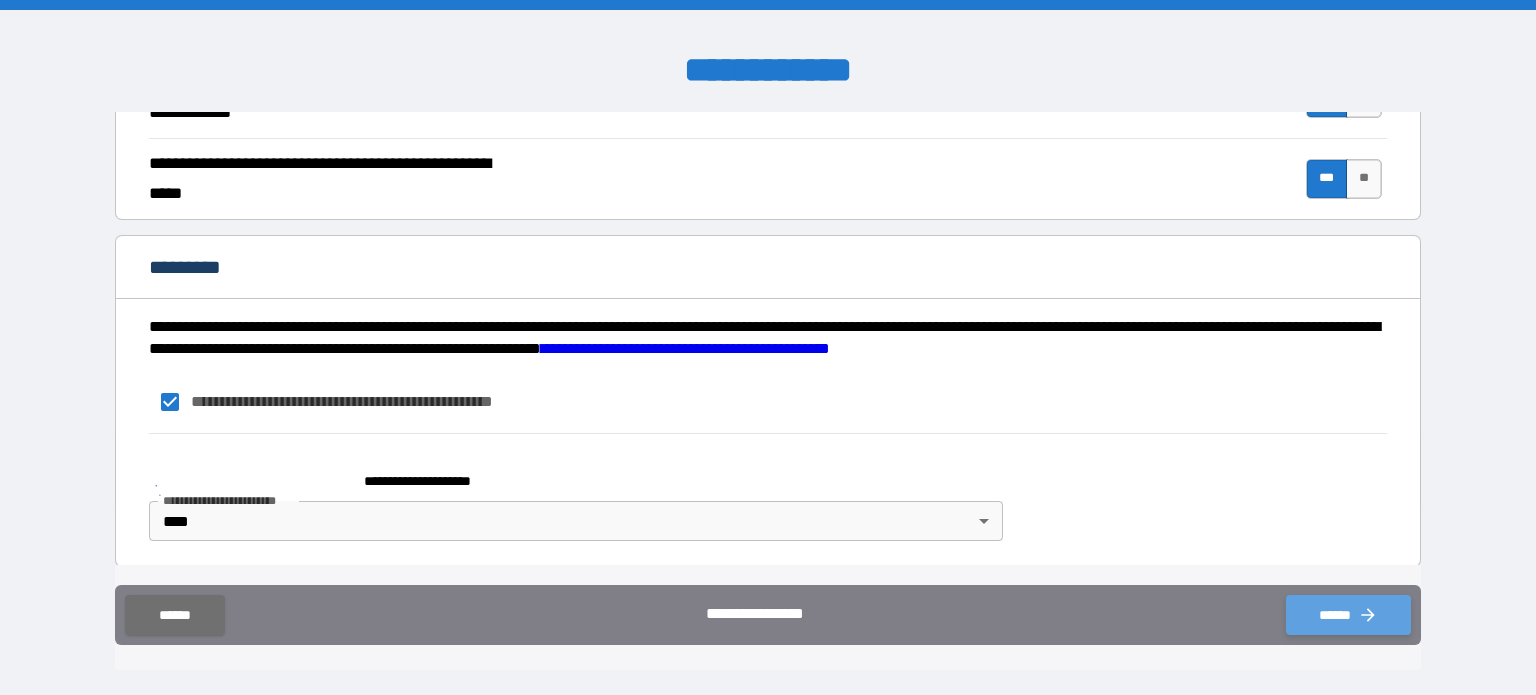 click on "******" at bounding box center [1348, 615] 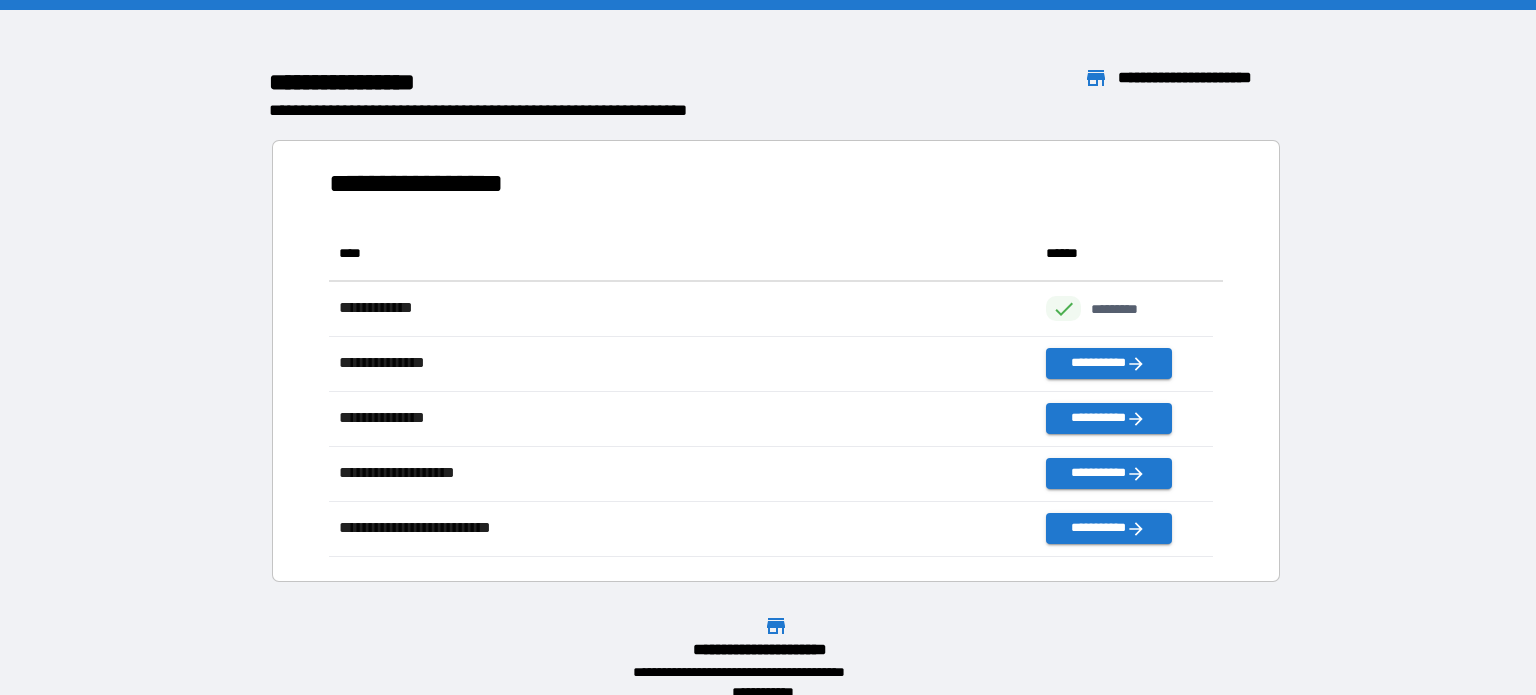 scroll, scrollTop: 16, scrollLeft: 16, axis: both 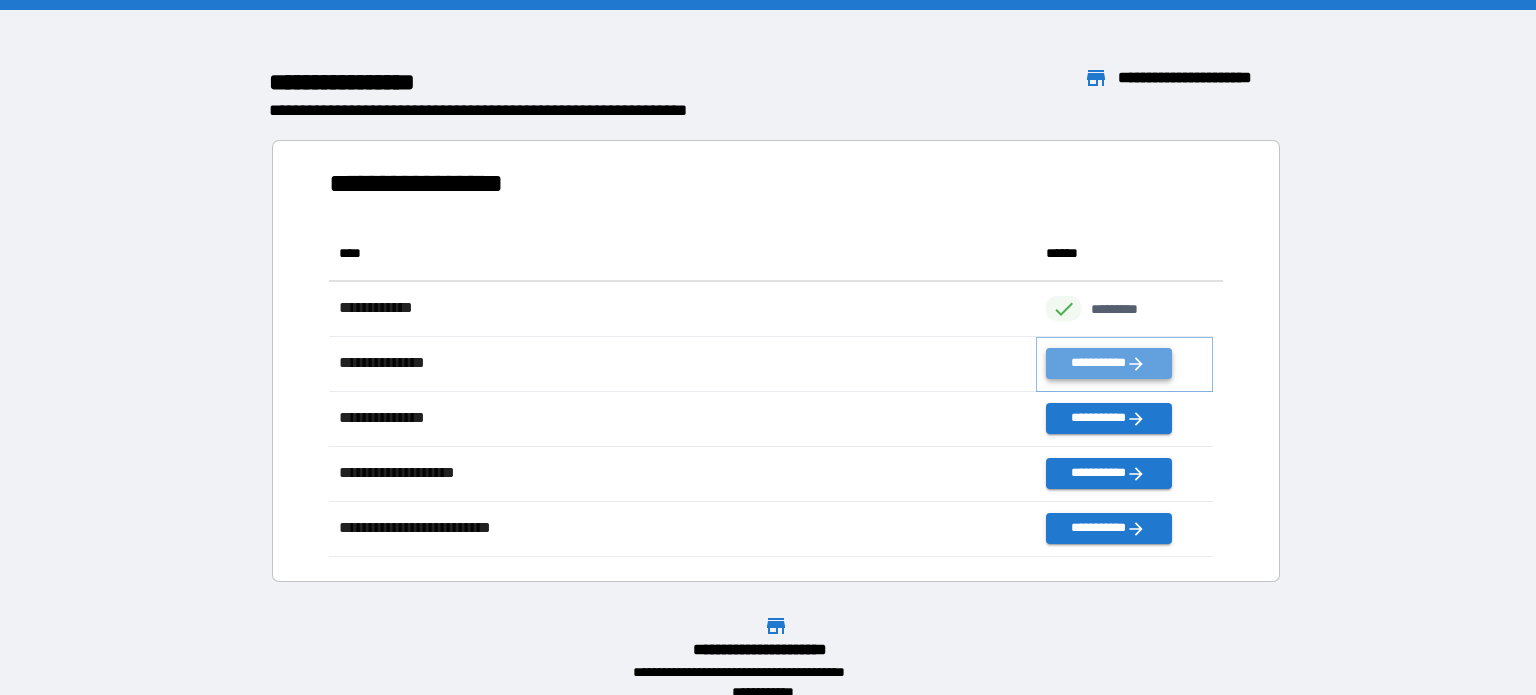 click on "**********" at bounding box center [1108, 363] 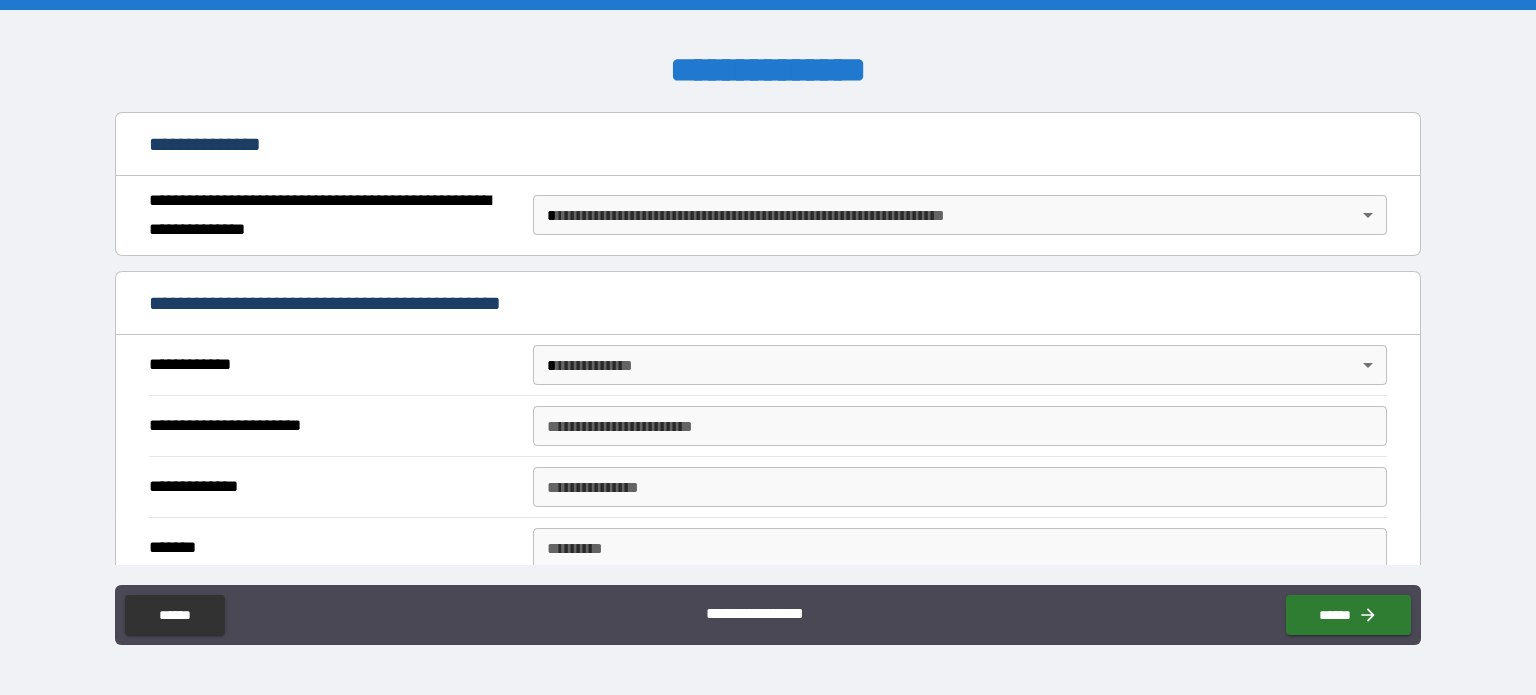 scroll, scrollTop: 232, scrollLeft: 0, axis: vertical 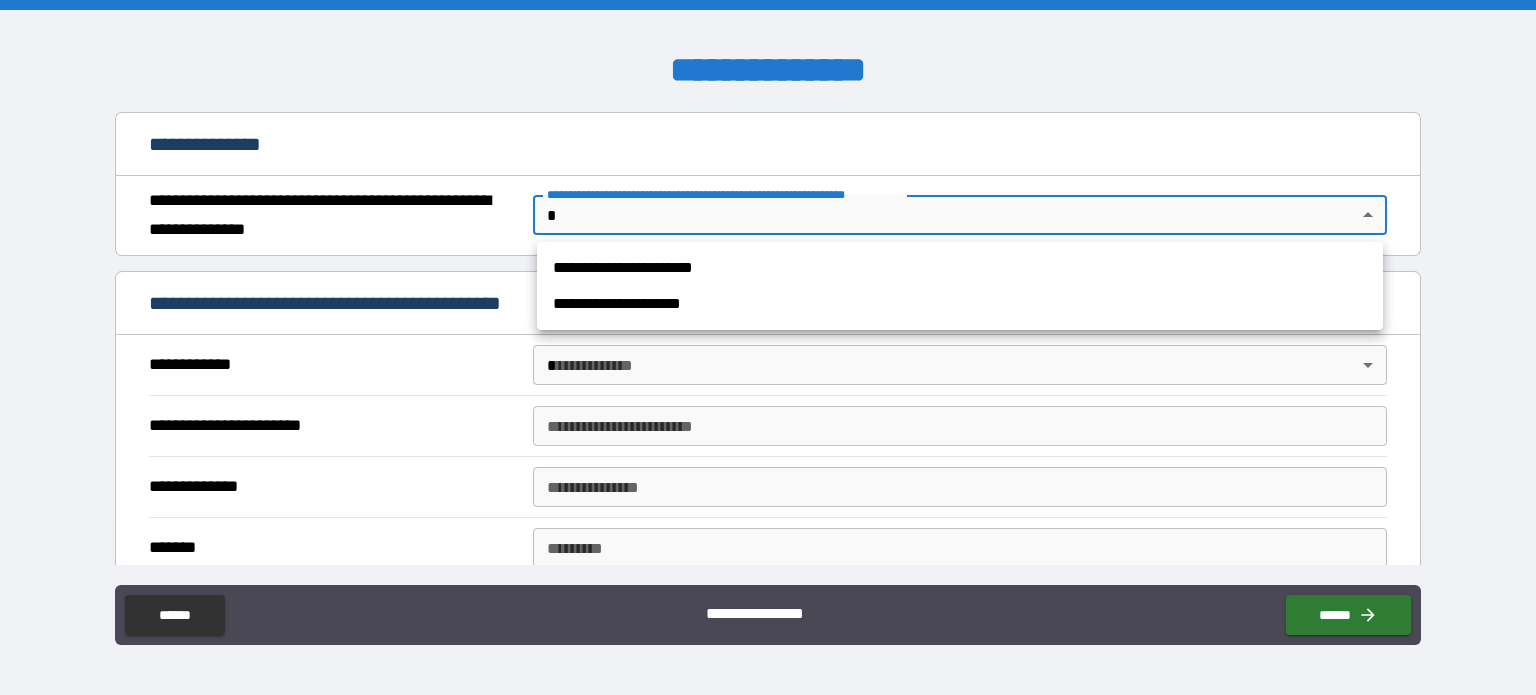 click on "**********" at bounding box center [768, 347] 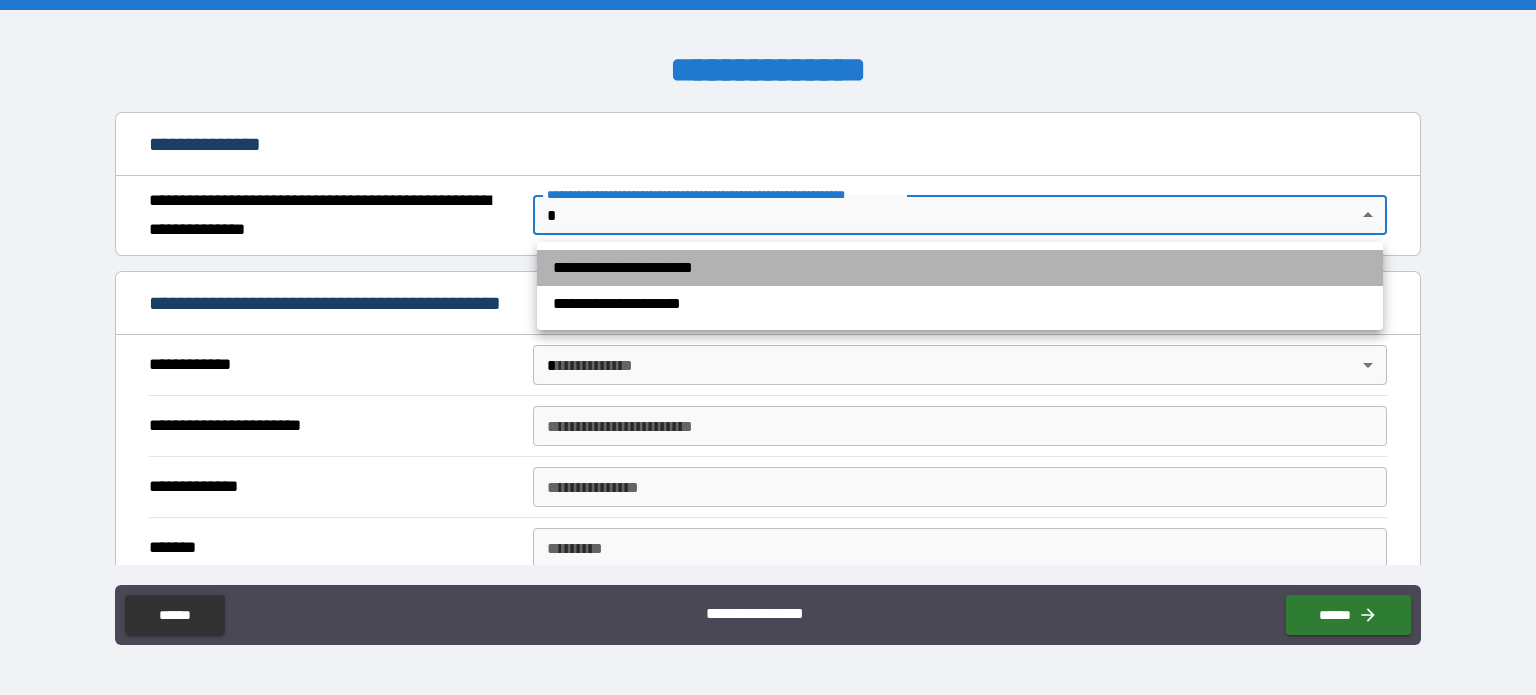 click on "**********" at bounding box center [960, 268] 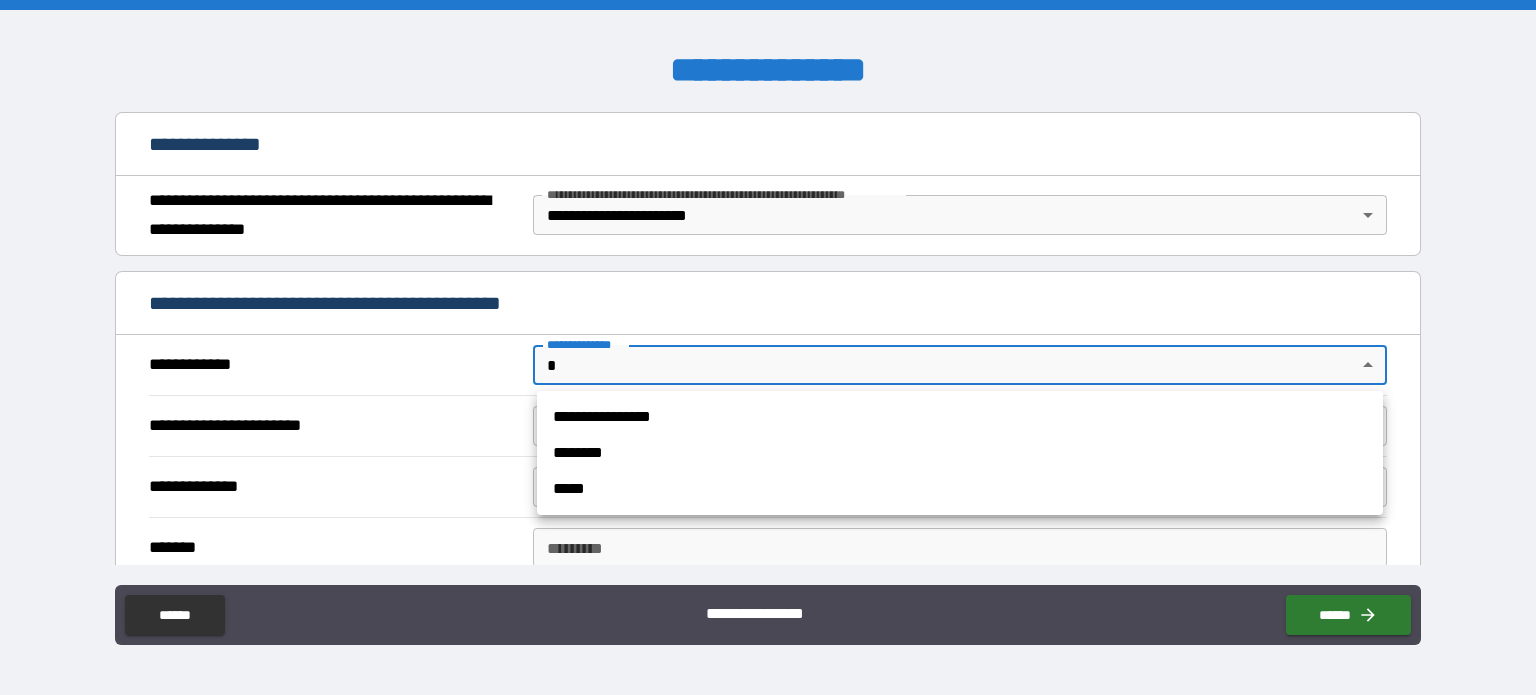click on "**********" at bounding box center [768, 347] 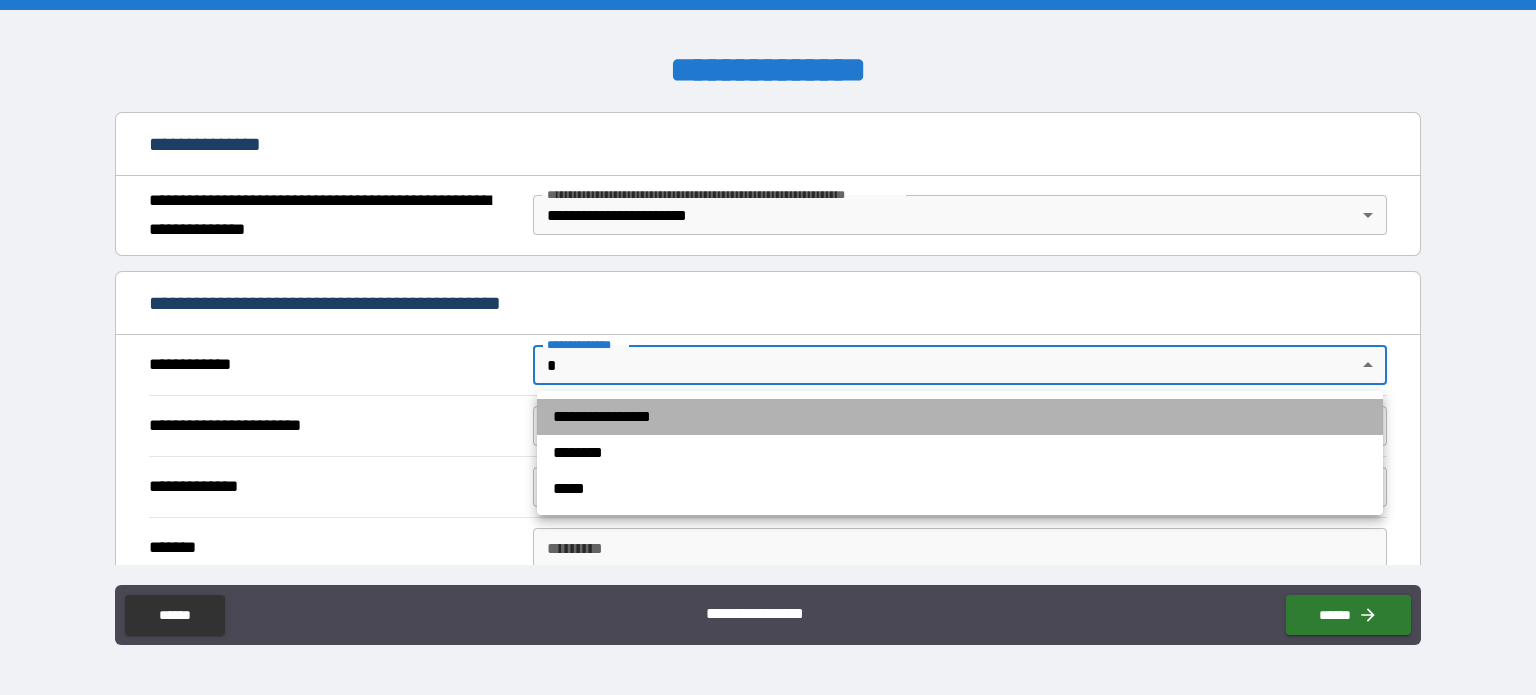 click on "**********" at bounding box center (960, 417) 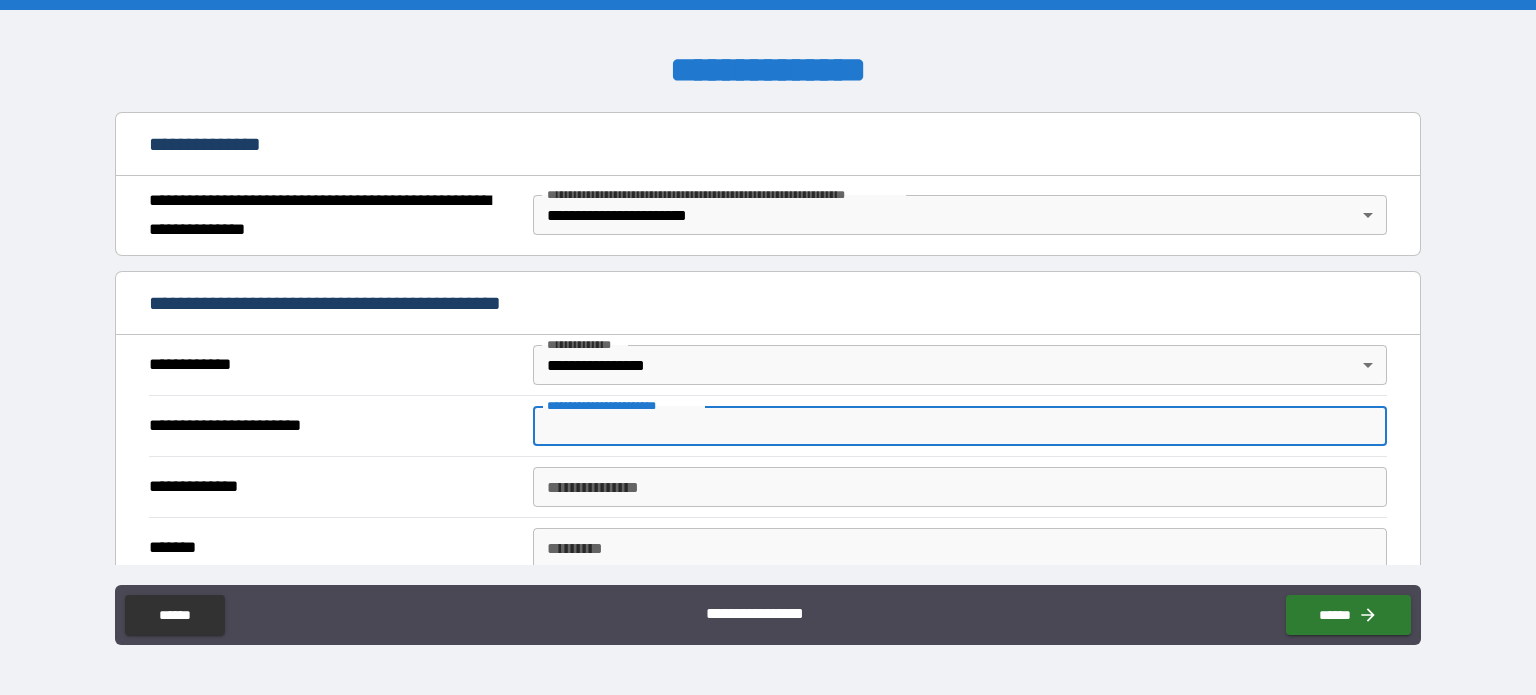 click on "**********" at bounding box center [960, 426] 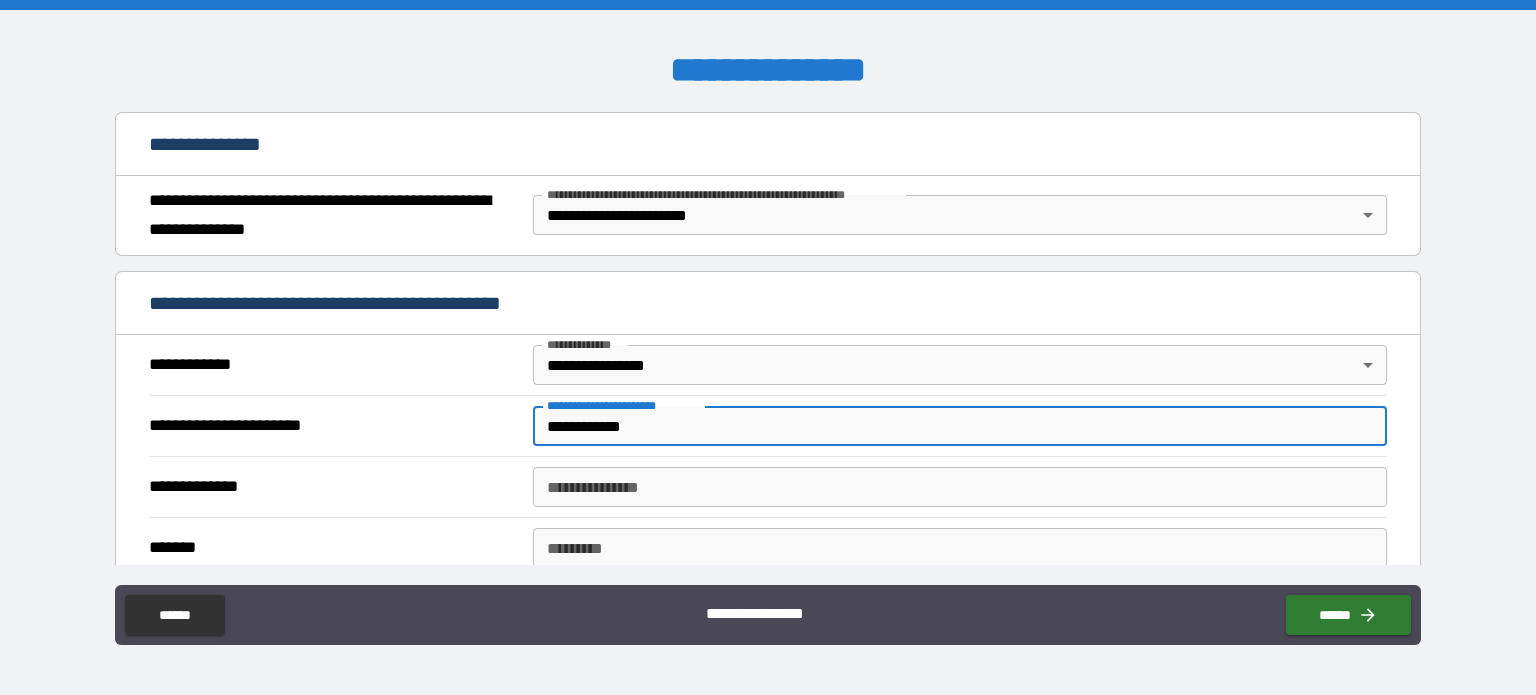 type on "**********" 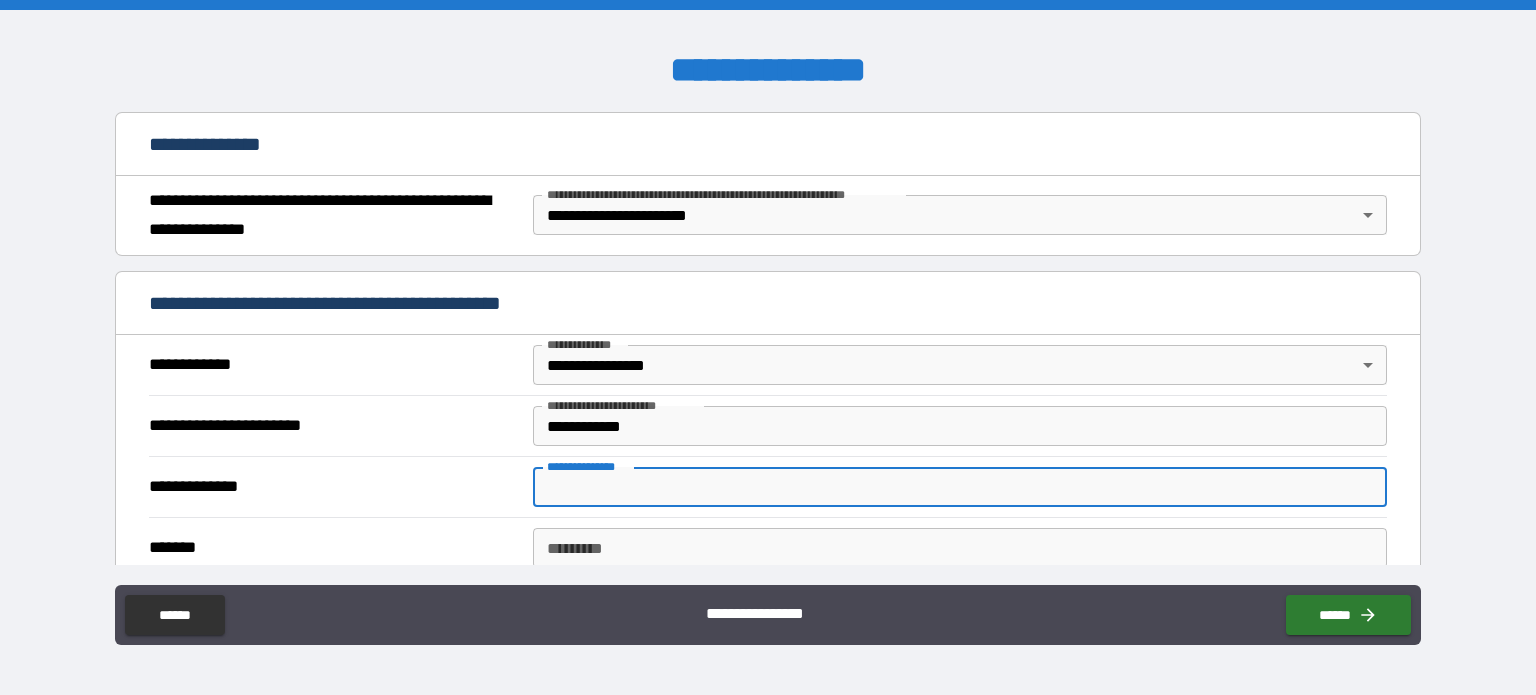 click on "**********" at bounding box center (960, 487) 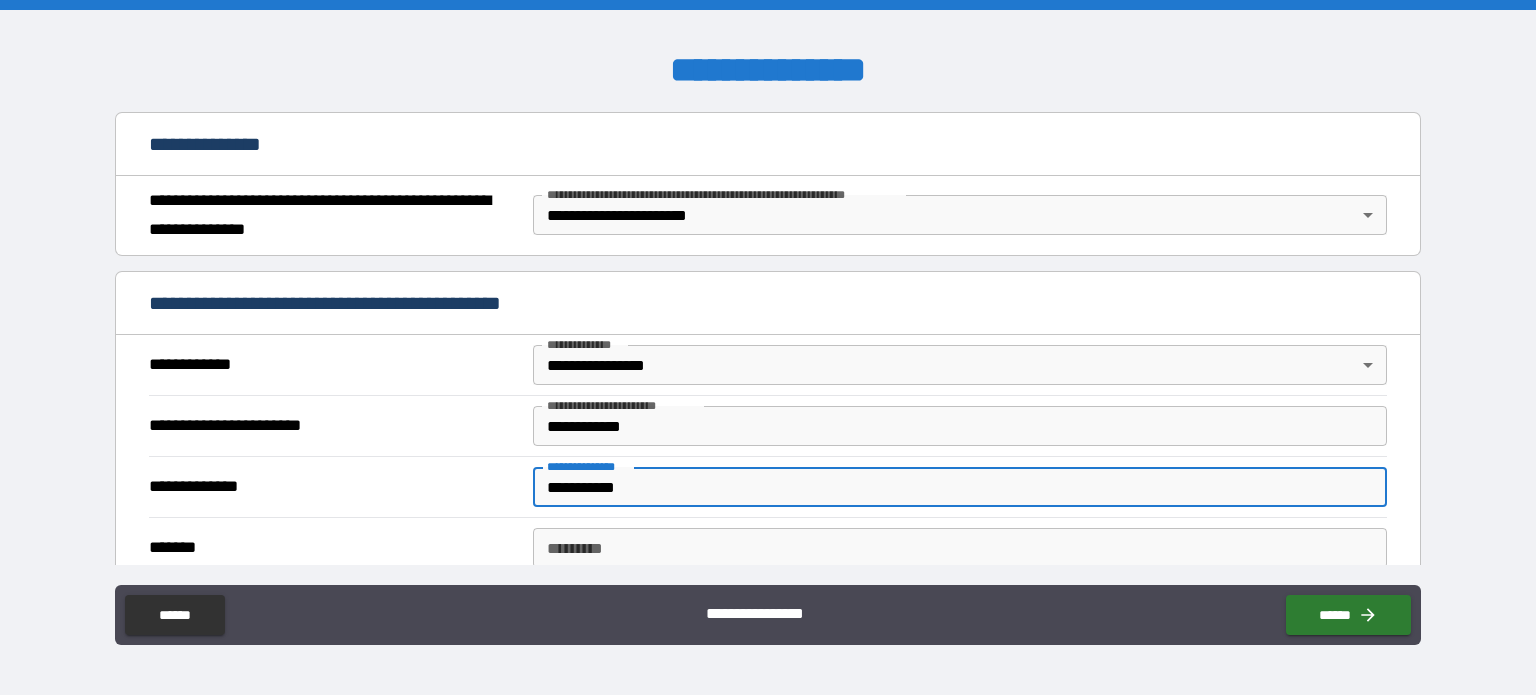 type on "**********" 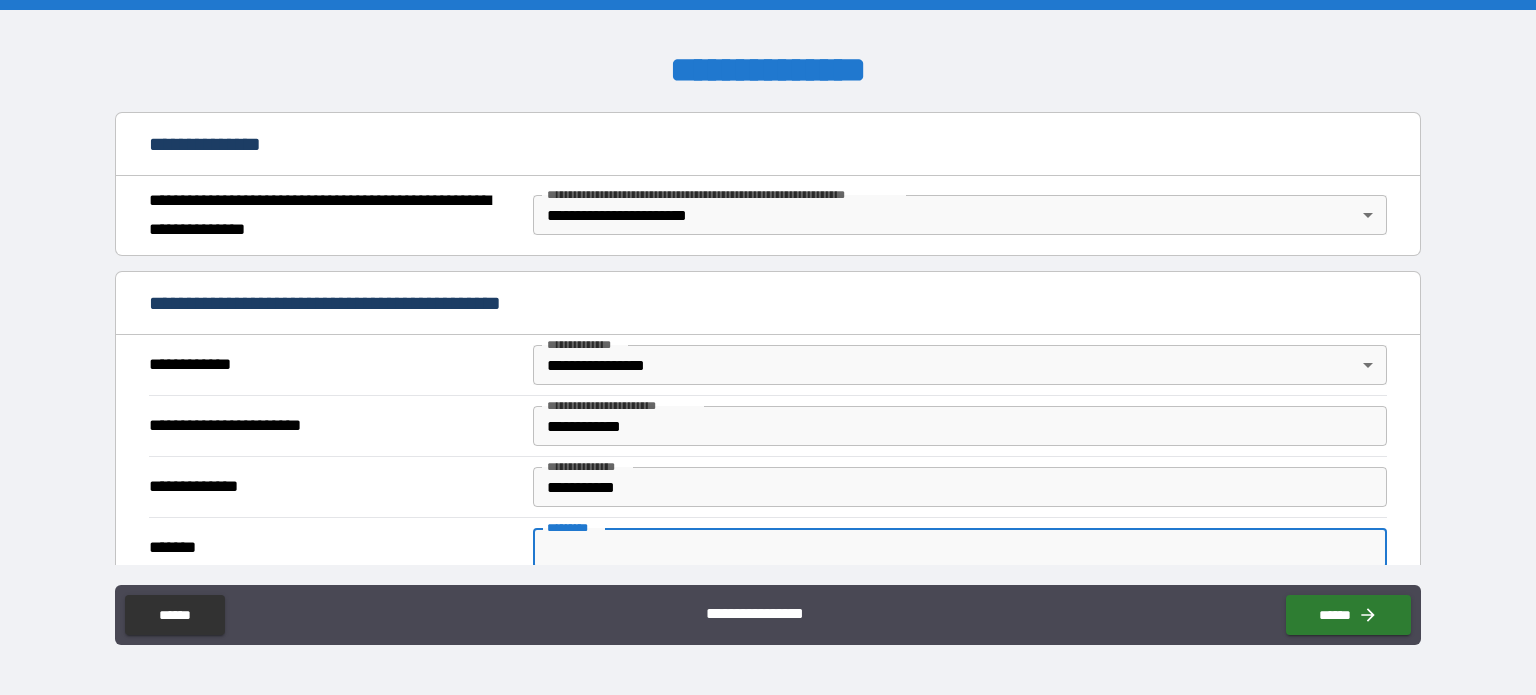 click on "*******   *" at bounding box center [960, 548] 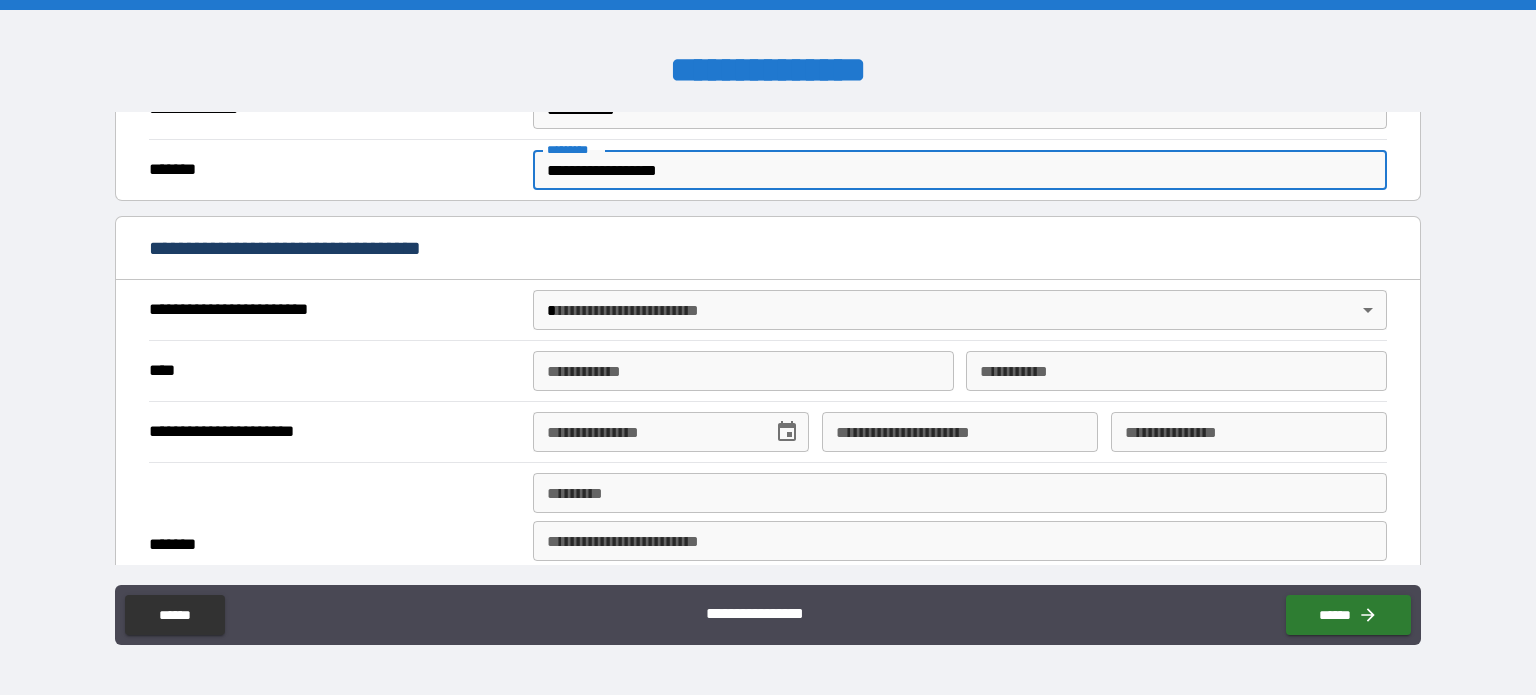 scroll, scrollTop: 620, scrollLeft: 0, axis: vertical 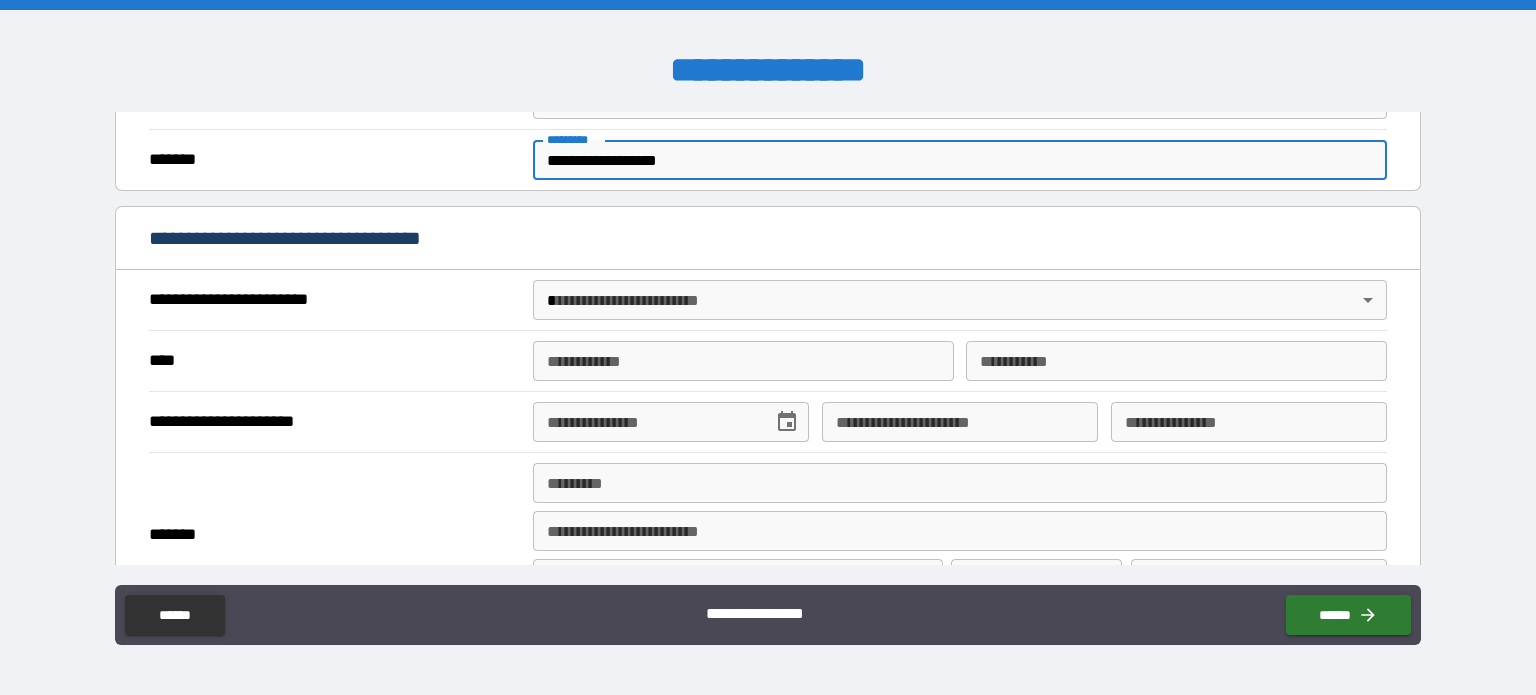 type on "**********" 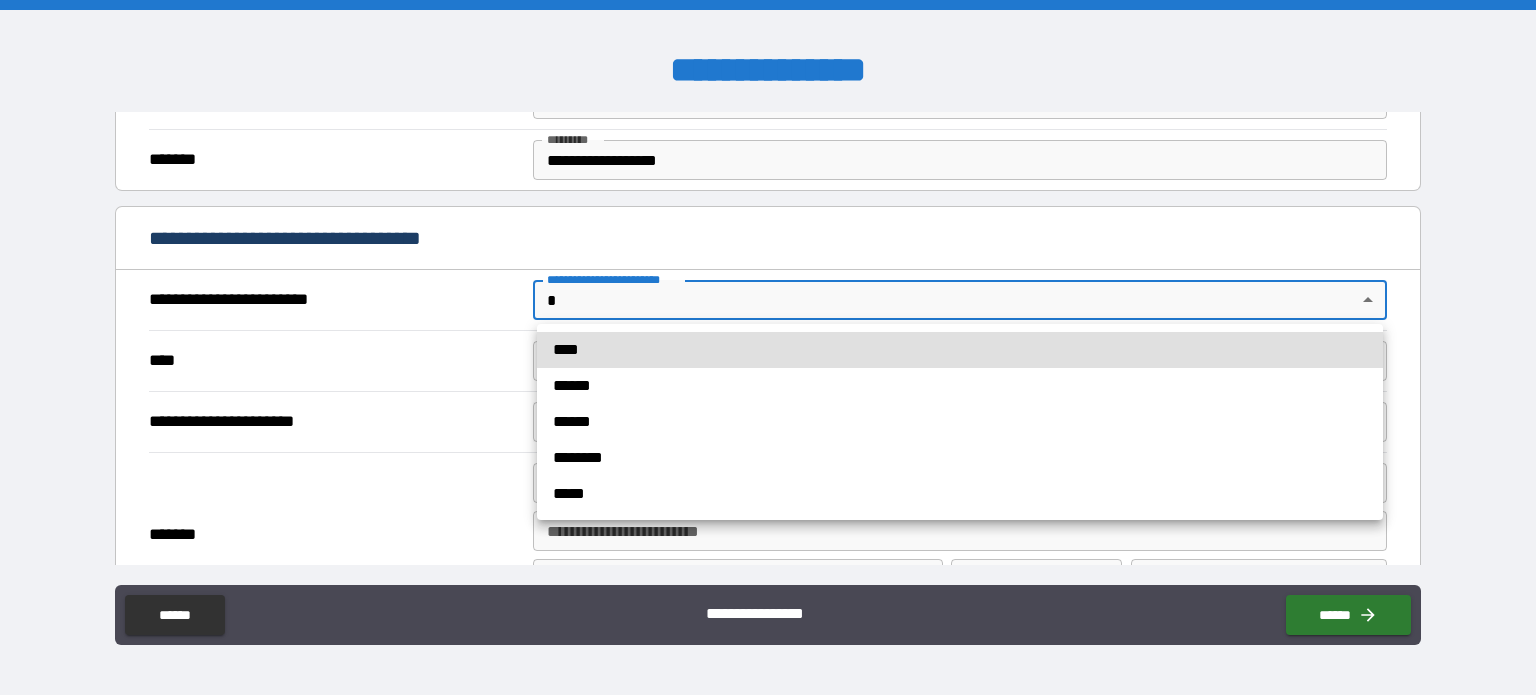 click on "**********" at bounding box center [768, 347] 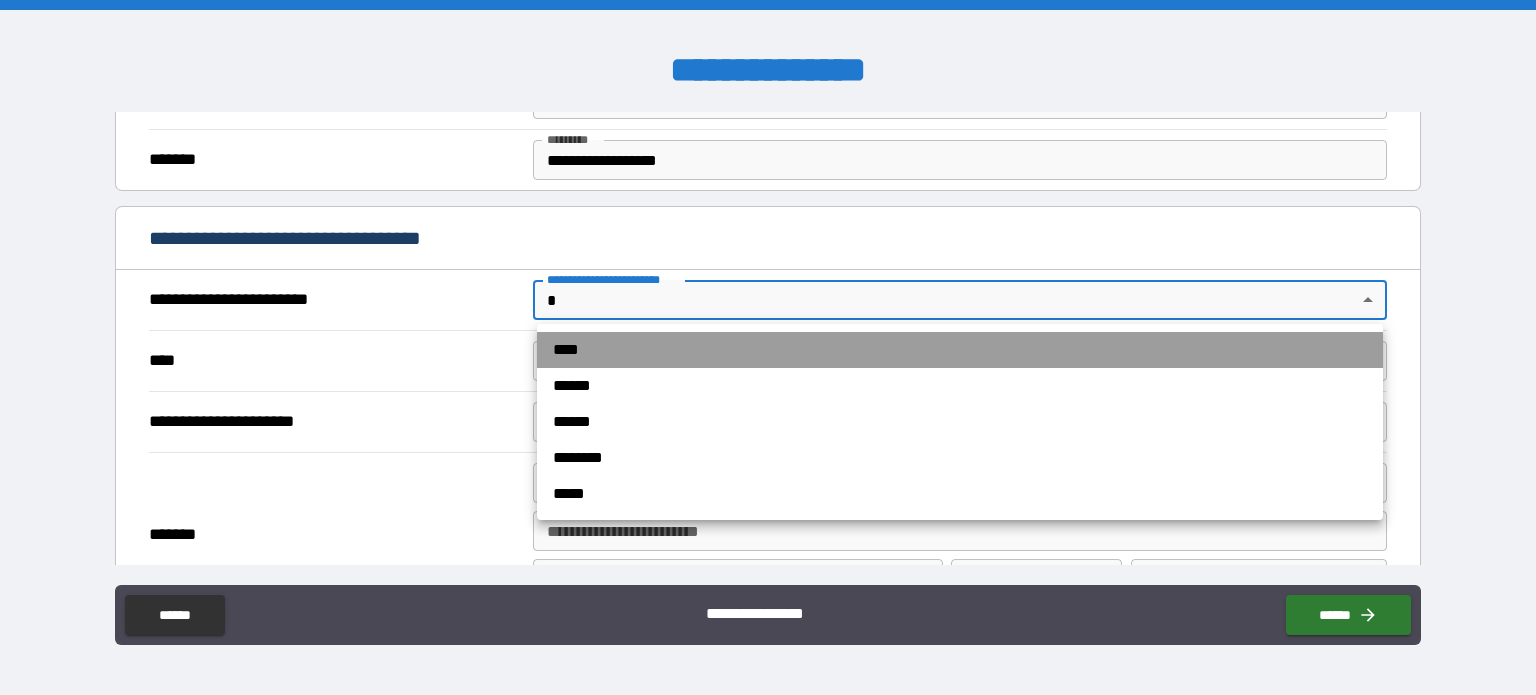 click on "****" at bounding box center [960, 350] 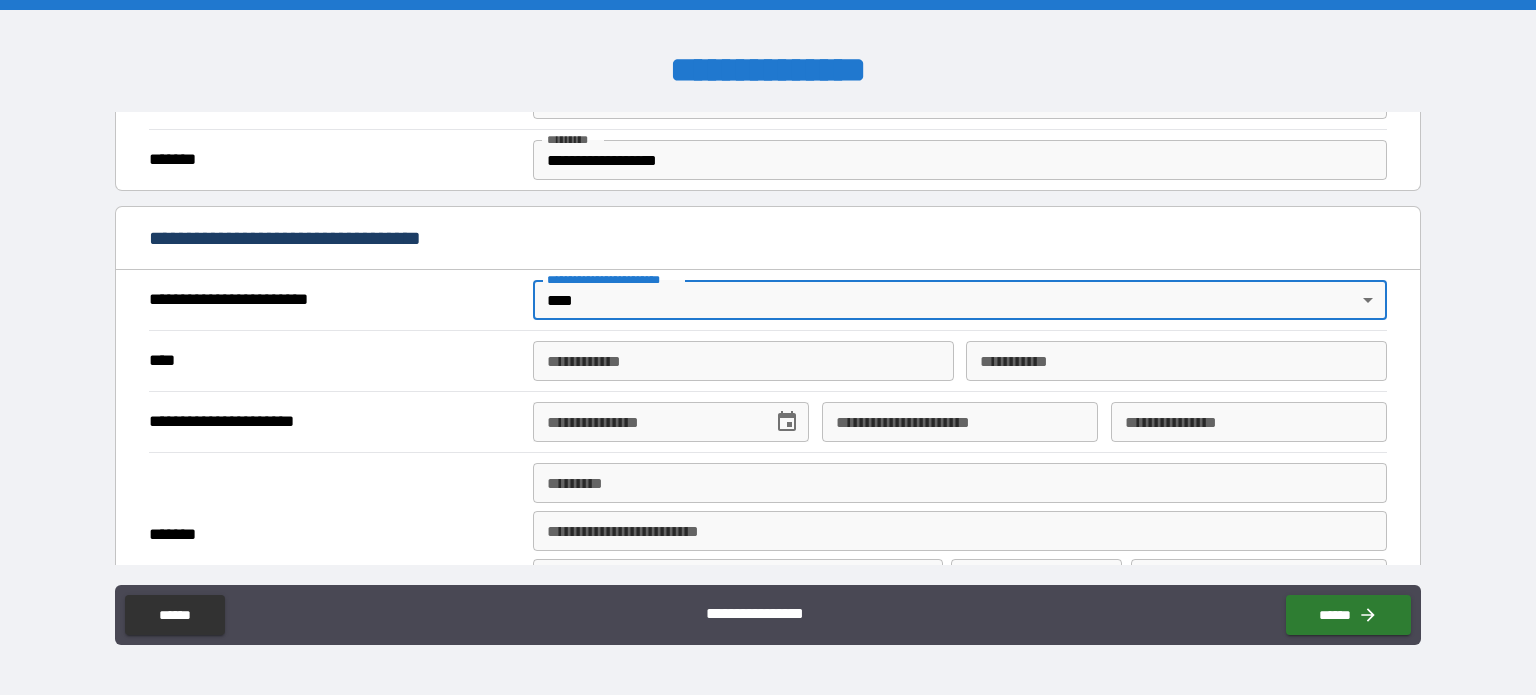 click on "**********" at bounding box center (743, 361) 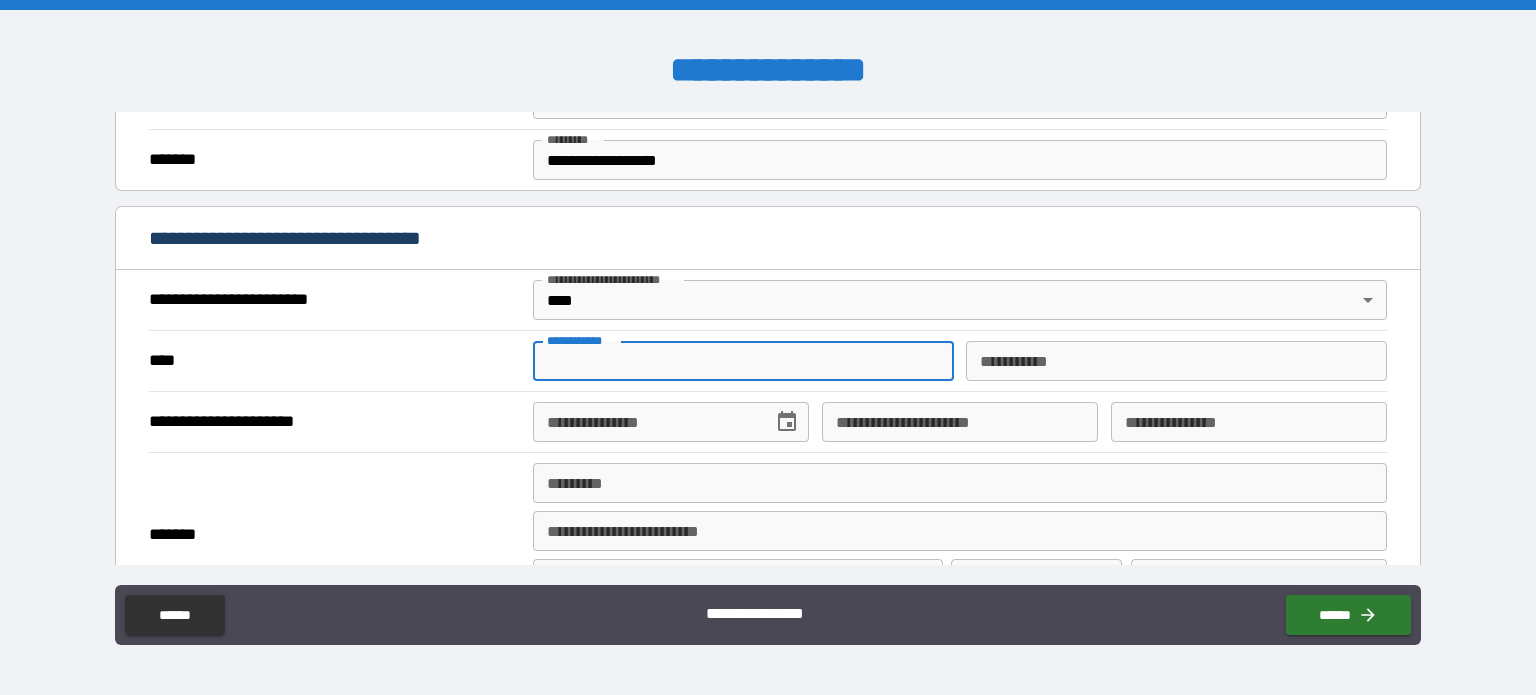 type on "****" 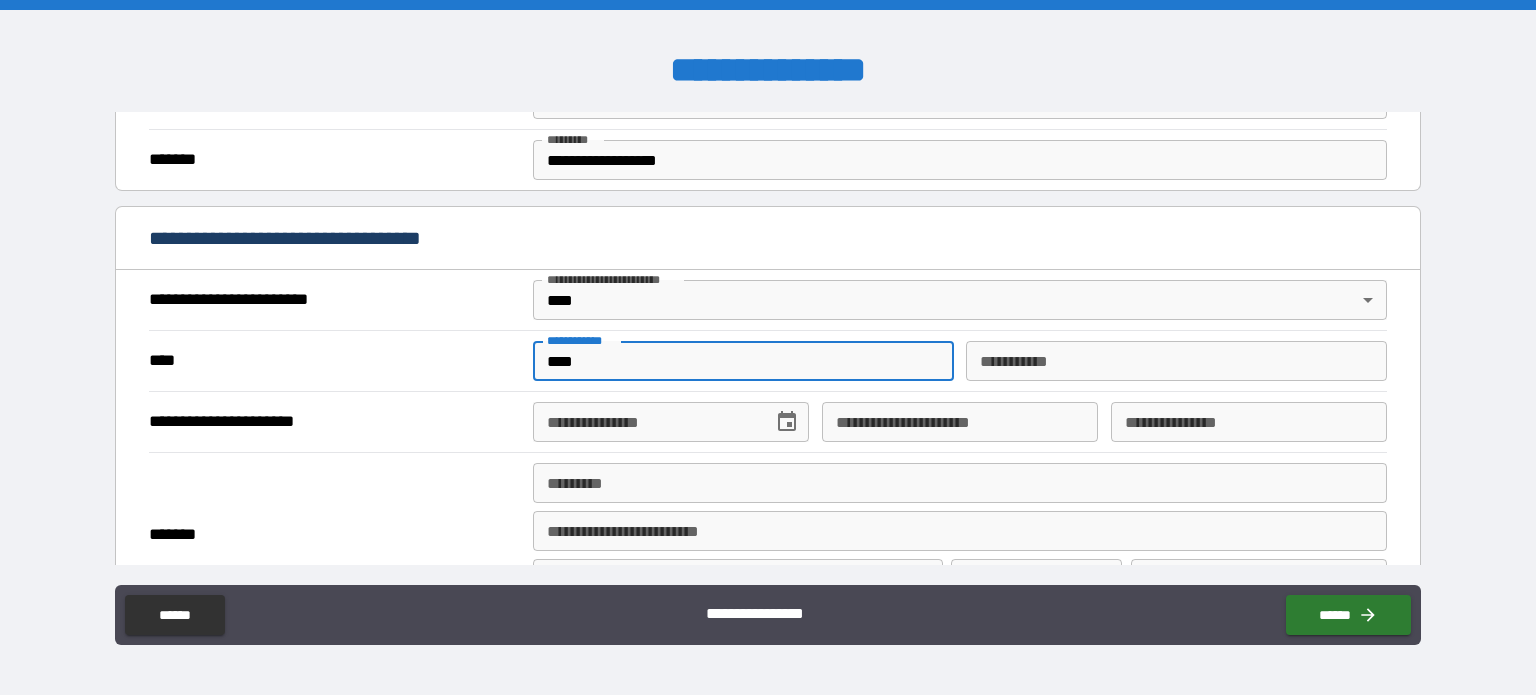 type on "*******" 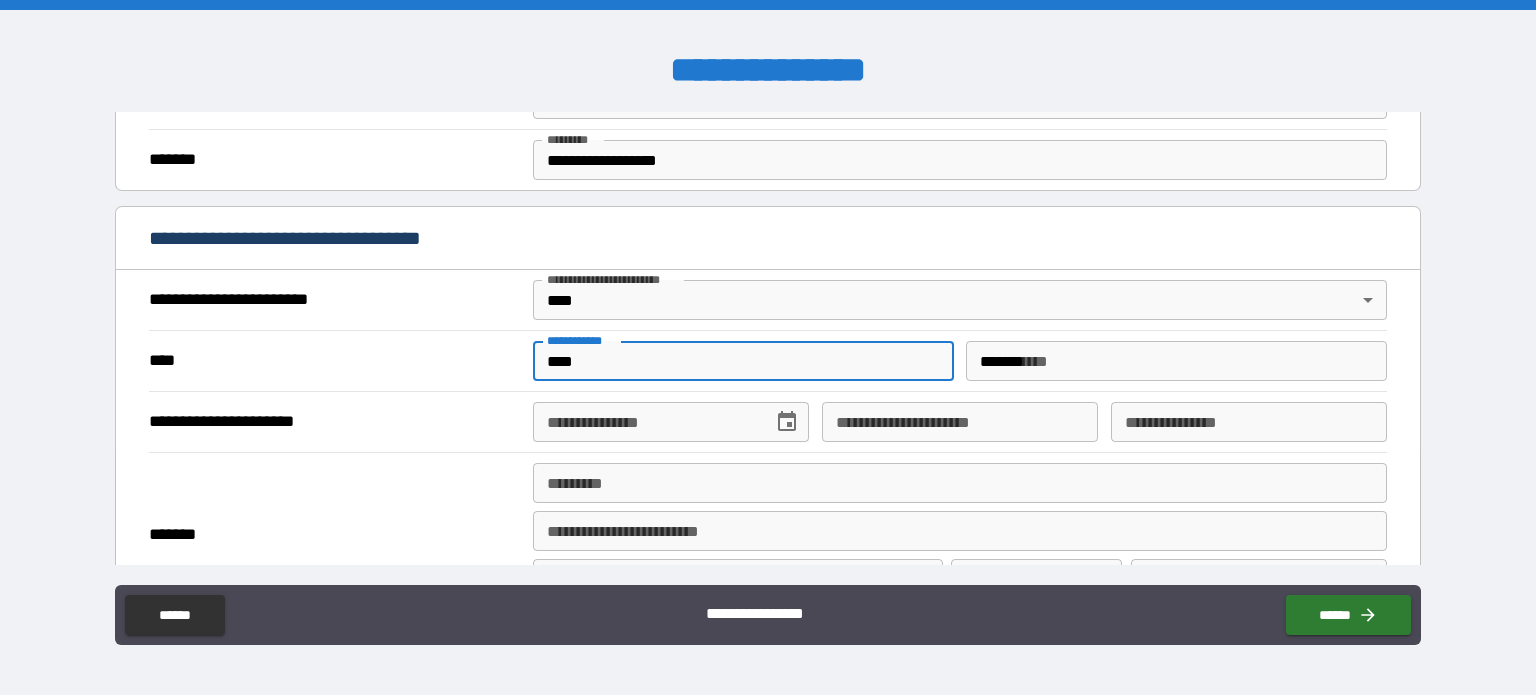 type on "**********" 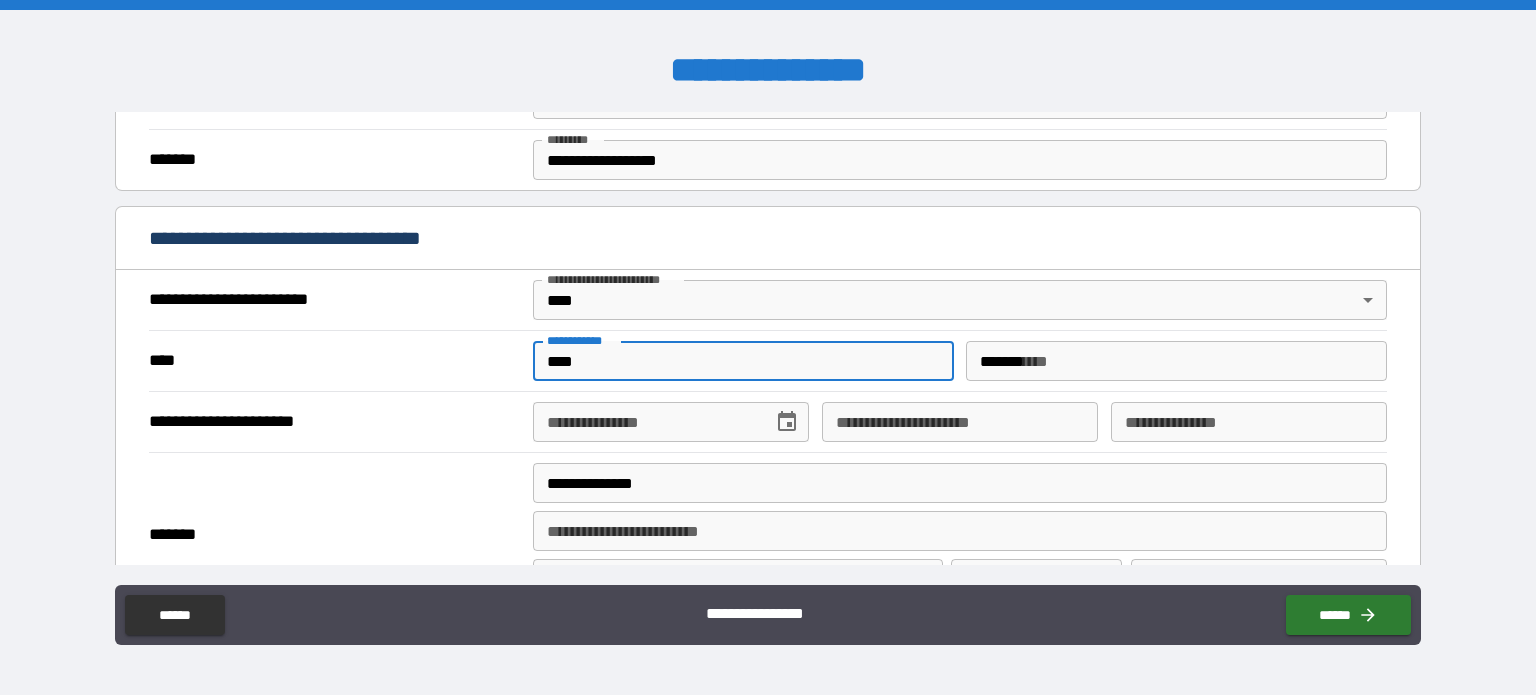 type on "********" 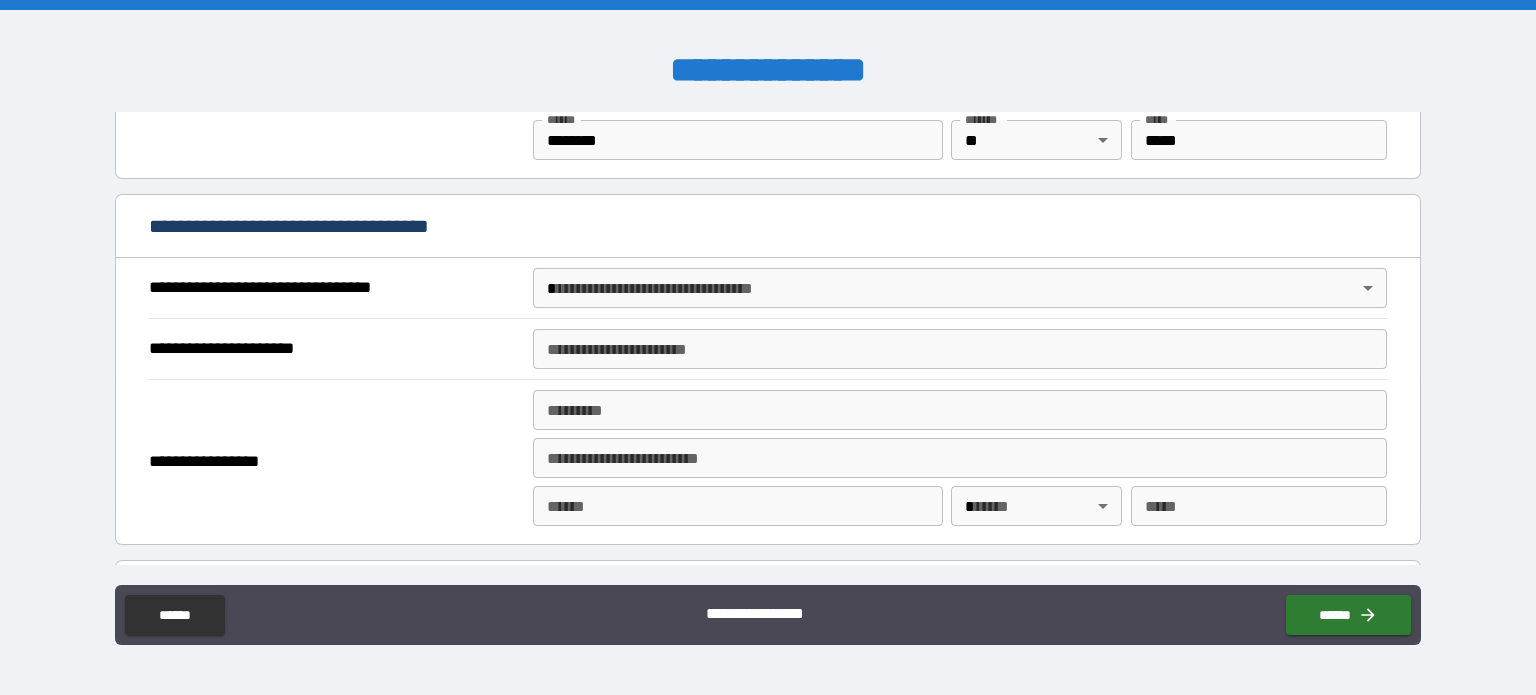 scroll, scrollTop: 1064, scrollLeft: 0, axis: vertical 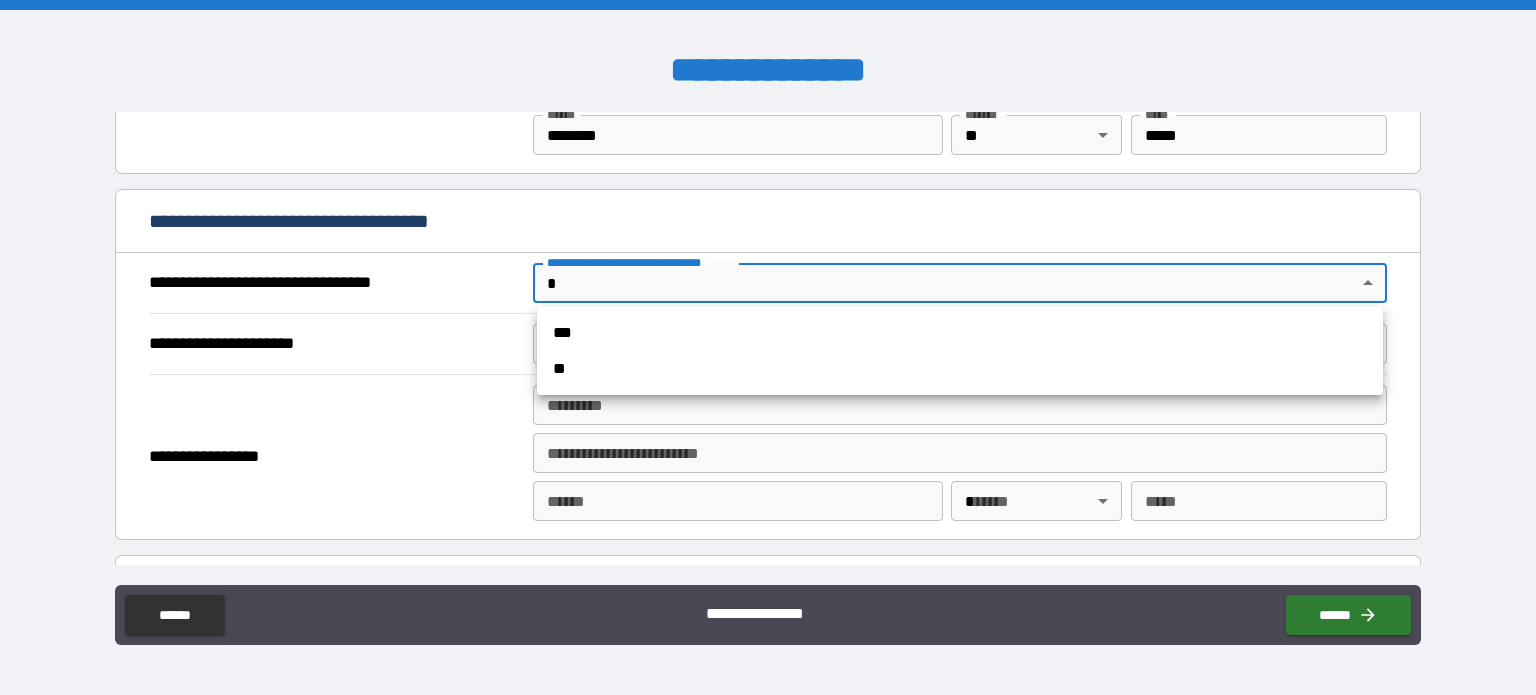 click on "**********" at bounding box center (768, 347) 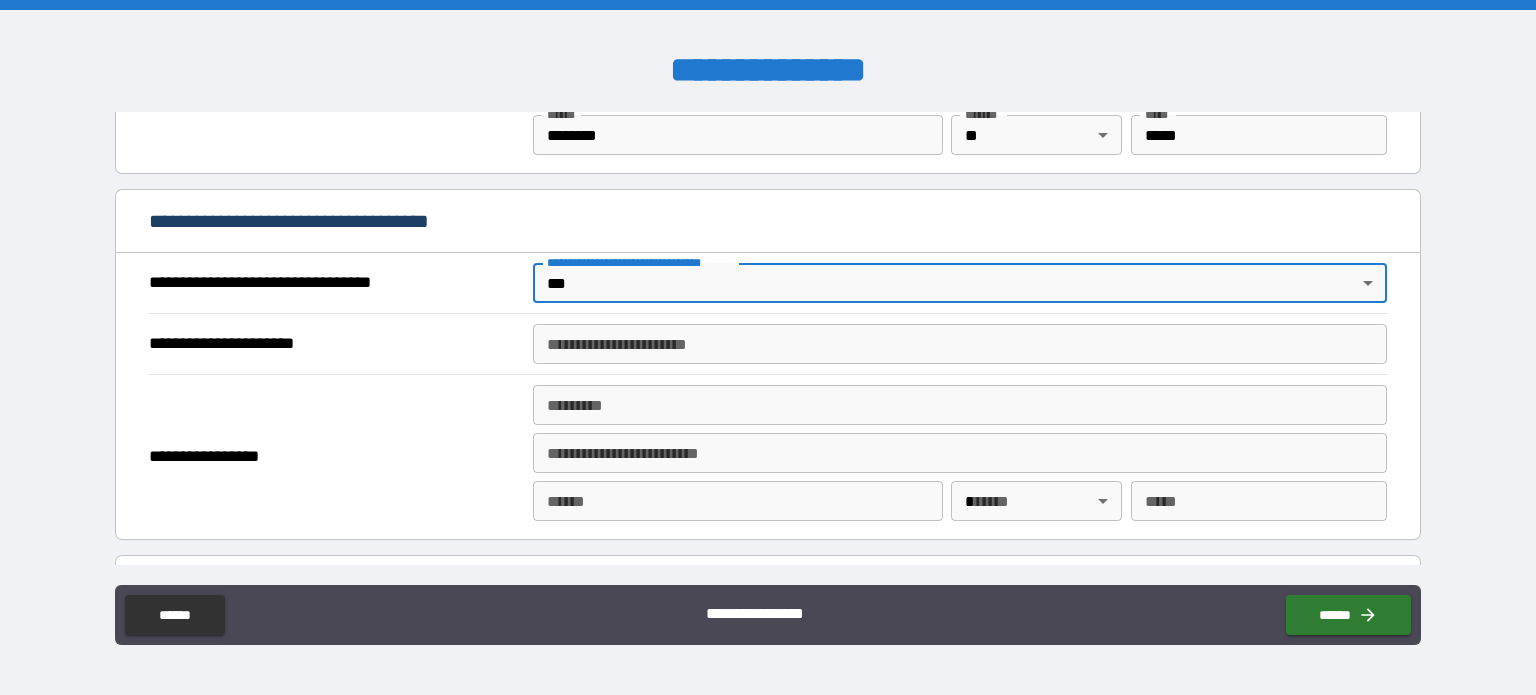 click on "**********" at bounding box center (960, 344) 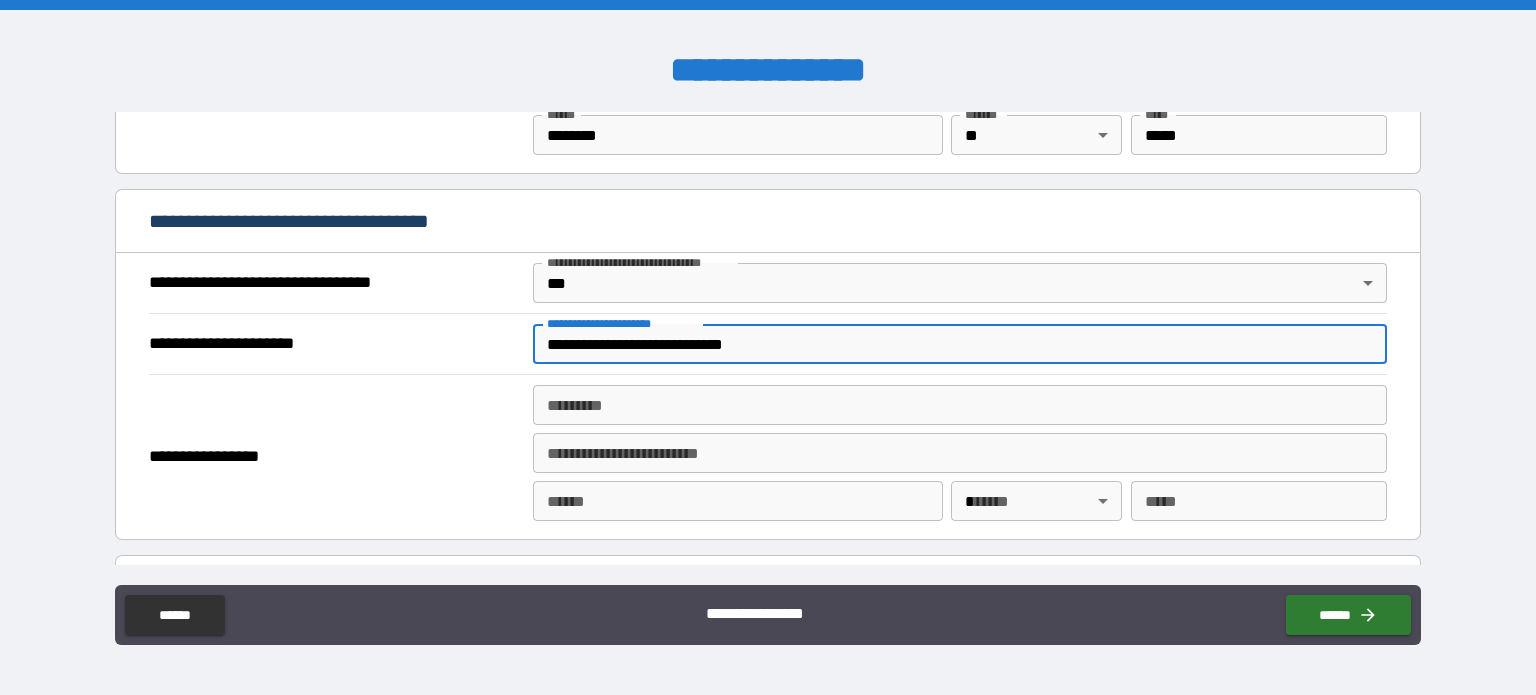 type on "**********" 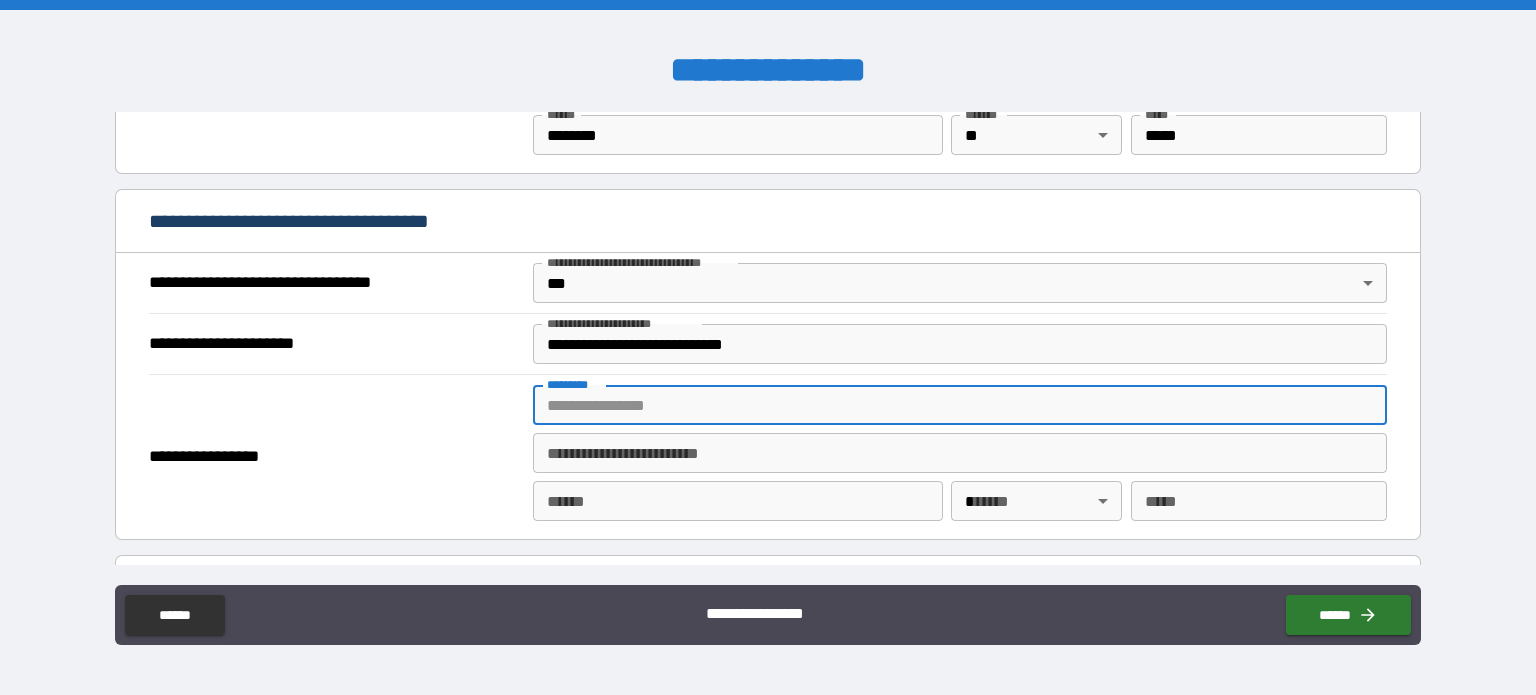 click on "*******   *" at bounding box center [960, 405] 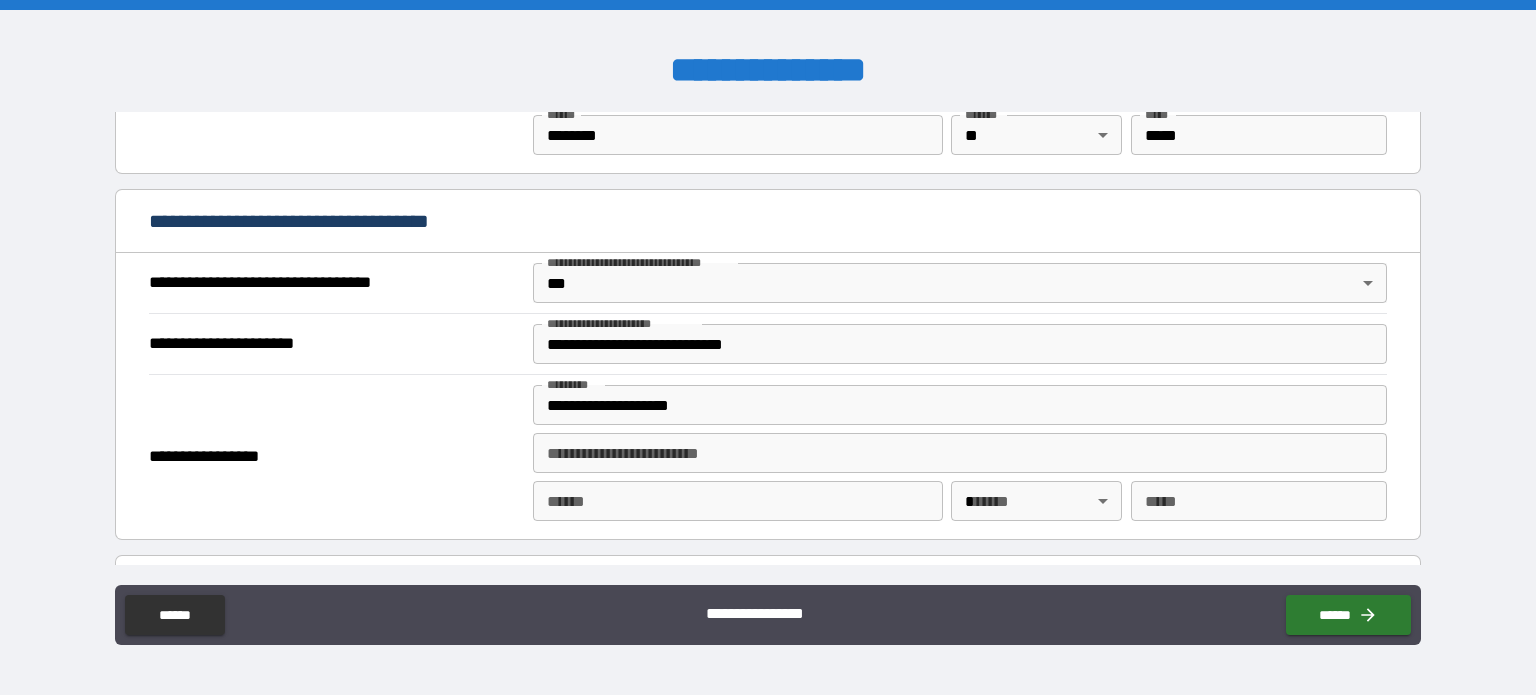 type on "**********" 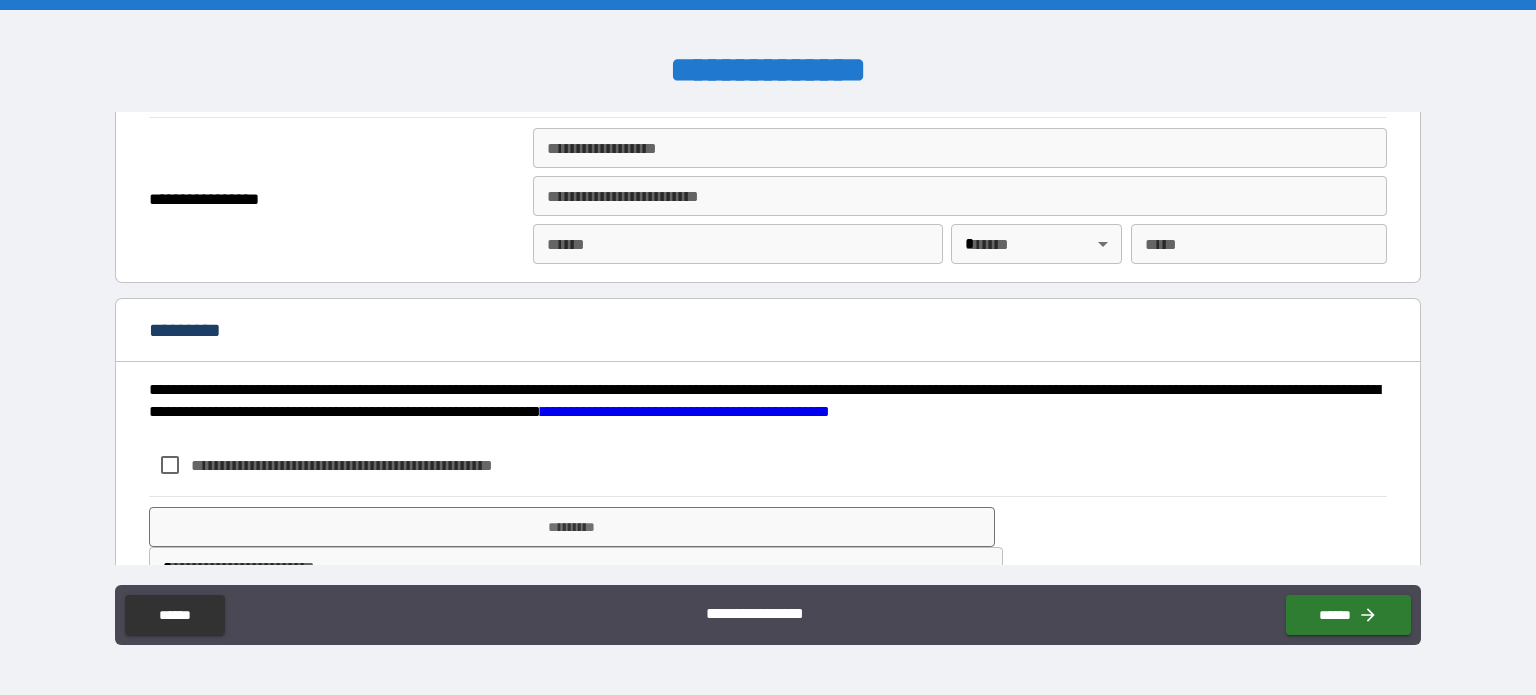scroll, scrollTop: 2562, scrollLeft: 0, axis: vertical 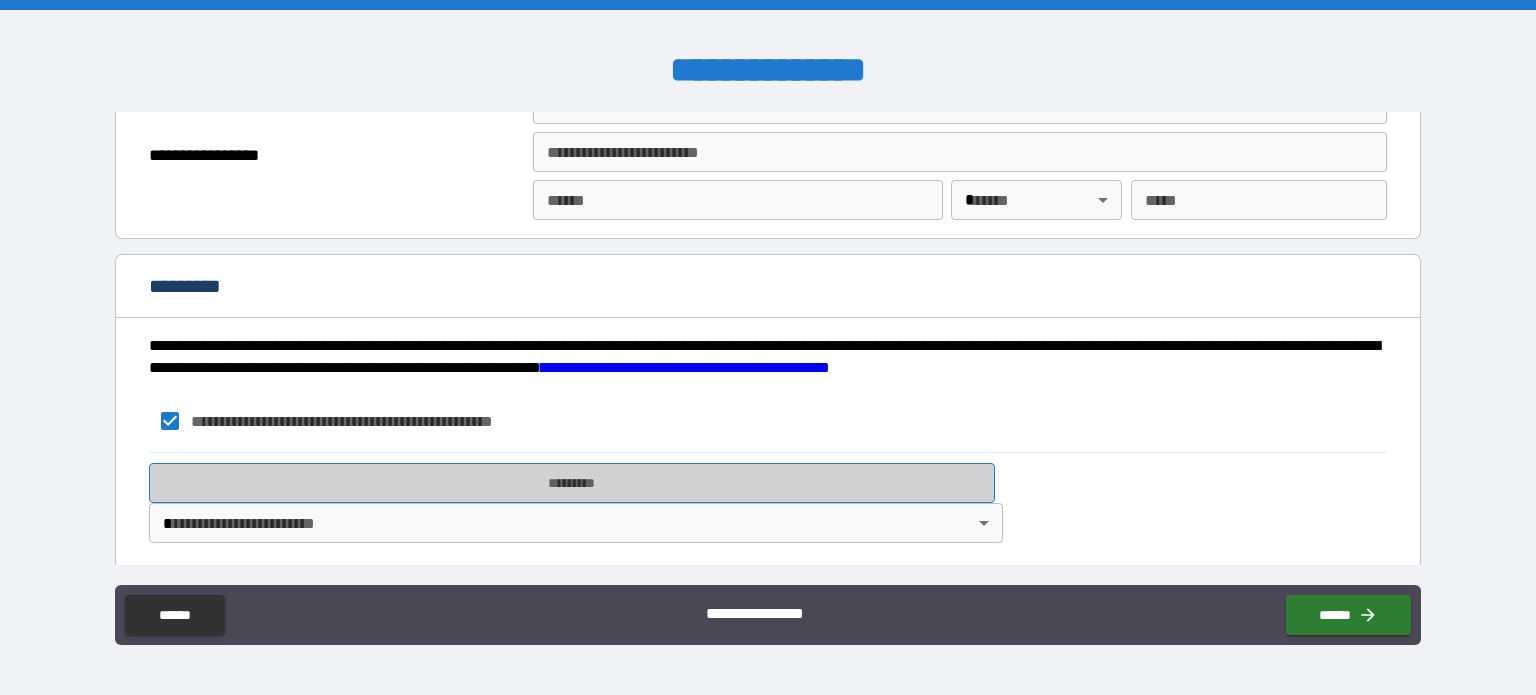 click on "*********" at bounding box center [572, 483] 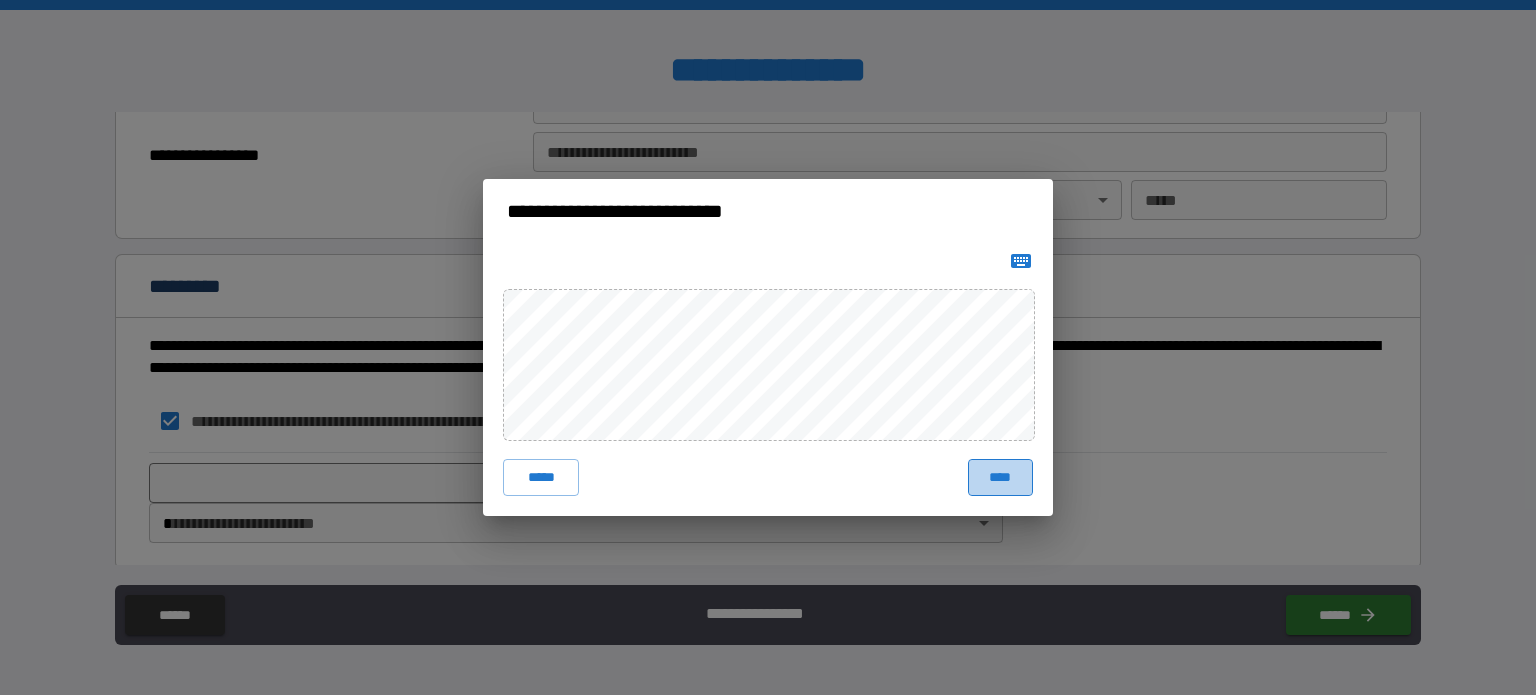 click on "****" at bounding box center (1000, 477) 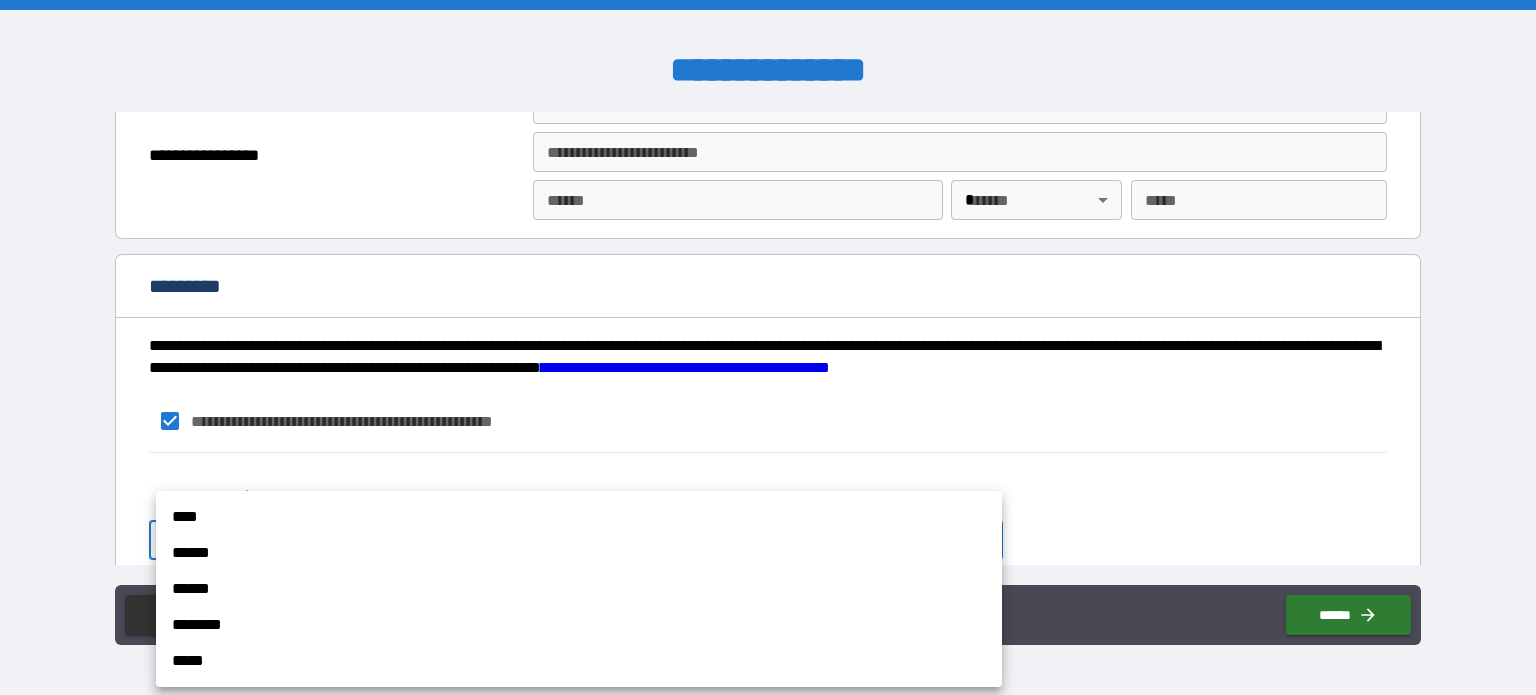 click on "**********" at bounding box center [768, 347] 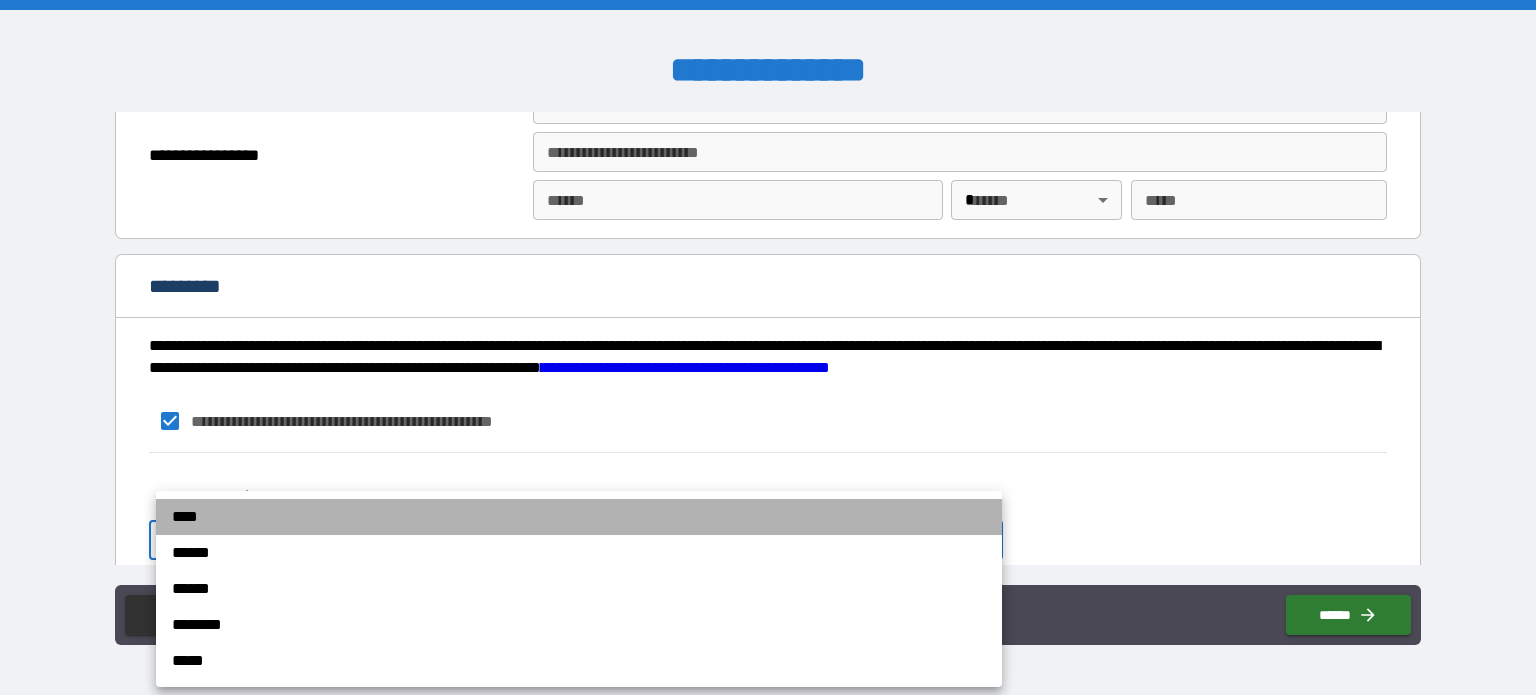click on "****" at bounding box center (579, 517) 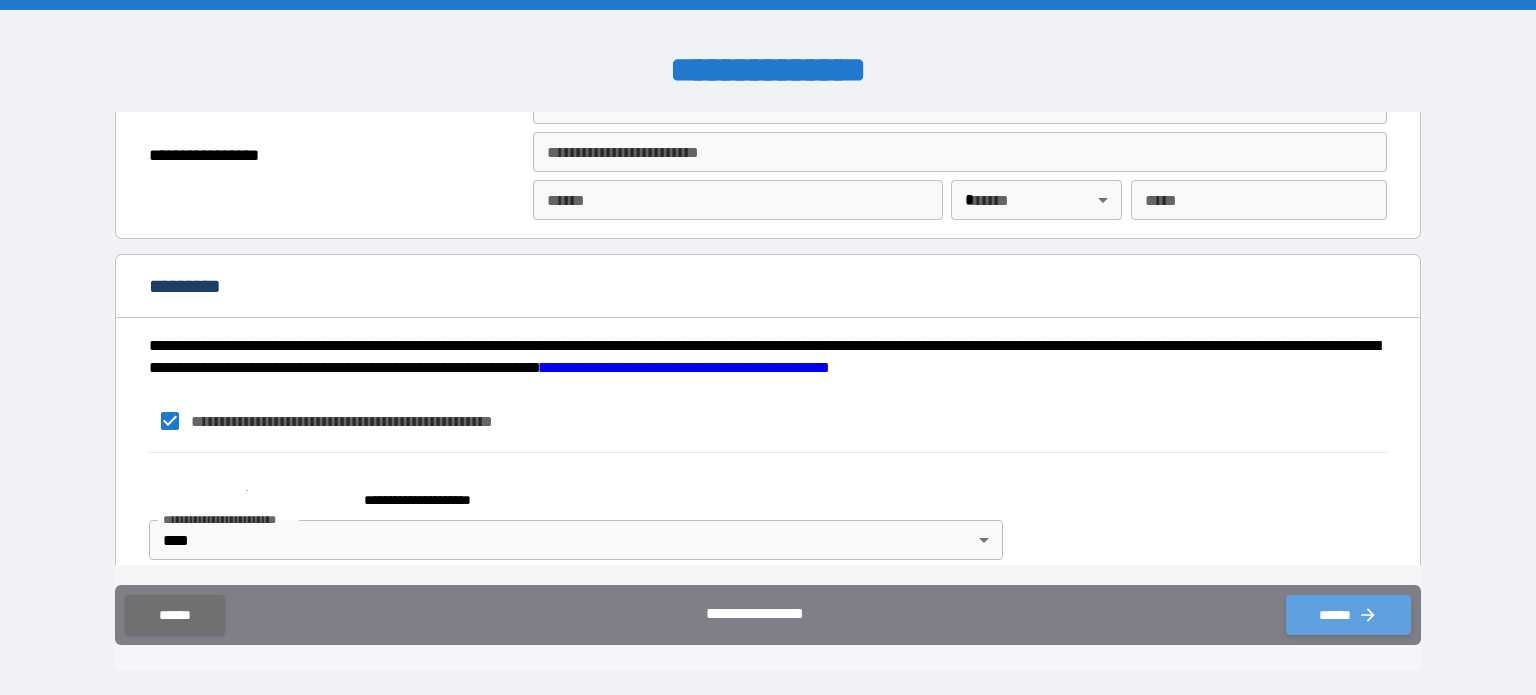 click on "******" at bounding box center [1348, 615] 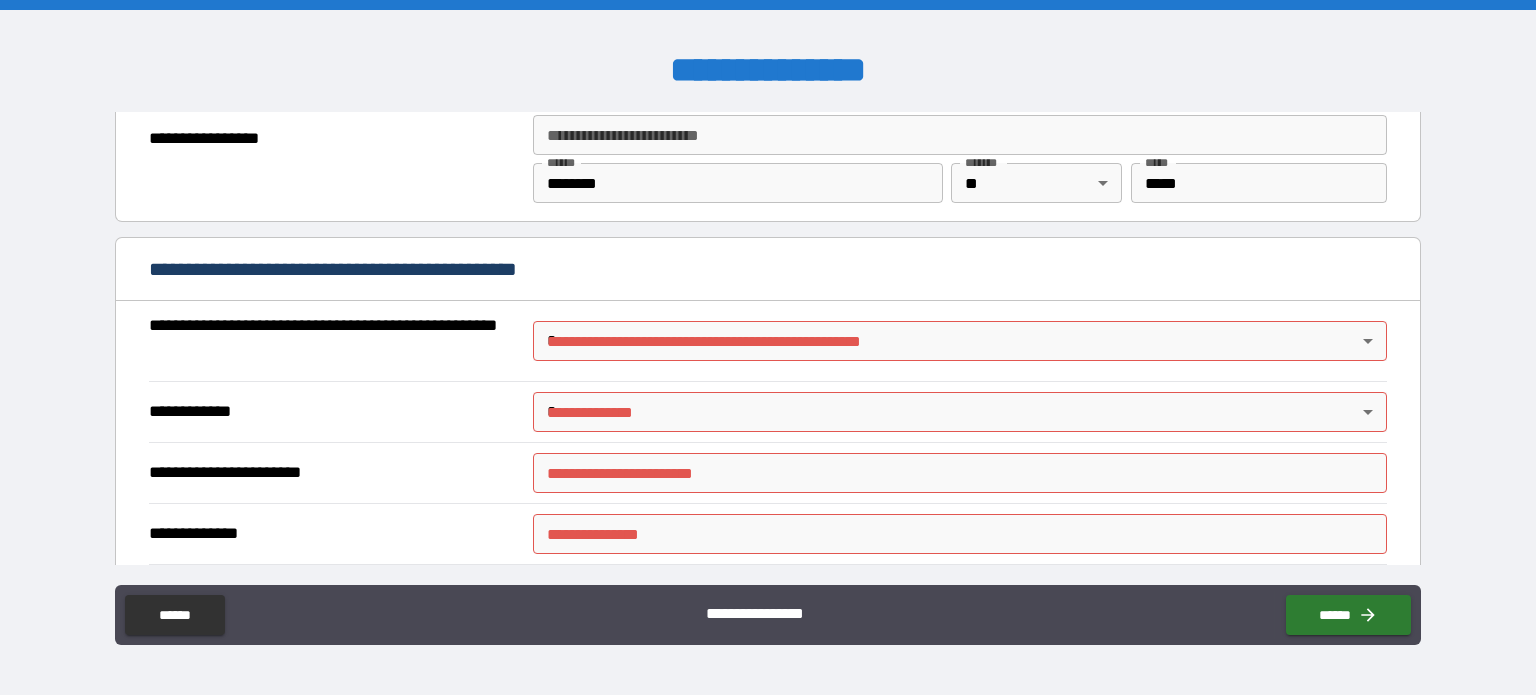 scroll, scrollTop: 1385, scrollLeft: 0, axis: vertical 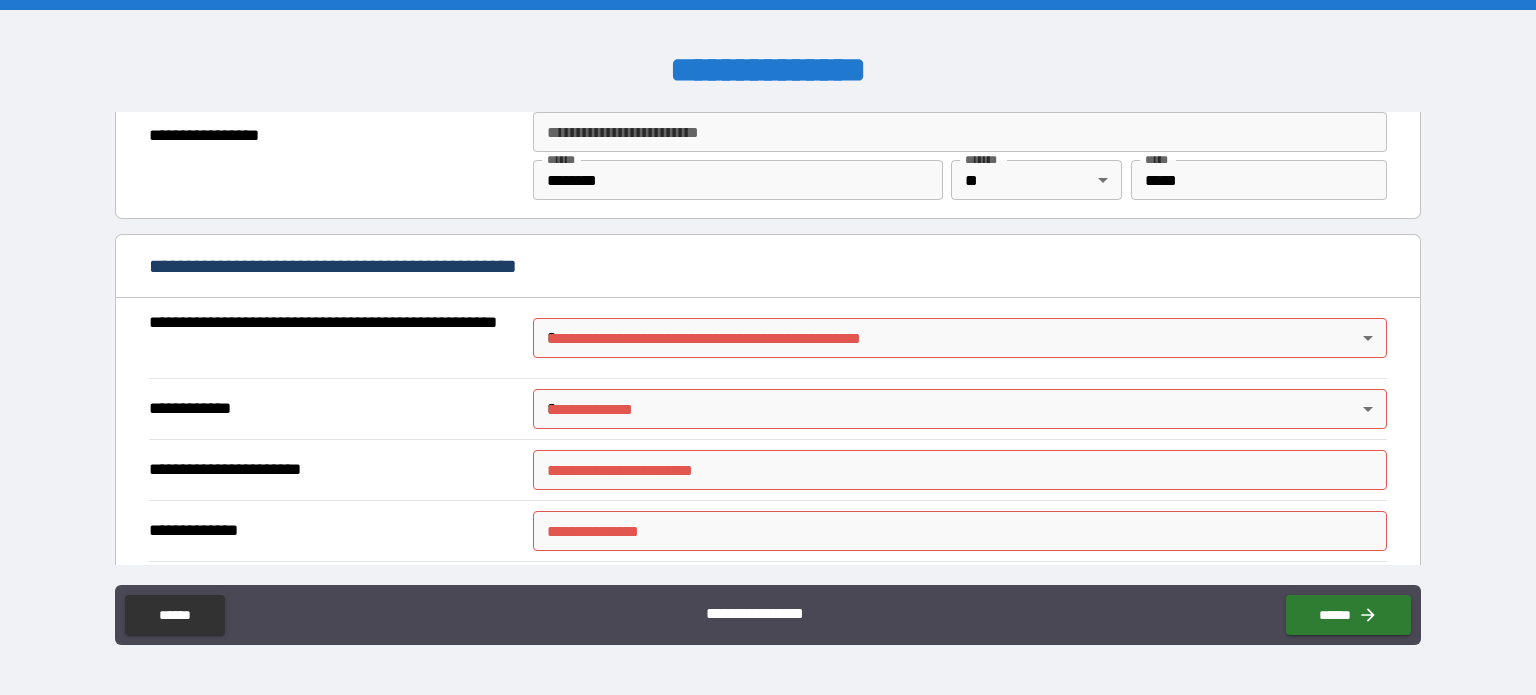 click on "**********" at bounding box center [768, 347] 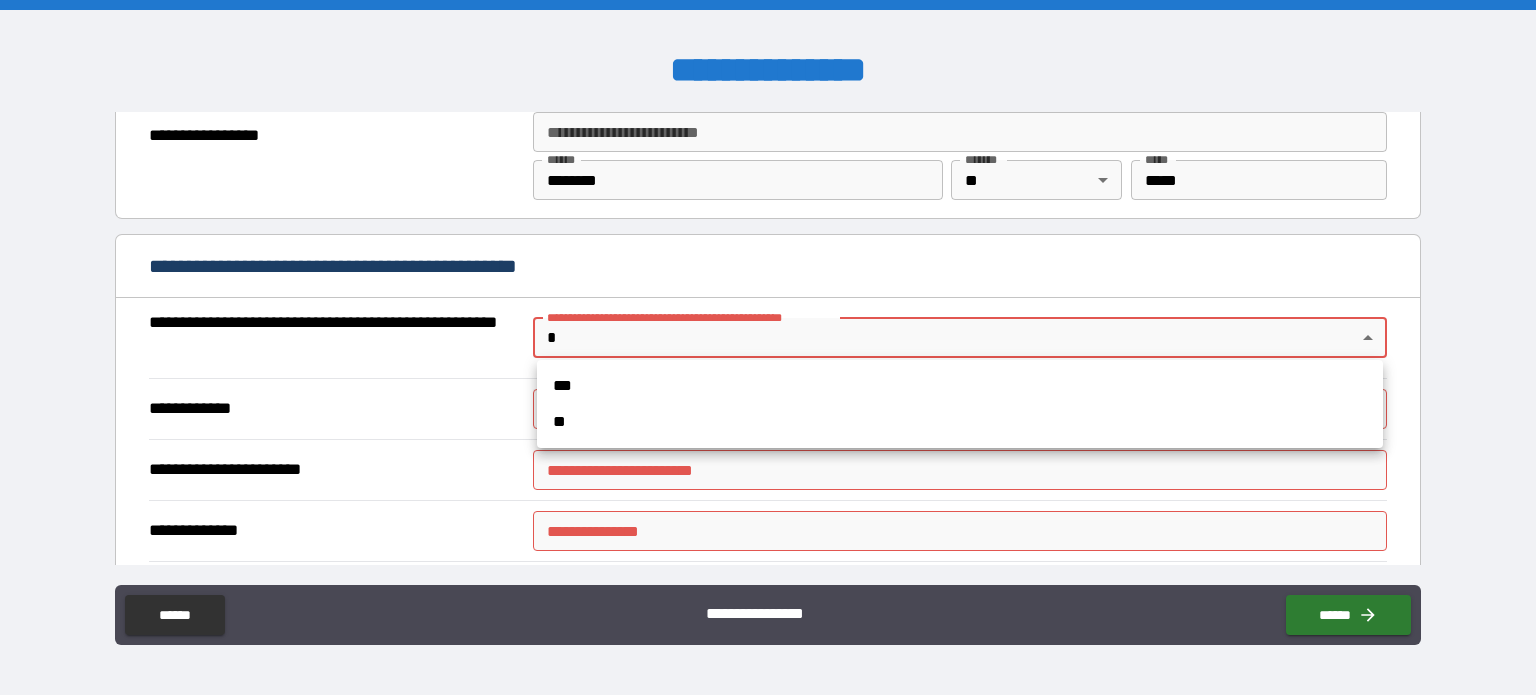 click on "**" at bounding box center (960, 422) 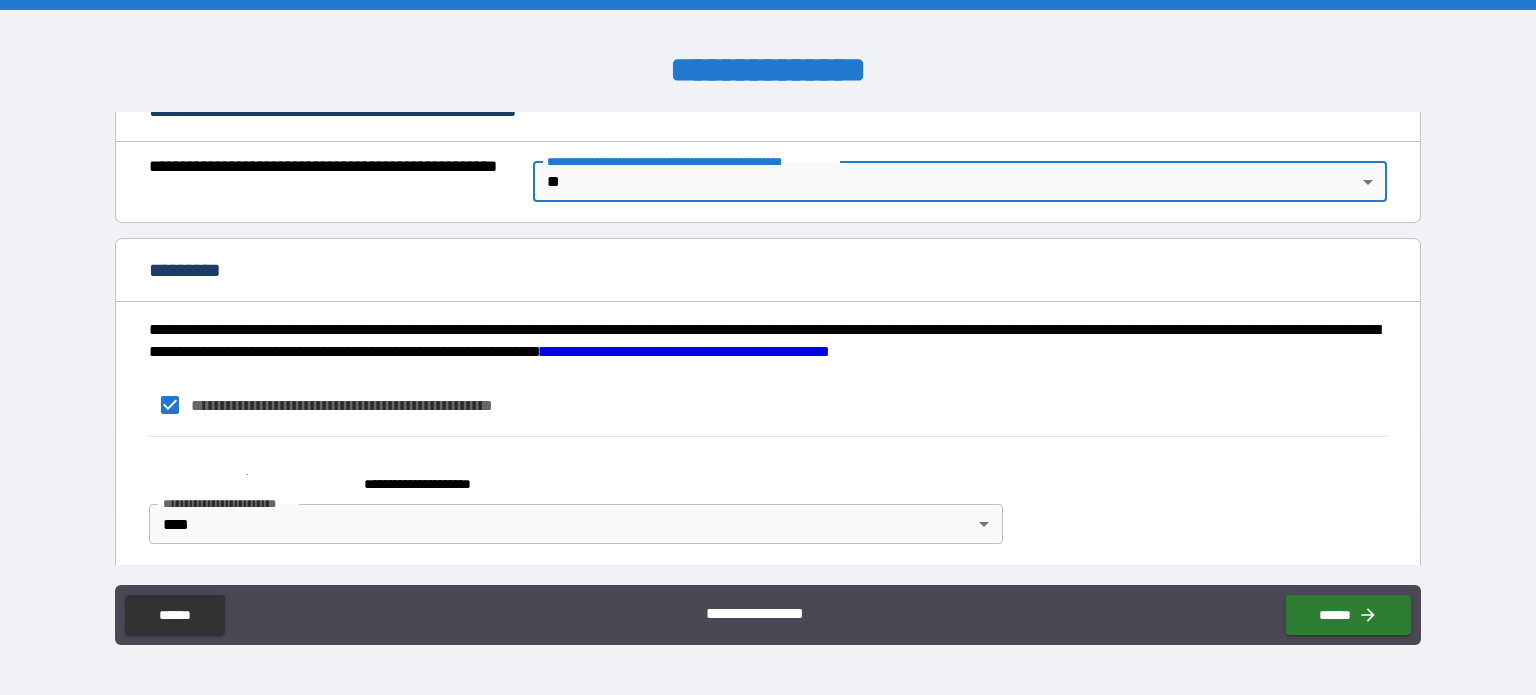 scroll, scrollTop: 1545, scrollLeft: 0, axis: vertical 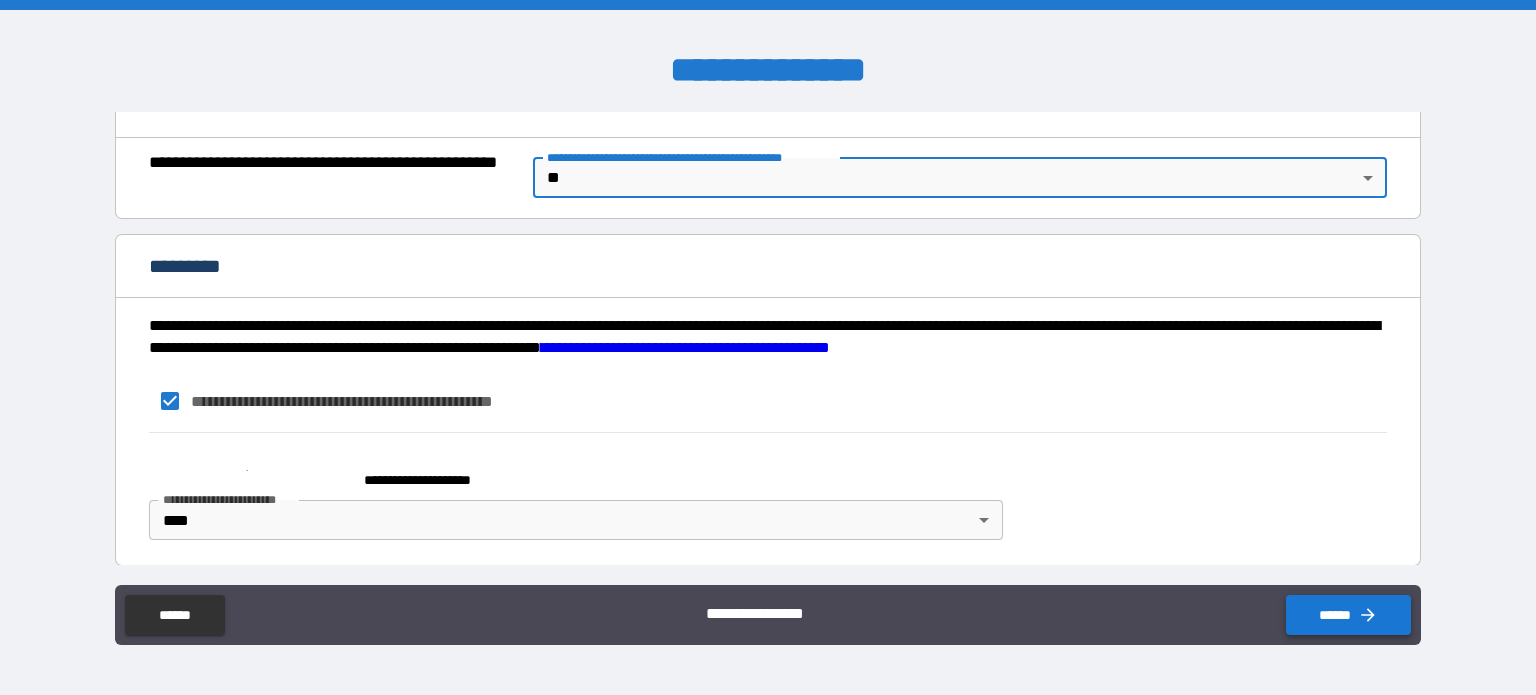click on "******" at bounding box center (1348, 615) 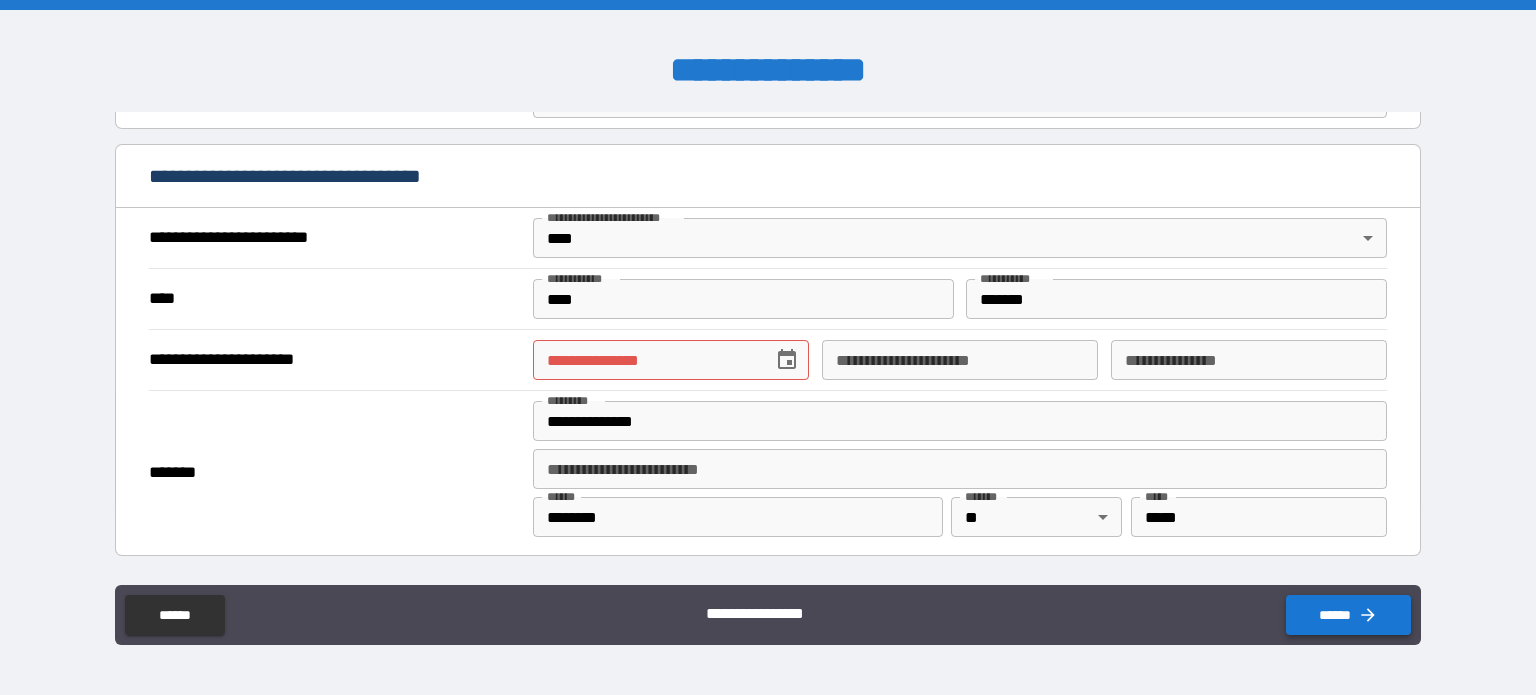scroll, scrollTop: 686, scrollLeft: 0, axis: vertical 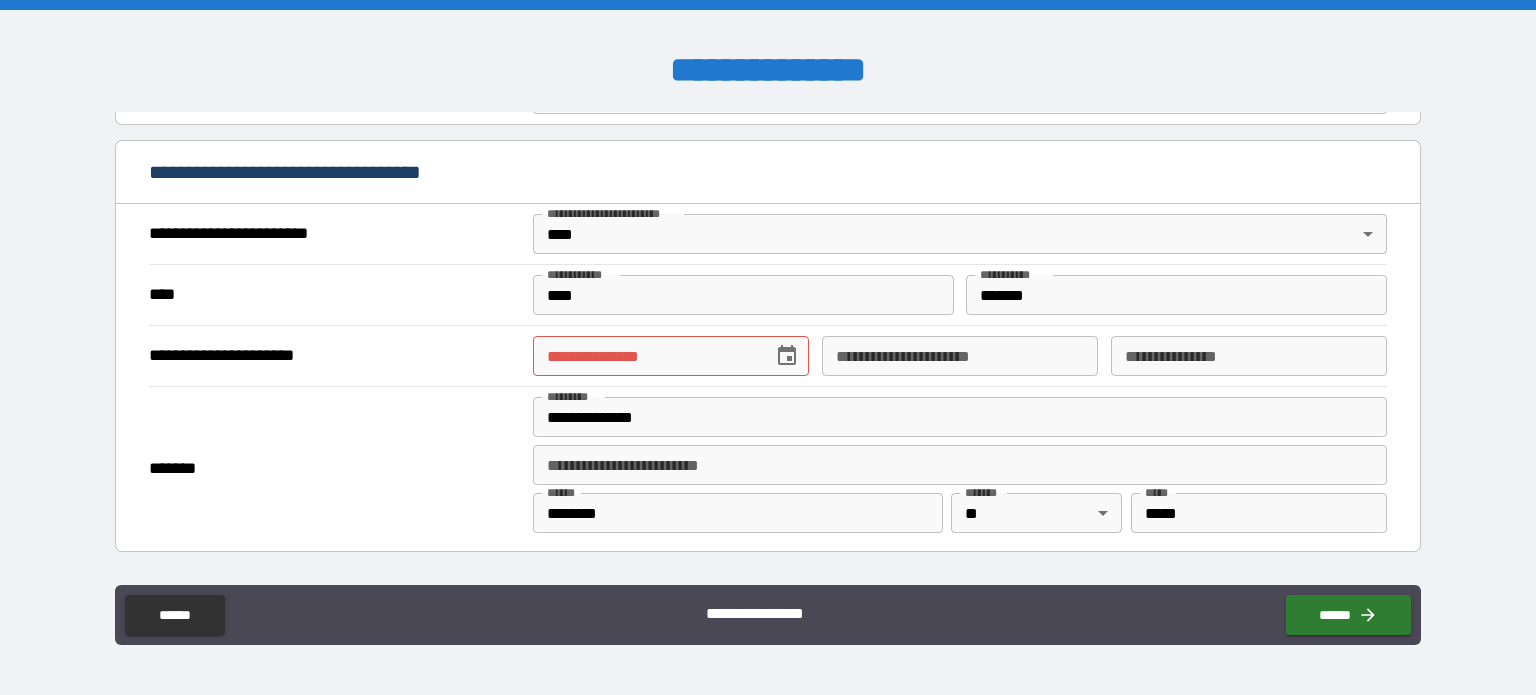 click on "**********" at bounding box center (646, 356) 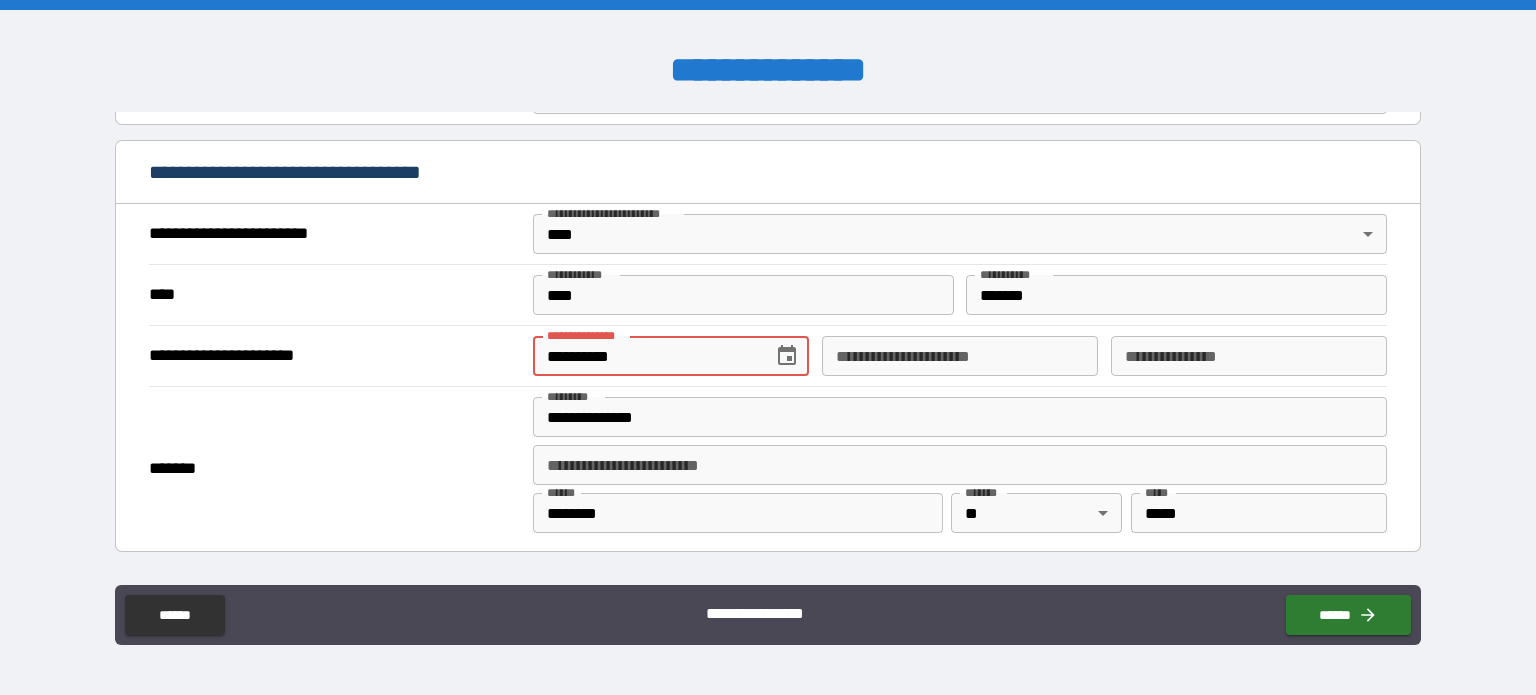 type on "**********" 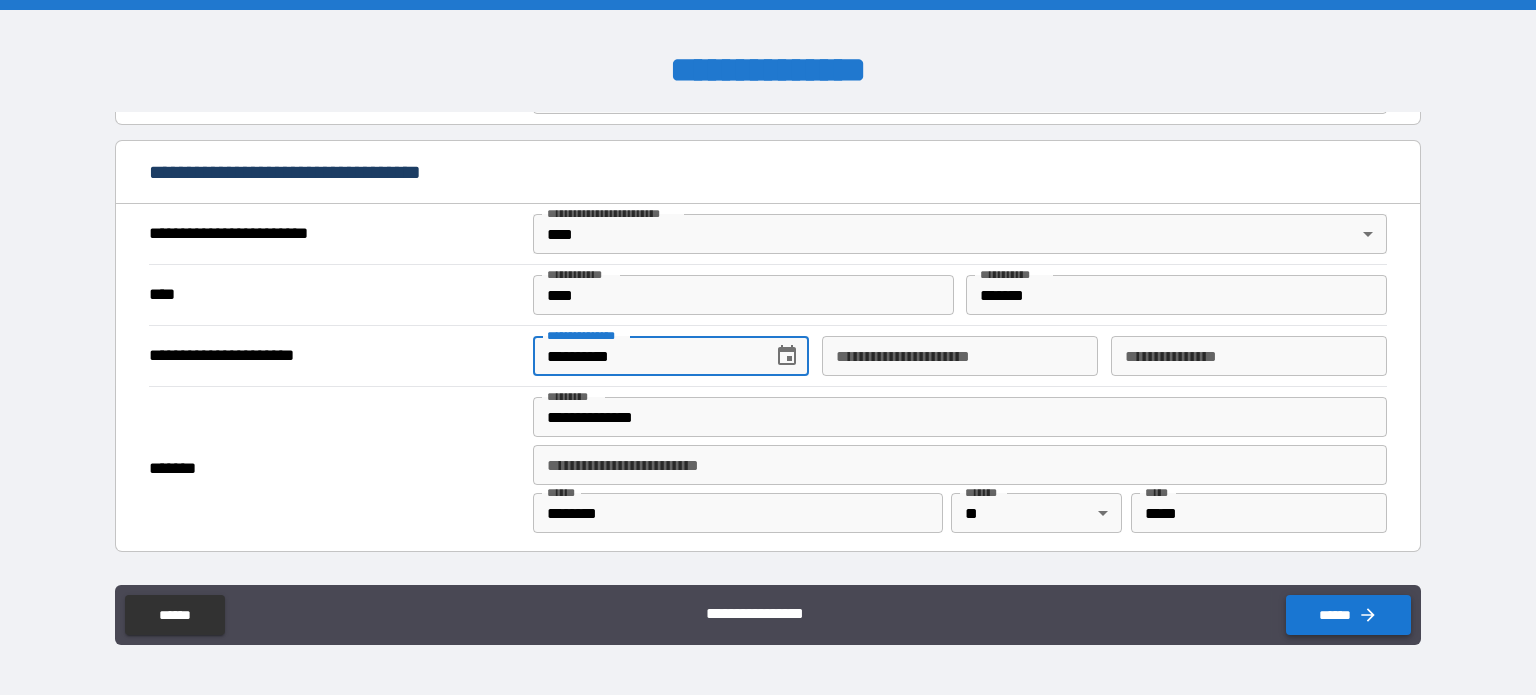 click on "******" at bounding box center (1348, 615) 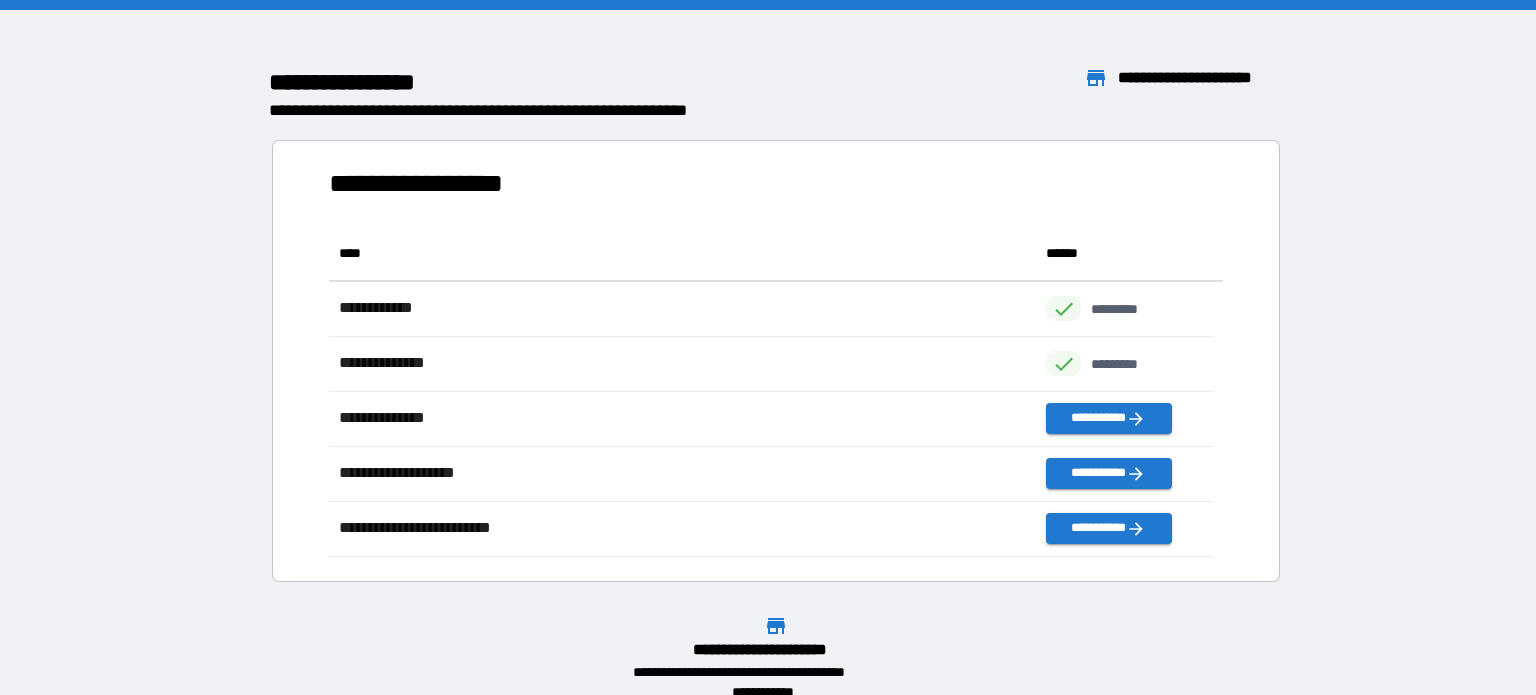 scroll, scrollTop: 16, scrollLeft: 16, axis: both 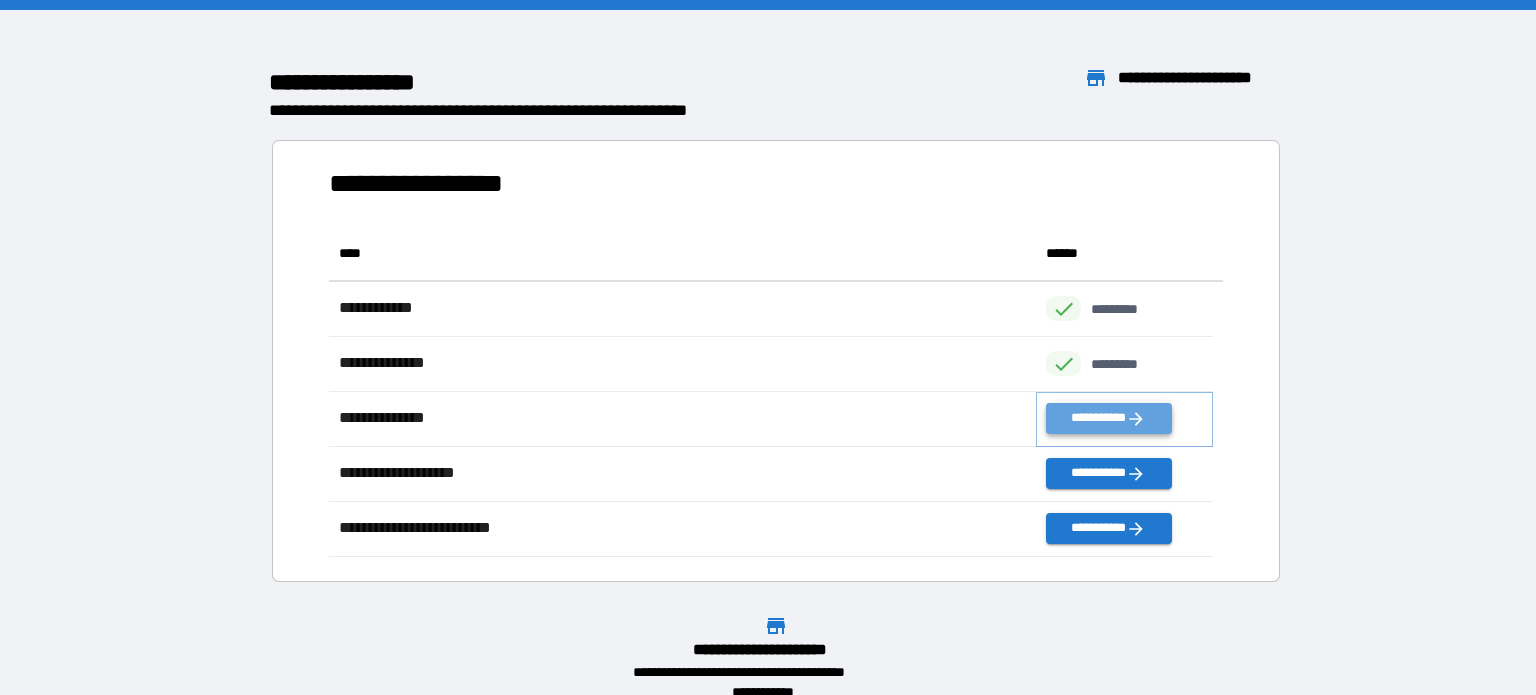 click on "**********" at bounding box center [1108, 418] 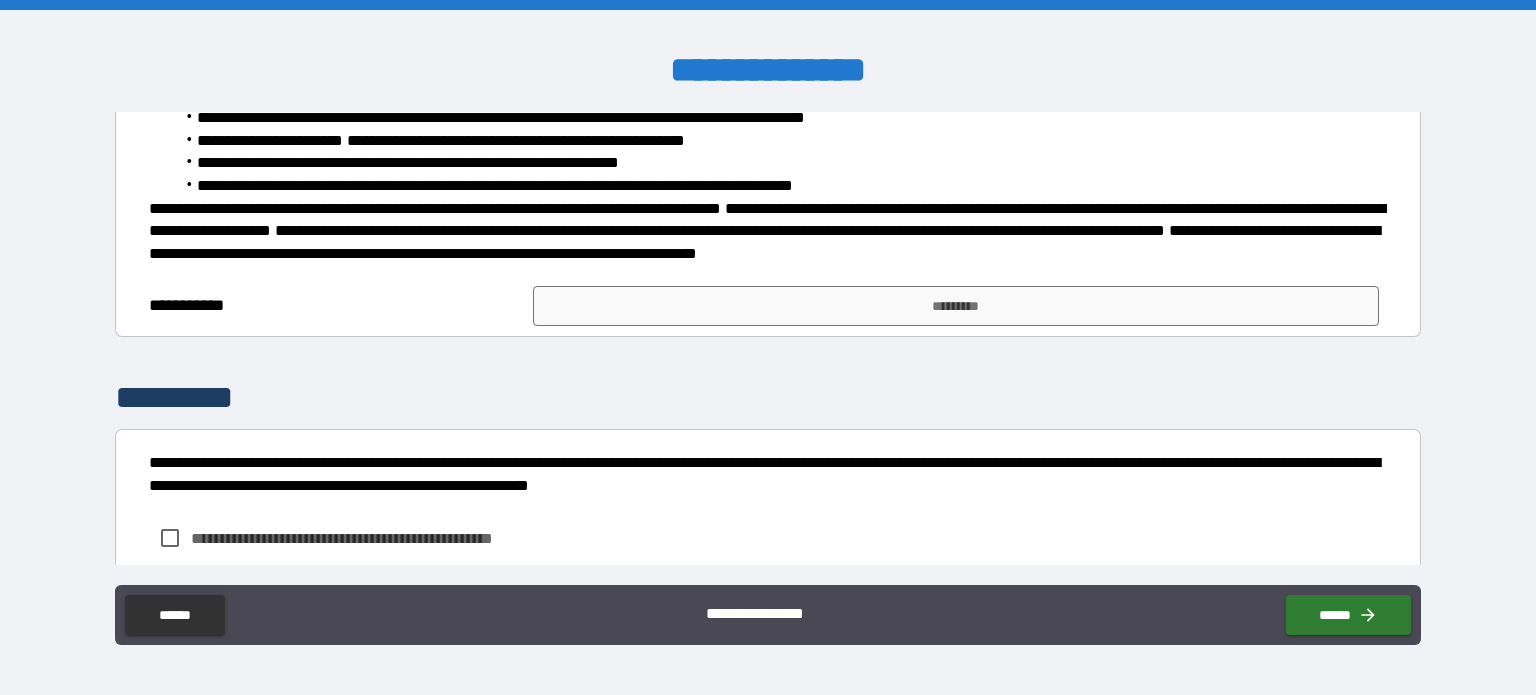 scroll, scrollTop: 307, scrollLeft: 0, axis: vertical 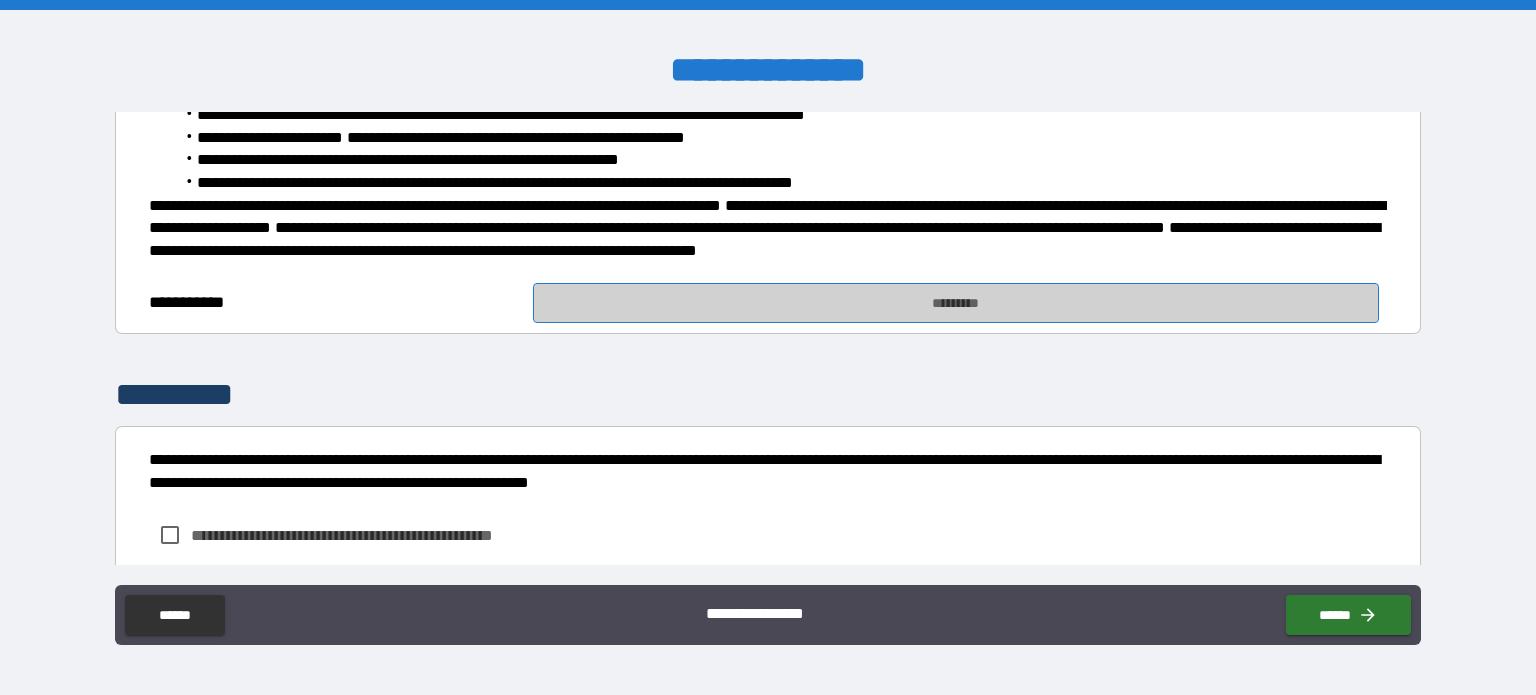 click on "*********" at bounding box center [956, 303] 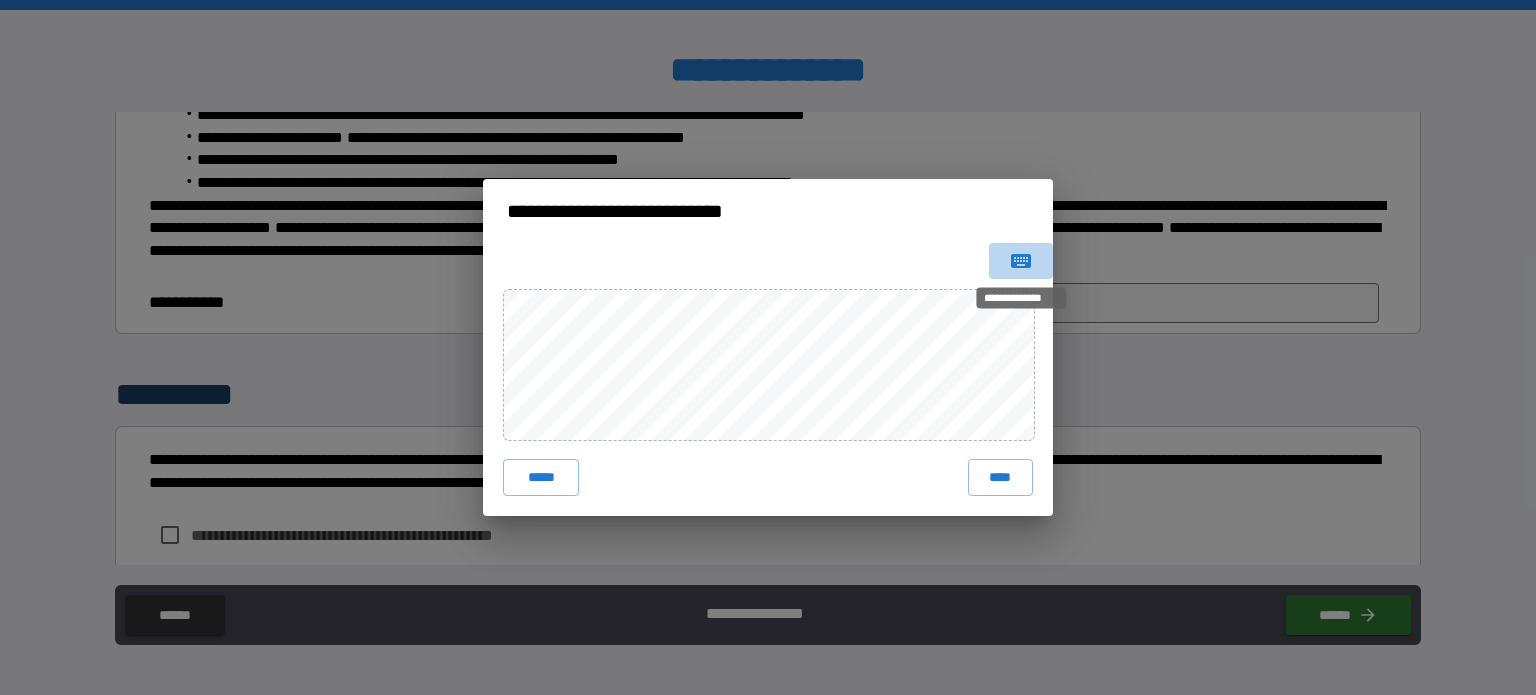 click 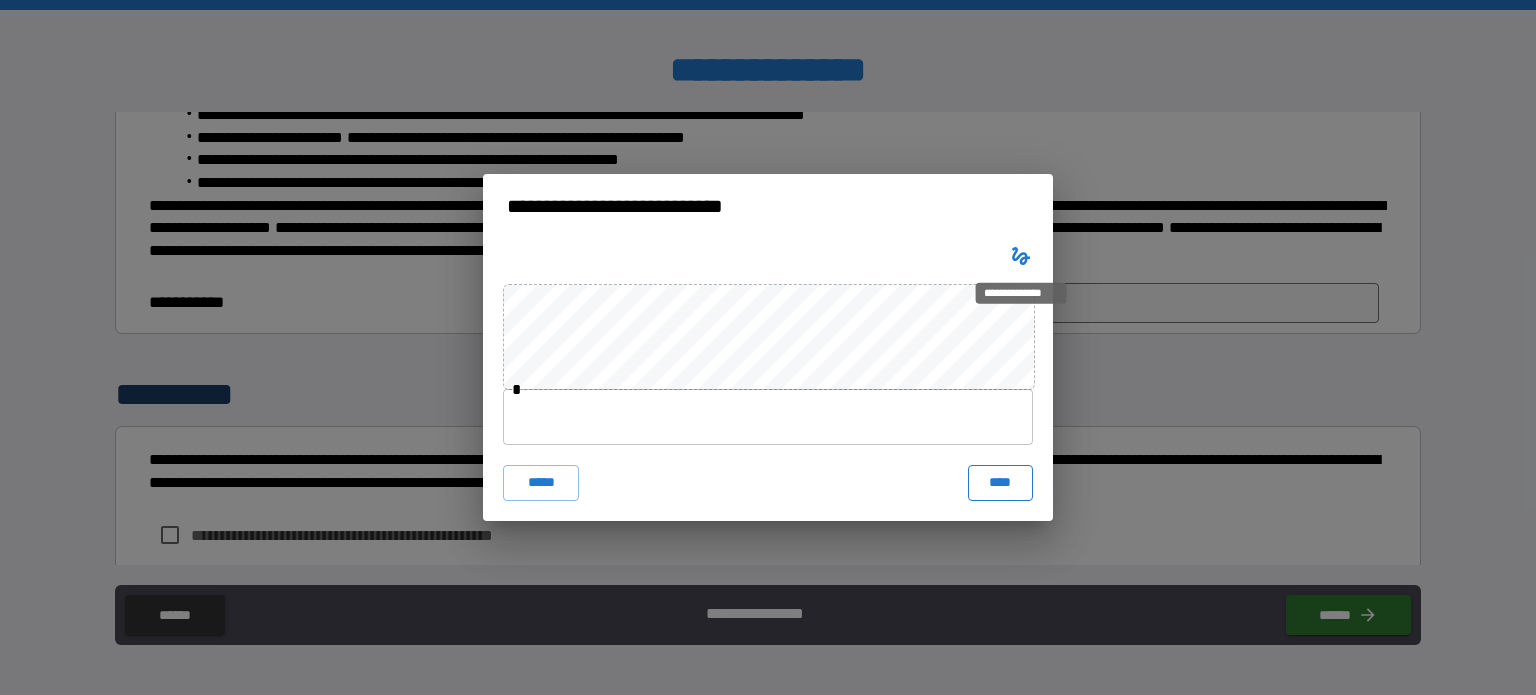 click on "****" at bounding box center [1000, 483] 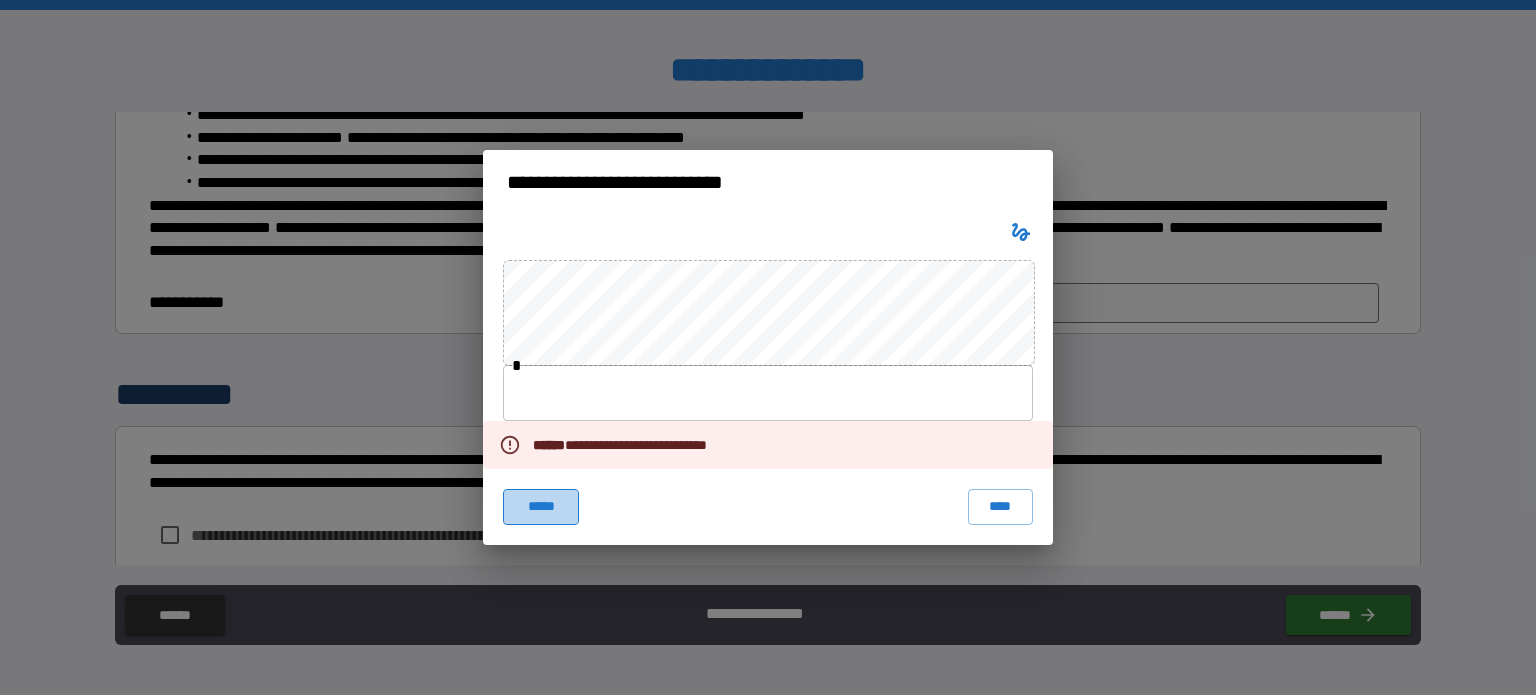 click on "*****" at bounding box center (541, 507) 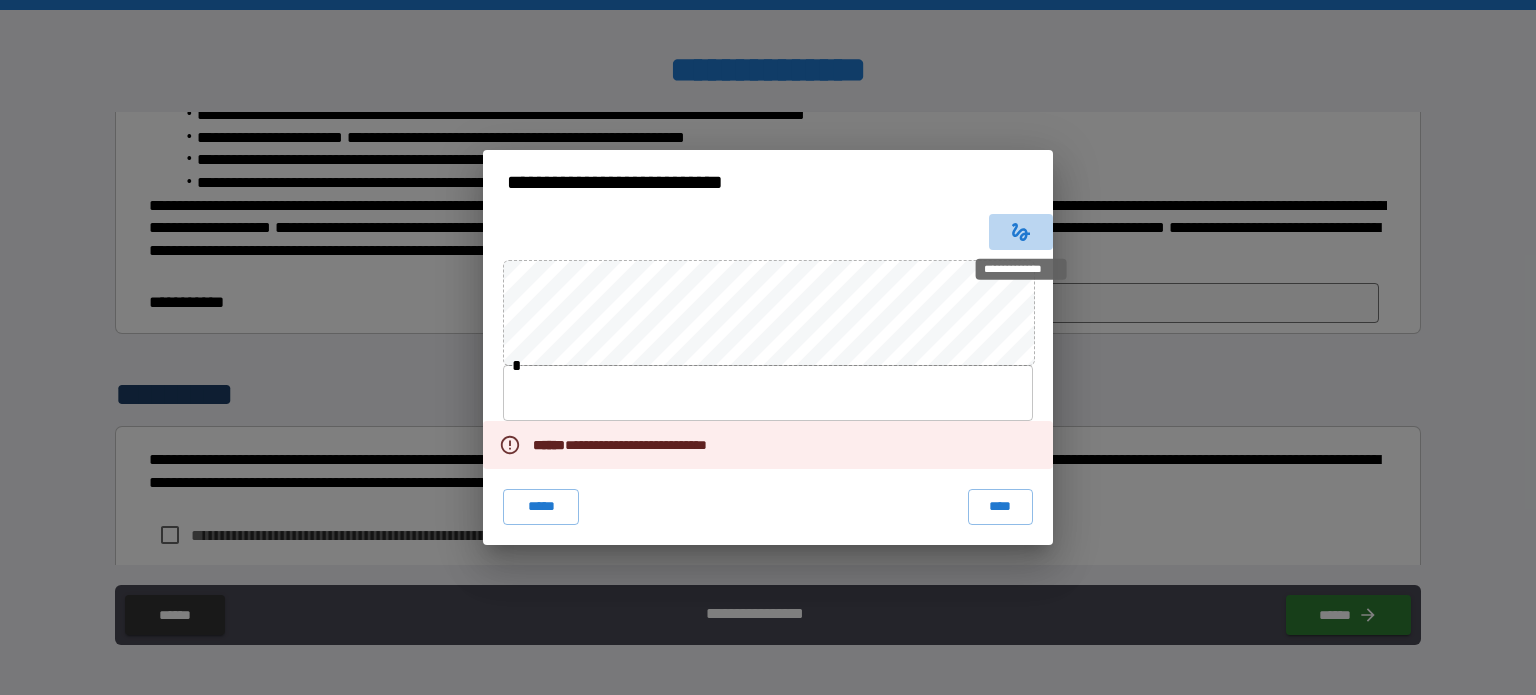 click 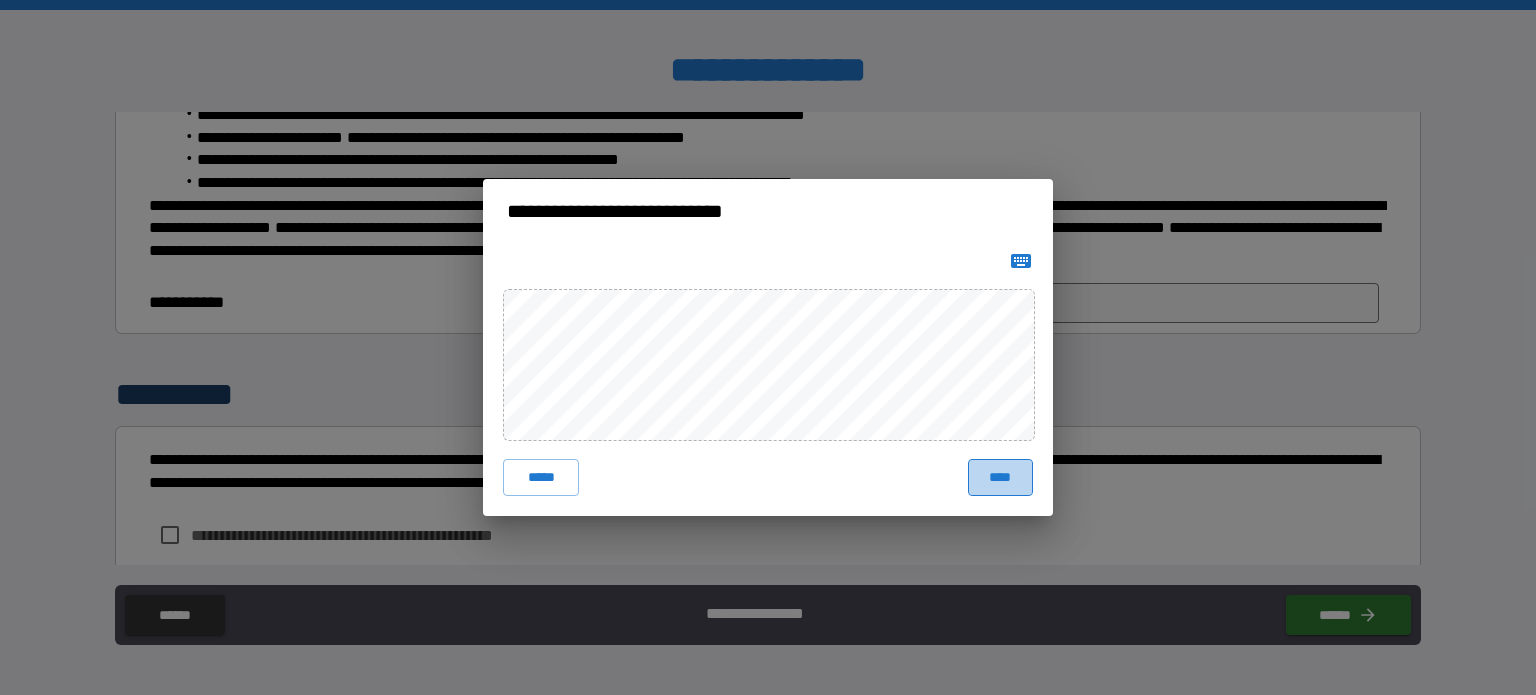click on "****" at bounding box center [1000, 477] 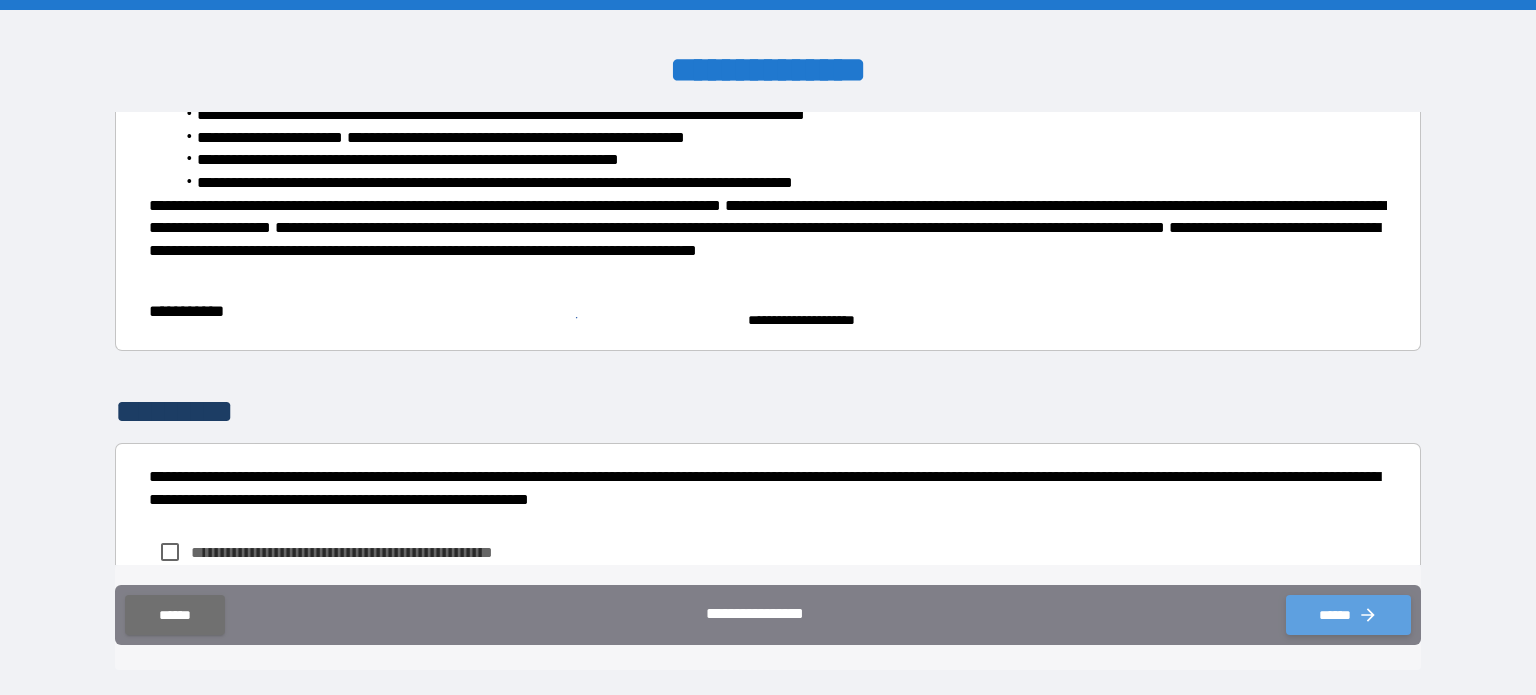 click on "******" at bounding box center (1348, 615) 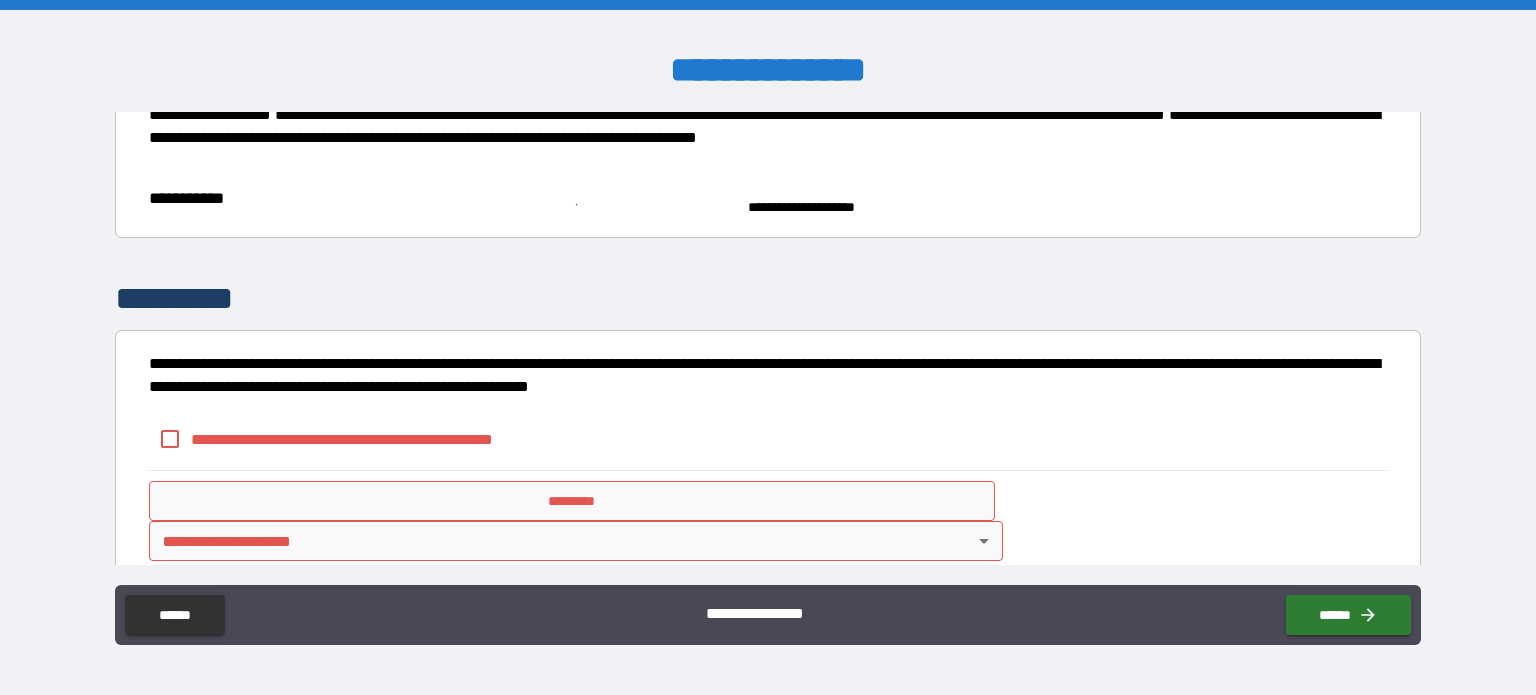 scroll, scrollTop: 468, scrollLeft: 0, axis: vertical 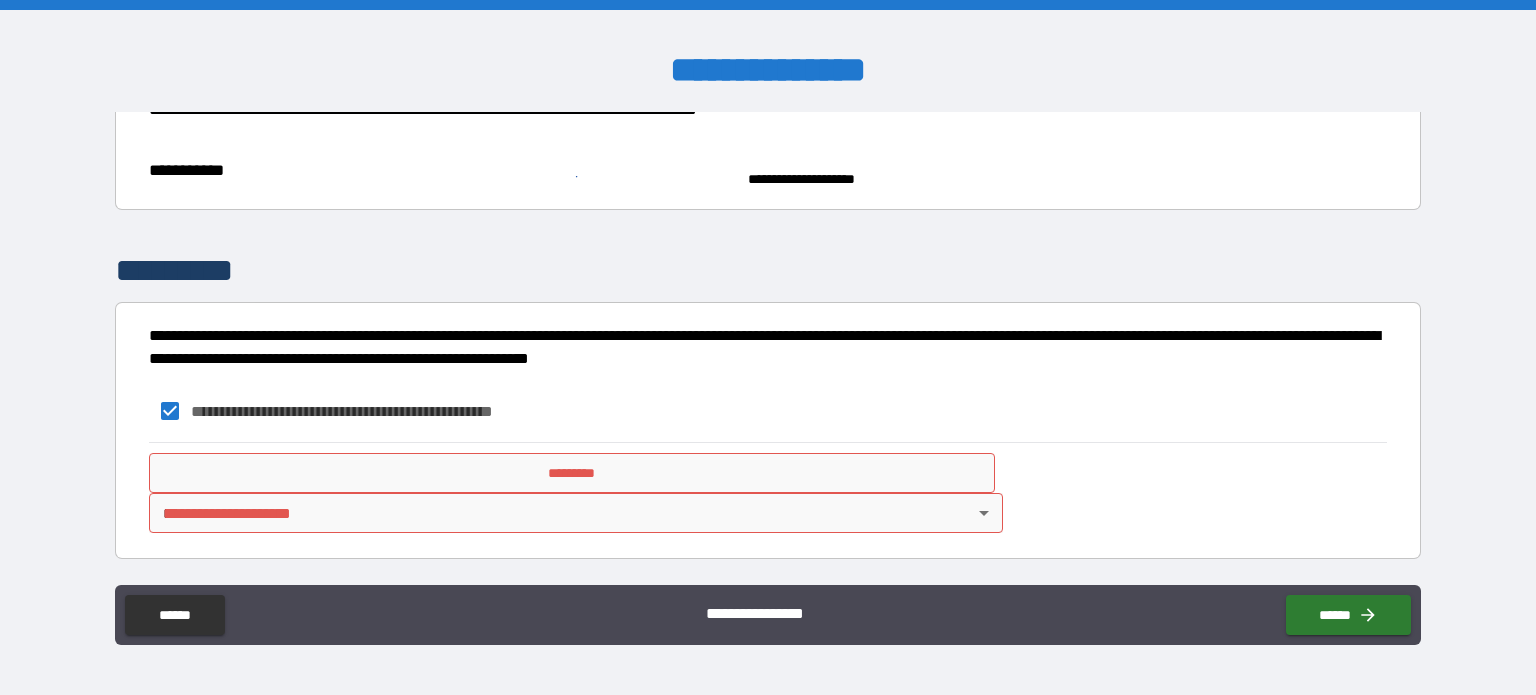 click on "*********" at bounding box center (572, 473) 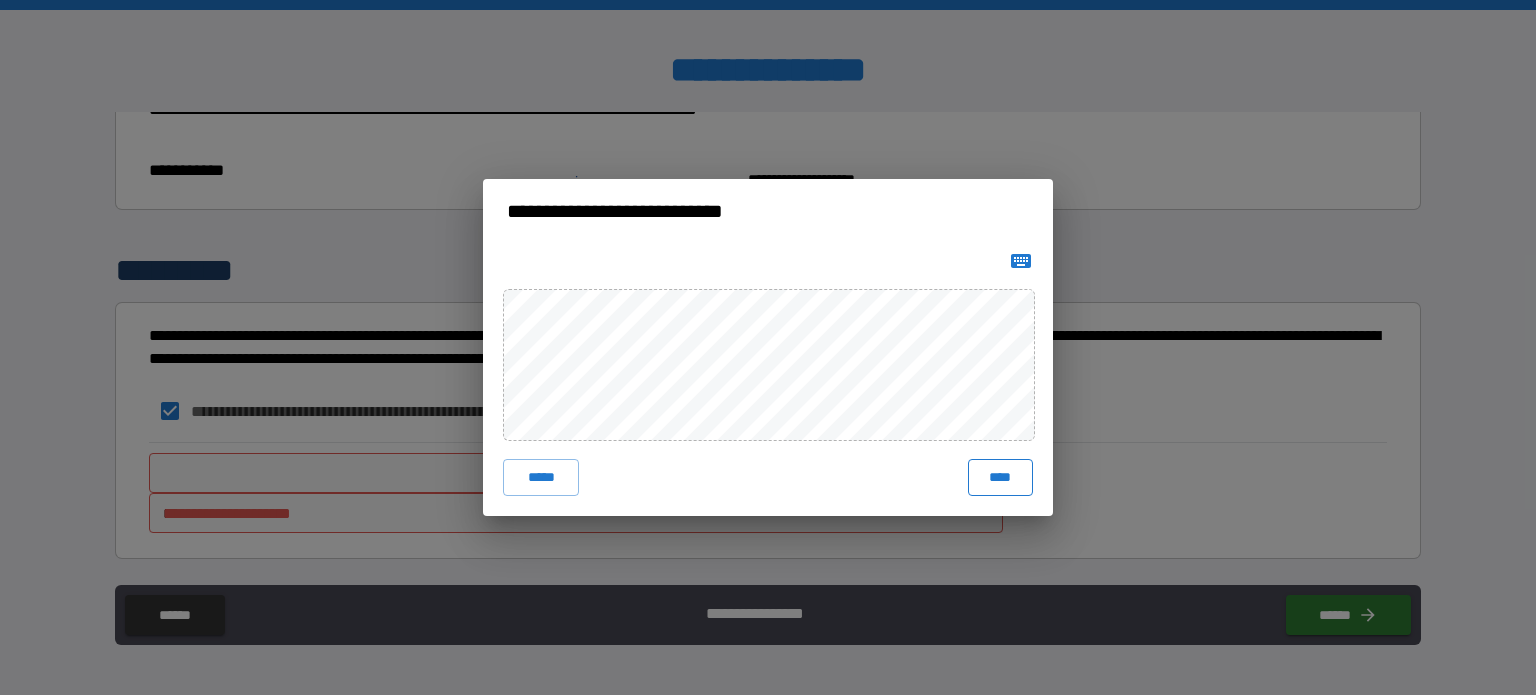 click on "****" at bounding box center (1000, 477) 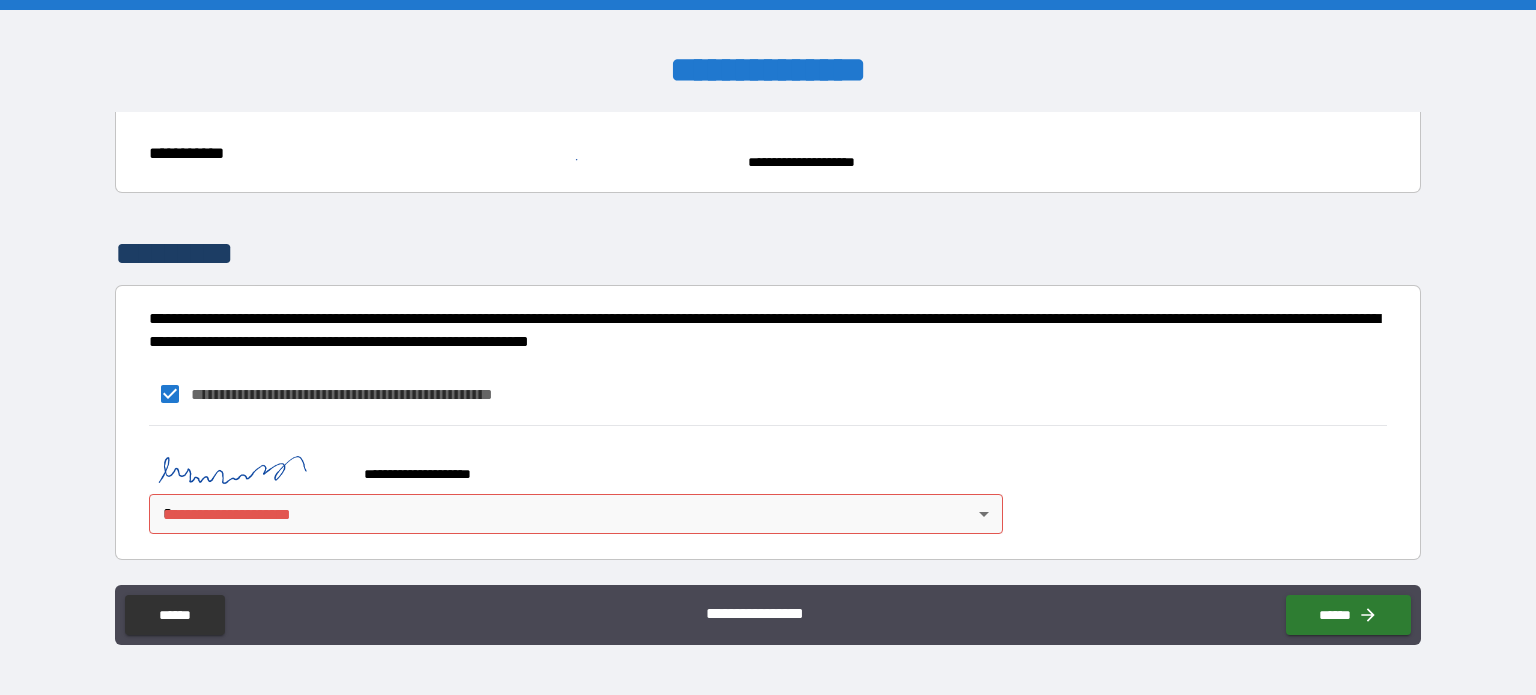 scroll, scrollTop: 485, scrollLeft: 0, axis: vertical 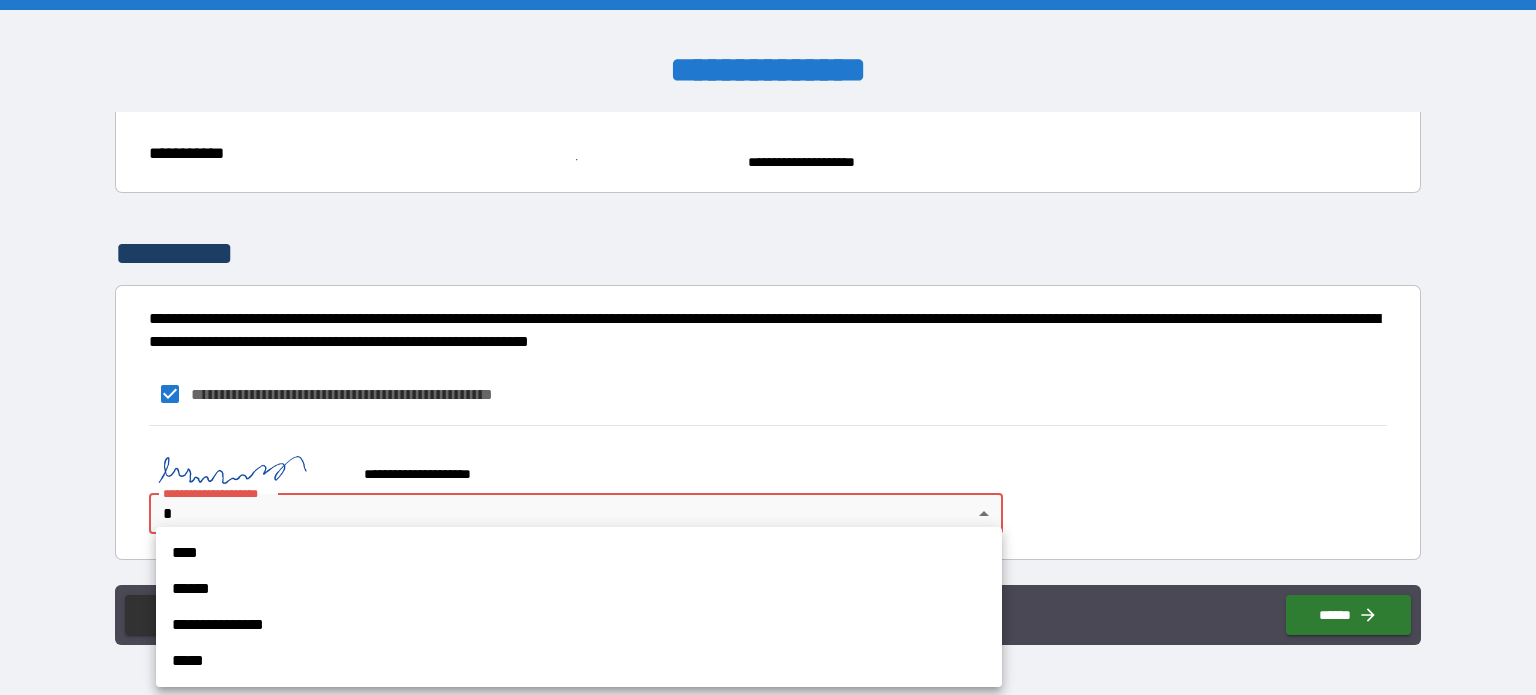 click on "****" at bounding box center [579, 553] 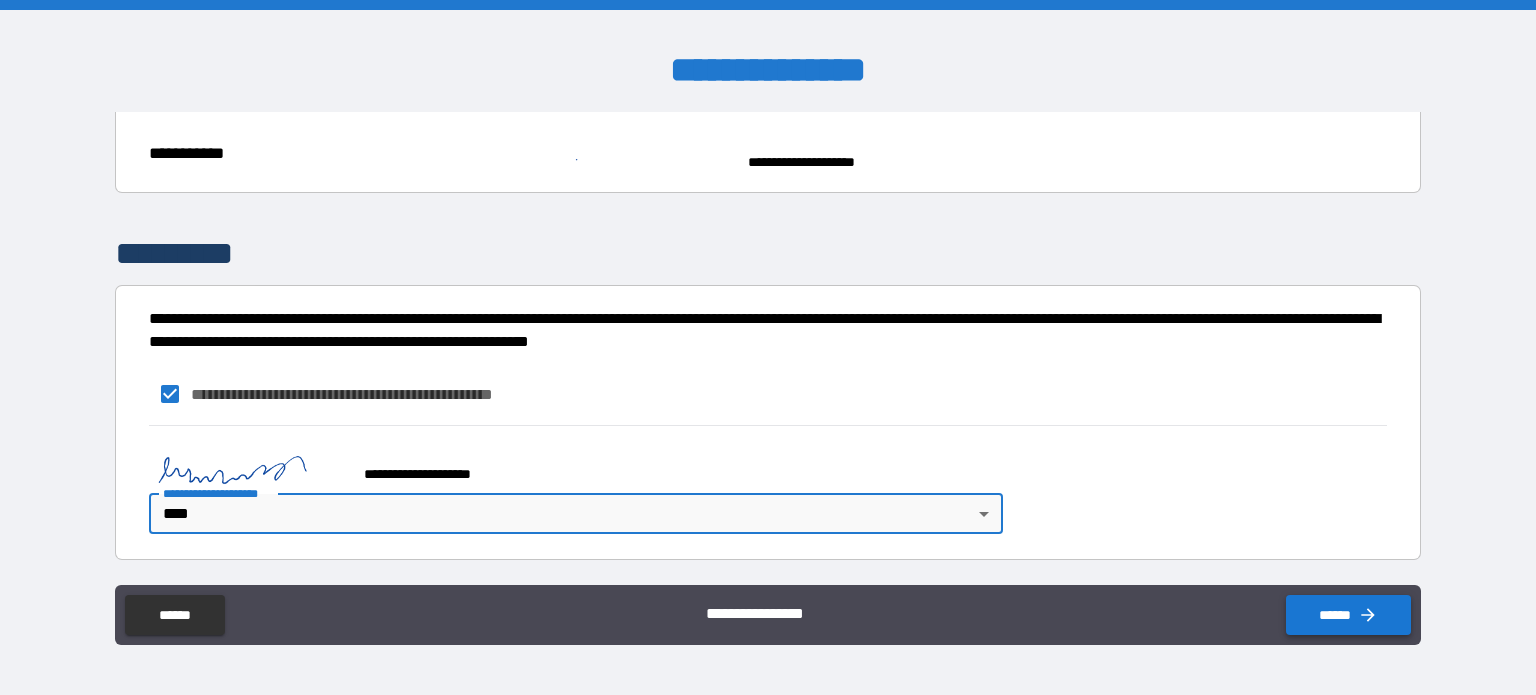 click on "******" at bounding box center (1348, 615) 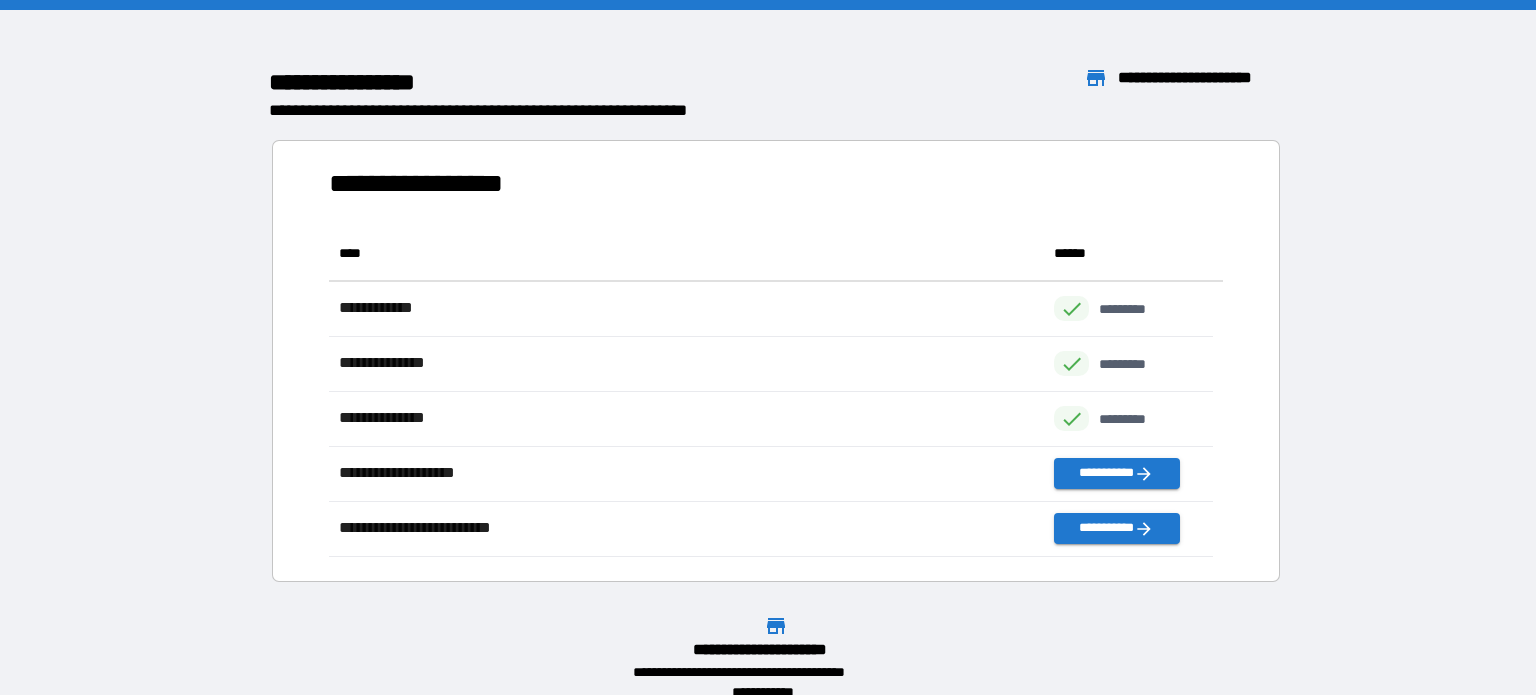 scroll, scrollTop: 16, scrollLeft: 16, axis: both 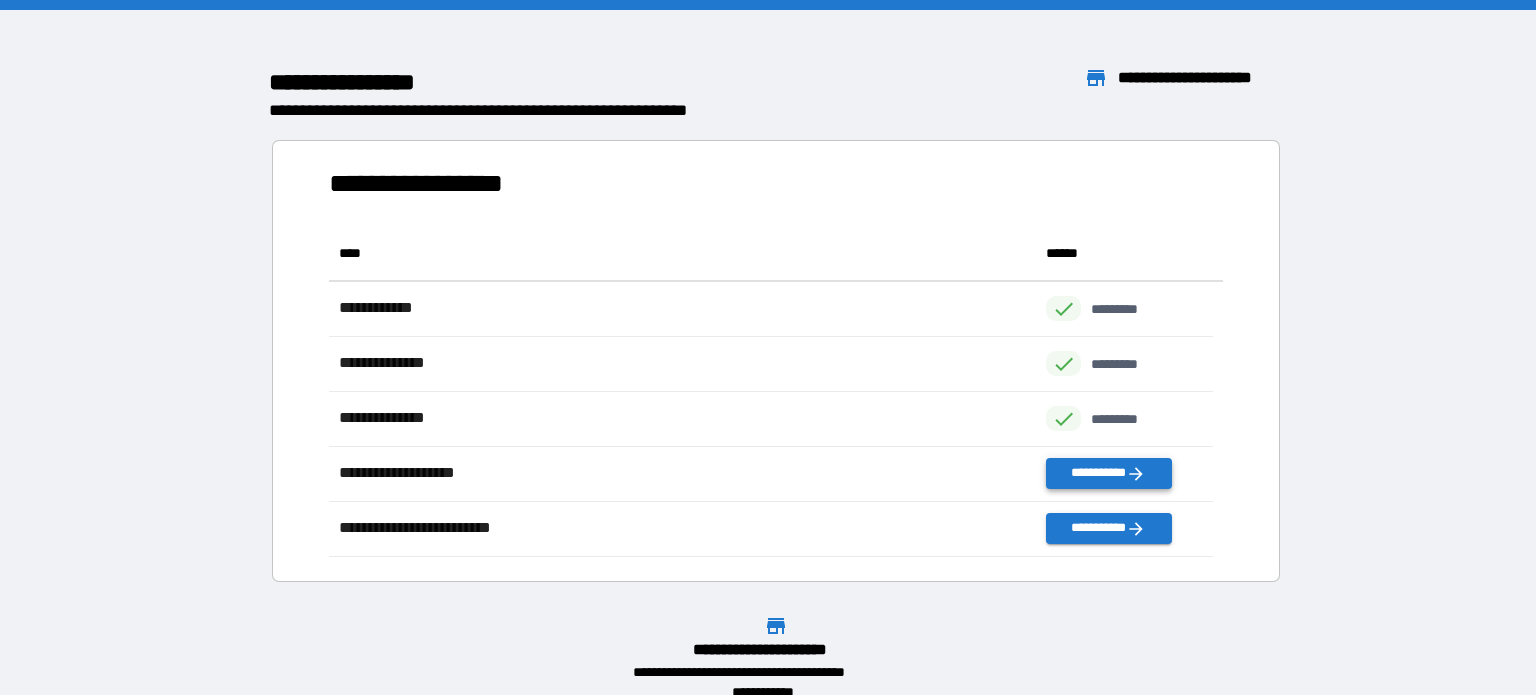 click on "**********" at bounding box center [1108, 473] 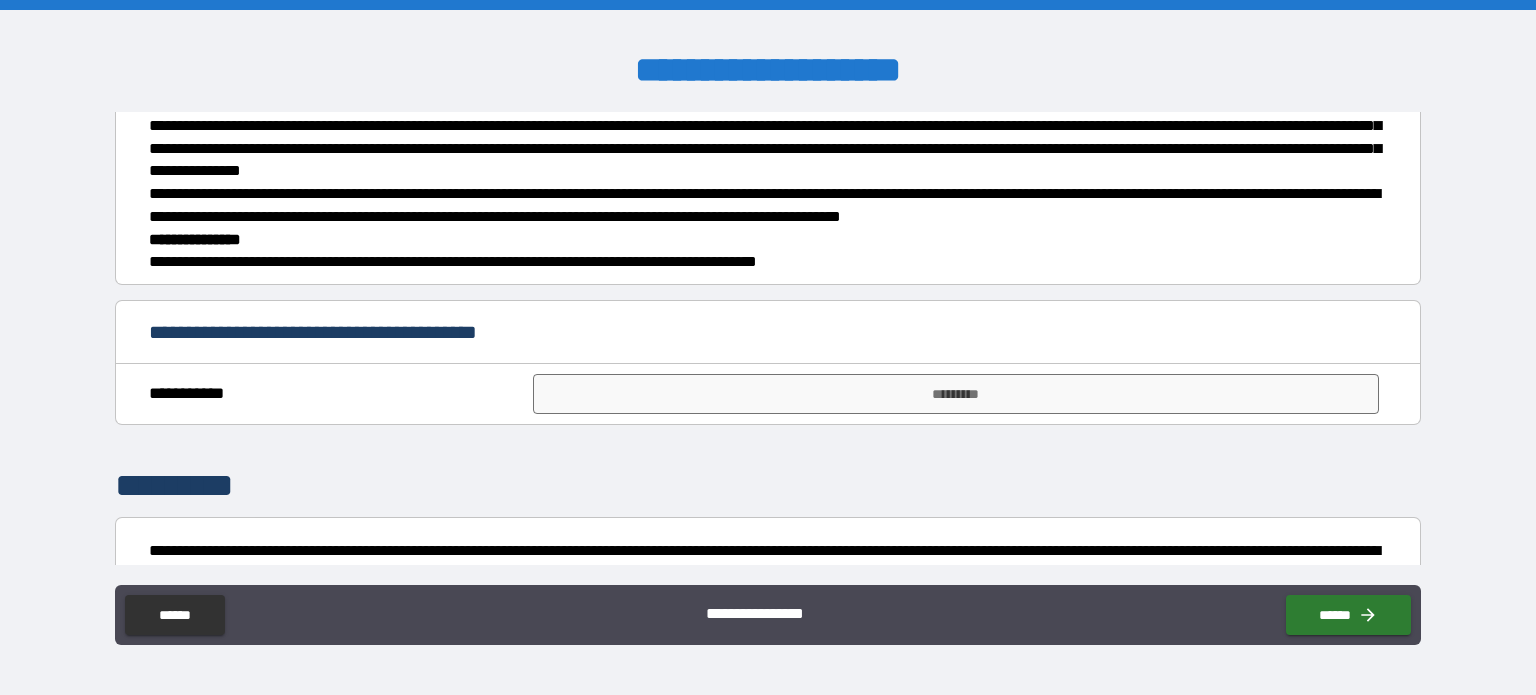 scroll, scrollTop: 396, scrollLeft: 0, axis: vertical 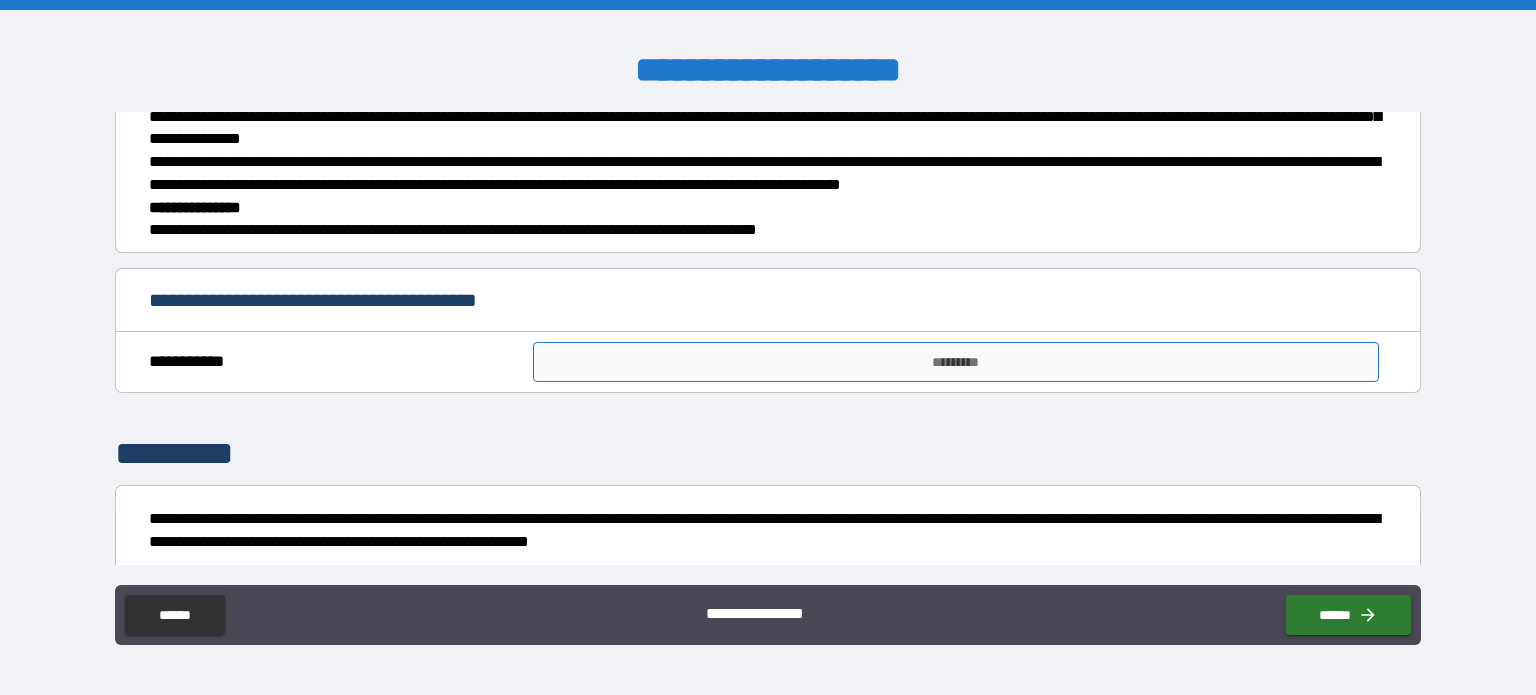 click on "*********" at bounding box center (956, 362) 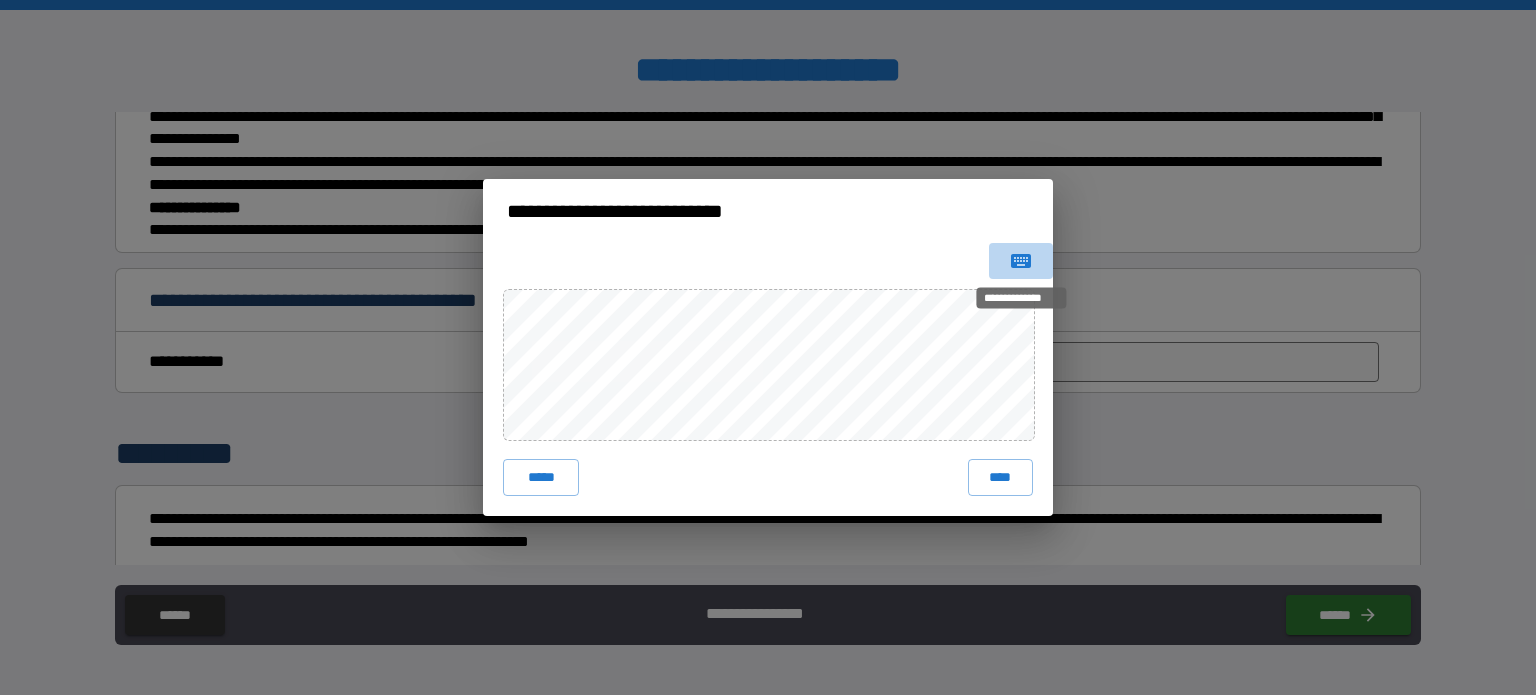 click 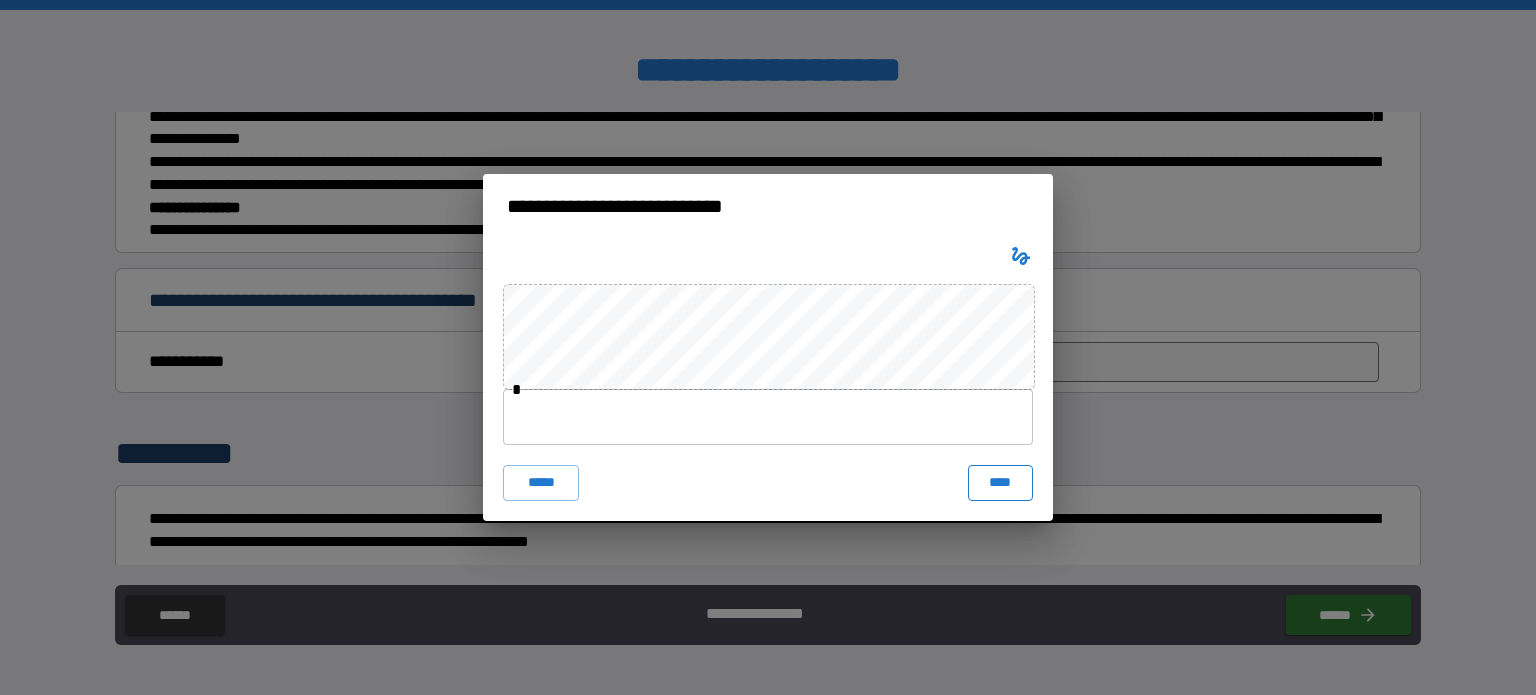 click on "****" at bounding box center [1000, 483] 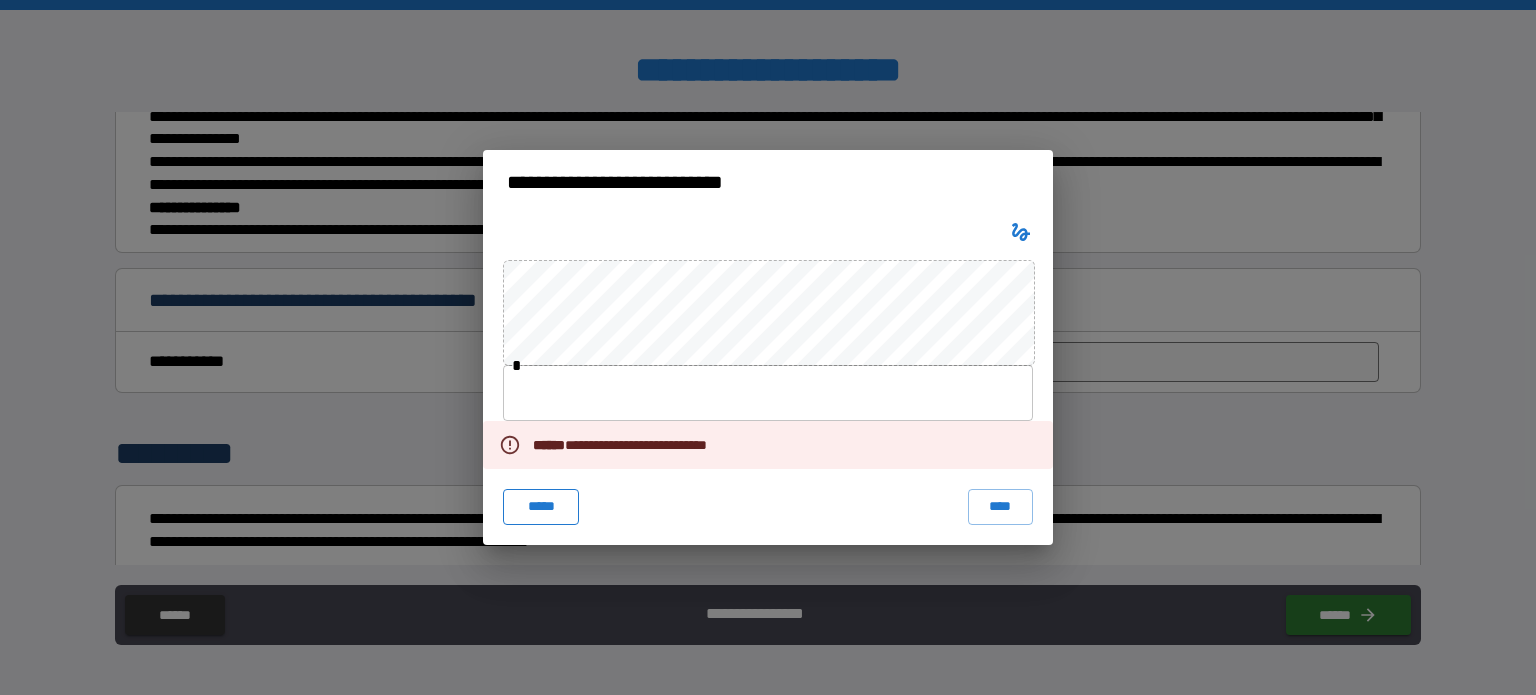 click on "*****" at bounding box center [541, 507] 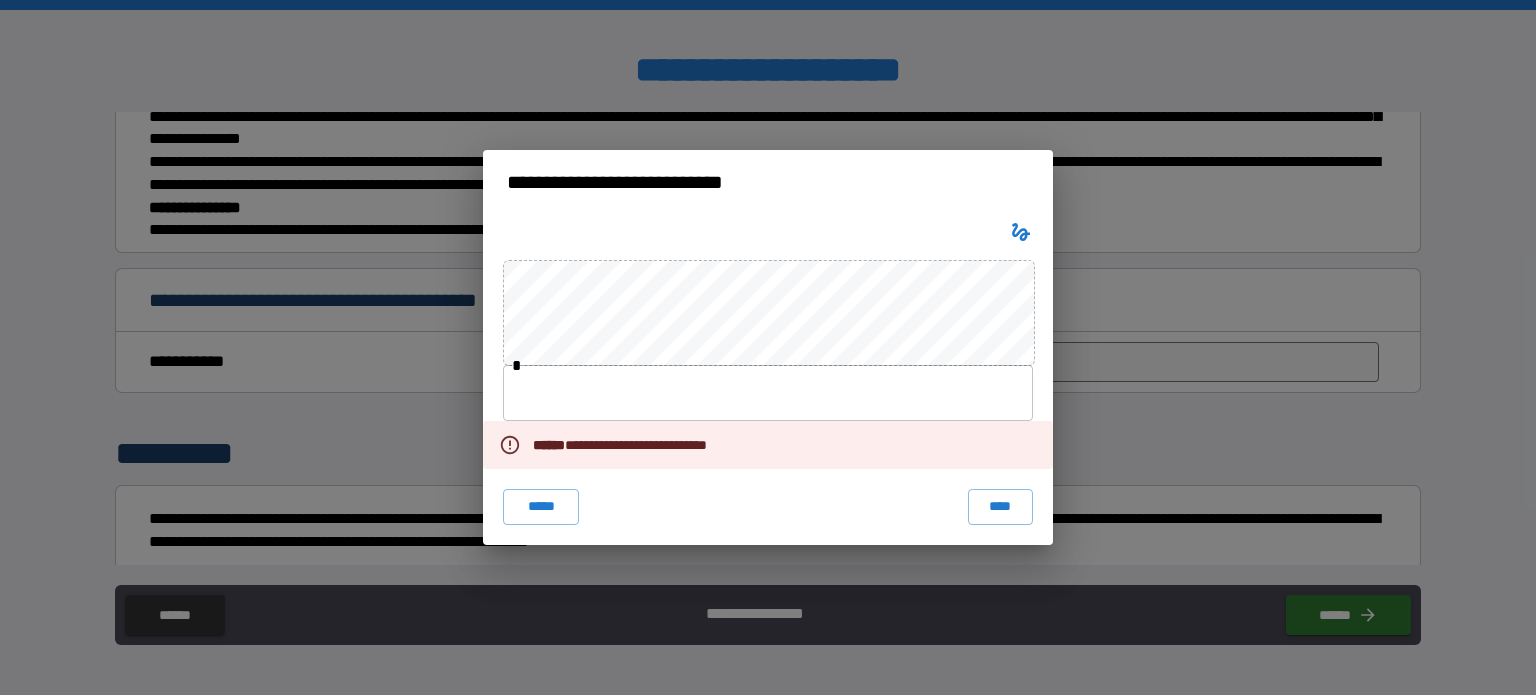 click 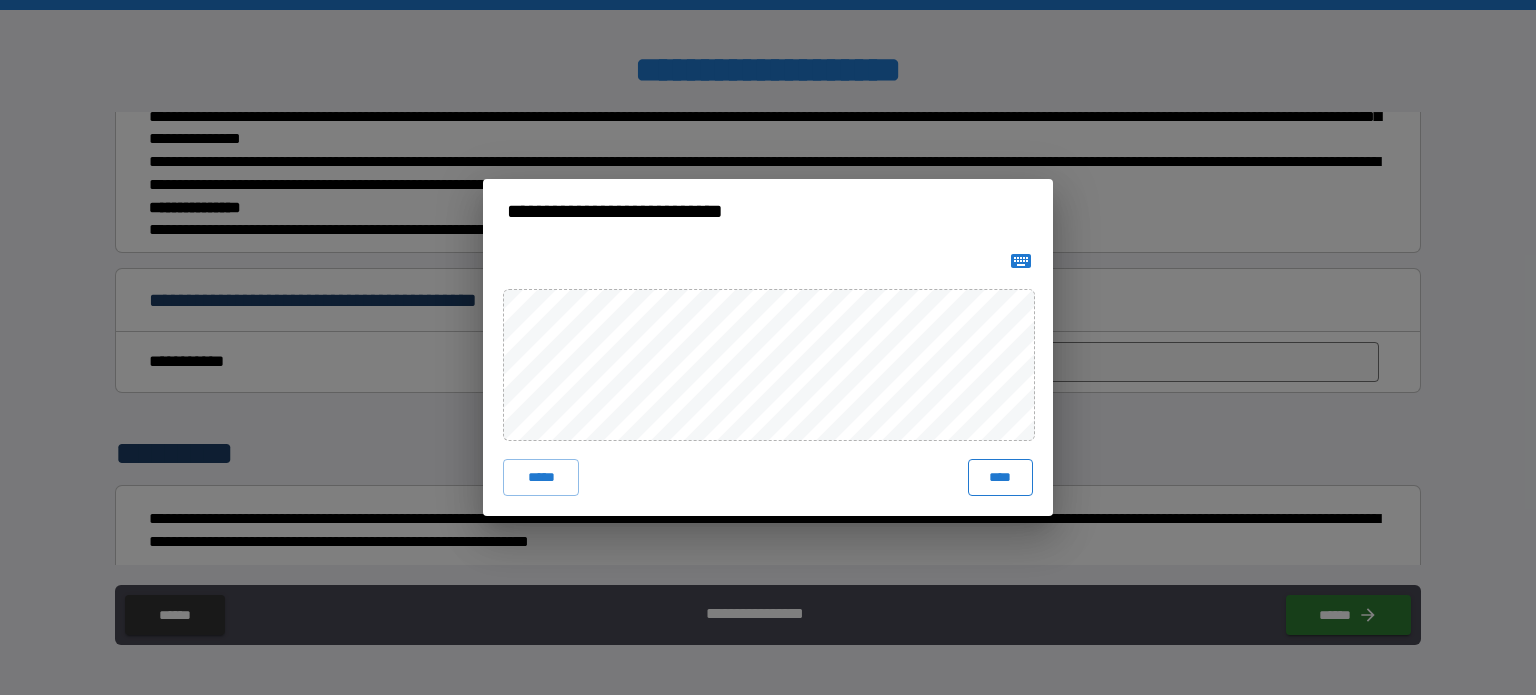 click on "****" at bounding box center [1000, 477] 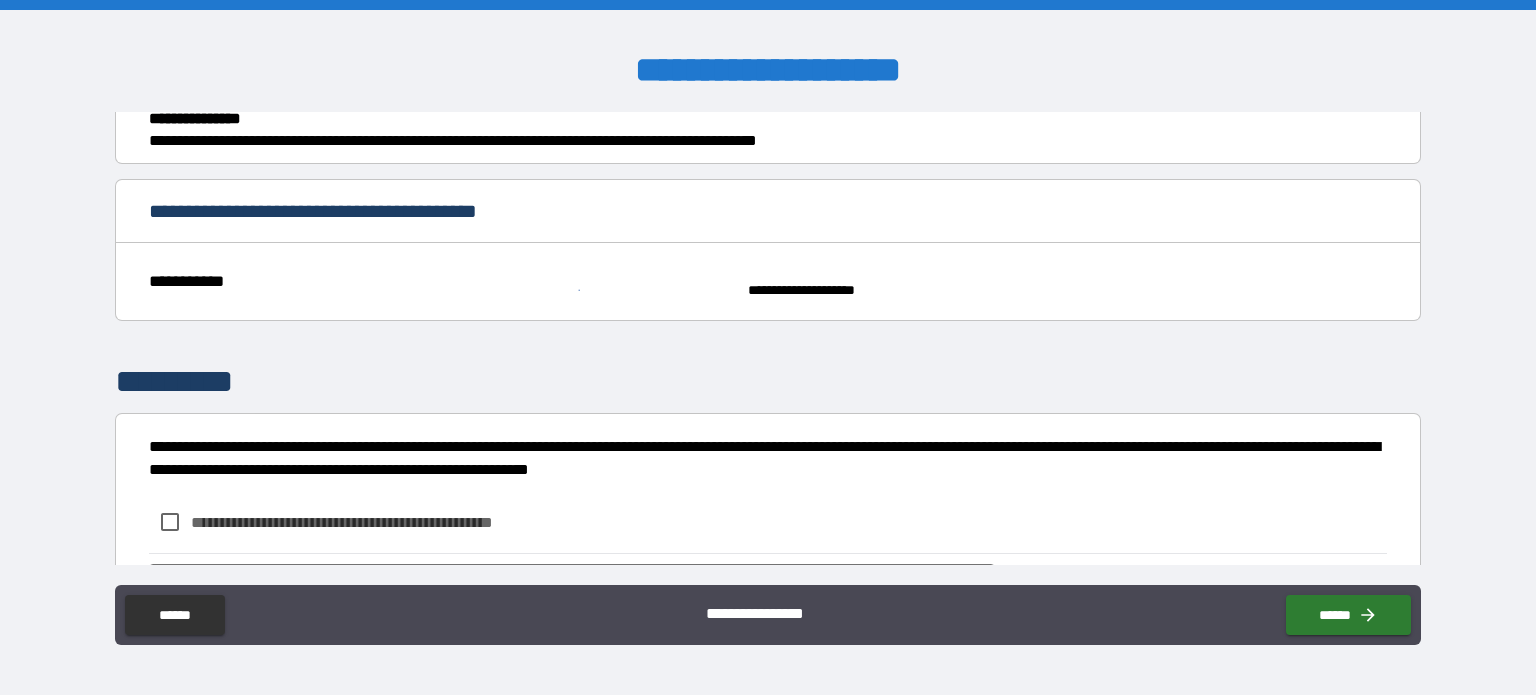 scroll, scrollTop: 593, scrollLeft: 0, axis: vertical 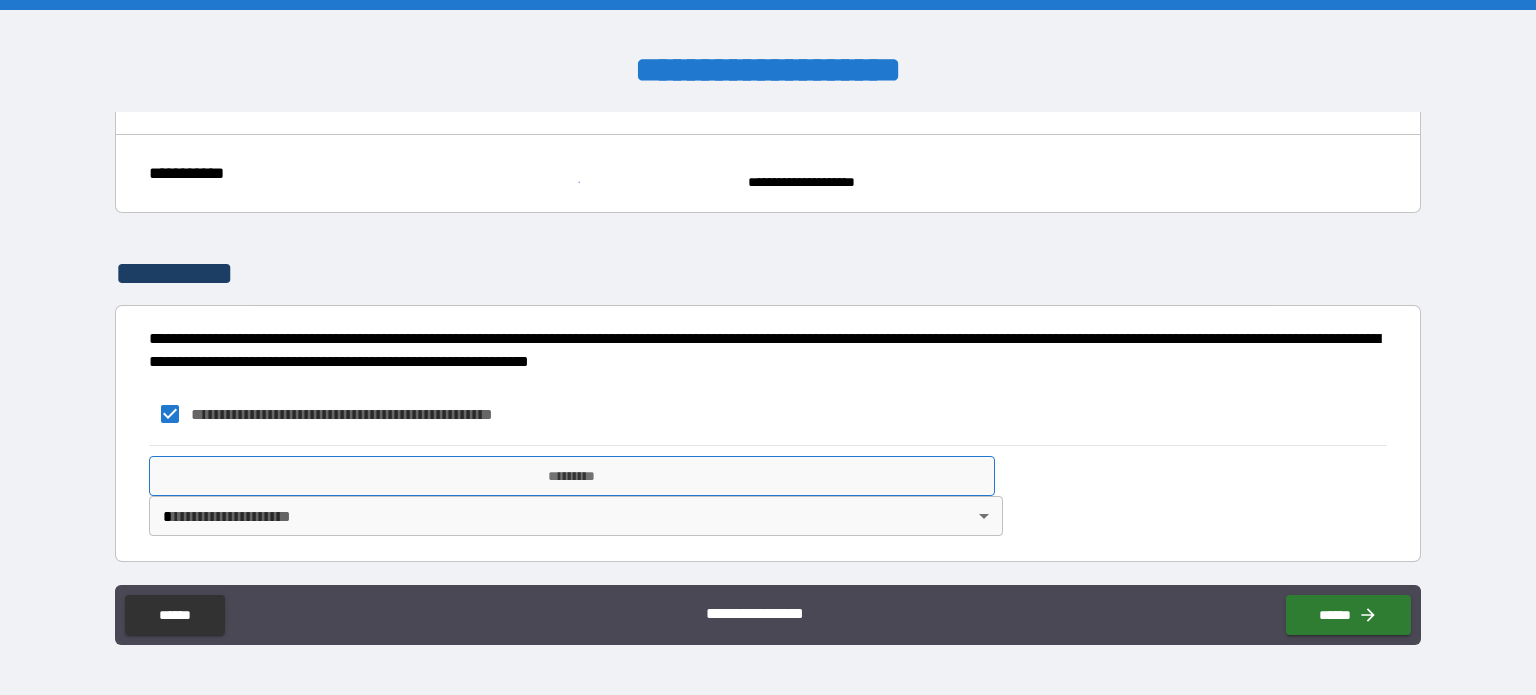 click on "*********" at bounding box center (572, 476) 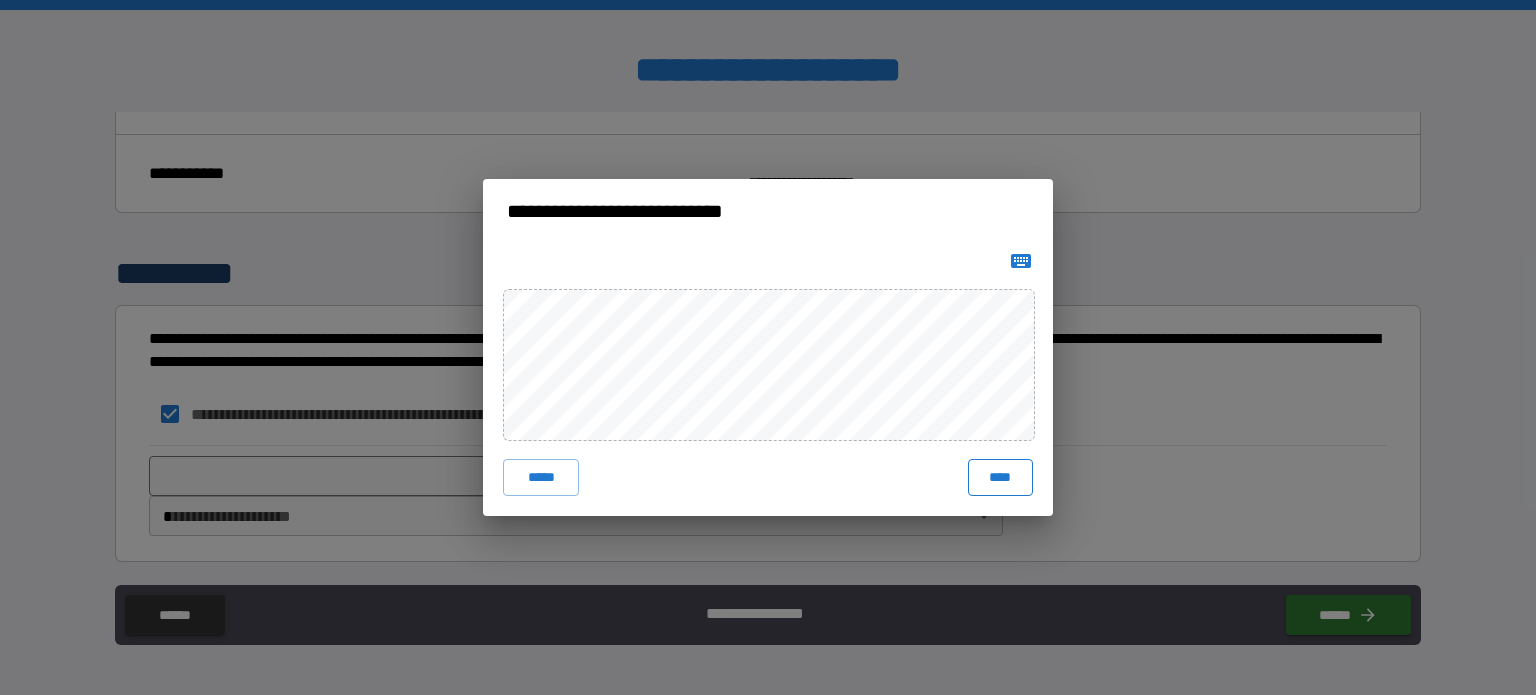 click on "****" at bounding box center [1000, 477] 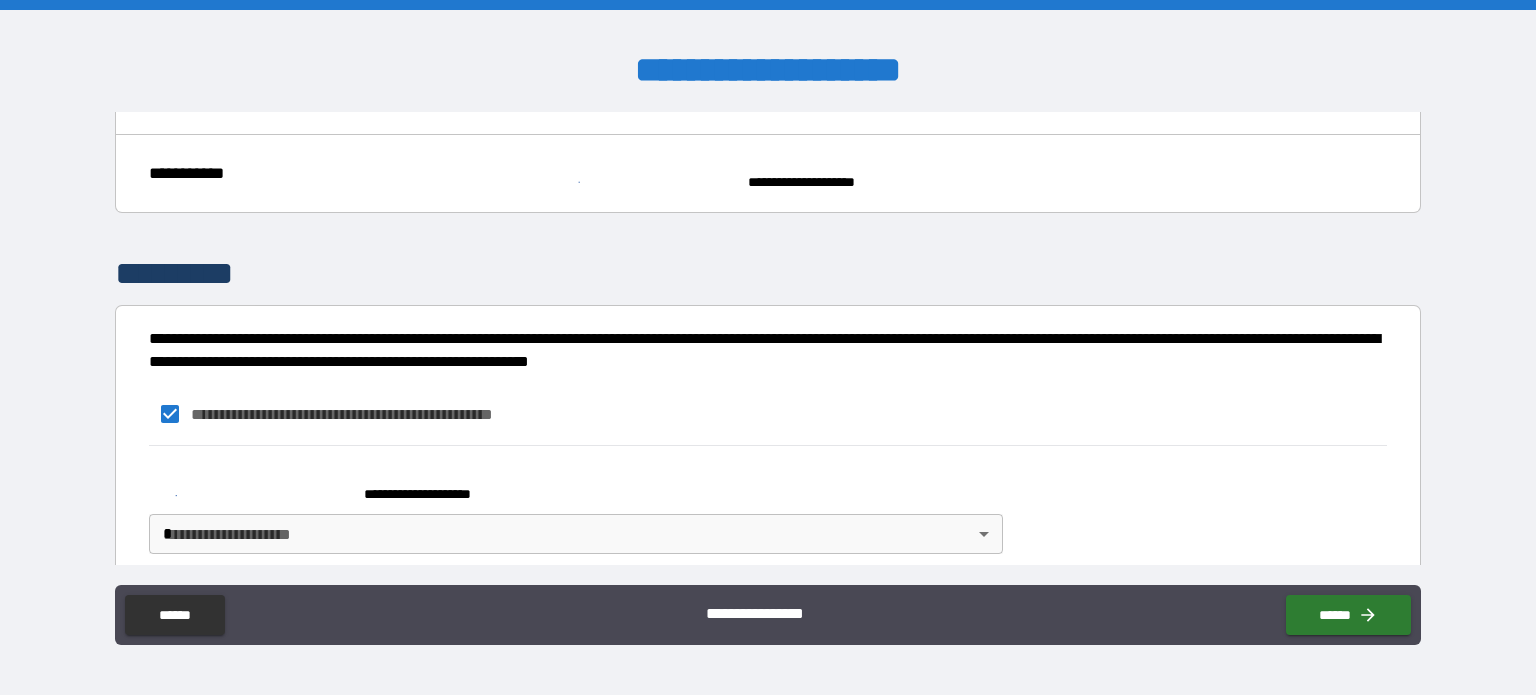 scroll, scrollTop: 610, scrollLeft: 0, axis: vertical 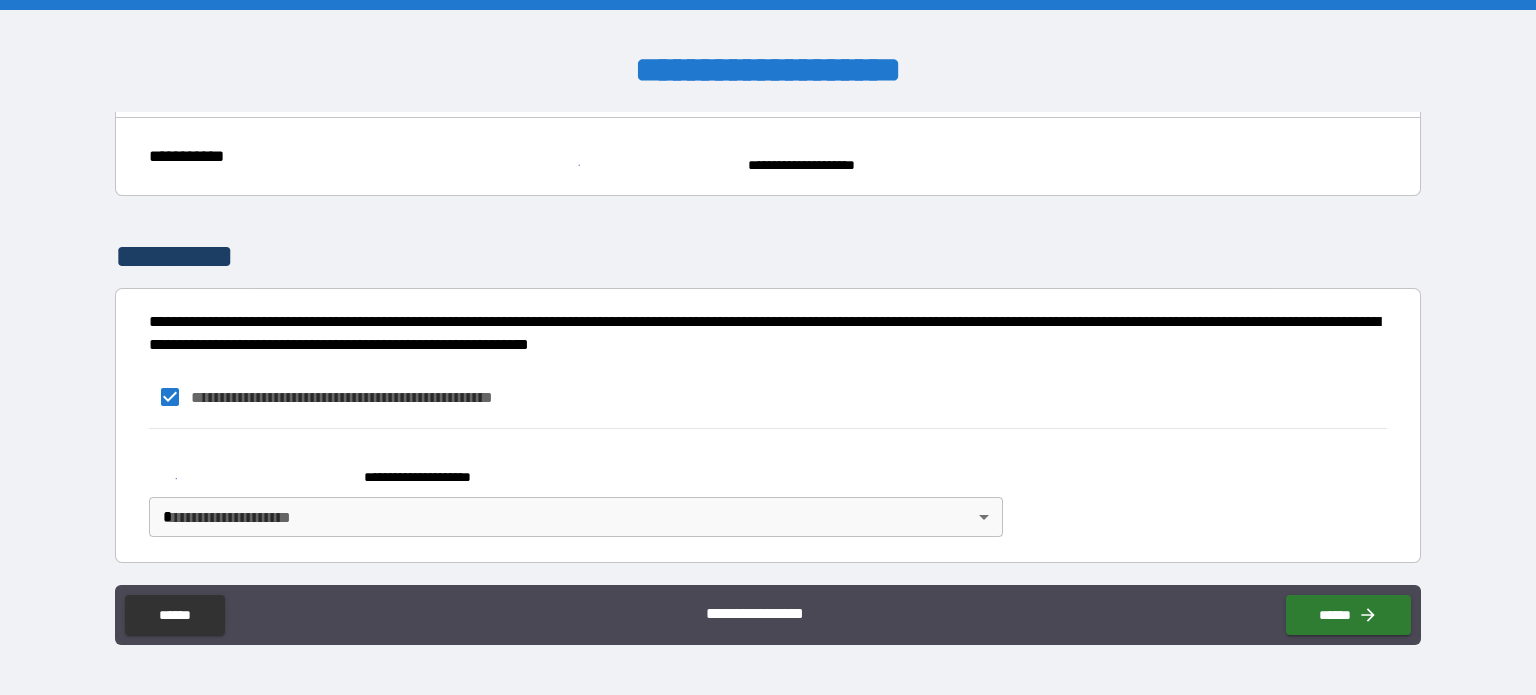 click on "**********" at bounding box center [768, 347] 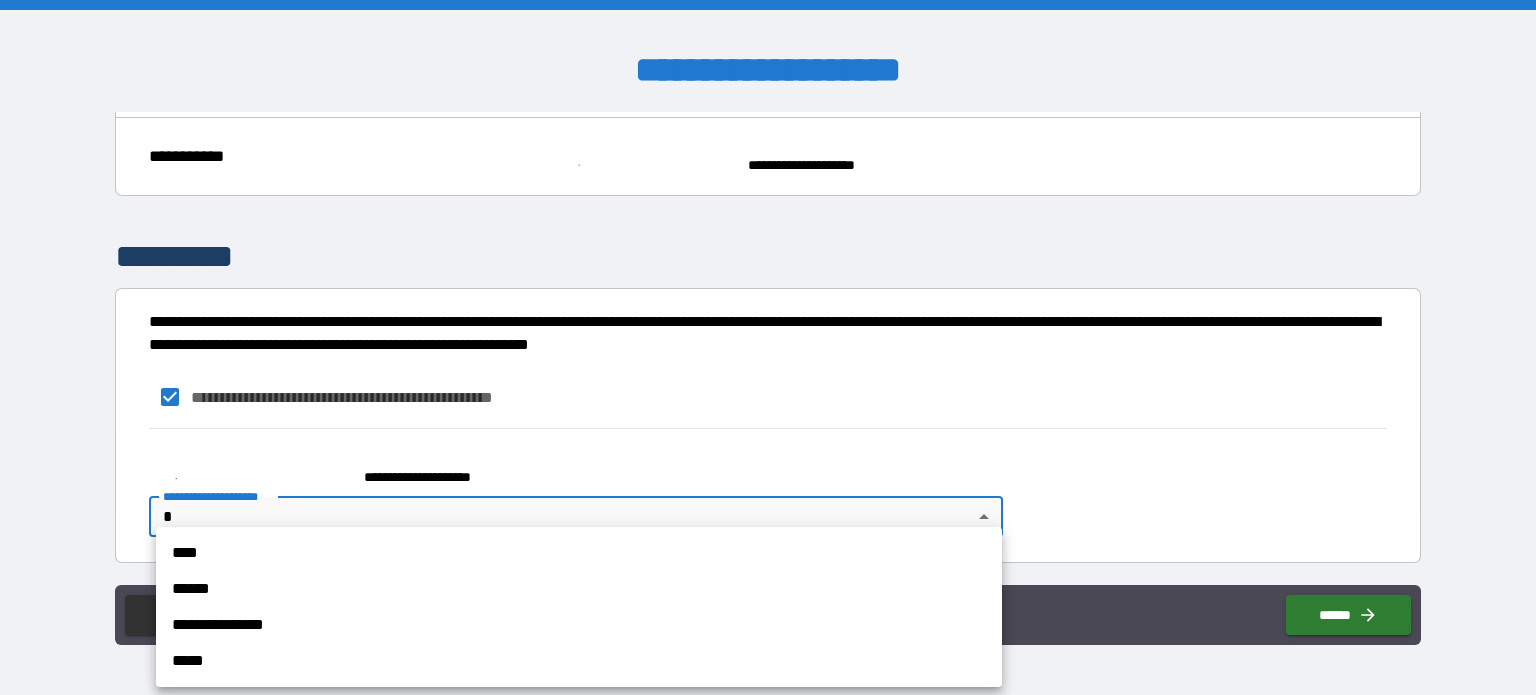 click on "****" at bounding box center [579, 553] 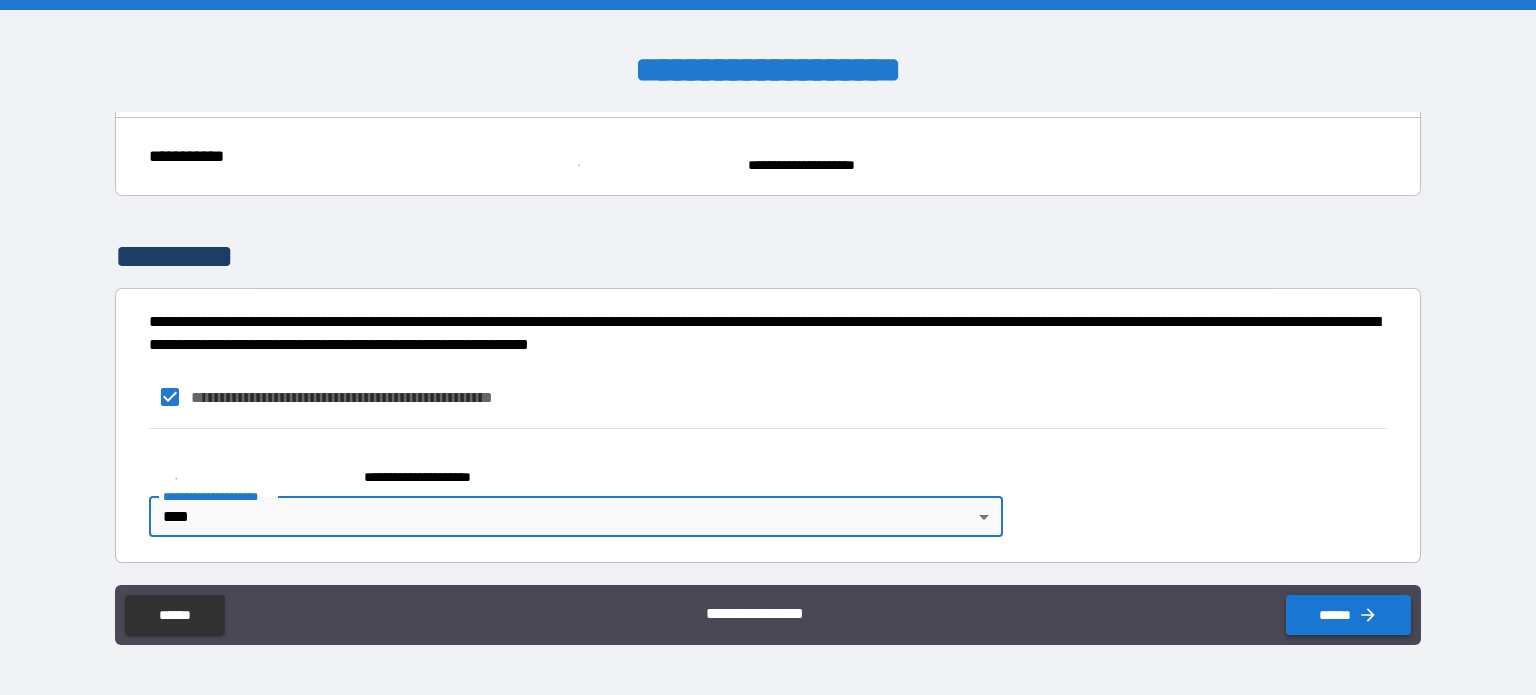 click on "******" at bounding box center (1348, 615) 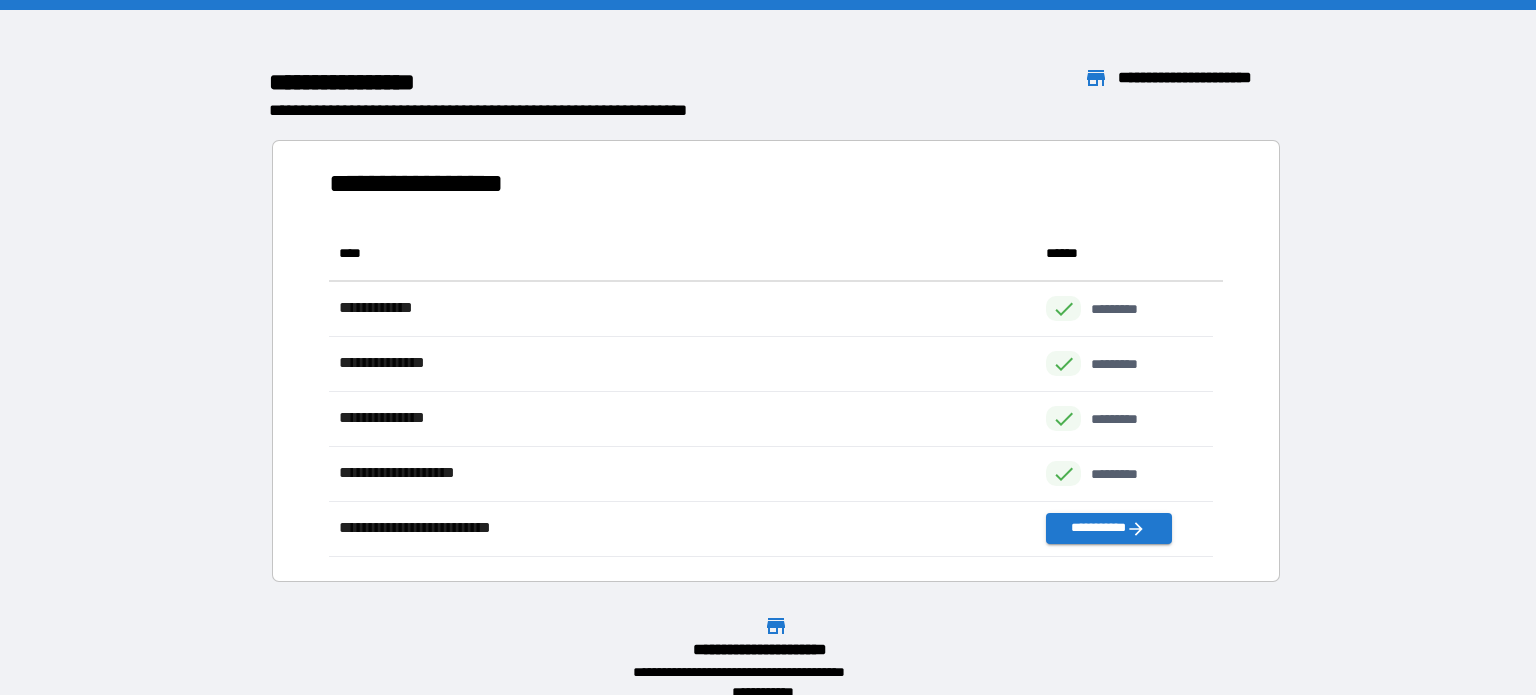 scroll, scrollTop: 16, scrollLeft: 16, axis: both 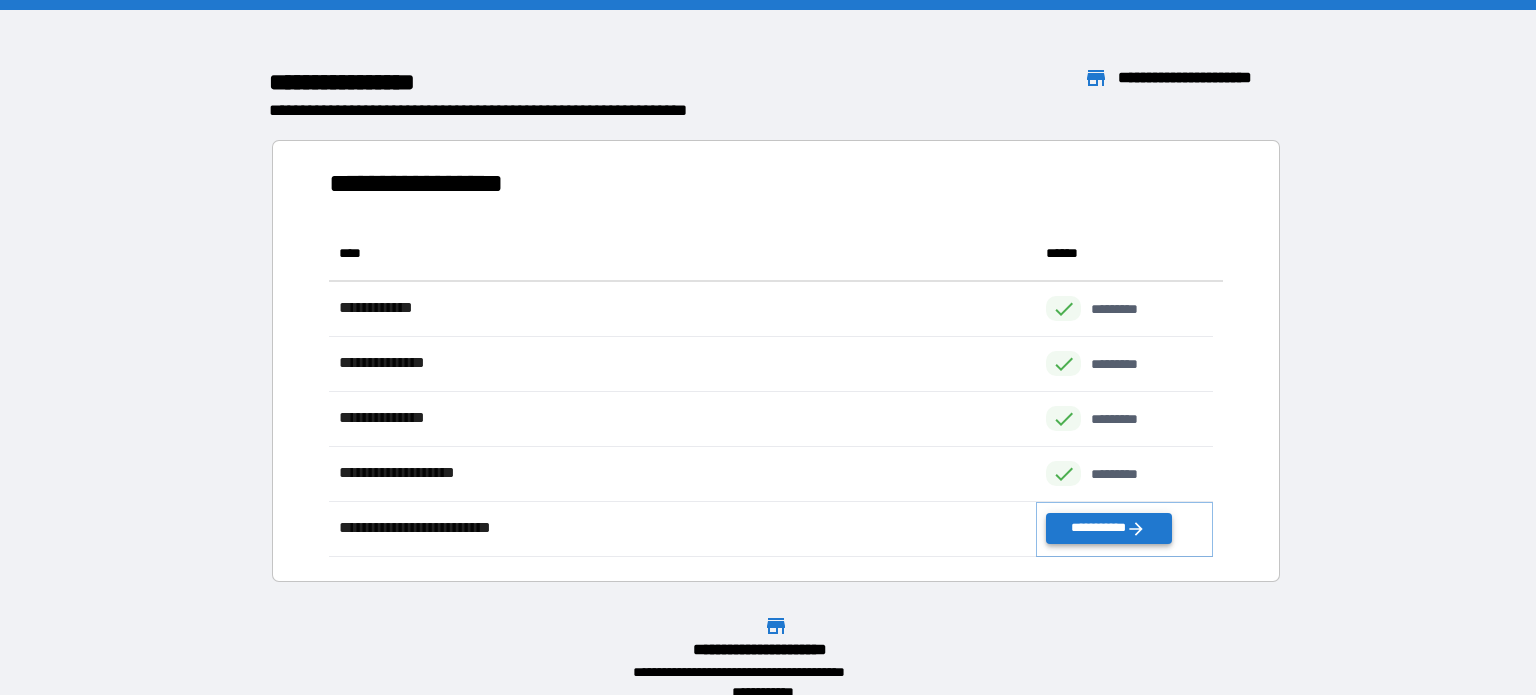 click on "**********" at bounding box center (1108, 528) 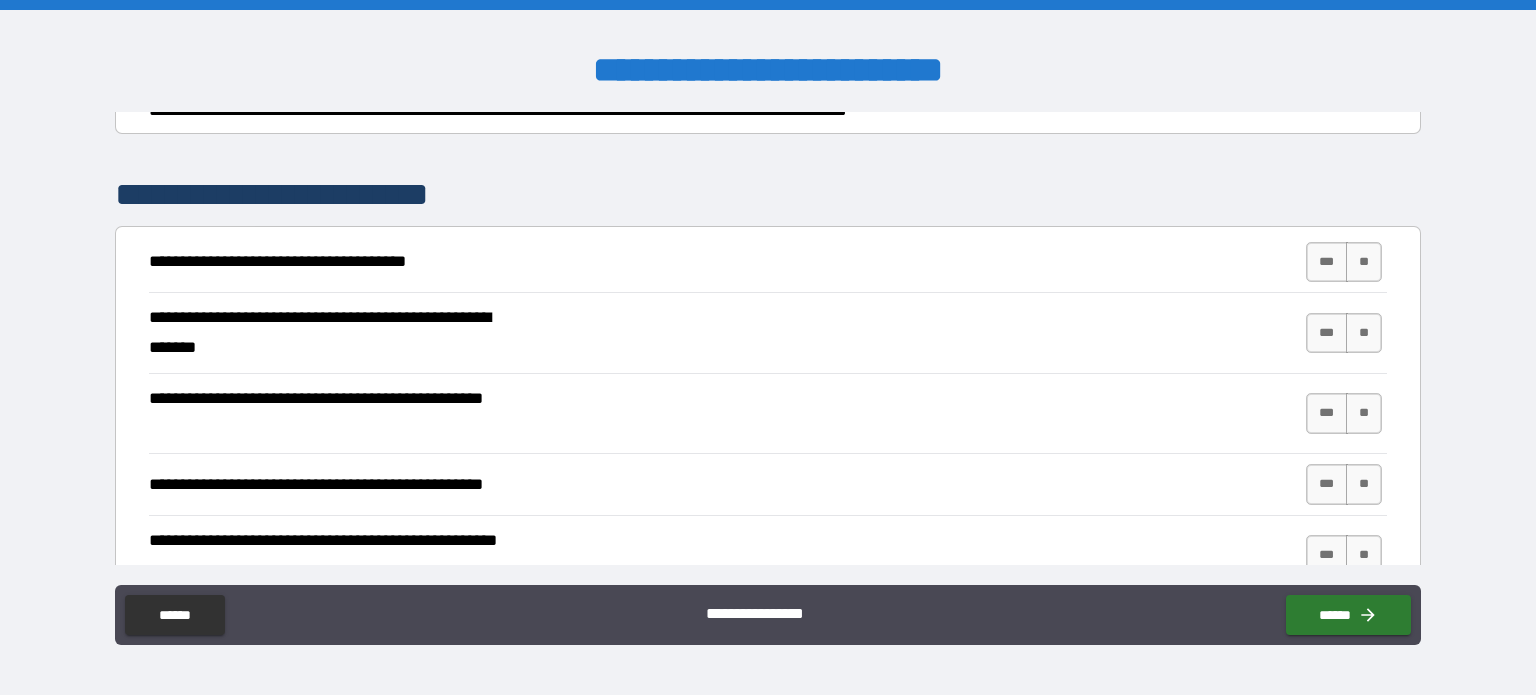 scroll, scrollTop: 284, scrollLeft: 0, axis: vertical 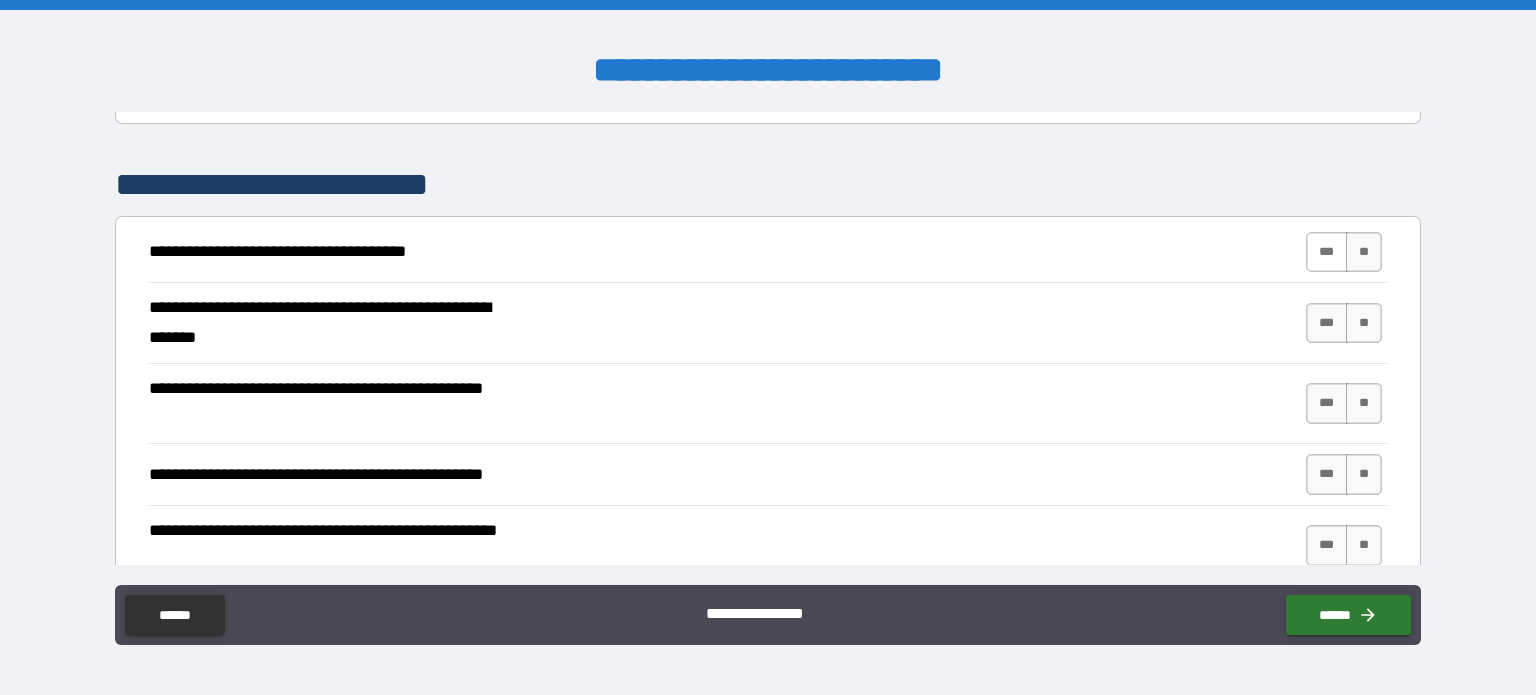 click on "***" at bounding box center [1327, 252] 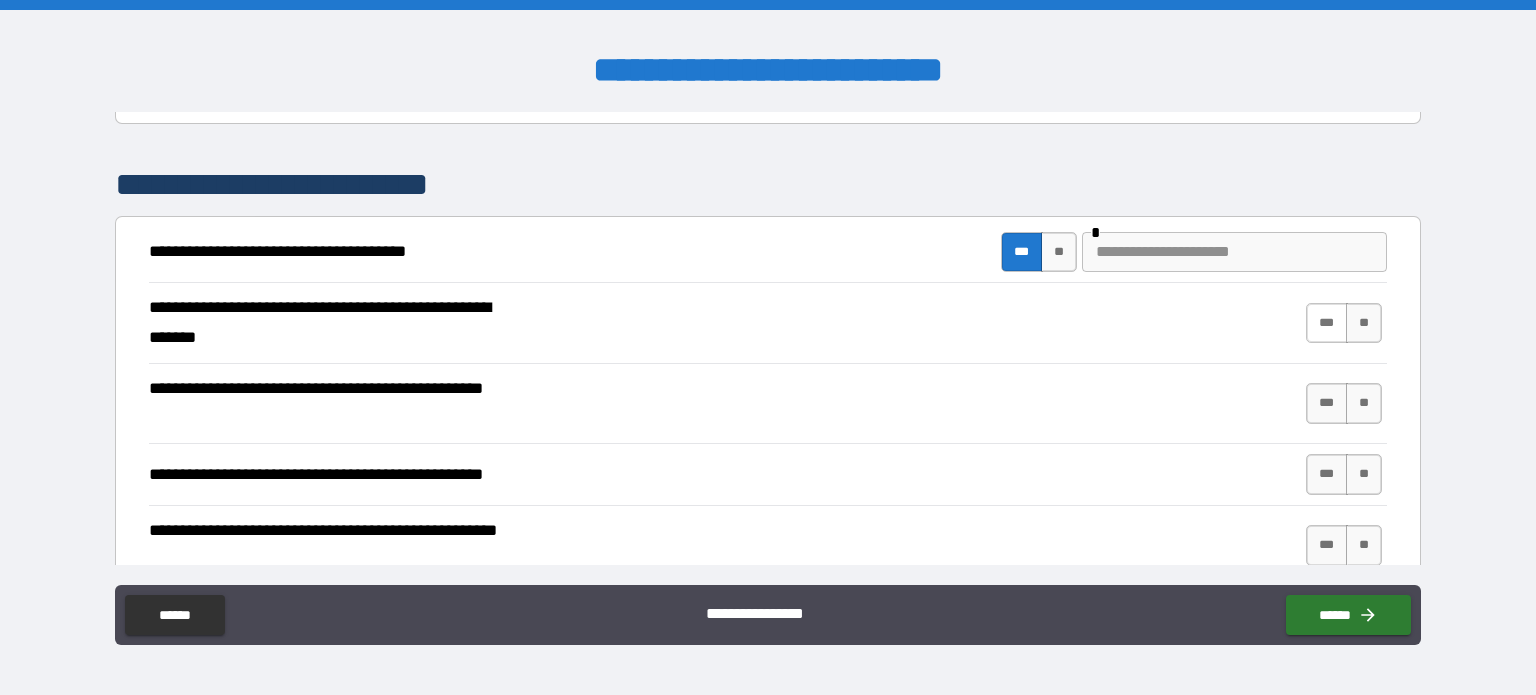 click on "***" at bounding box center [1327, 323] 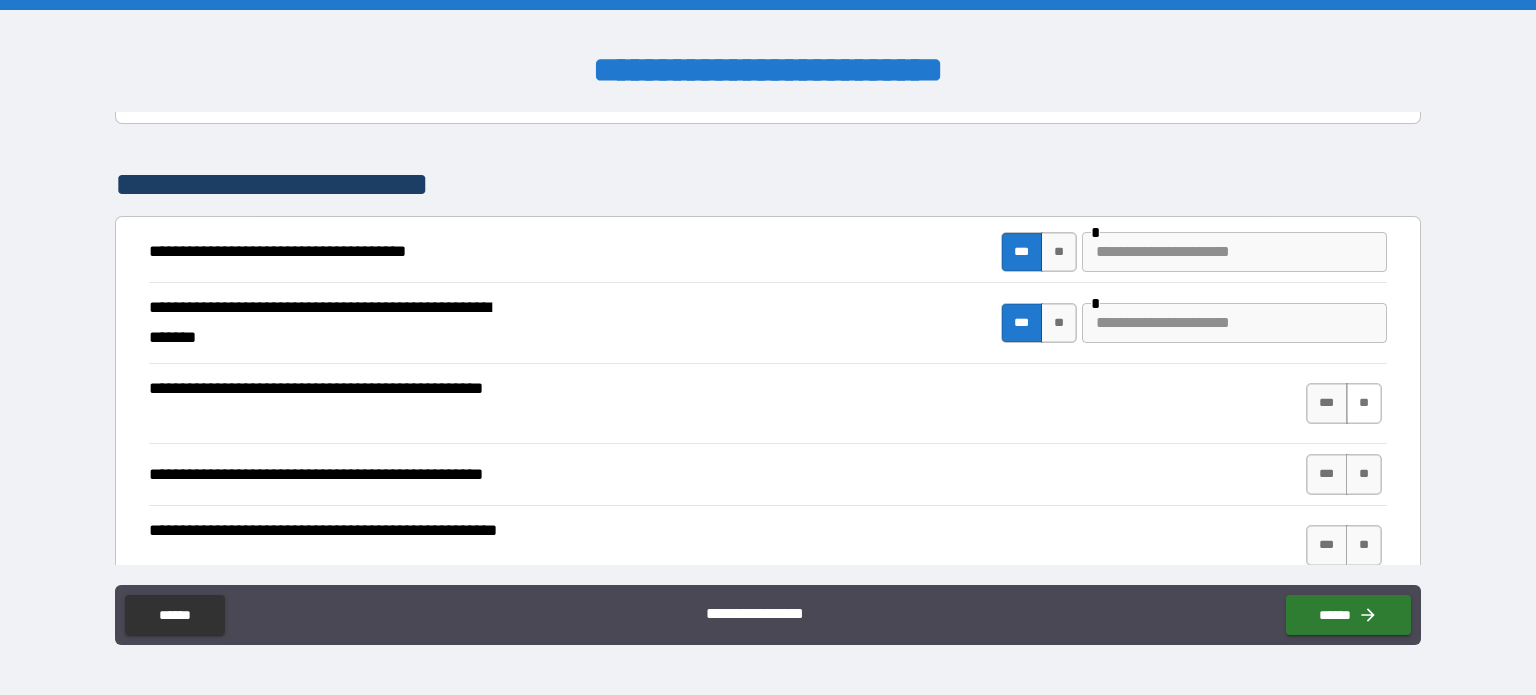 click on "**" at bounding box center (1364, 403) 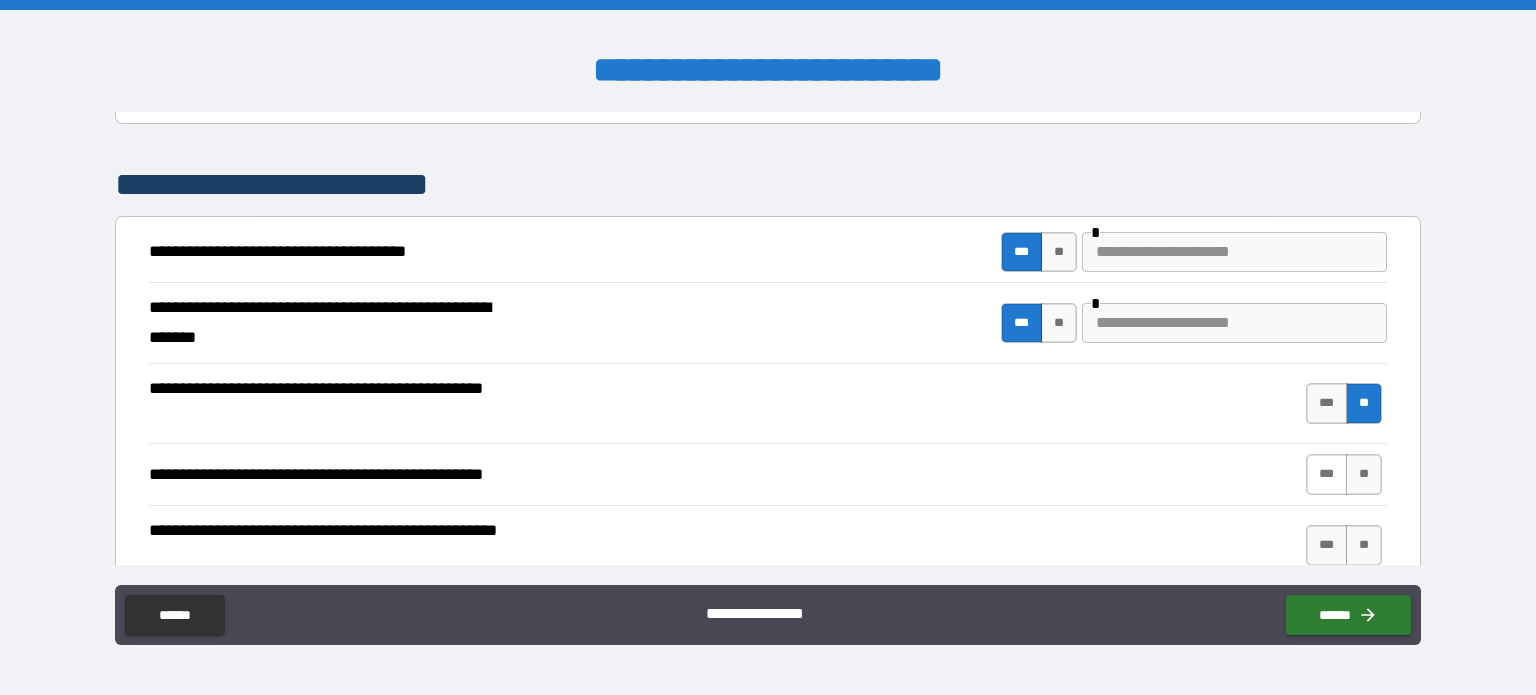 click on "***" at bounding box center (1327, 474) 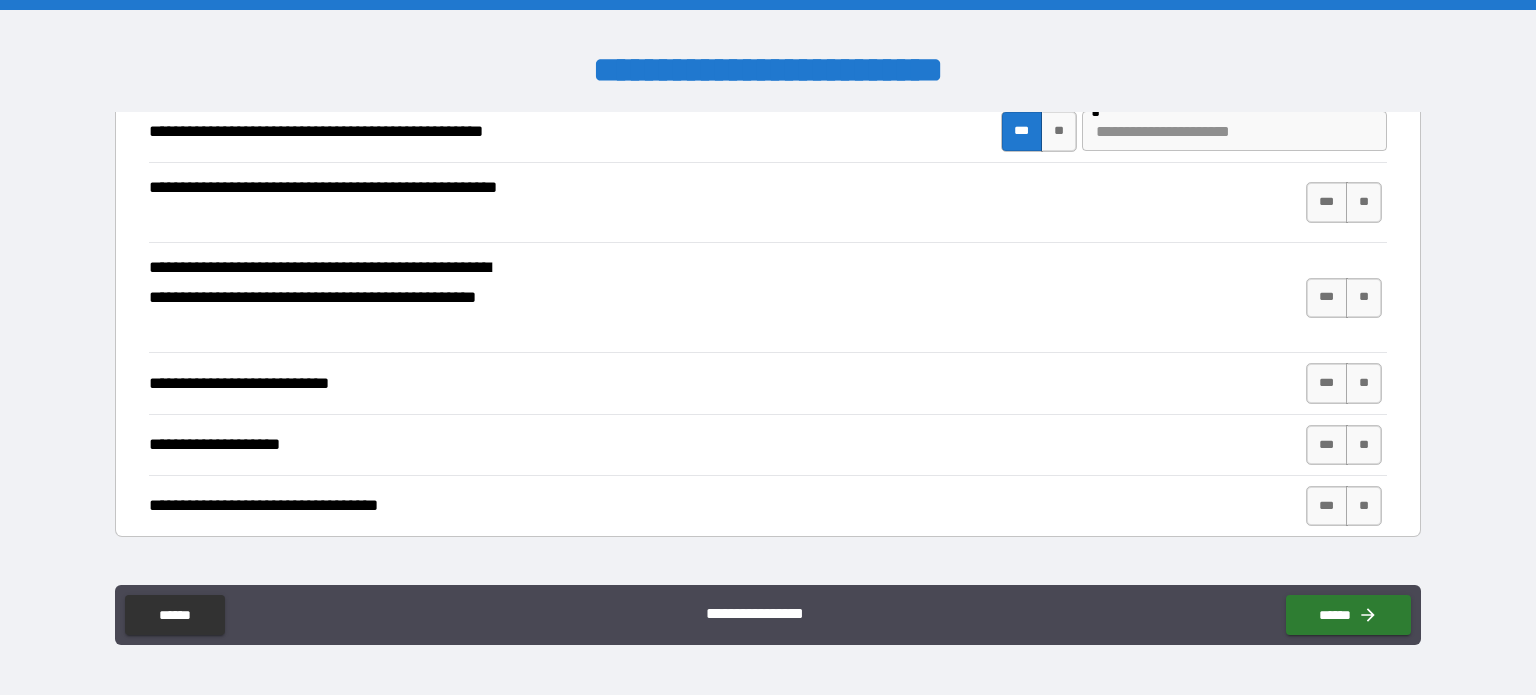 scroll, scrollTop: 628, scrollLeft: 0, axis: vertical 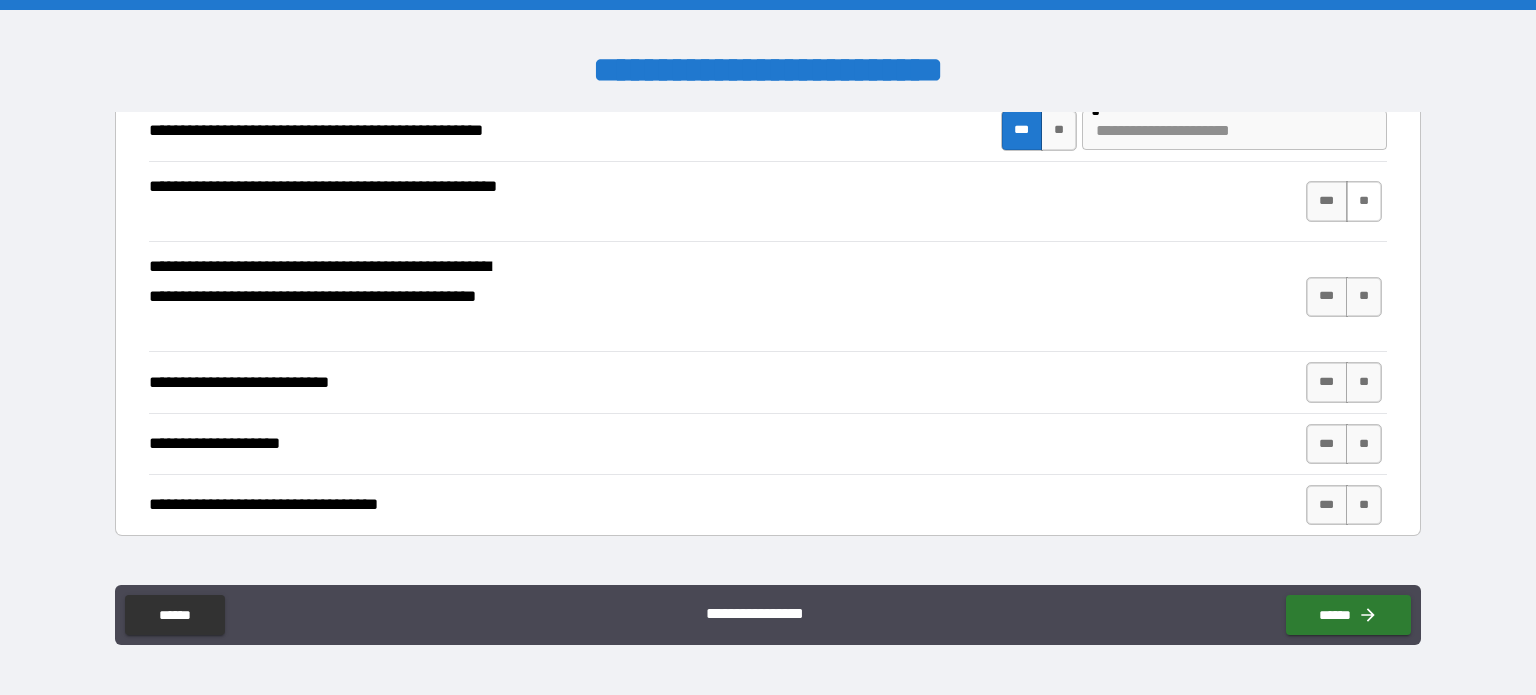 click on "**" at bounding box center [1364, 201] 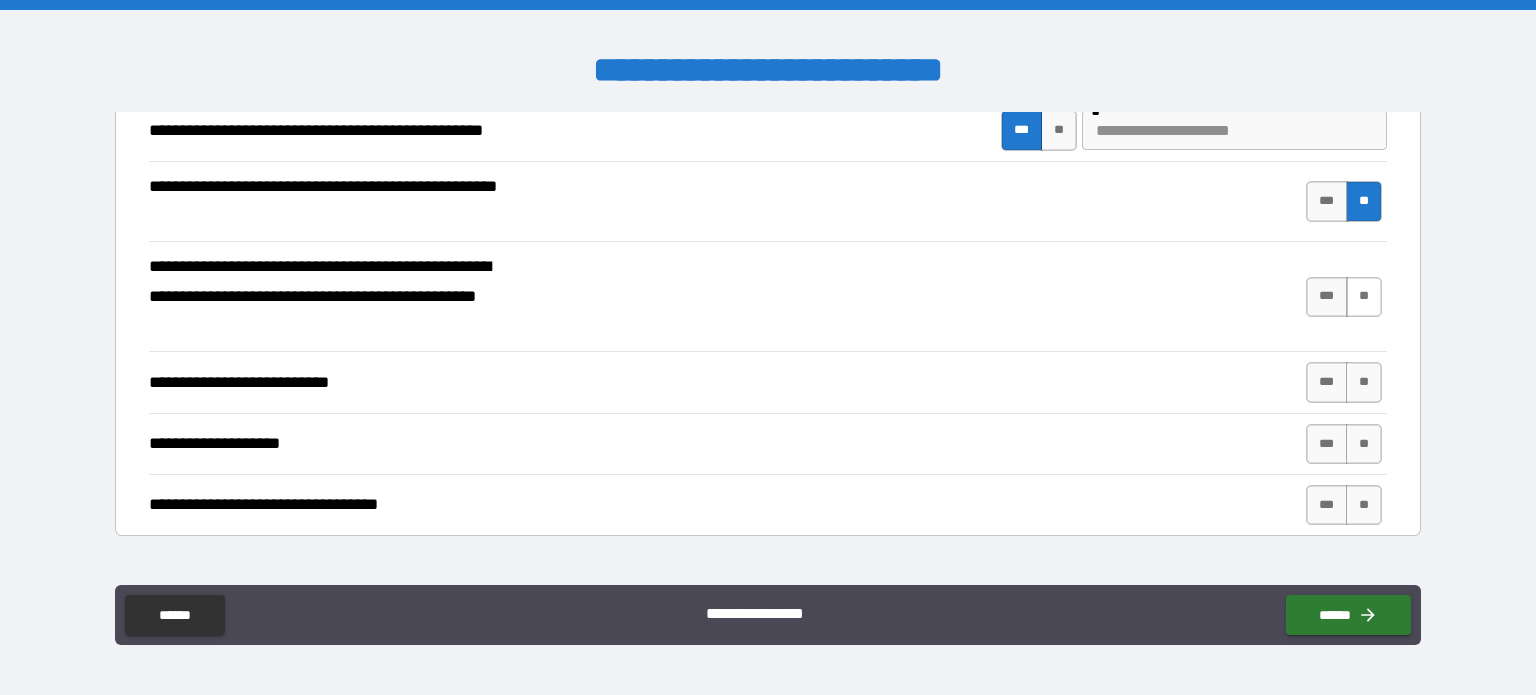 click on "**" at bounding box center (1364, 297) 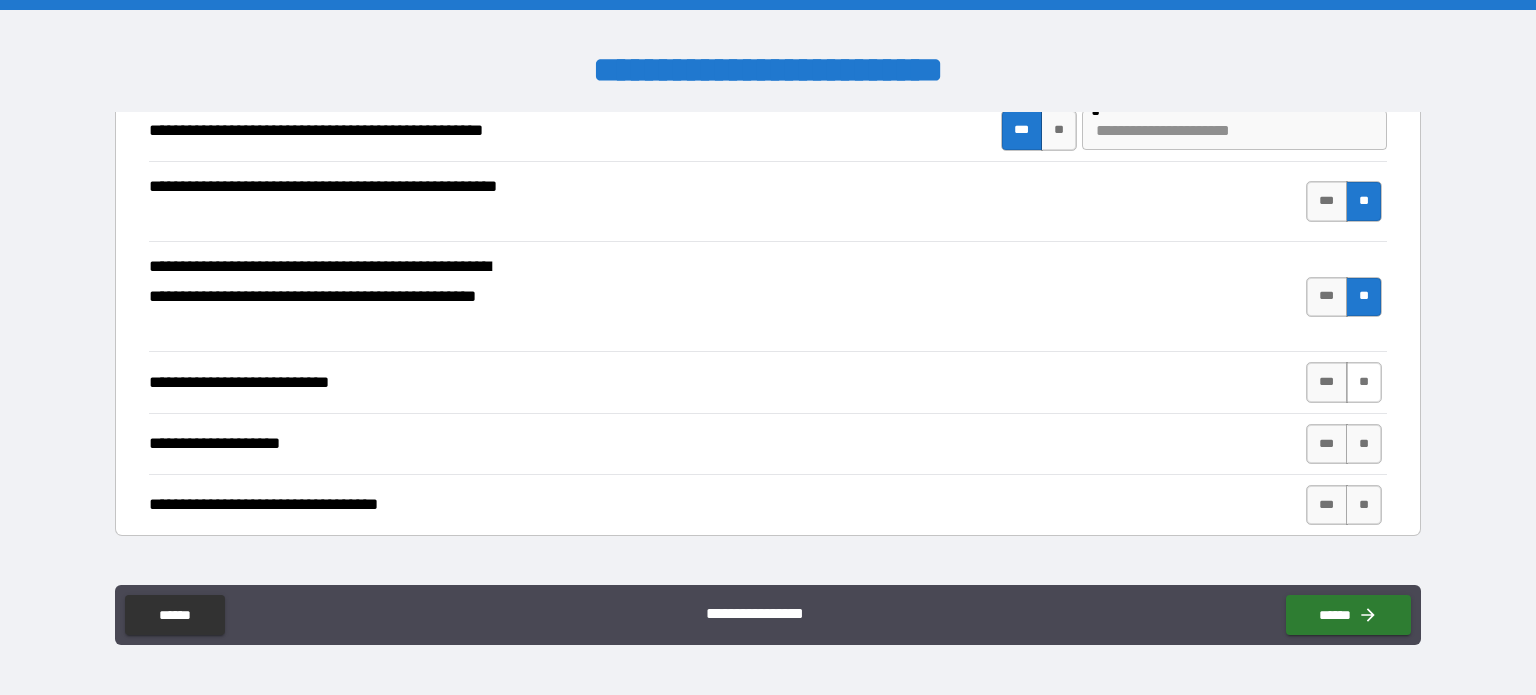 click on "**" at bounding box center [1364, 382] 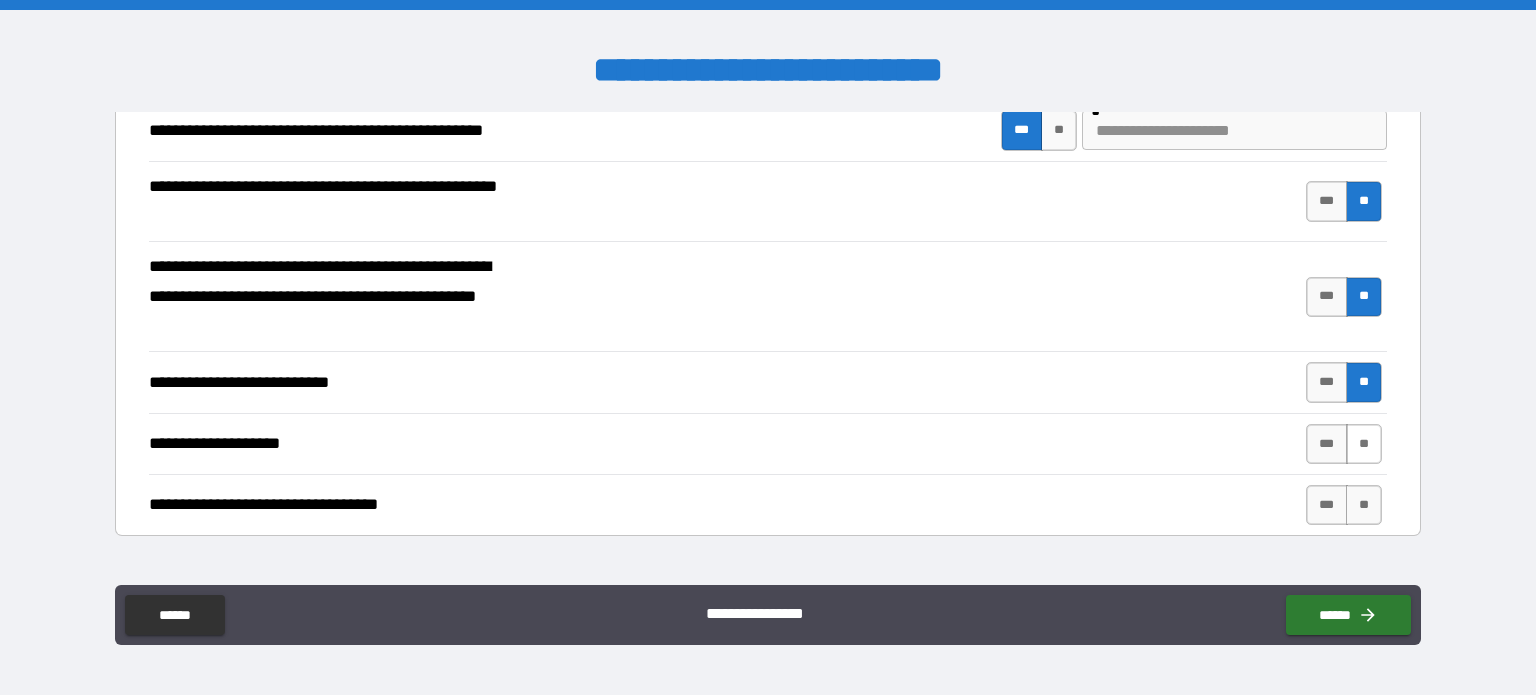 click on "**" at bounding box center [1364, 444] 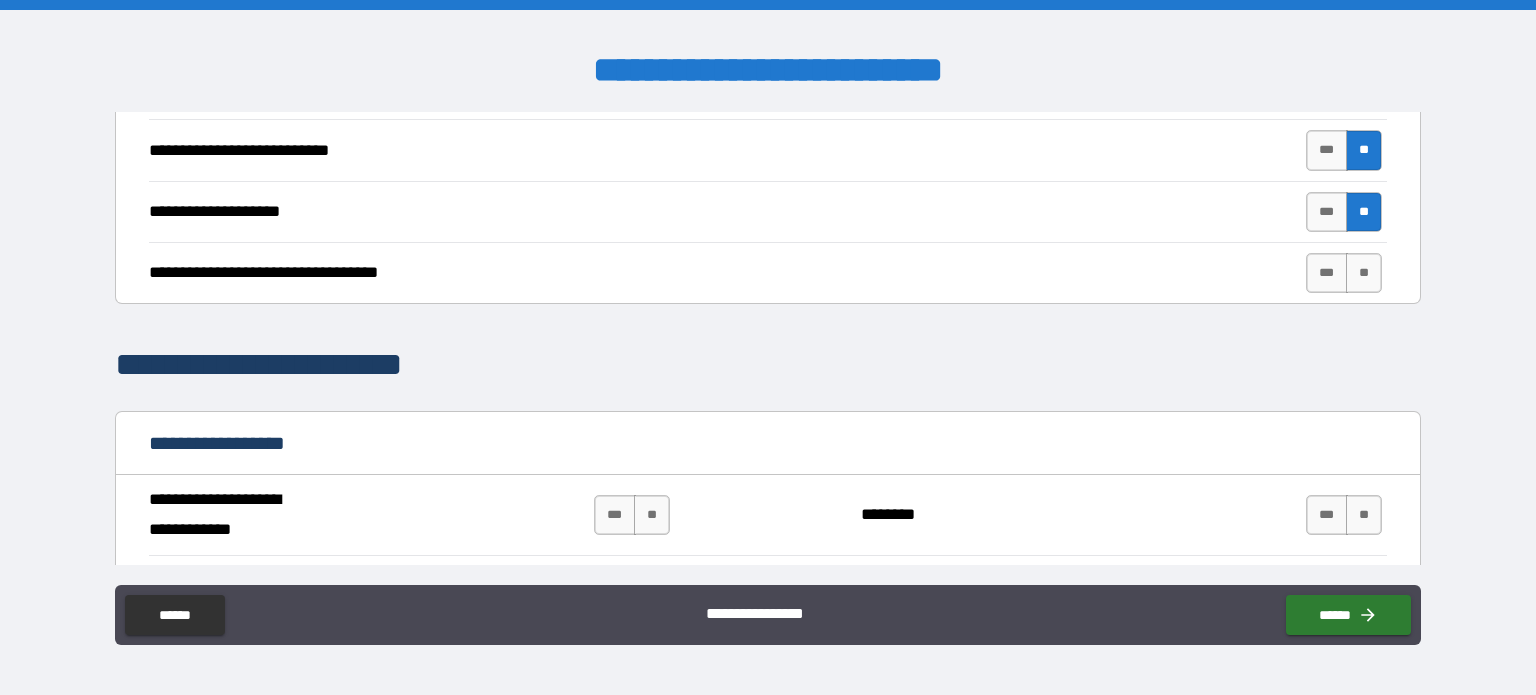 scroll, scrollTop: 877, scrollLeft: 0, axis: vertical 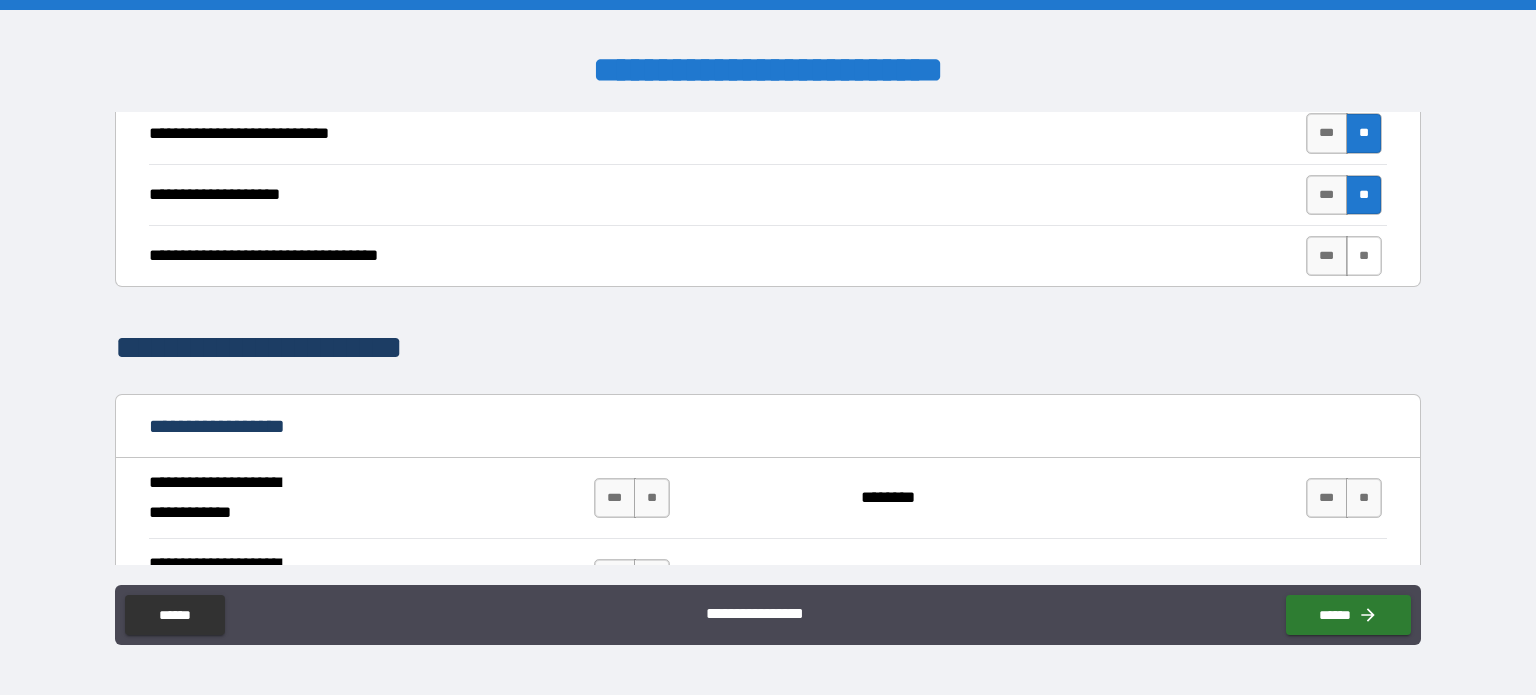 click on "**" at bounding box center (1364, 256) 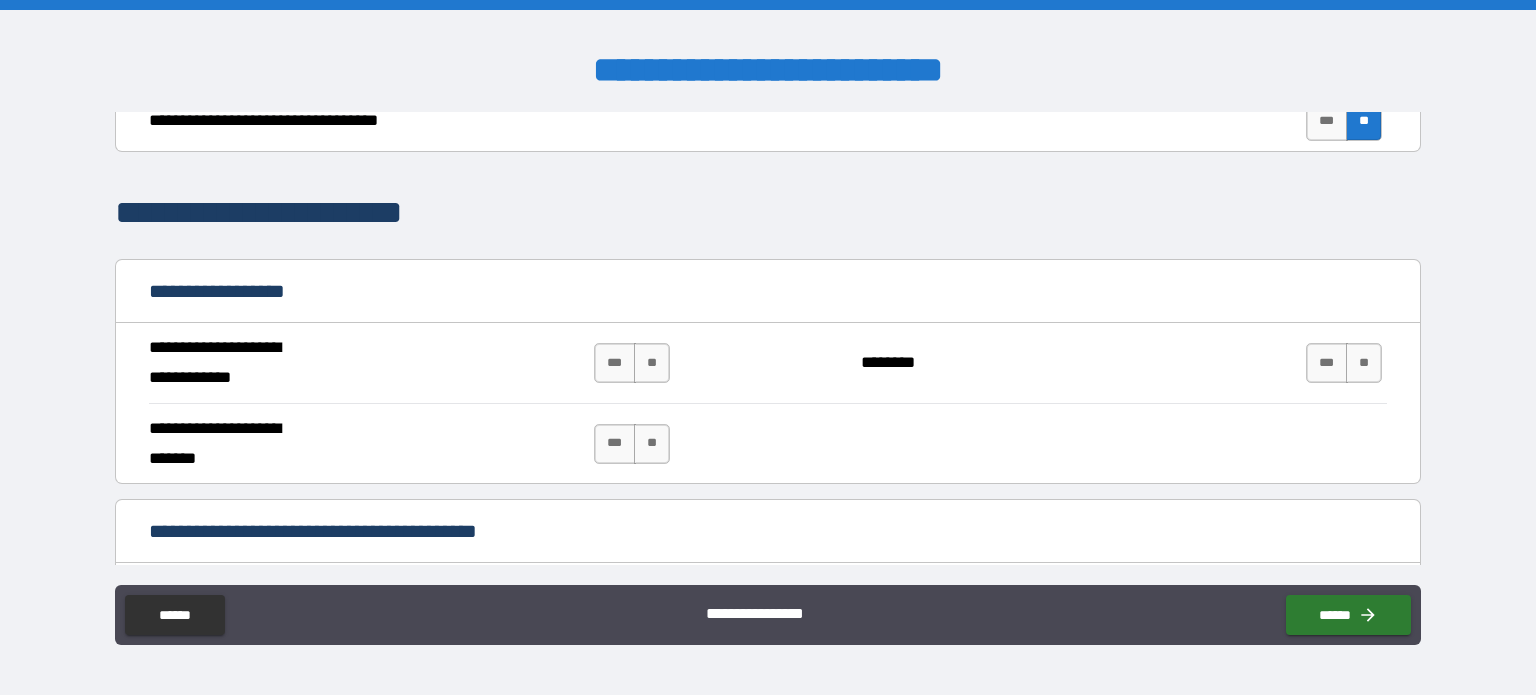 scroll, scrollTop: 1014, scrollLeft: 0, axis: vertical 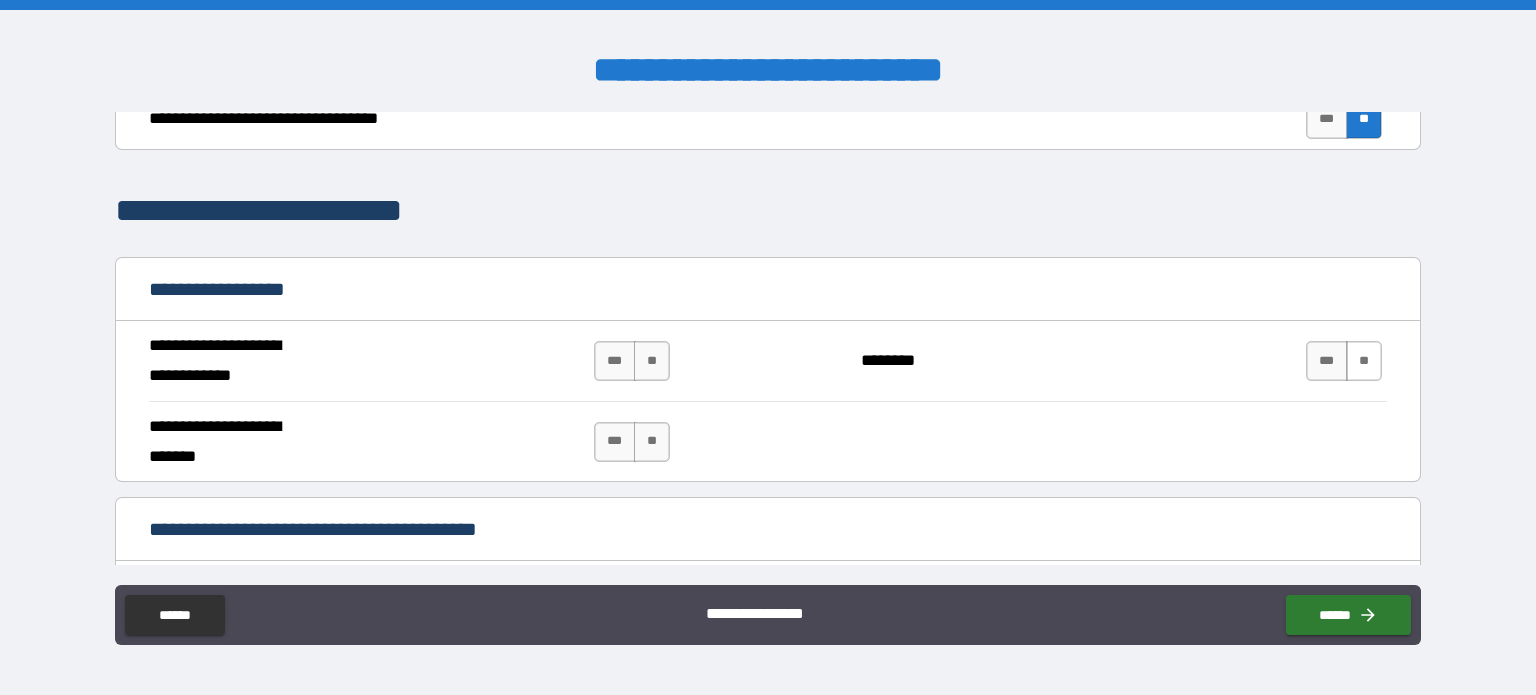 click on "**" at bounding box center [1364, 361] 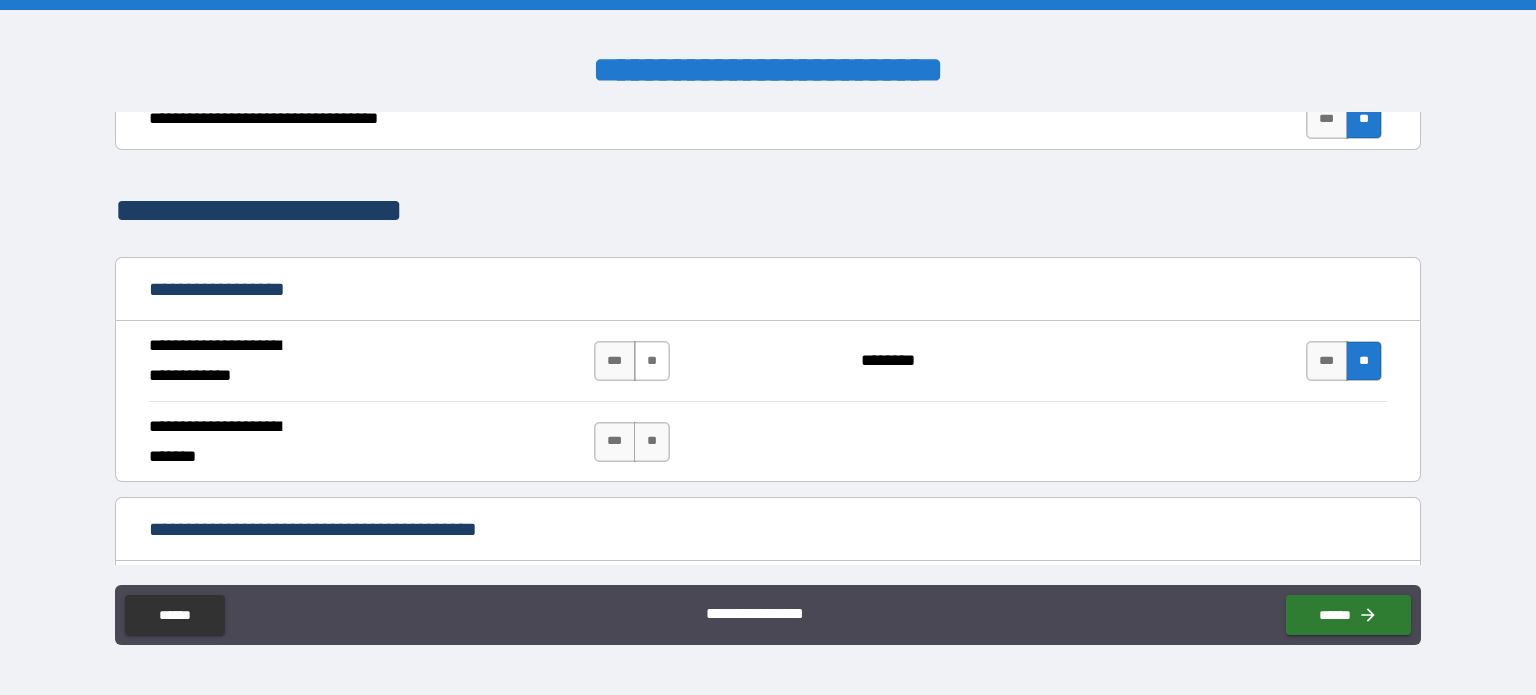 click on "**" at bounding box center (652, 361) 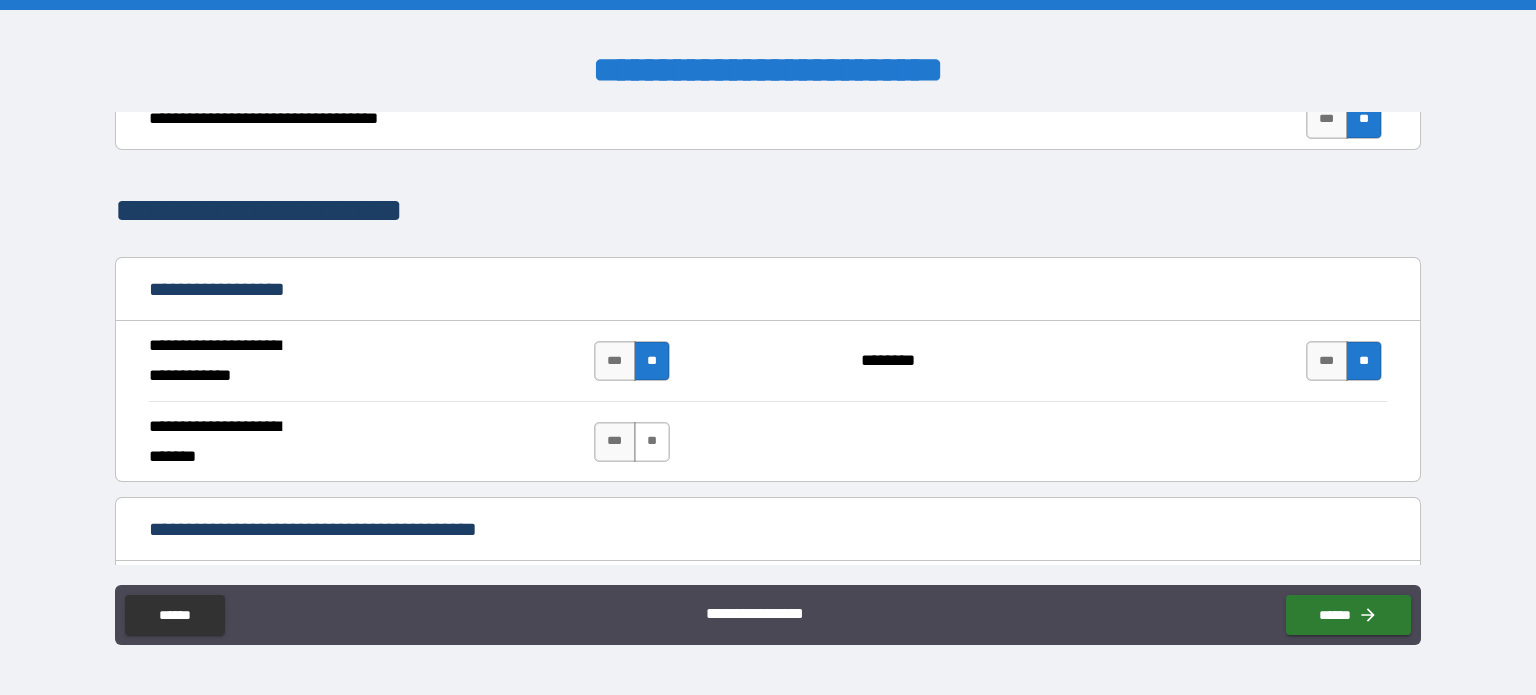 click on "**" at bounding box center (652, 442) 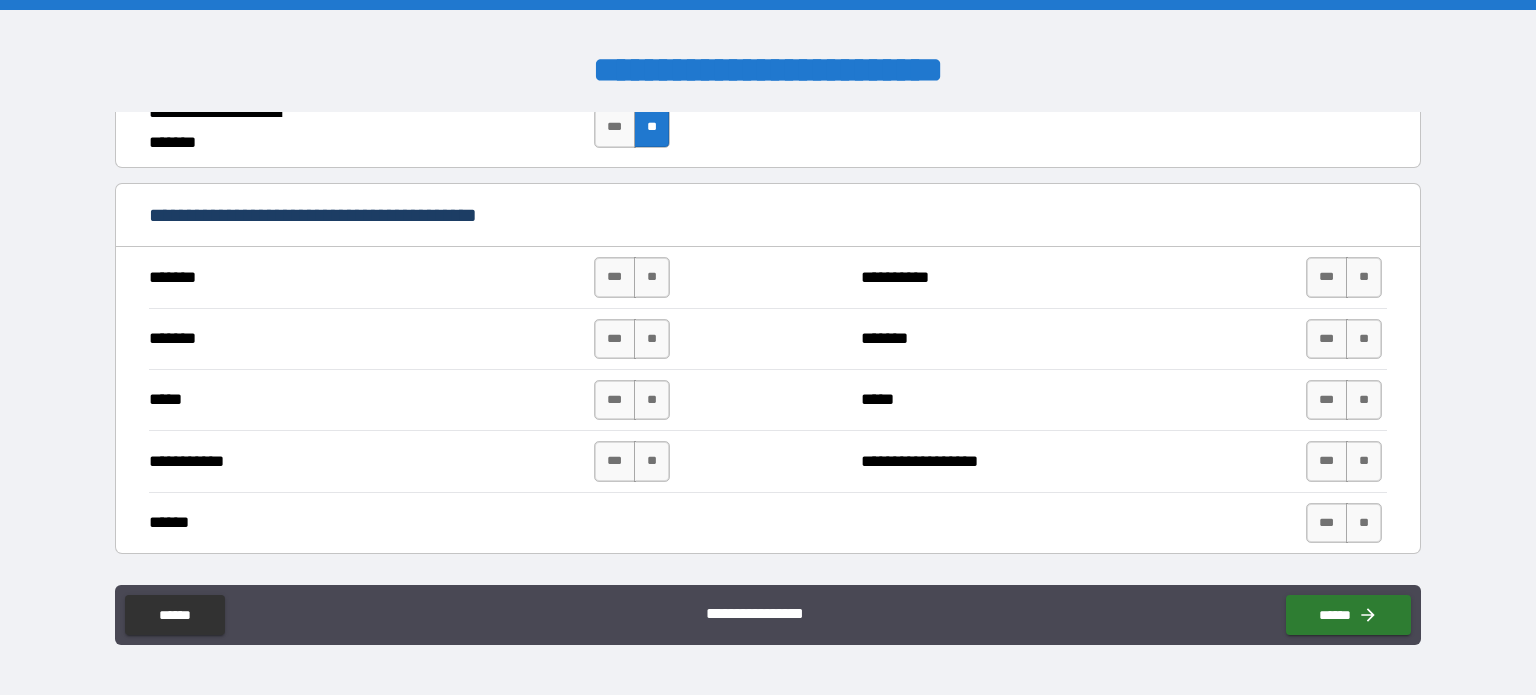 scroll, scrollTop: 1334, scrollLeft: 0, axis: vertical 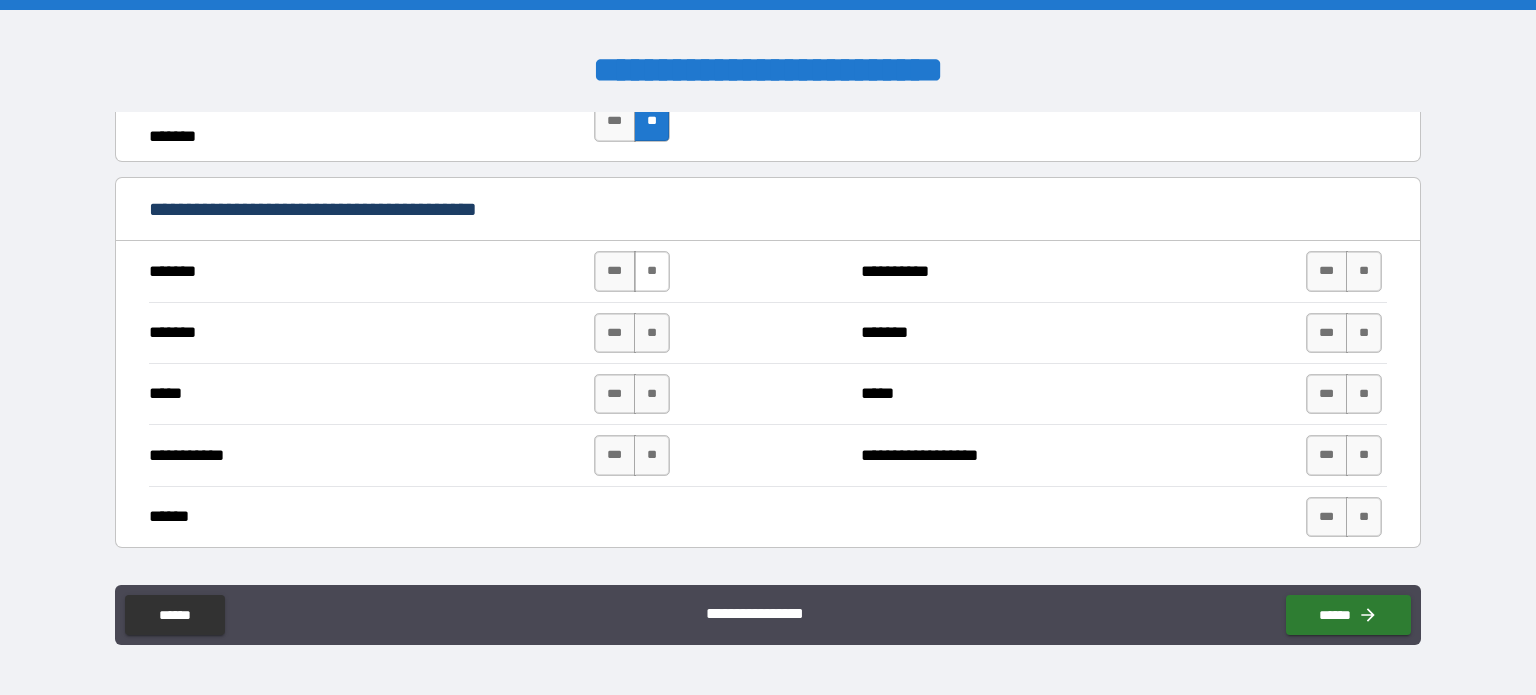 click on "**" at bounding box center [652, 271] 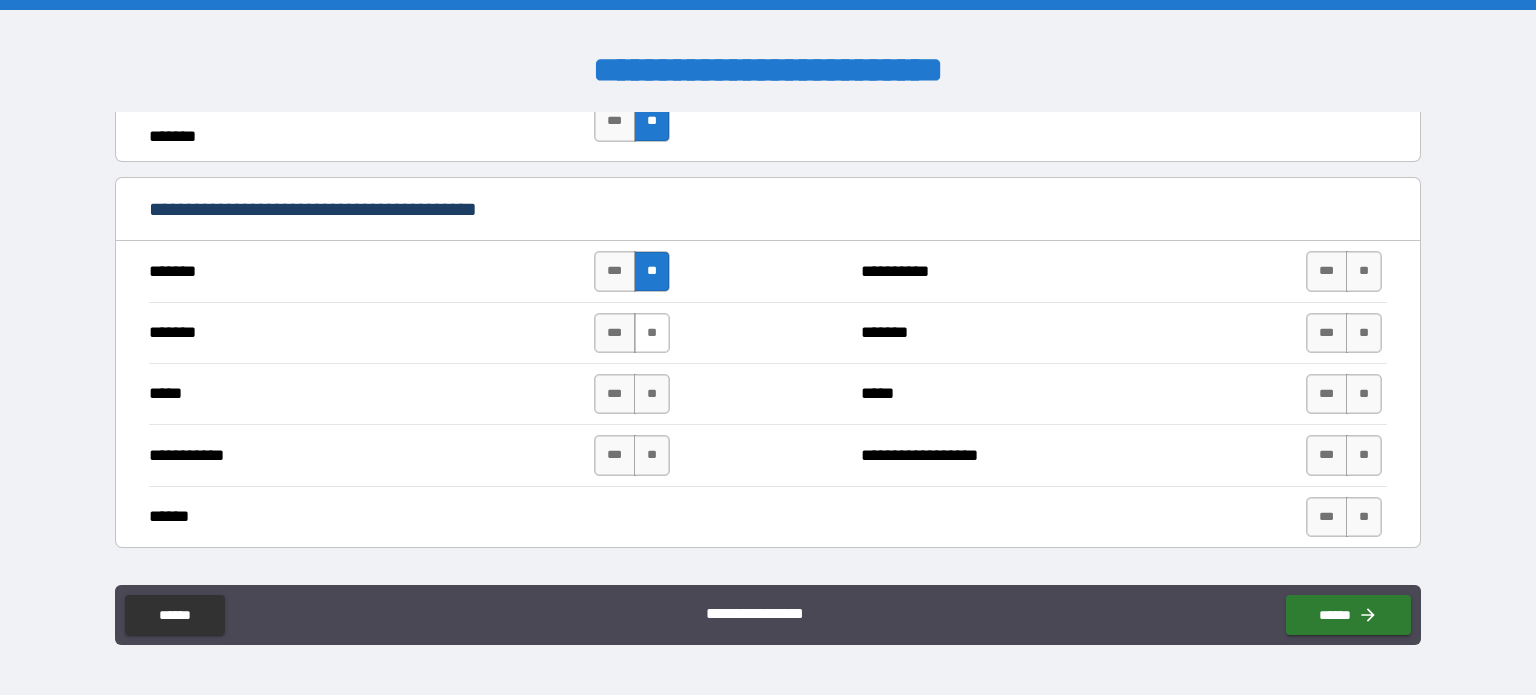 click on "**" at bounding box center [652, 333] 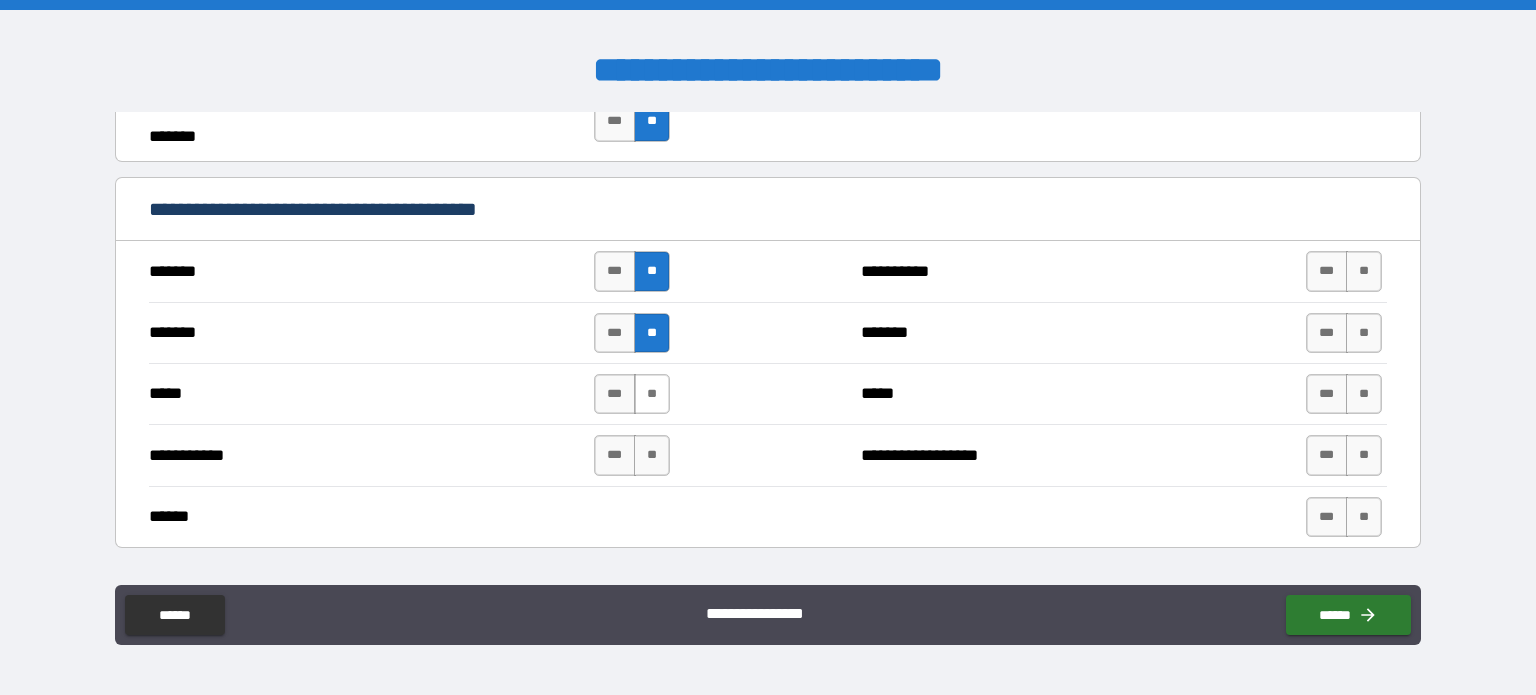 click on "**" at bounding box center [652, 394] 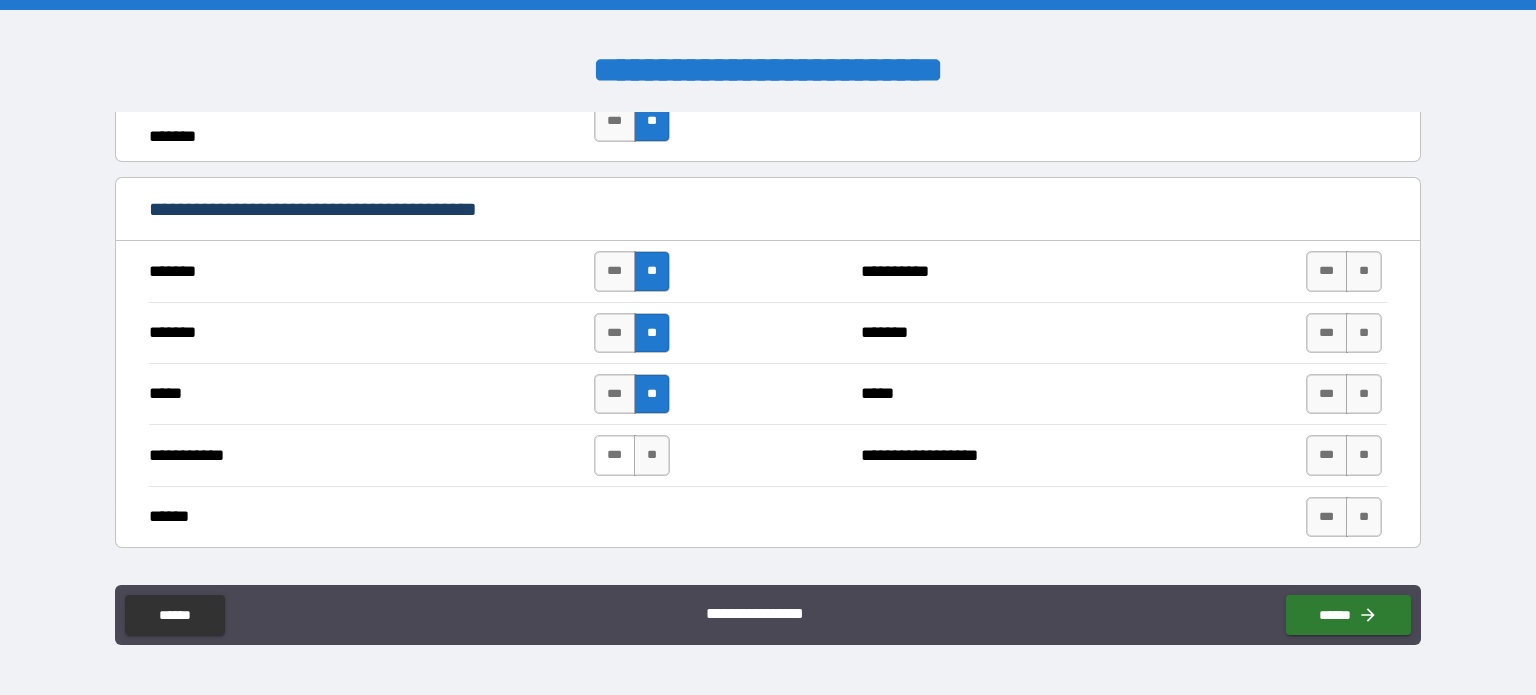 click on "***" at bounding box center [615, 455] 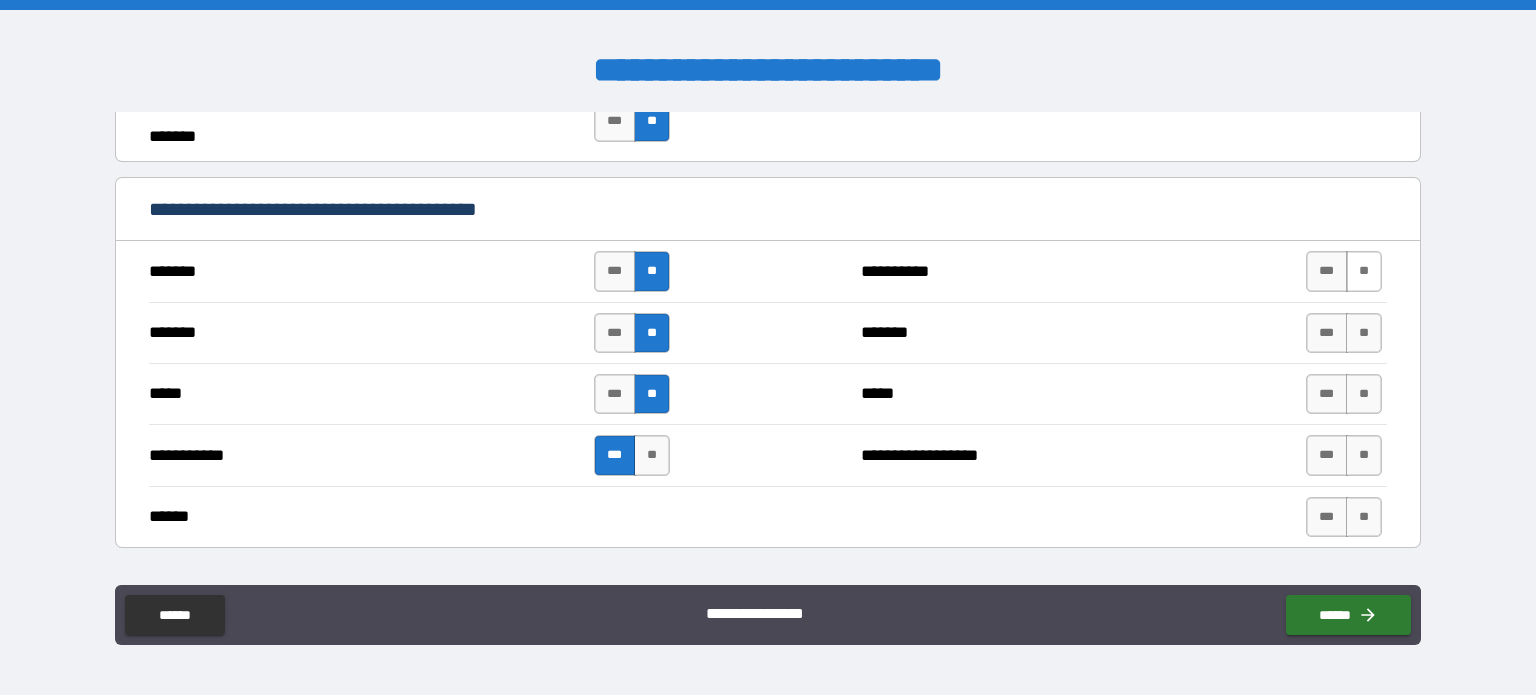 click on "**" at bounding box center (1364, 271) 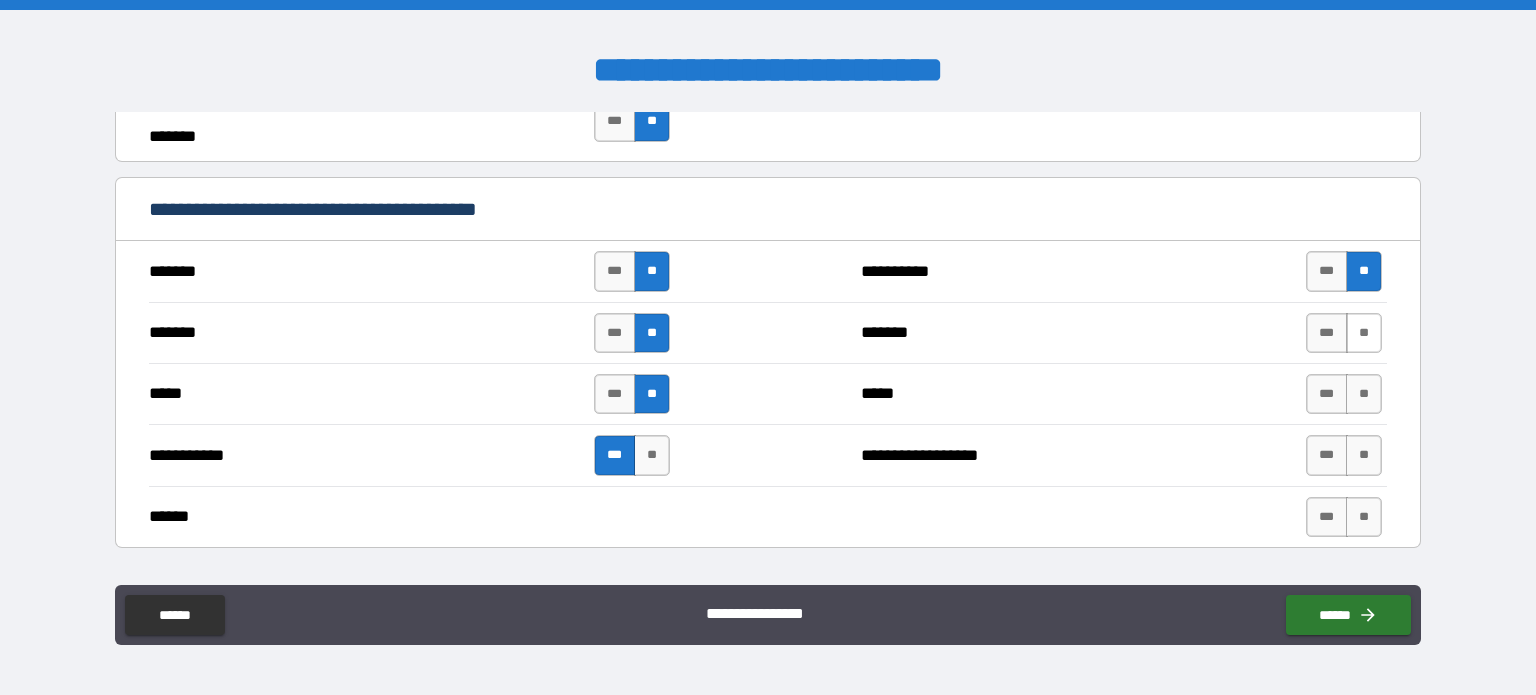 click on "**" at bounding box center [1364, 333] 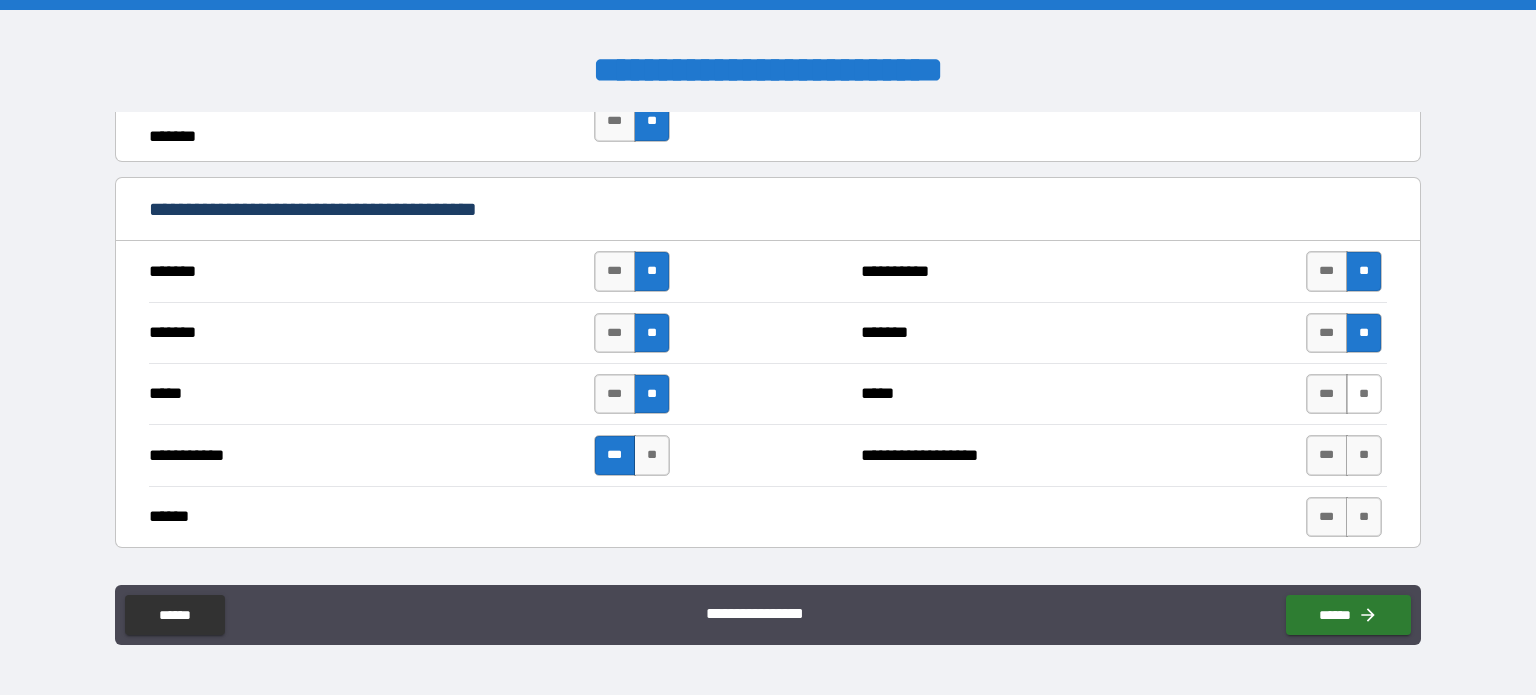 click on "**" at bounding box center [1364, 394] 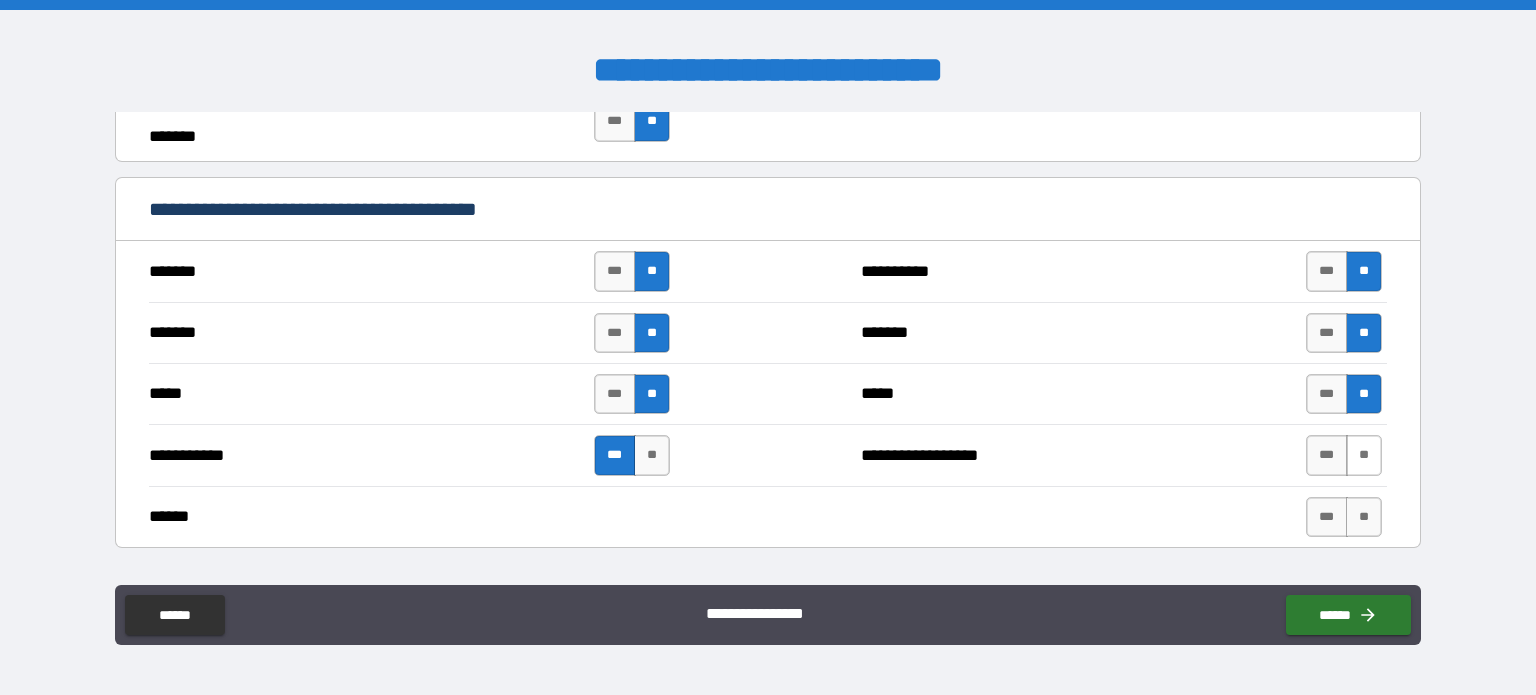 click on "**" at bounding box center [1364, 455] 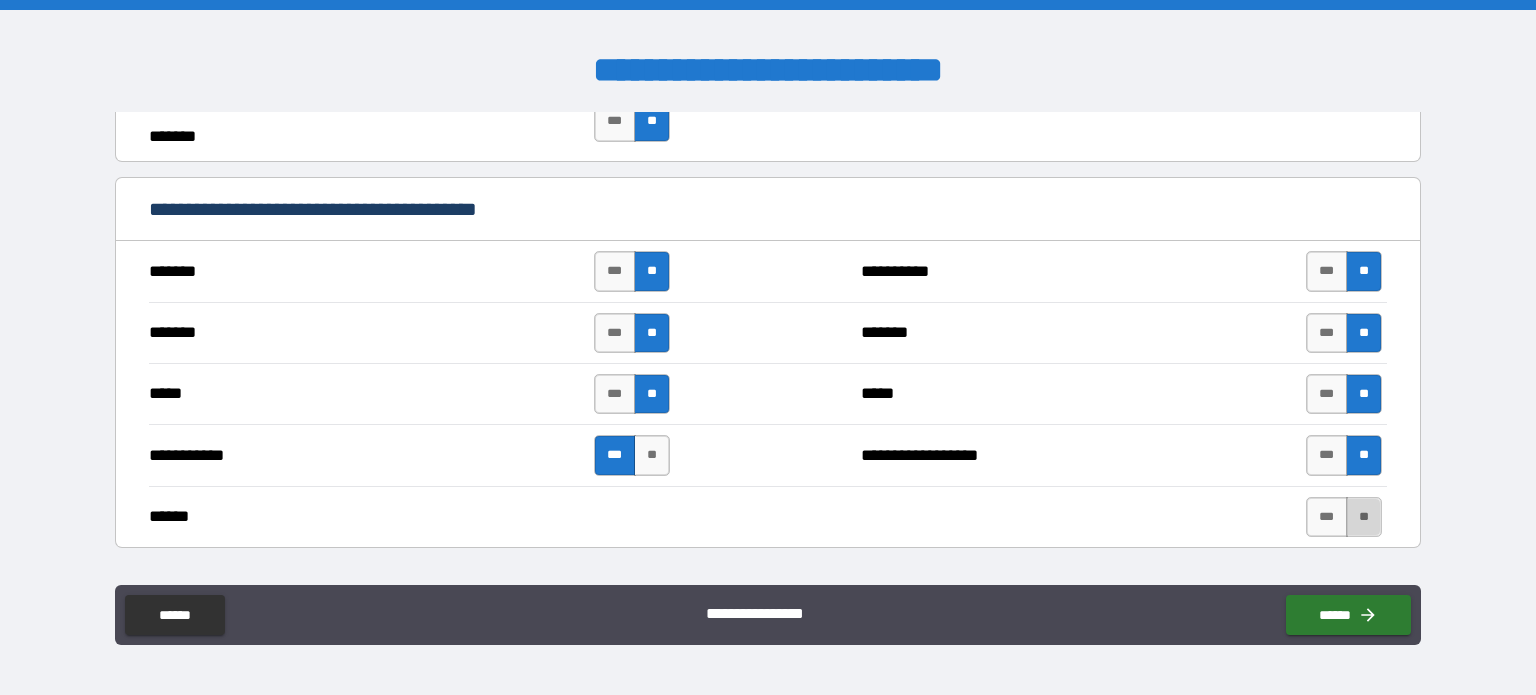 click on "**" at bounding box center [1364, 517] 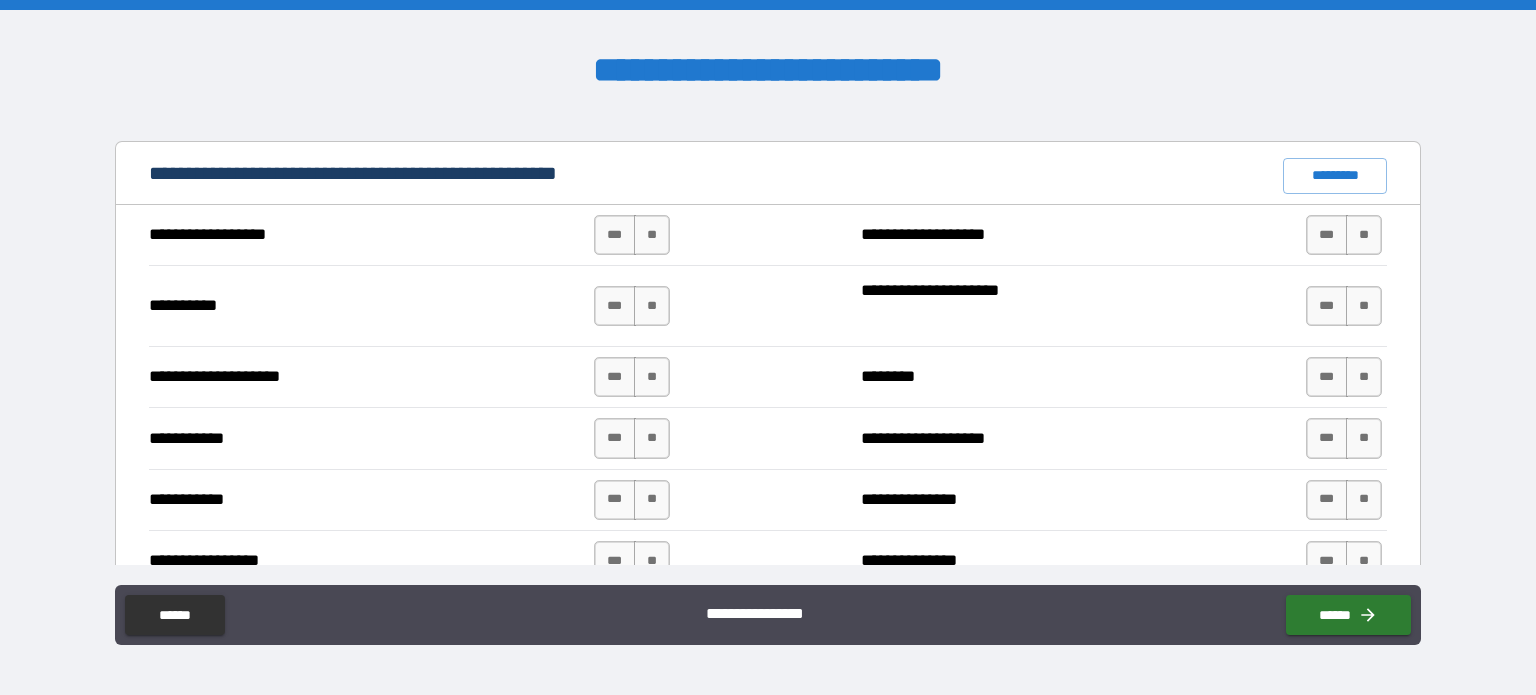 scroll, scrollTop: 1848, scrollLeft: 0, axis: vertical 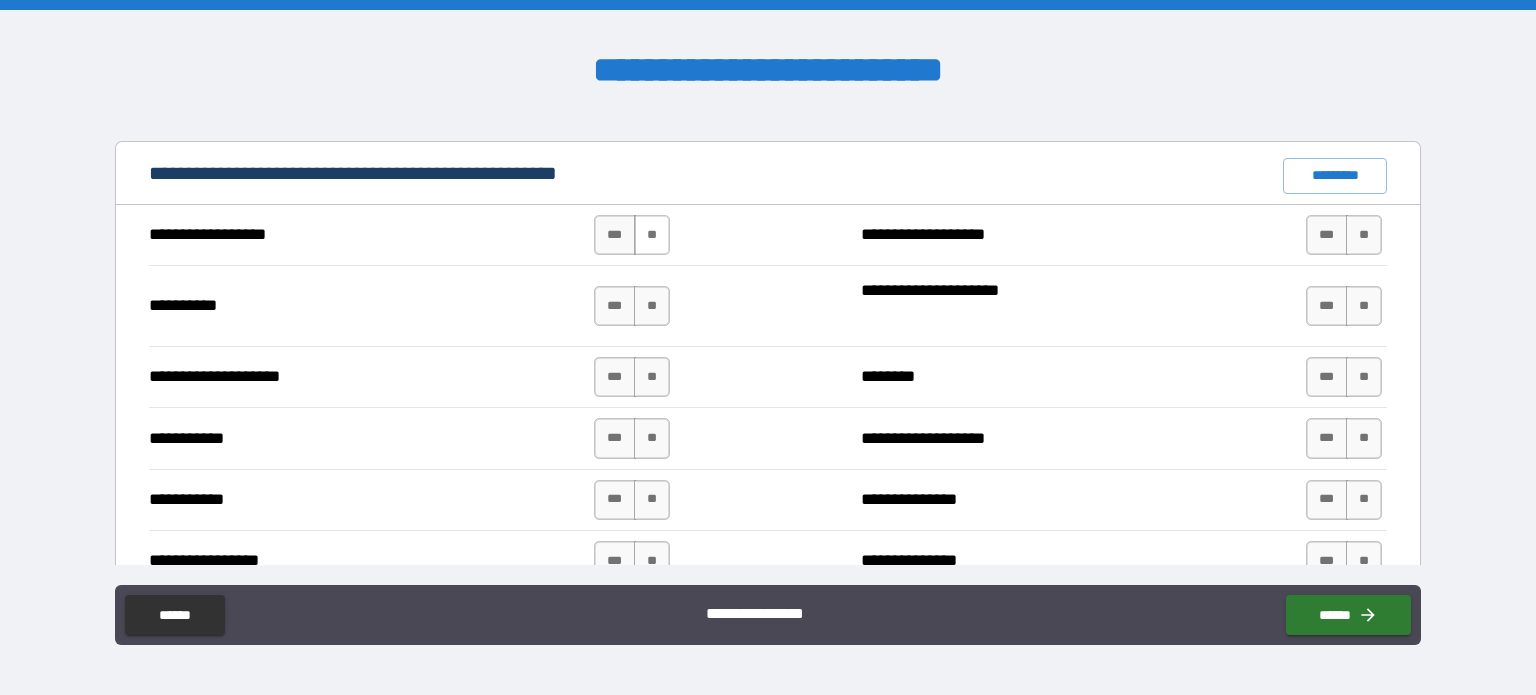 click on "**" at bounding box center [652, 235] 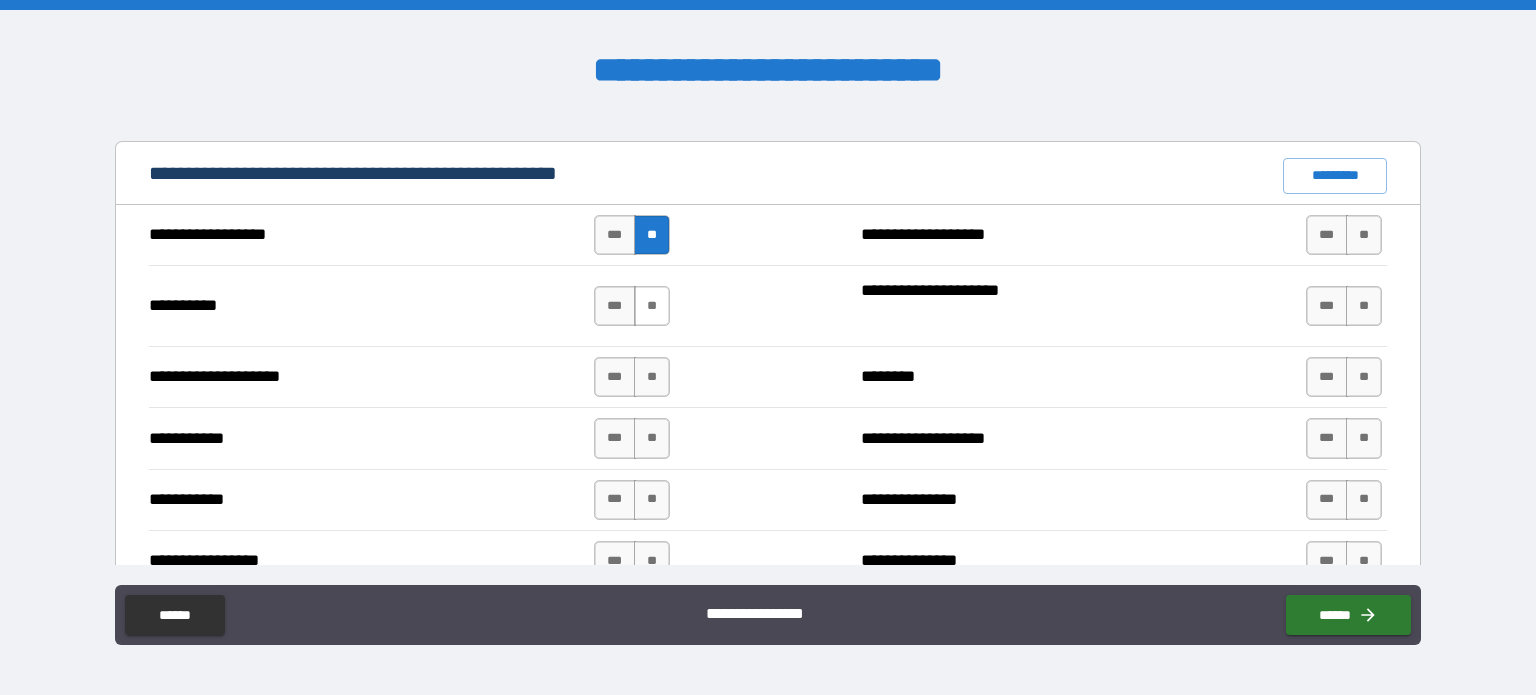 click on "**" at bounding box center (652, 306) 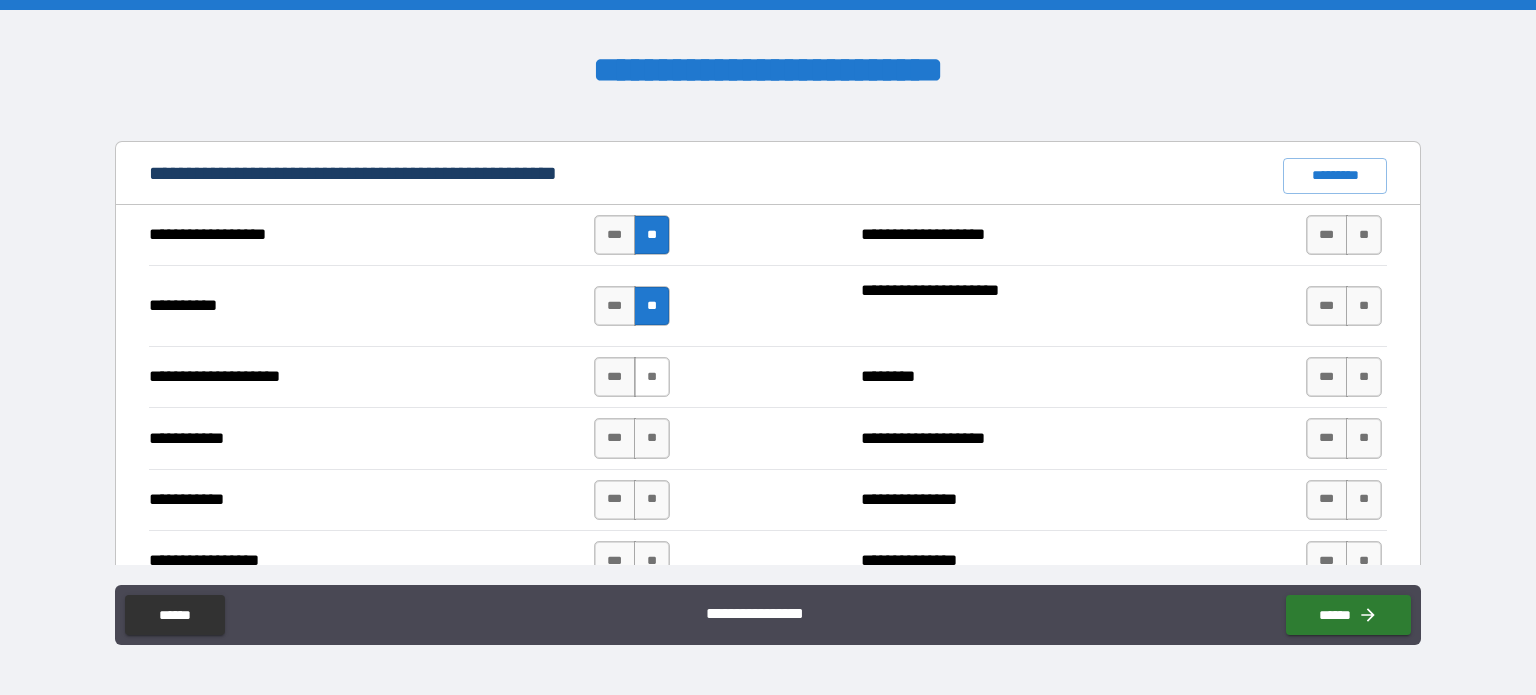 click on "**" at bounding box center (652, 377) 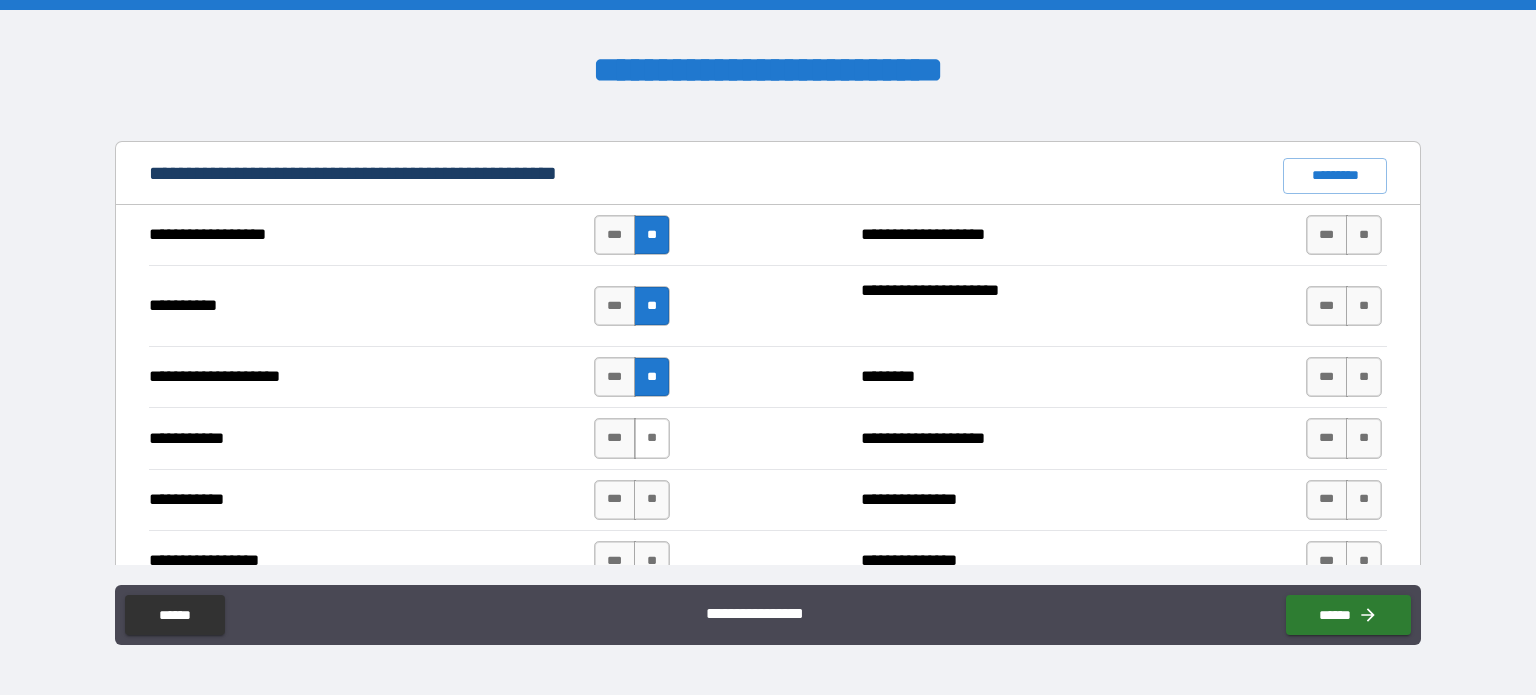 click on "**" at bounding box center (652, 438) 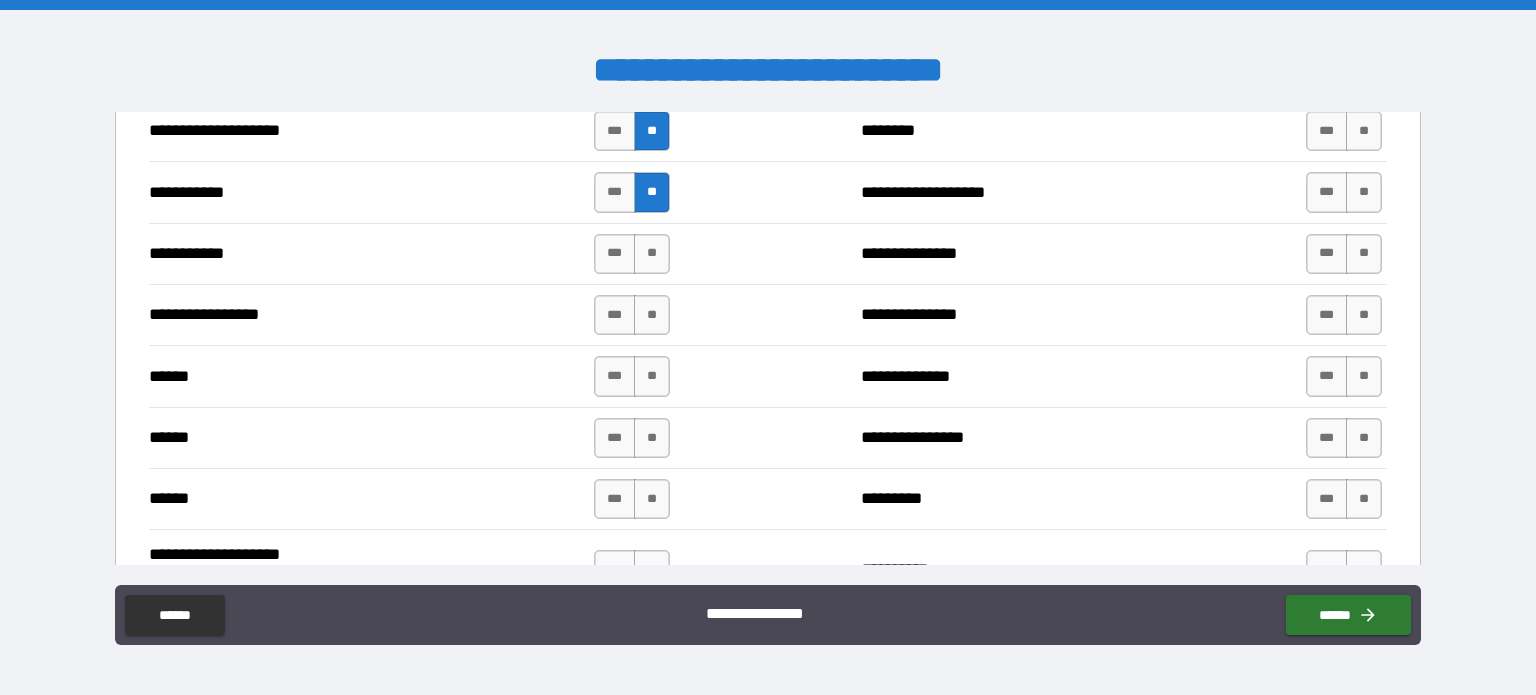 scroll, scrollTop: 2116, scrollLeft: 0, axis: vertical 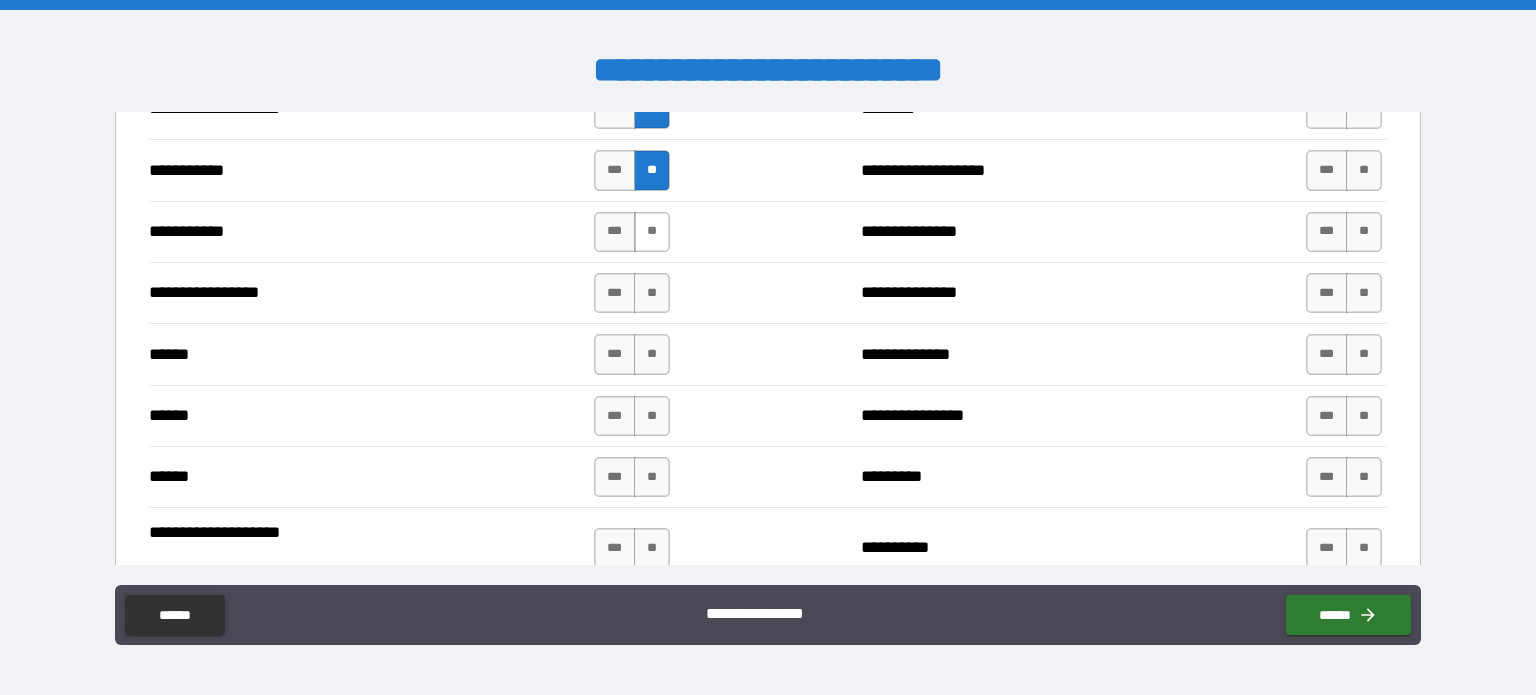 click on "**" at bounding box center [652, 232] 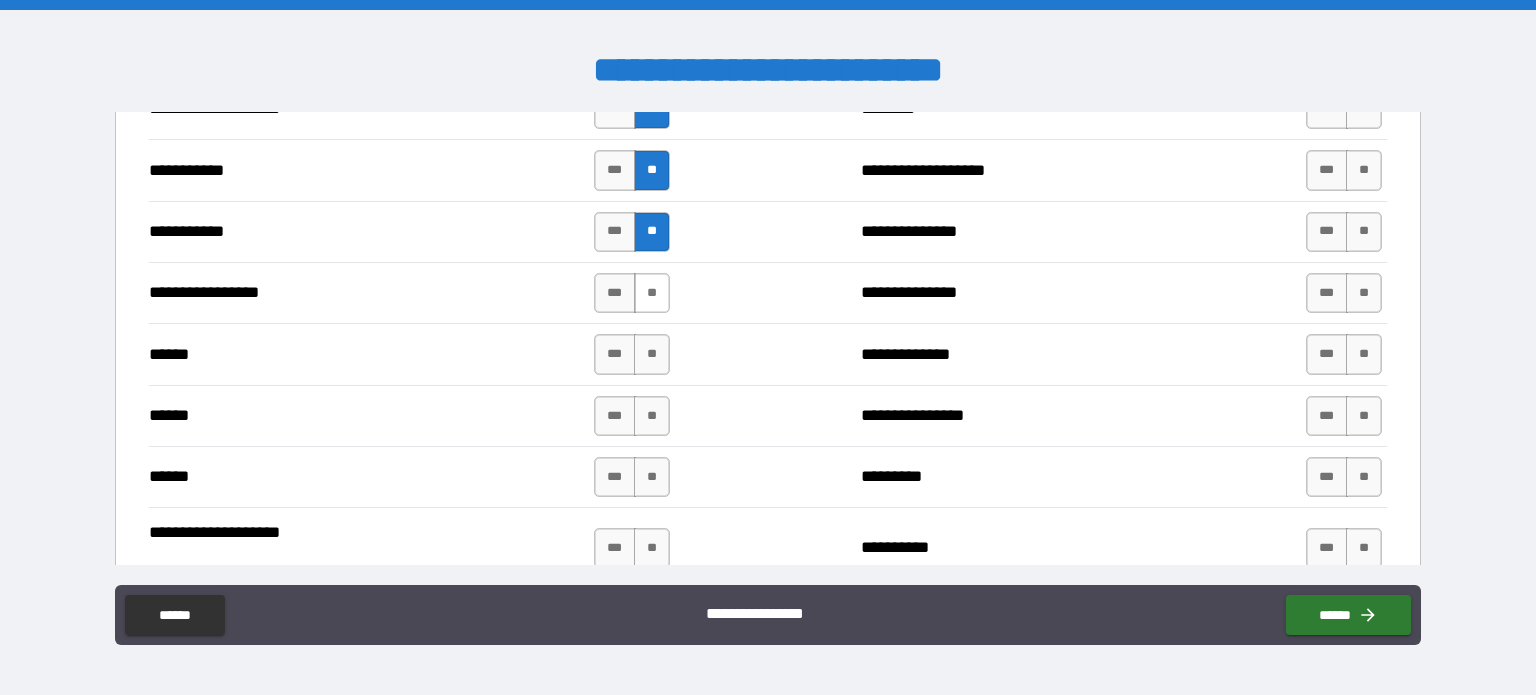 click on "**" at bounding box center (652, 293) 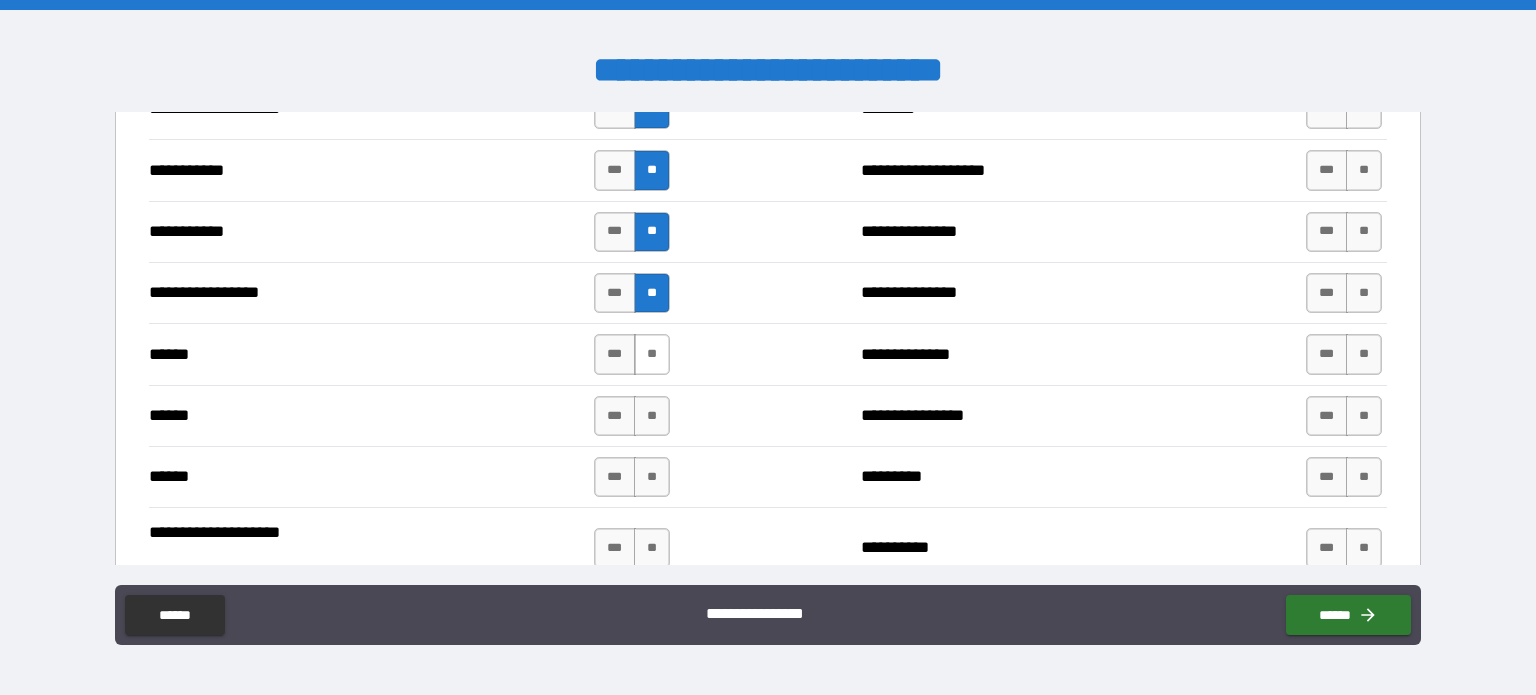 click on "**" at bounding box center (652, 354) 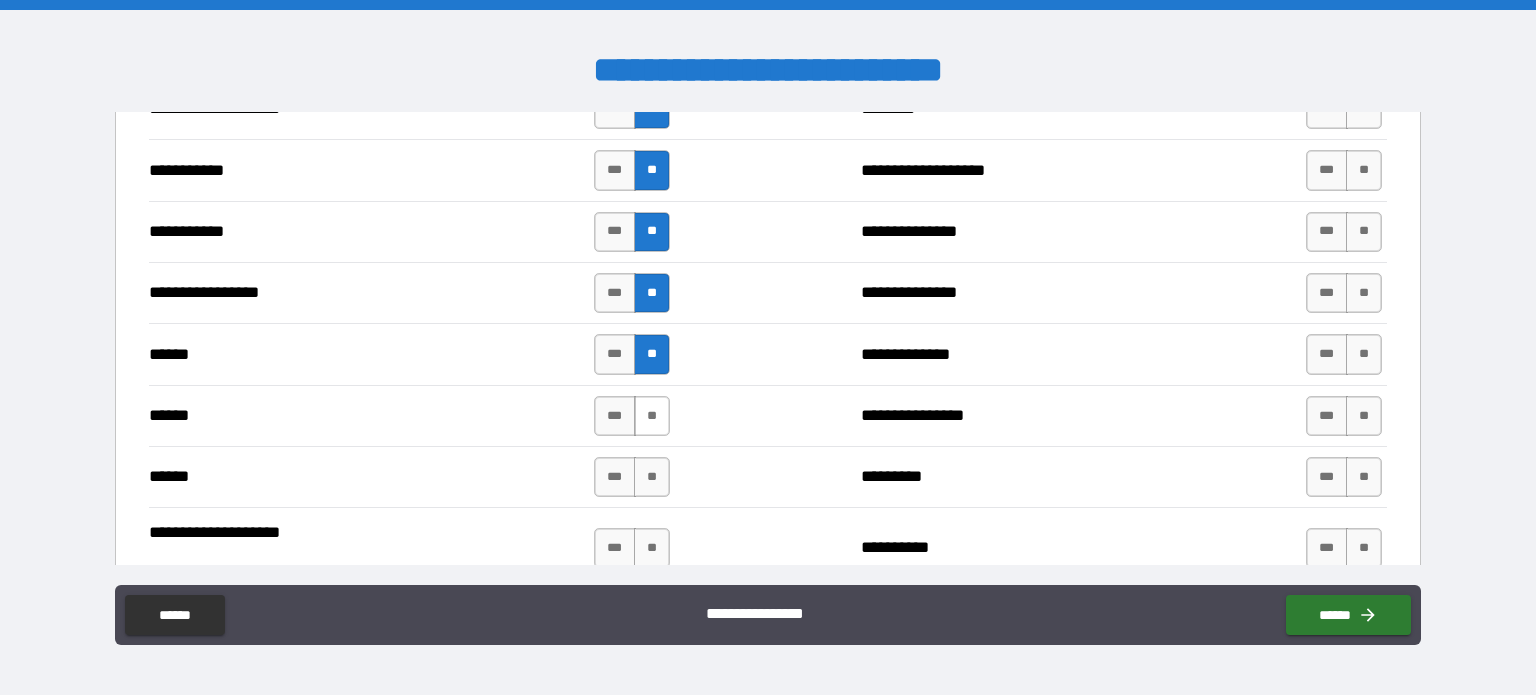 click on "**" at bounding box center (652, 416) 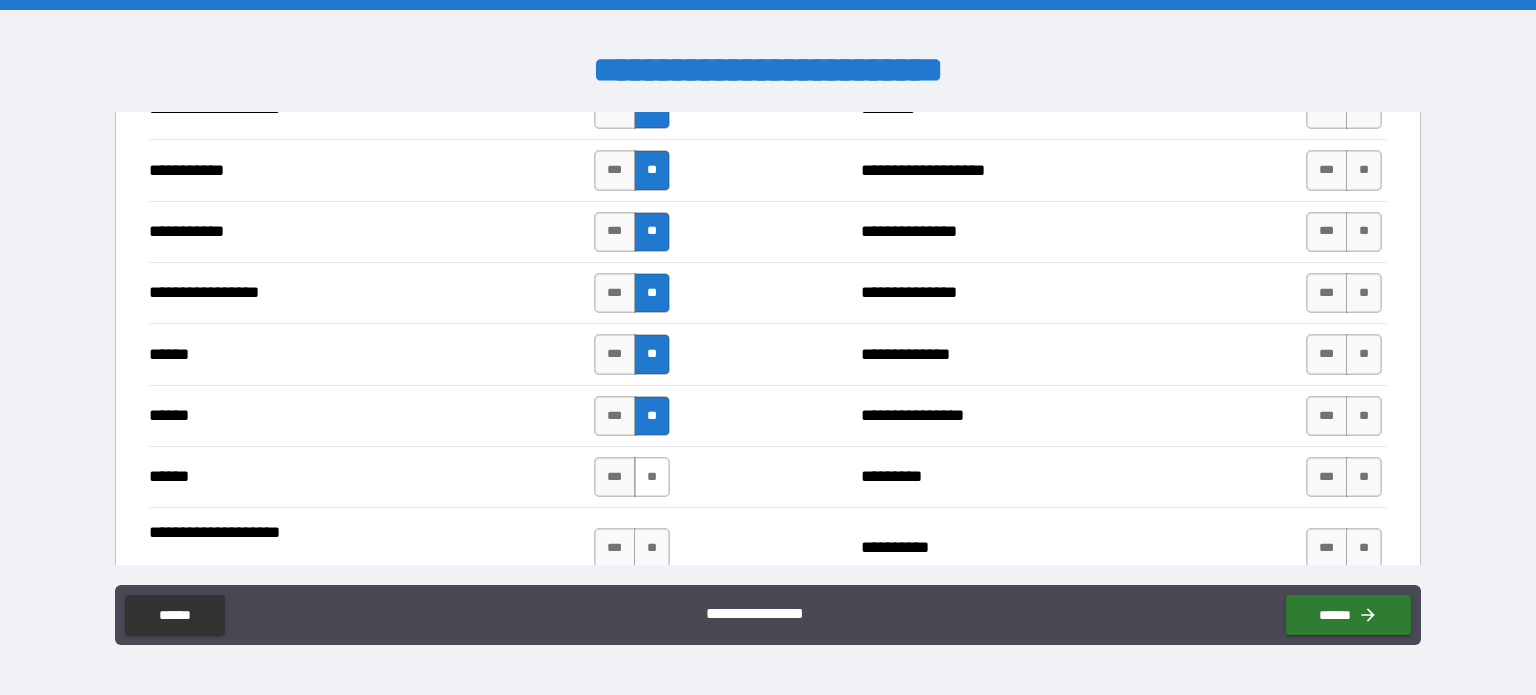 click on "**" at bounding box center (652, 477) 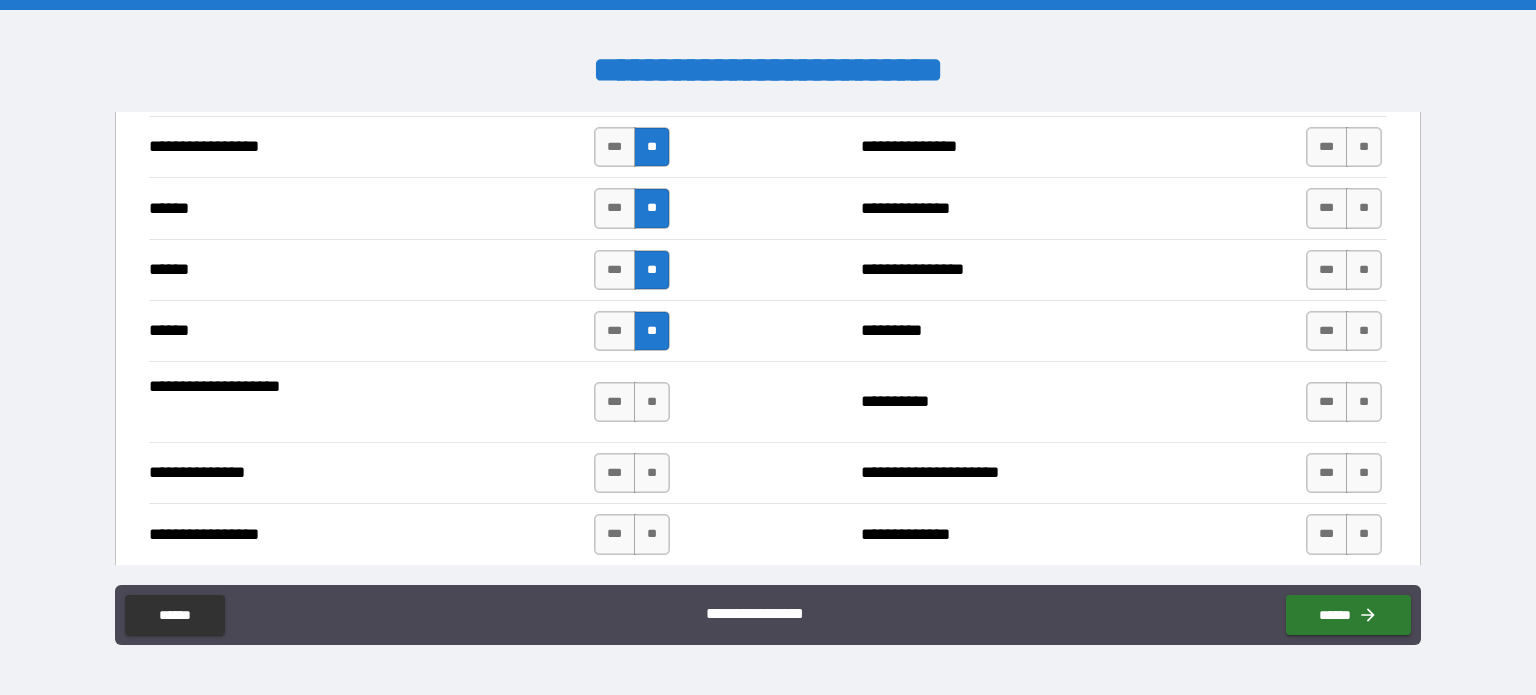 scroll, scrollTop: 2272, scrollLeft: 0, axis: vertical 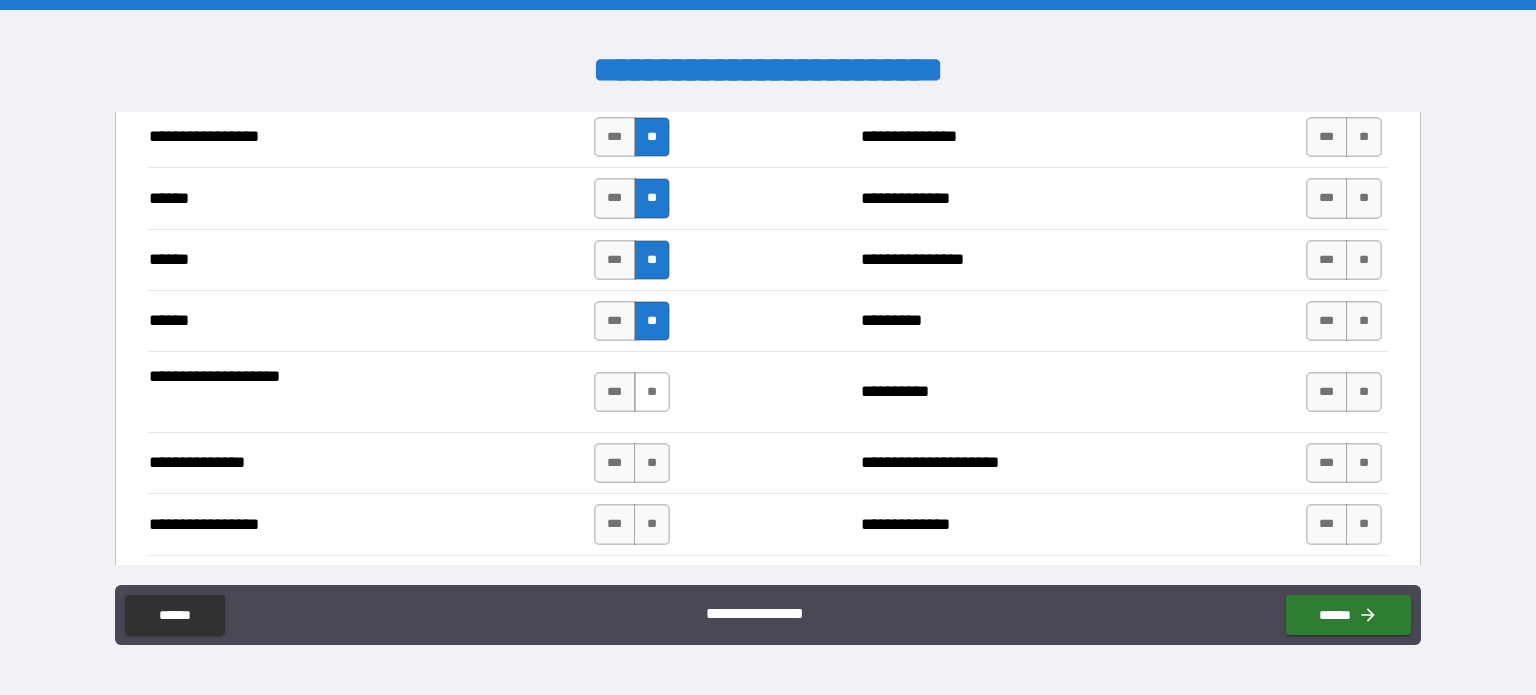 click on "**" at bounding box center (652, 392) 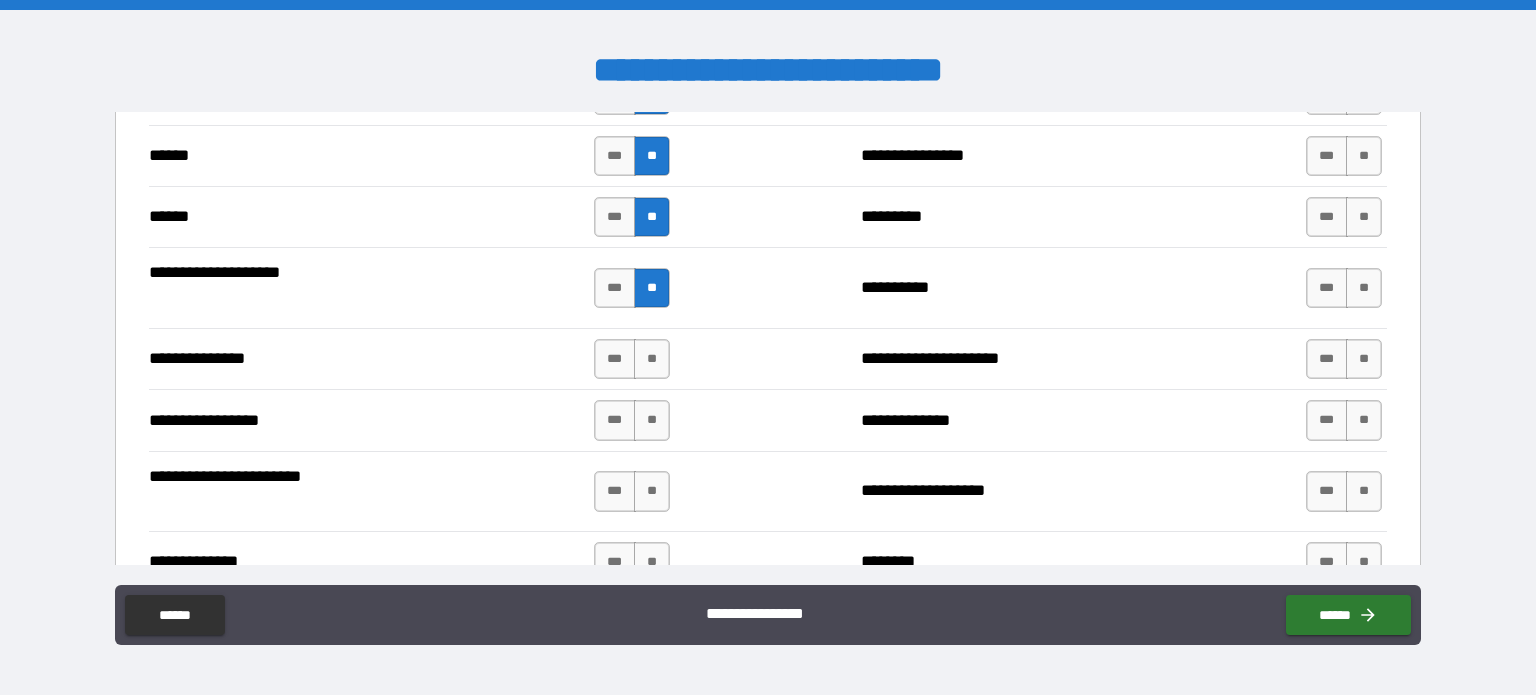 scroll, scrollTop: 2380, scrollLeft: 0, axis: vertical 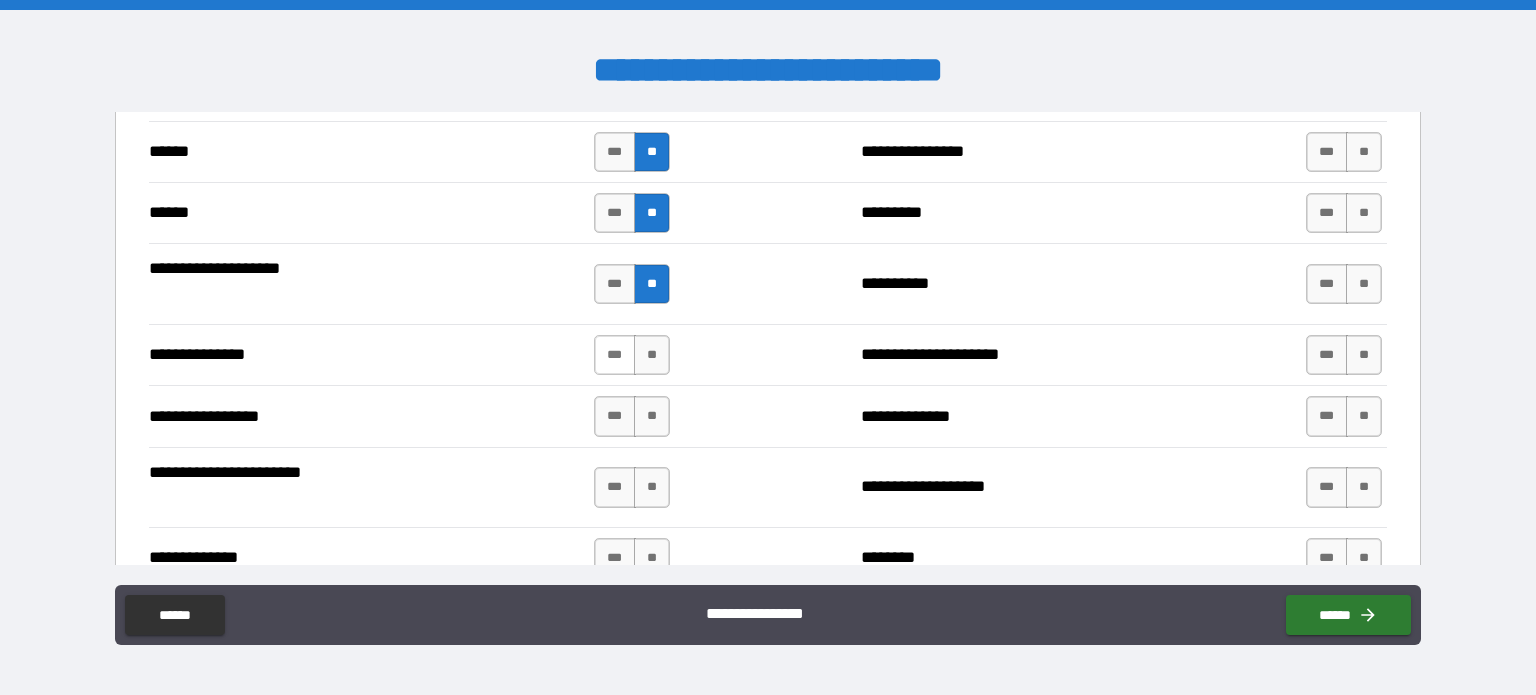 click on "***" at bounding box center (615, 355) 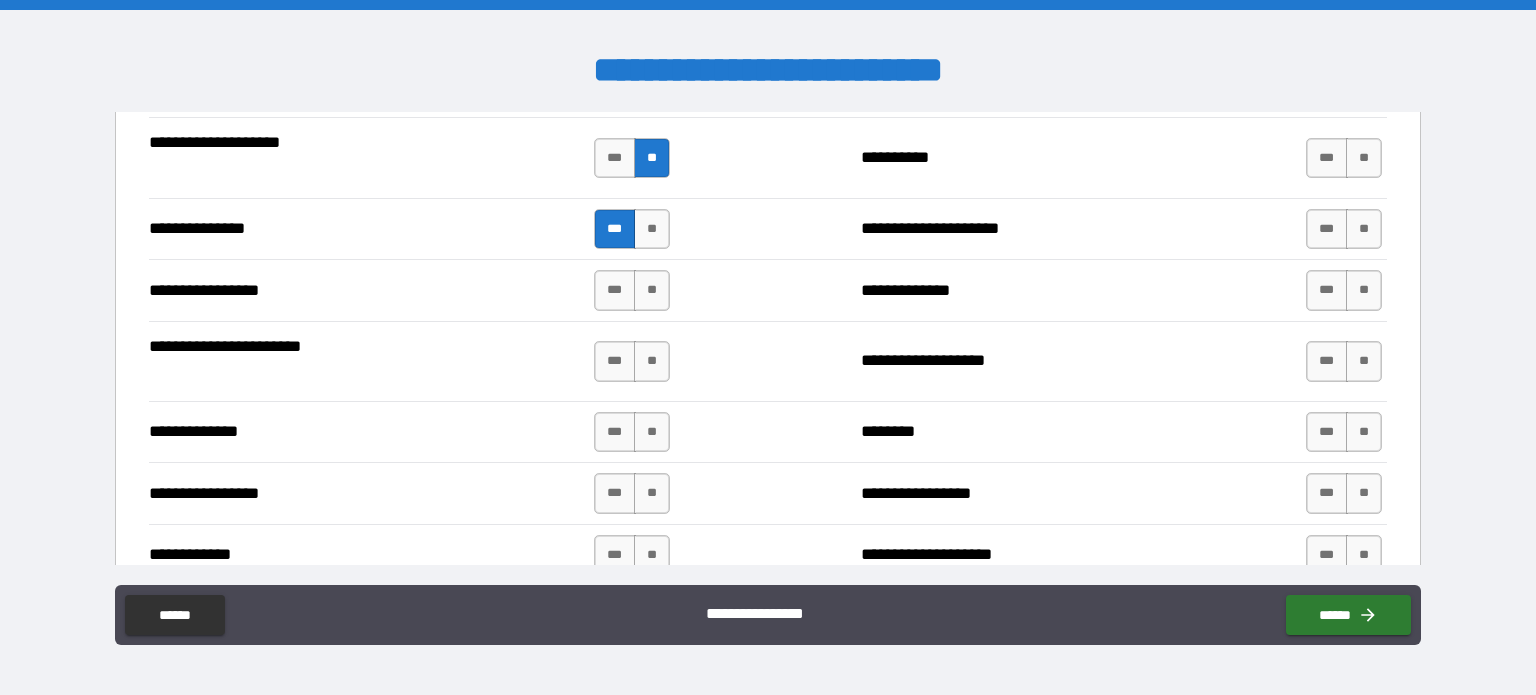 scroll, scrollTop: 2513, scrollLeft: 0, axis: vertical 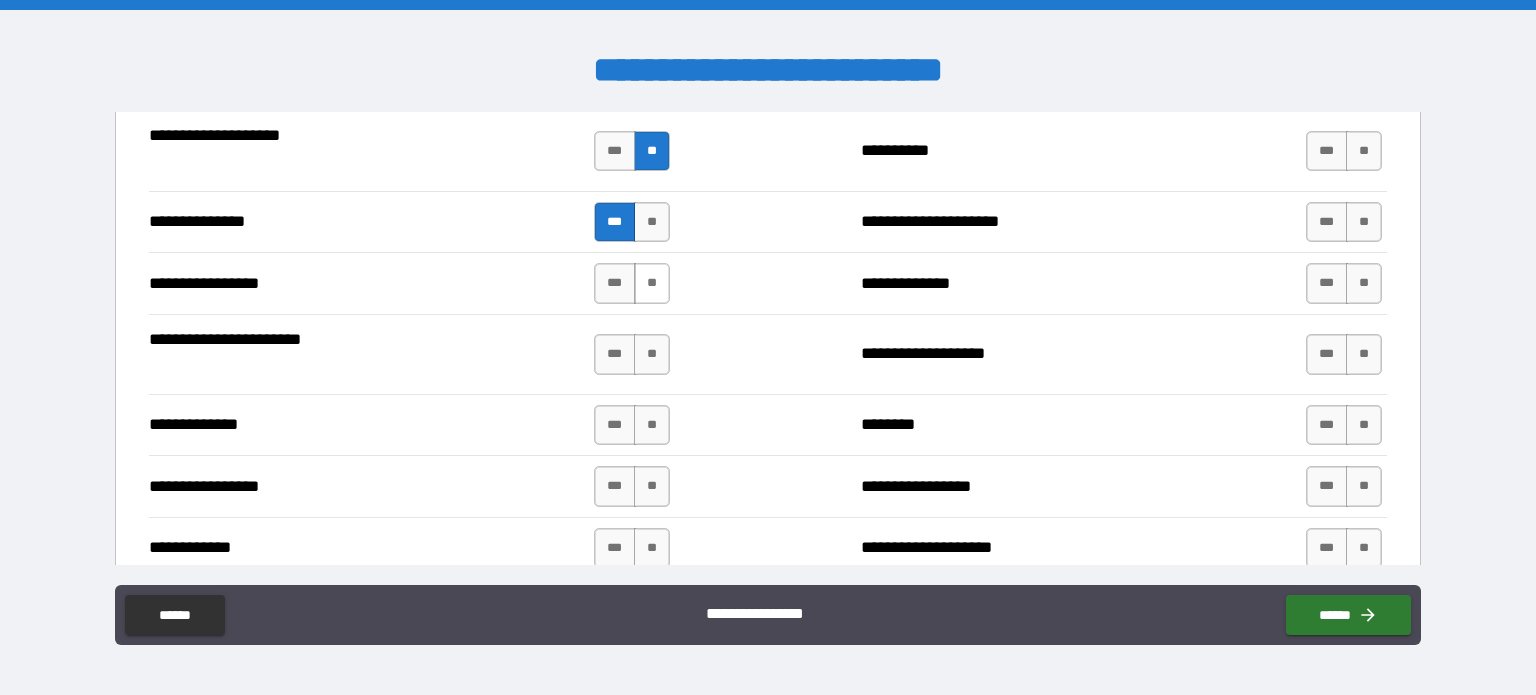 click on "**" at bounding box center [652, 283] 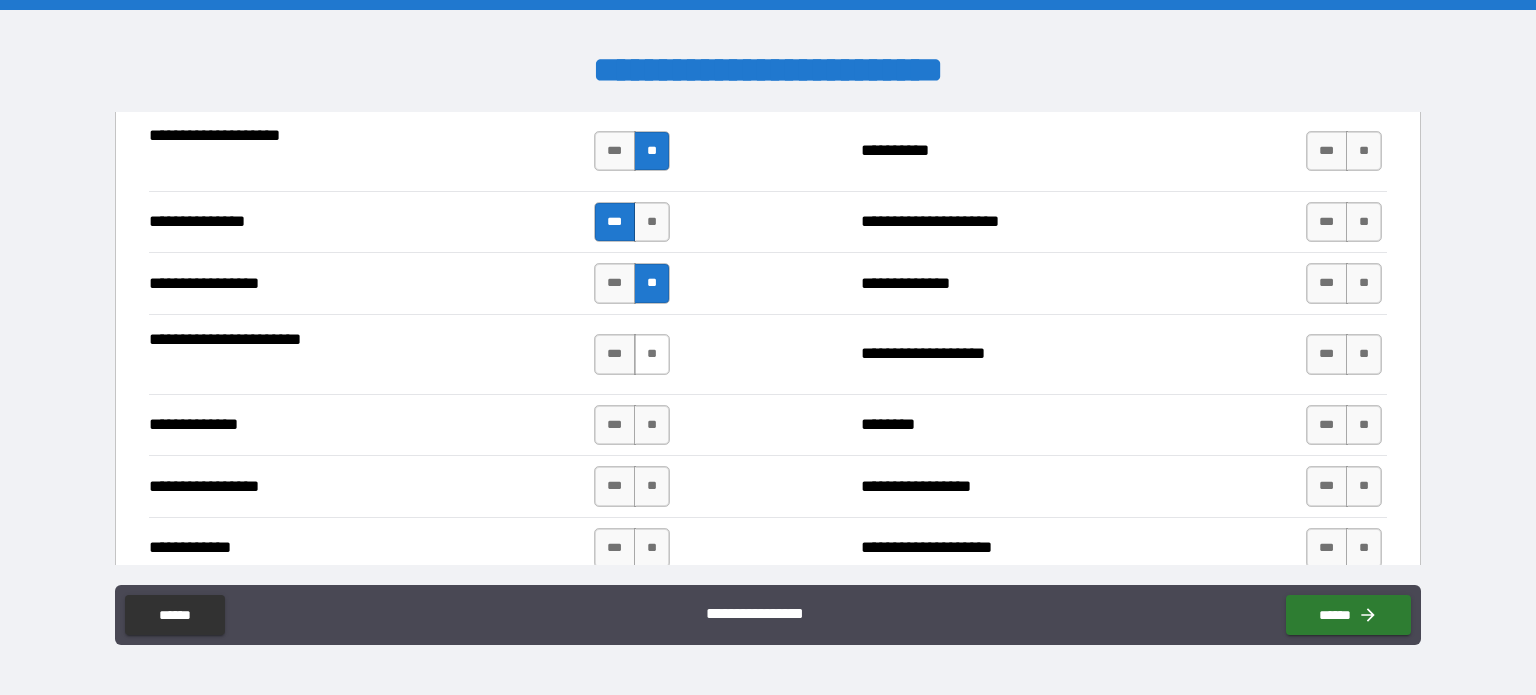 click on "**" at bounding box center (652, 354) 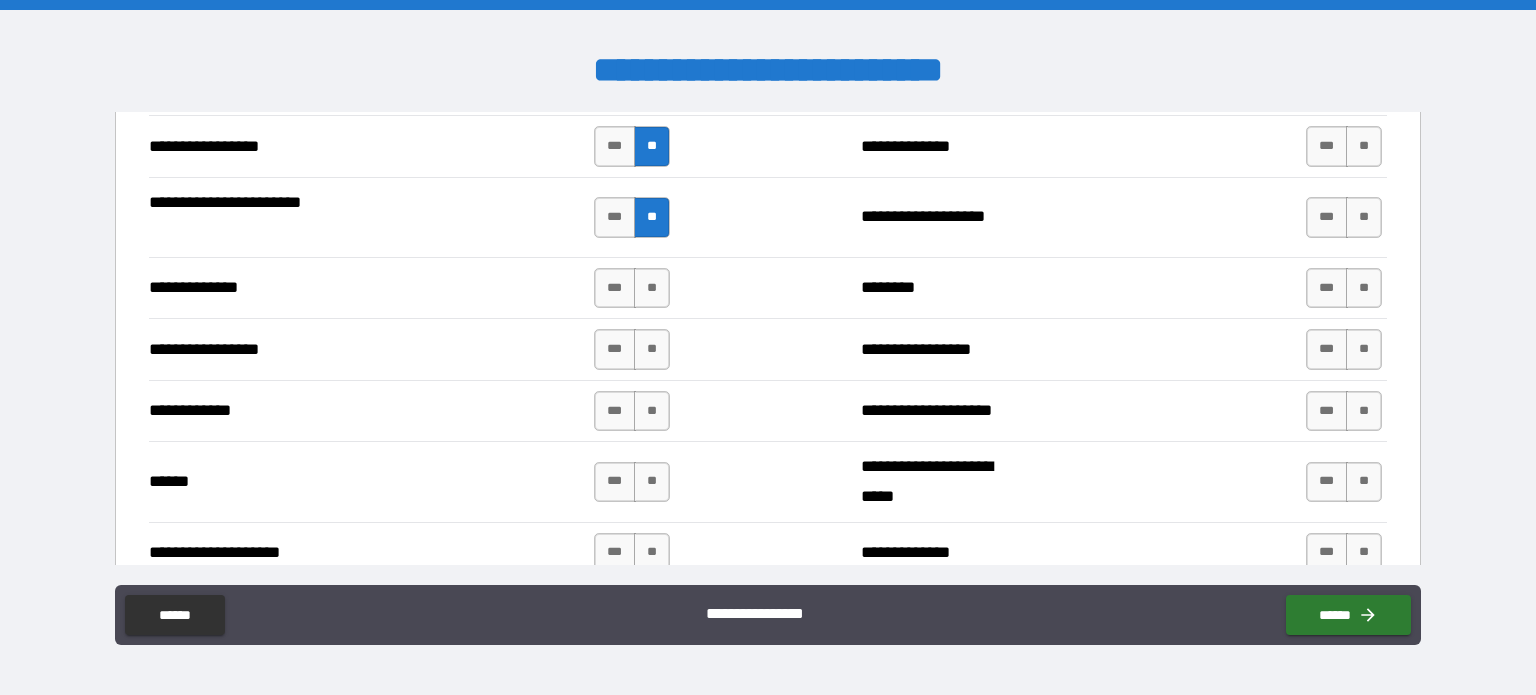 scroll, scrollTop: 2668, scrollLeft: 0, axis: vertical 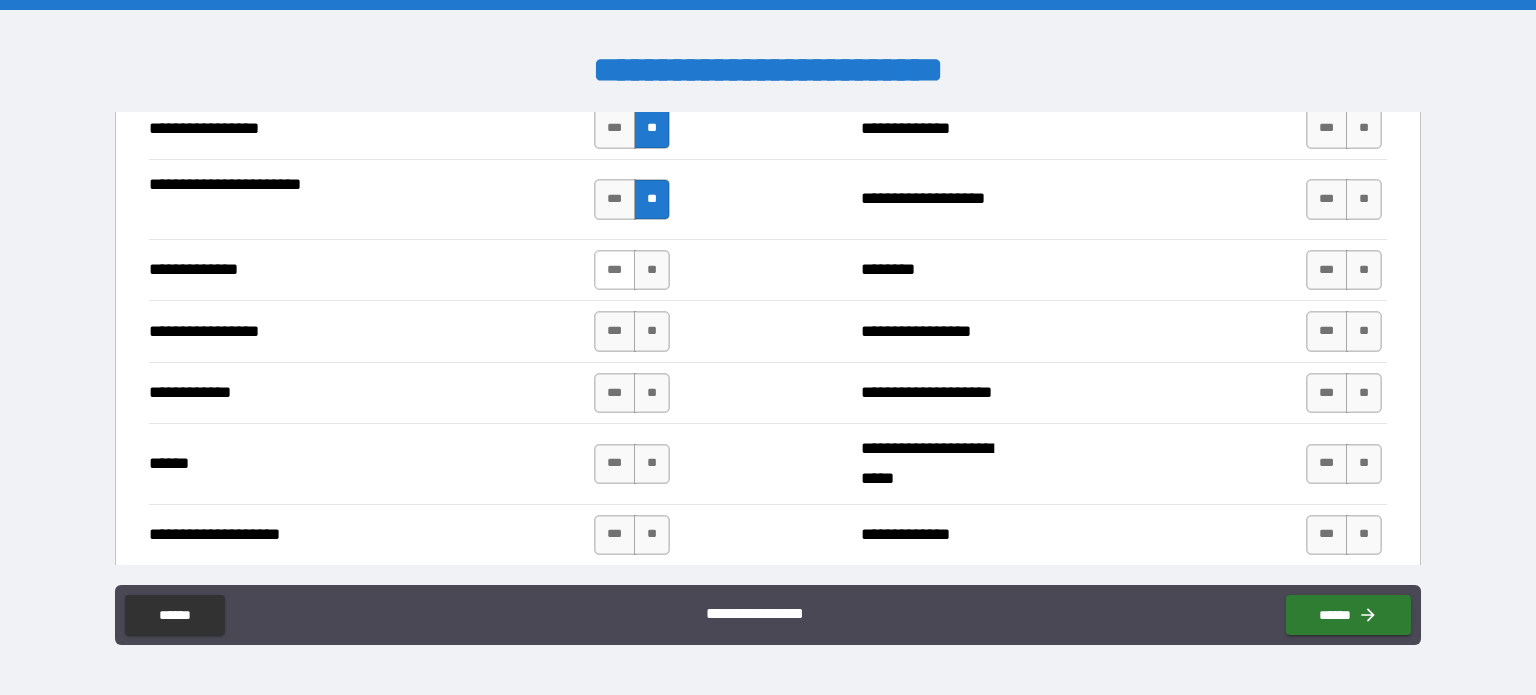 click on "***" at bounding box center [615, 270] 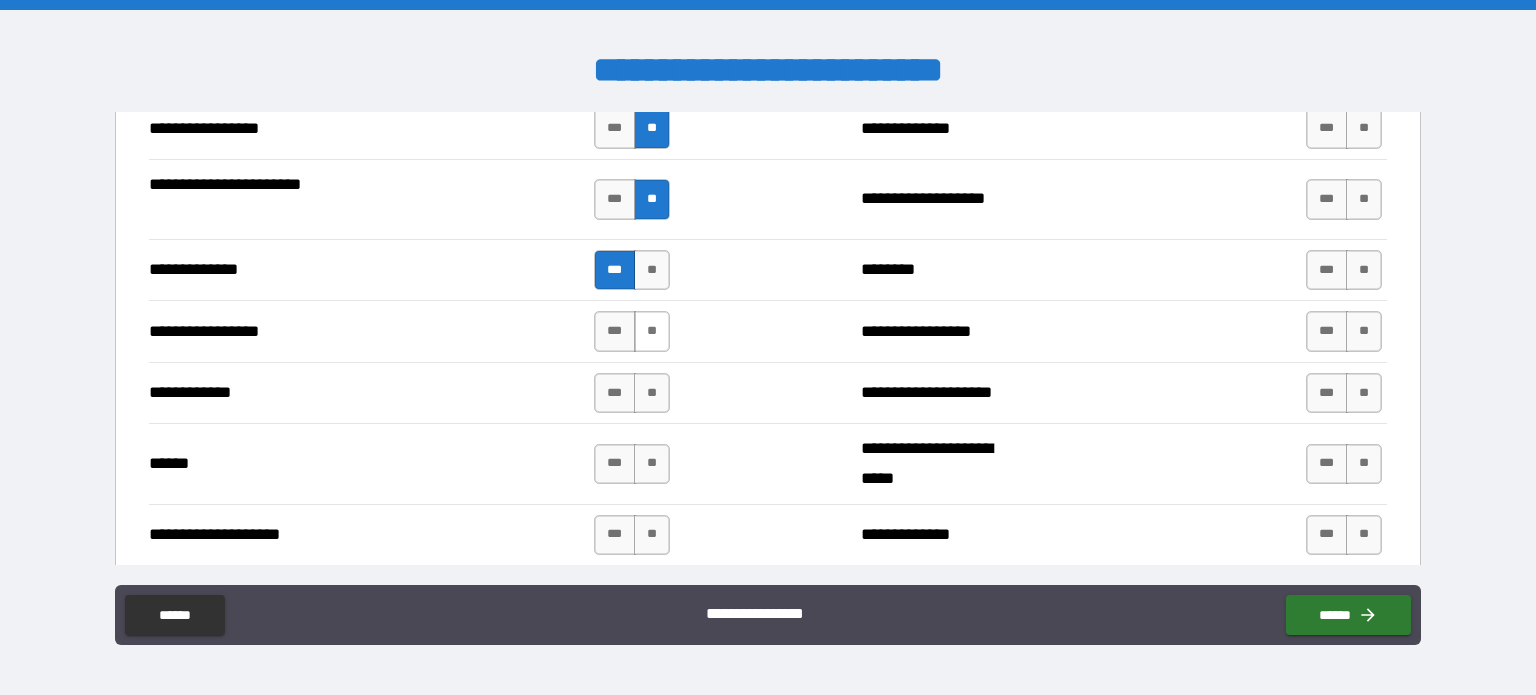 click on "**" at bounding box center [652, 331] 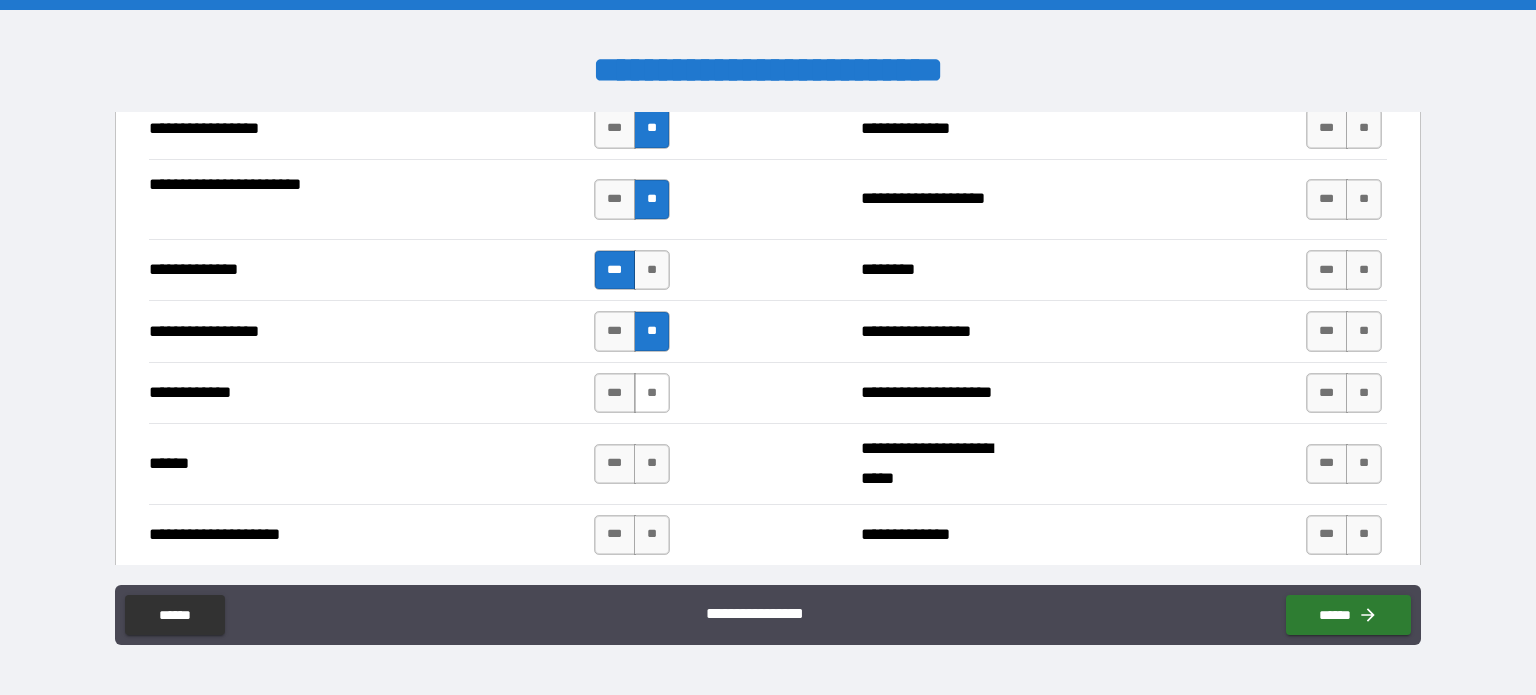 click on "**" at bounding box center (652, 393) 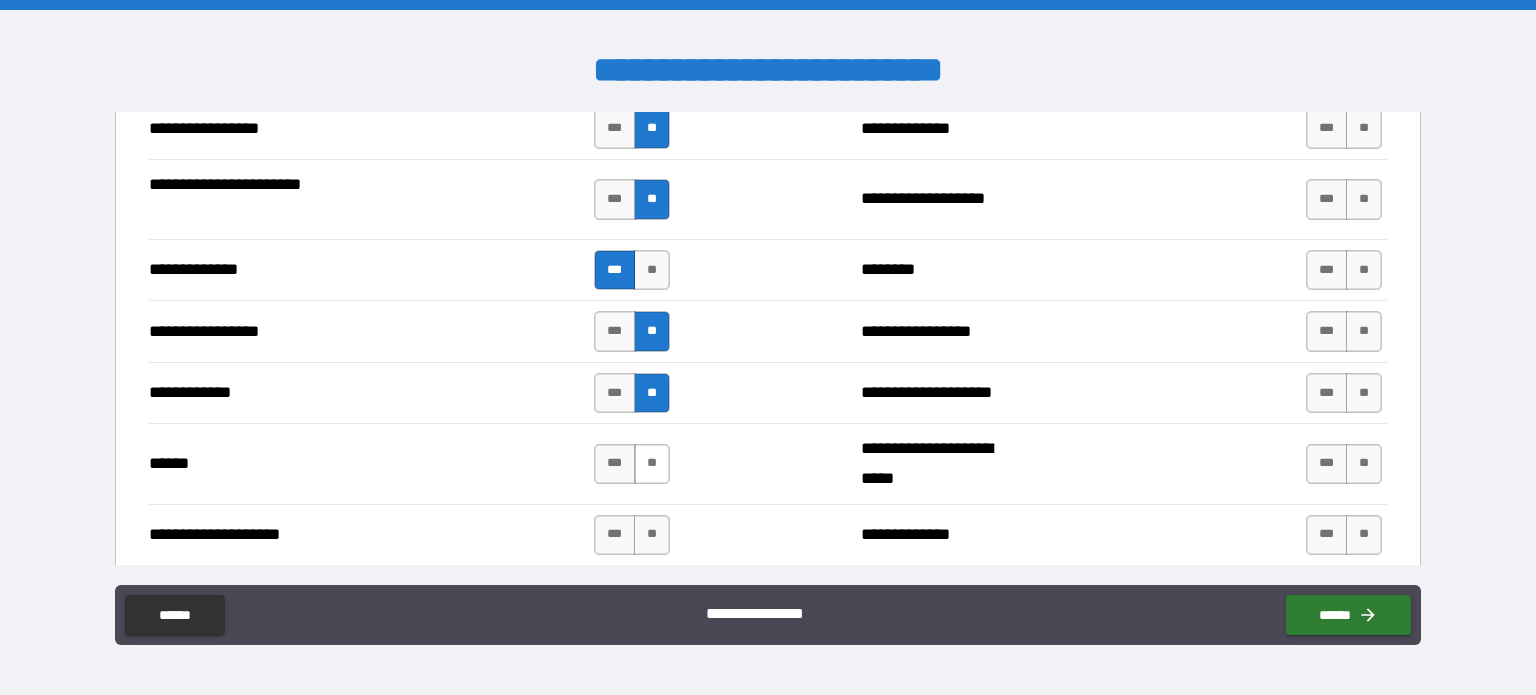 click on "**" at bounding box center [652, 464] 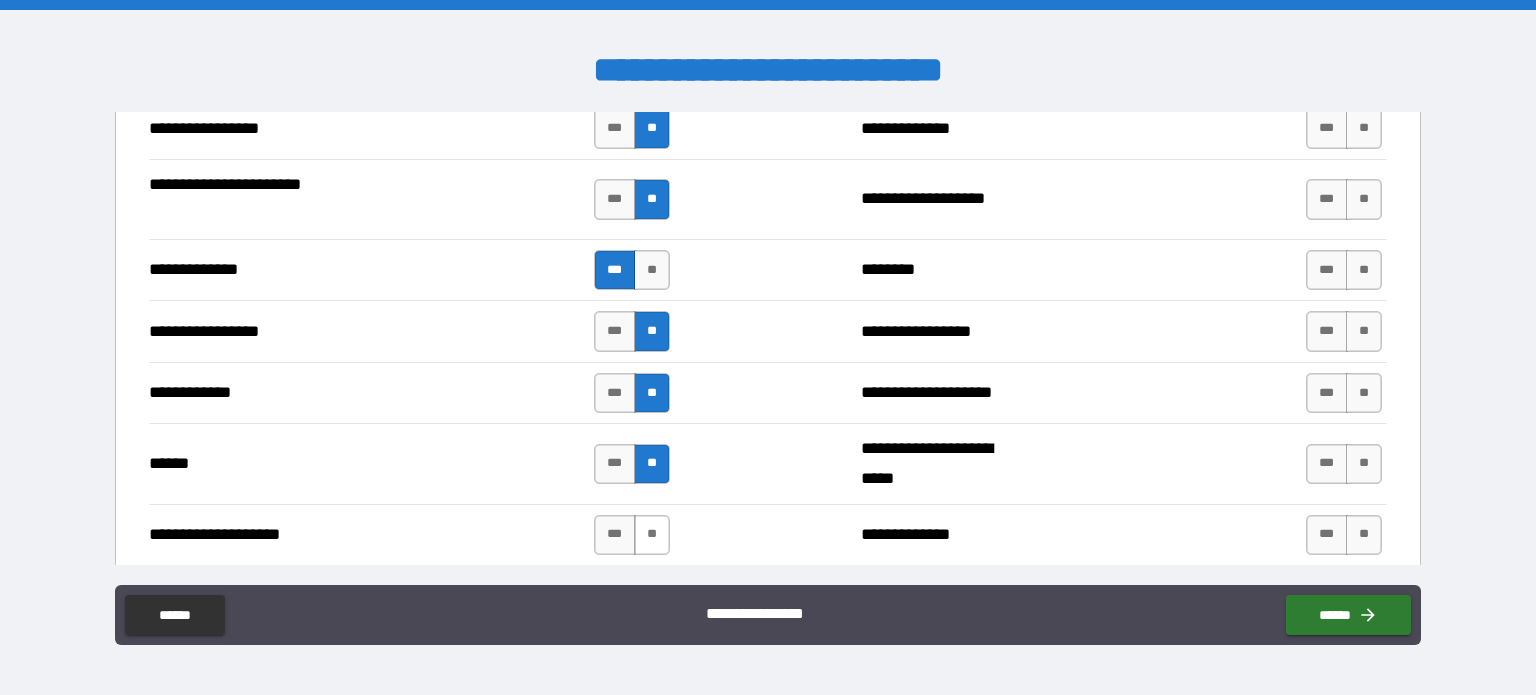 click on "**" at bounding box center [652, 535] 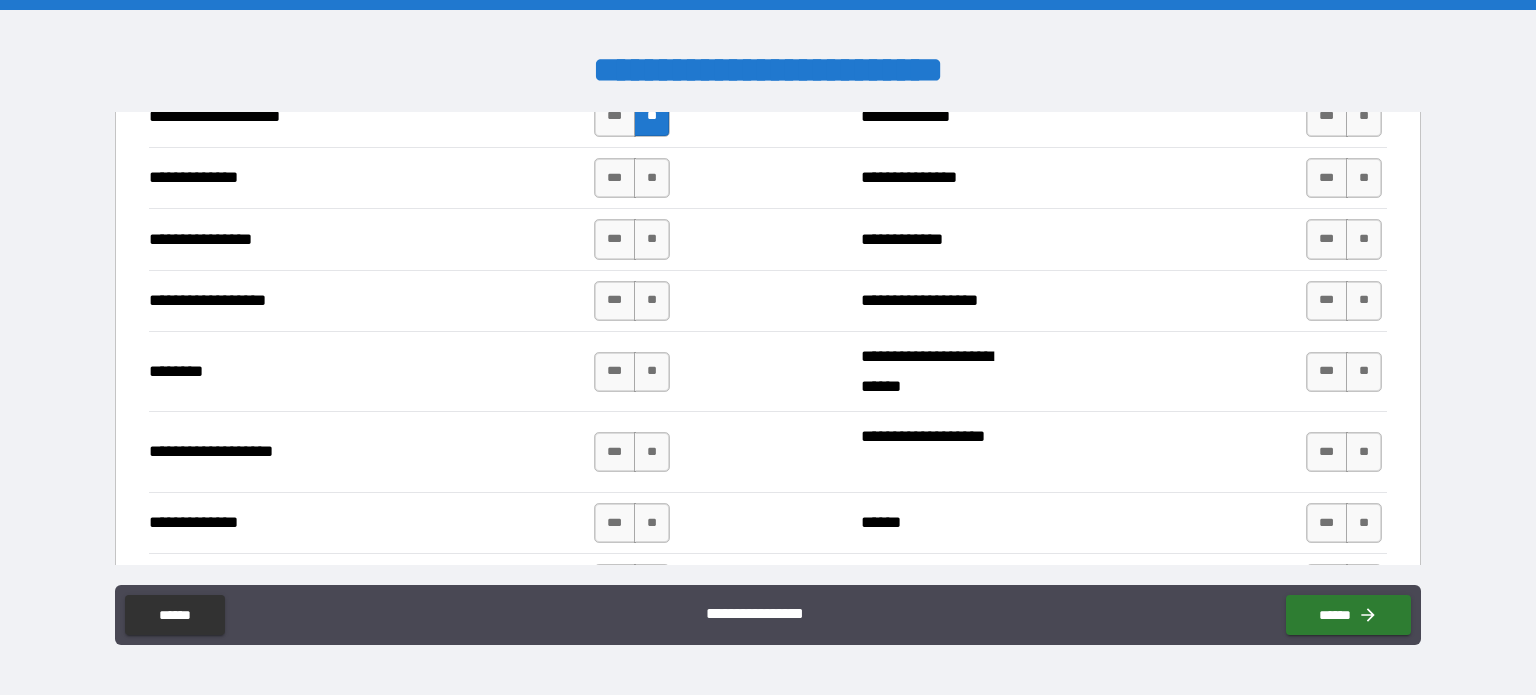 scroll, scrollTop: 3095, scrollLeft: 0, axis: vertical 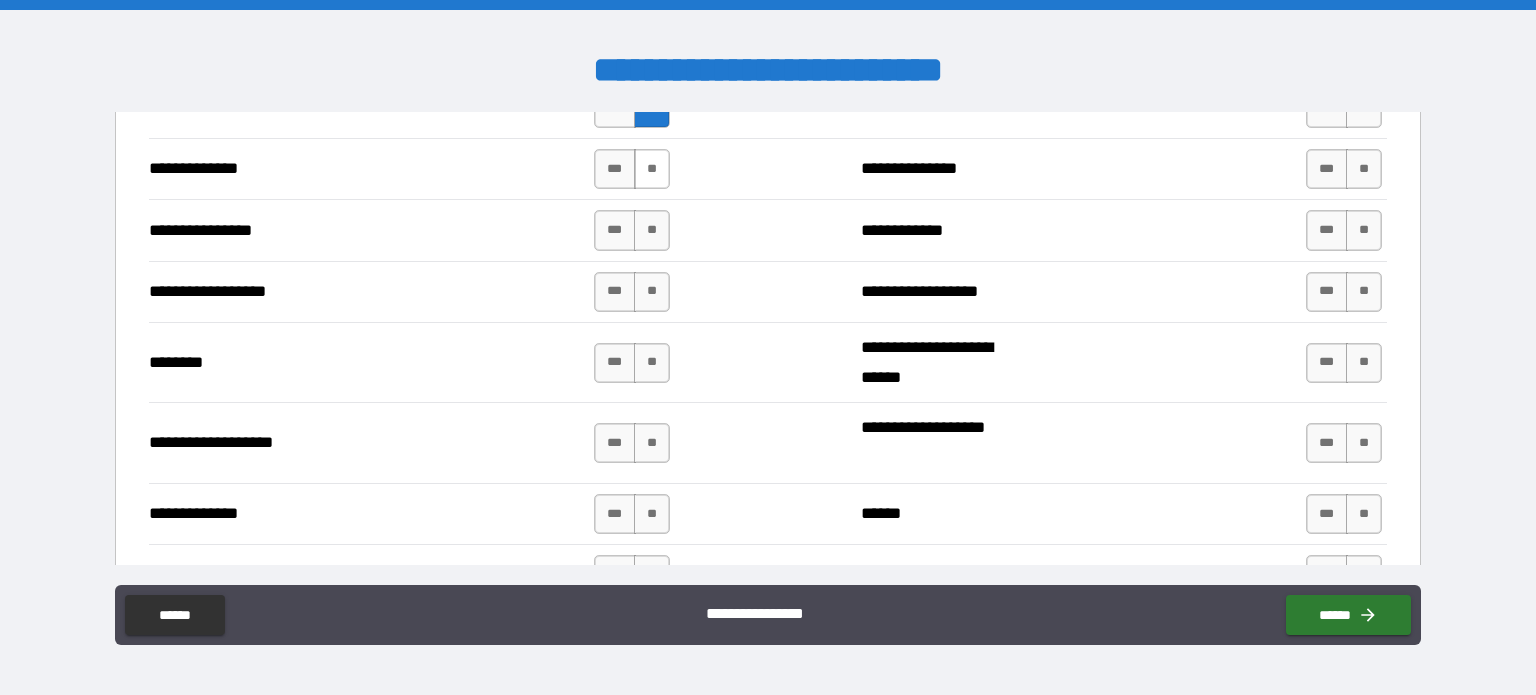 click on "**" at bounding box center [652, 169] 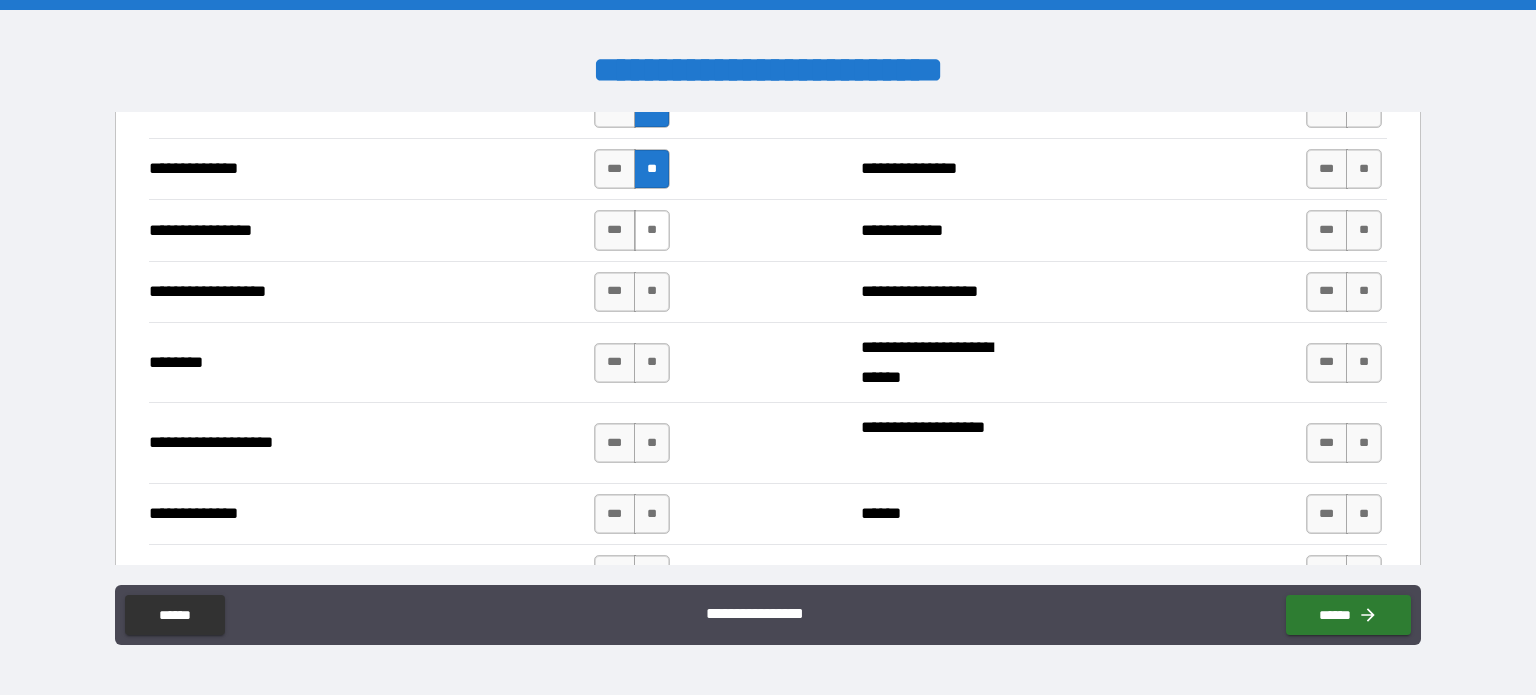 click on "**" at bounding box center [652, 230] 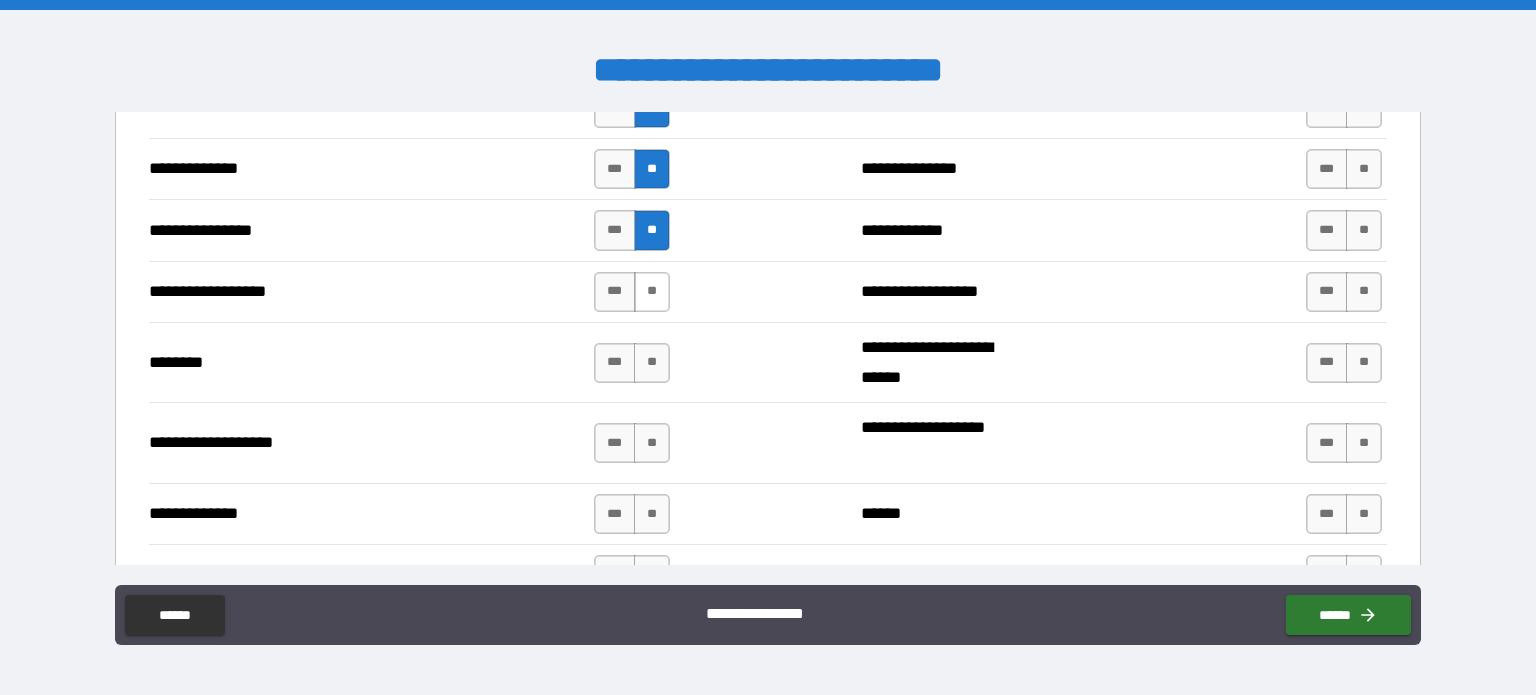 click on "**" at bounding box center [652, 292] 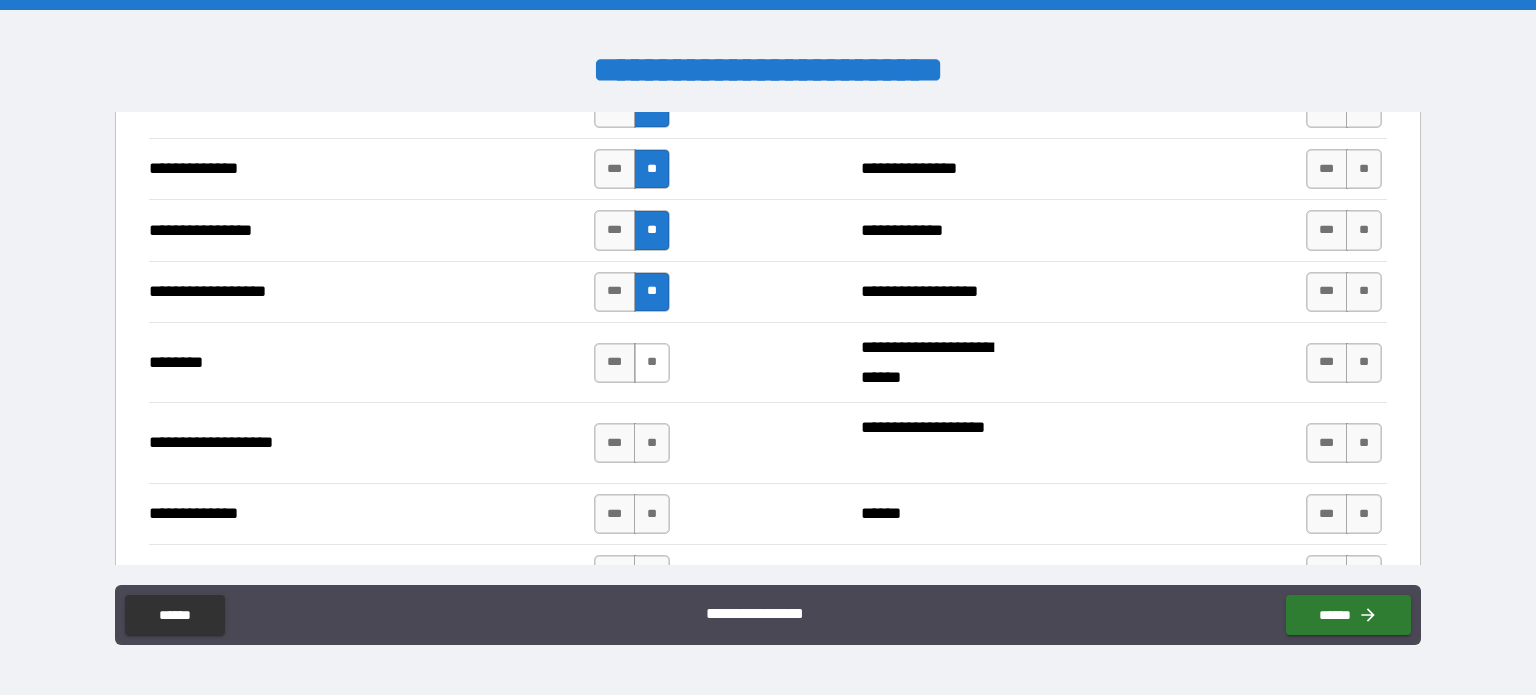 click on "**" at bounding box center (652, 363) 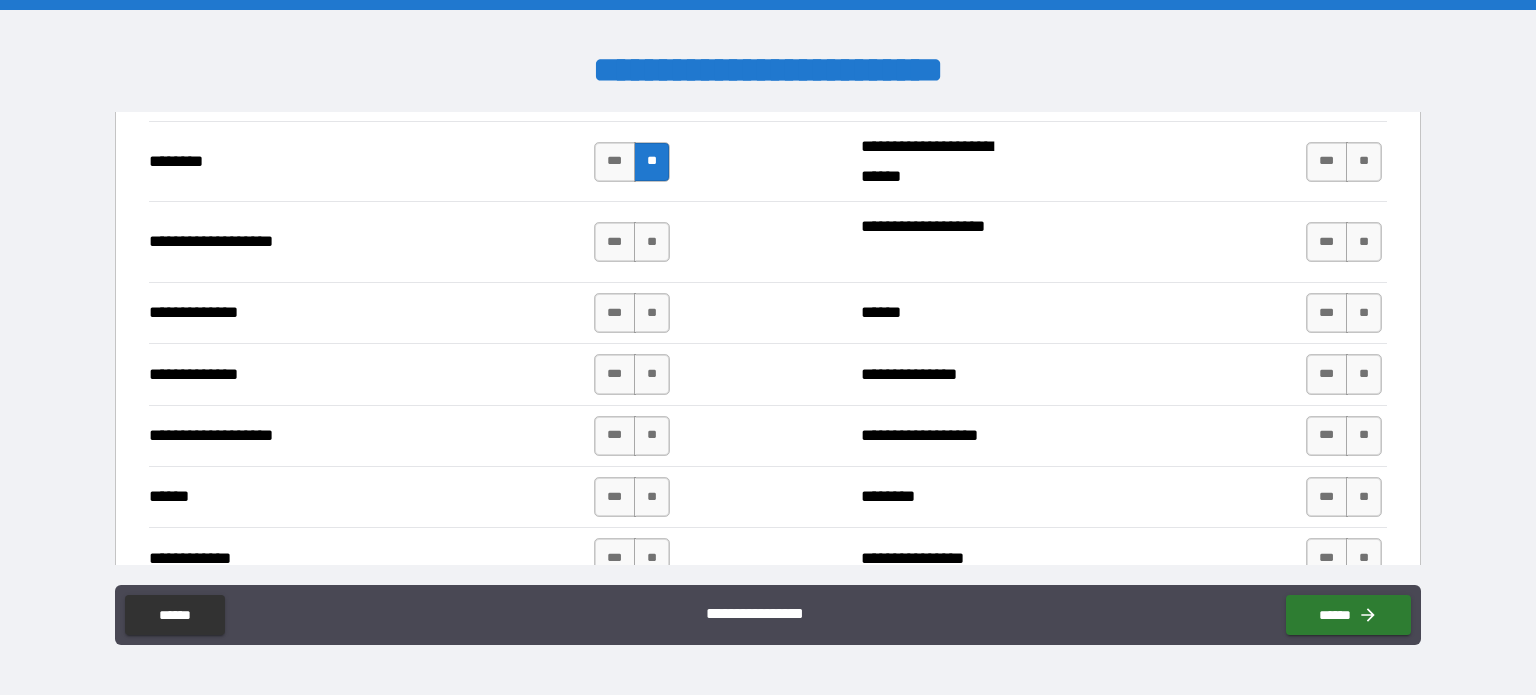 scroll, scrollTop: 3302, scrollLeft: 0, axis: vertical 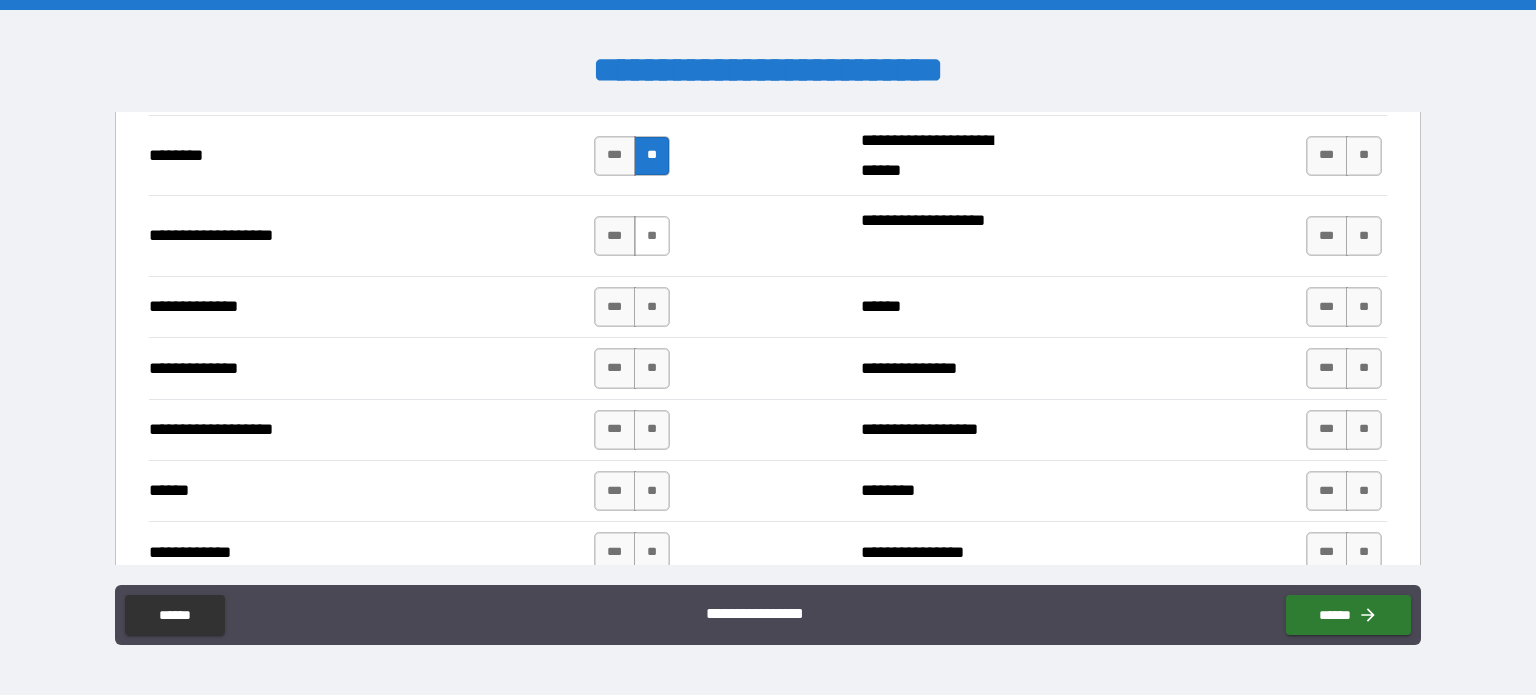 click on "**" at bounding box center [652, 236] 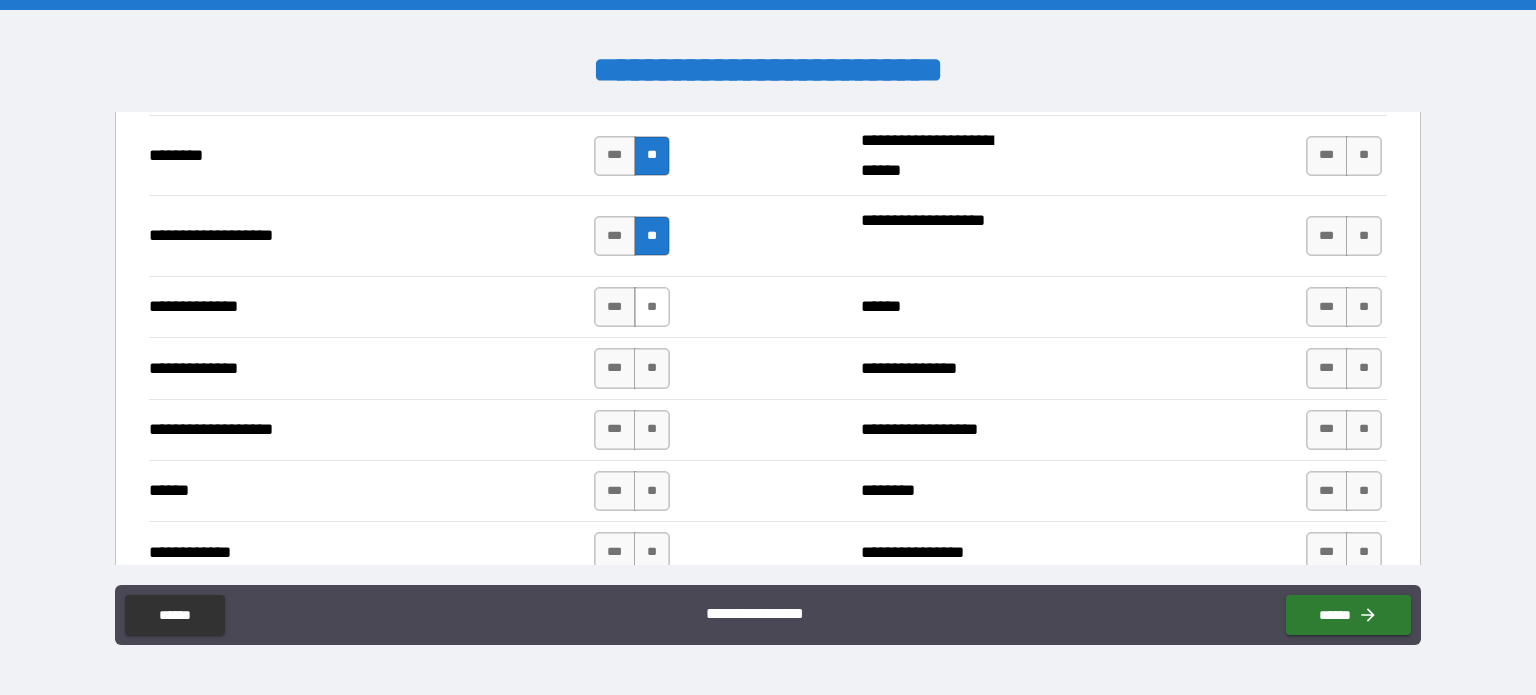 click on "**" at bounding box center [652, 307] 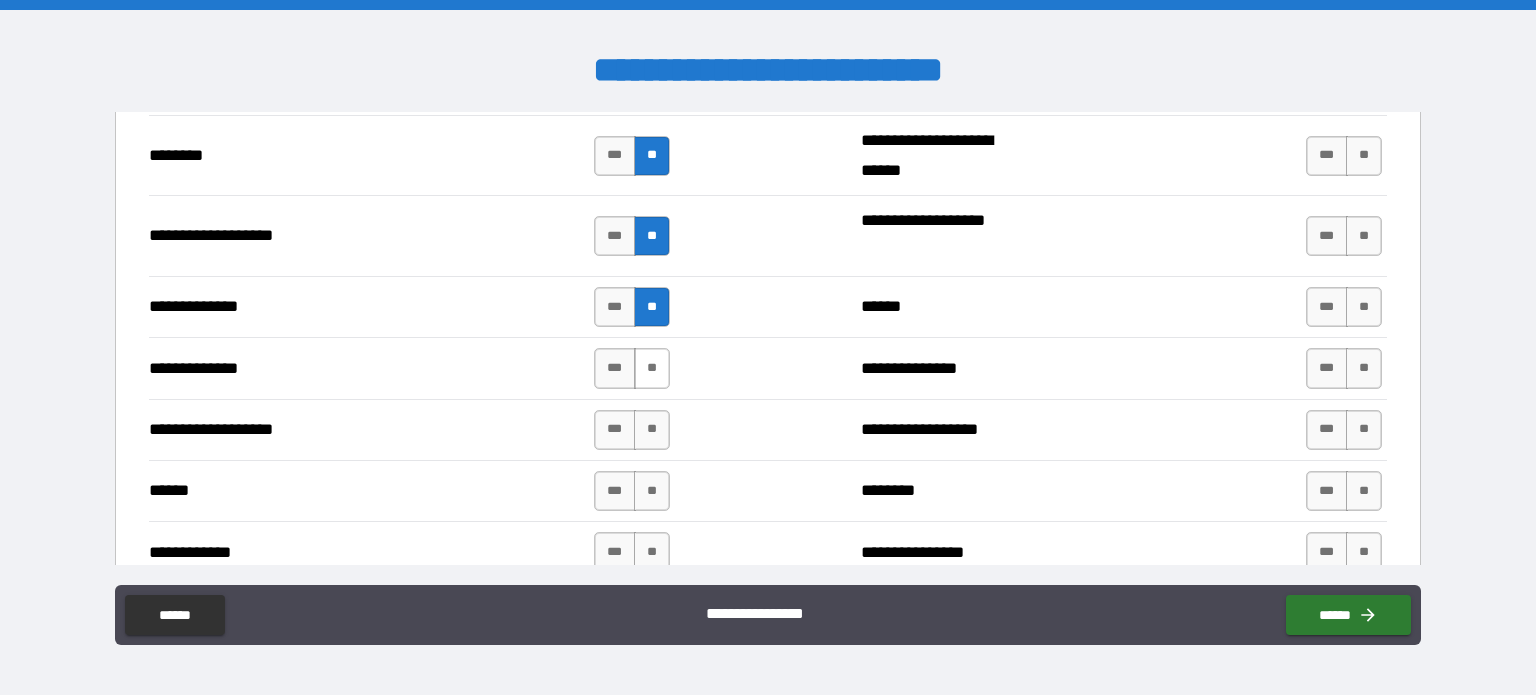 click on "**" at bounding box center [652, 368] 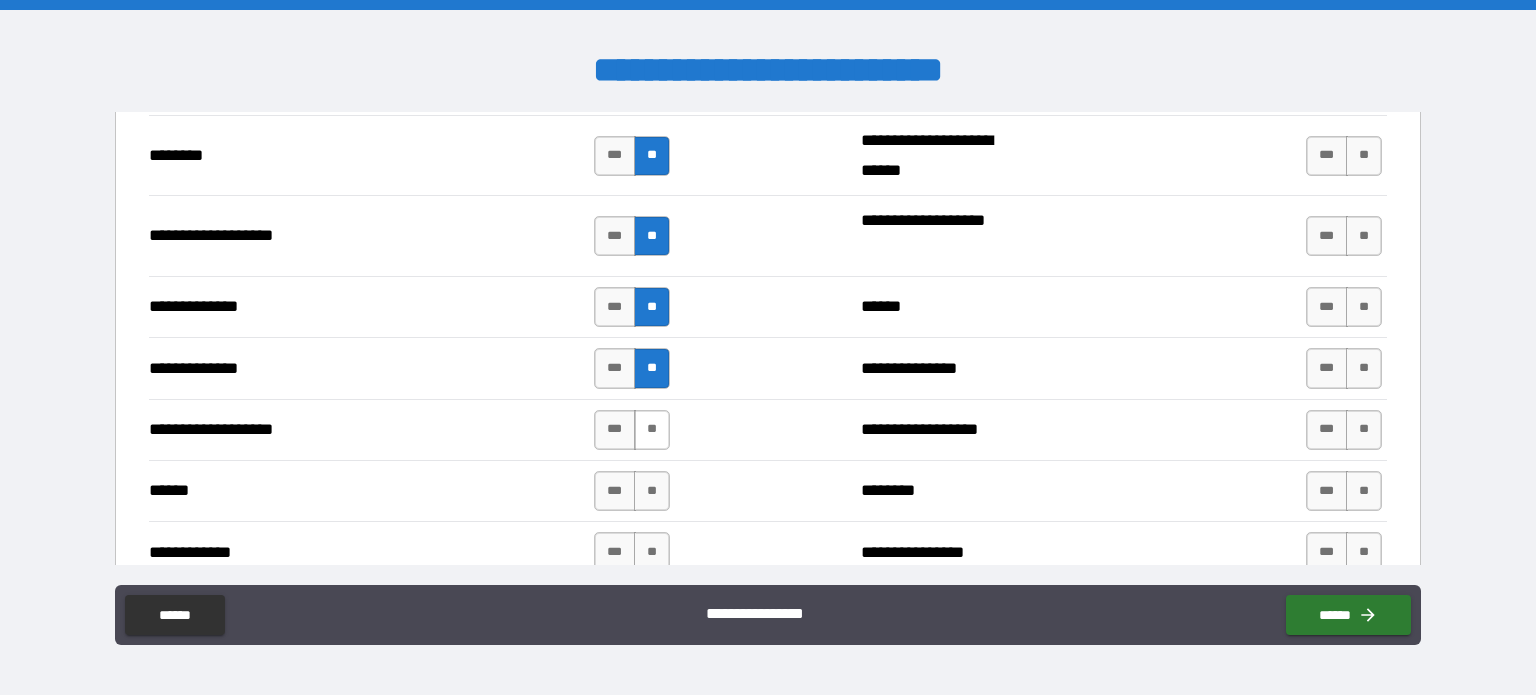 click on "**" at bounding box center (652, 430) 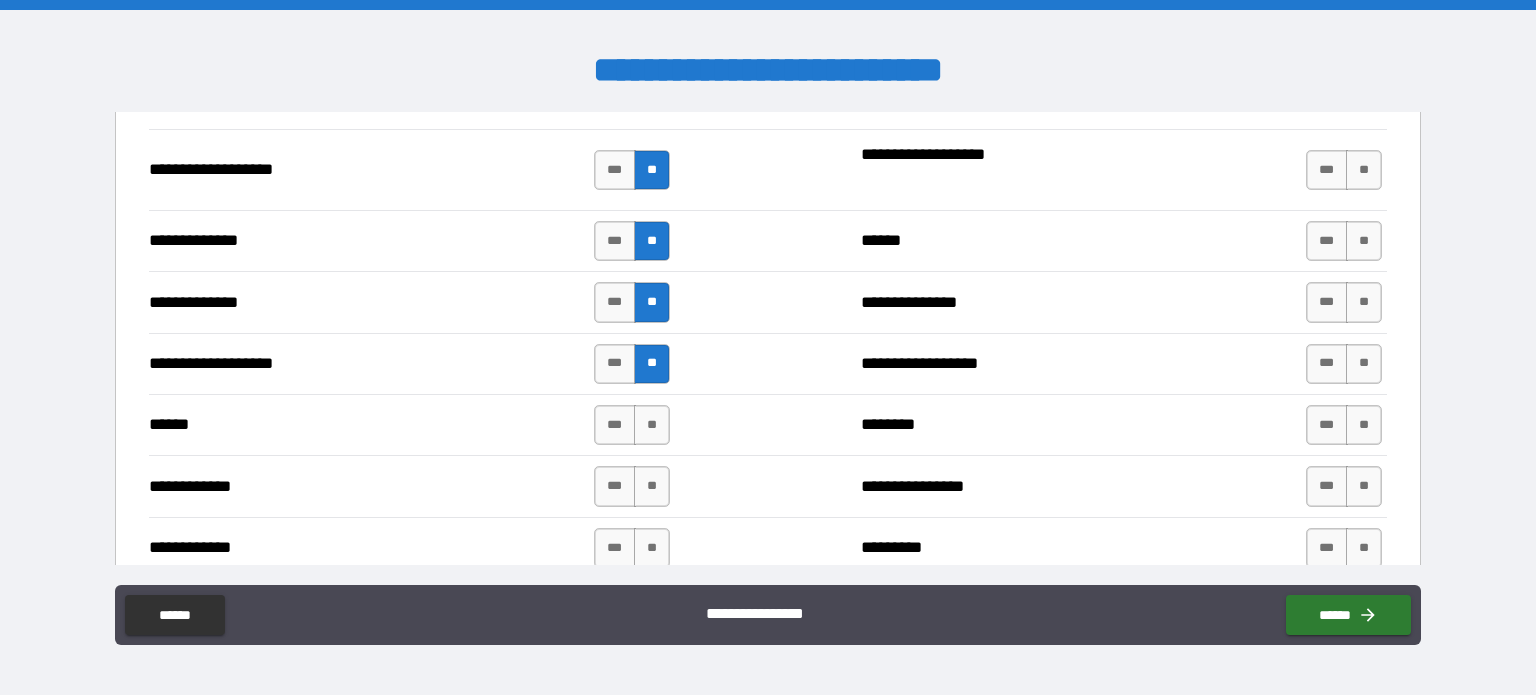 scroll, scrollTop: 3448, scrollLeft: 0, axis: vertical 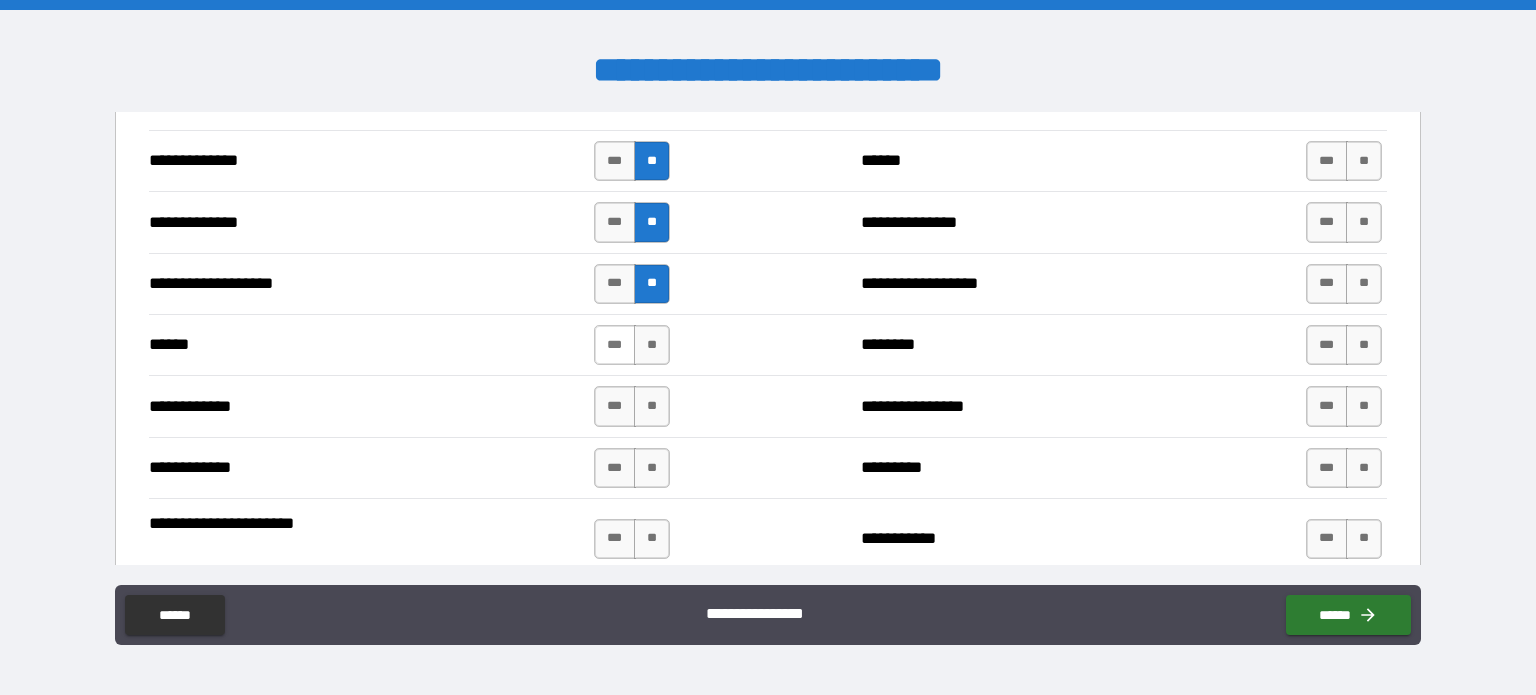 click on "***" at bounding box center [615, 345] 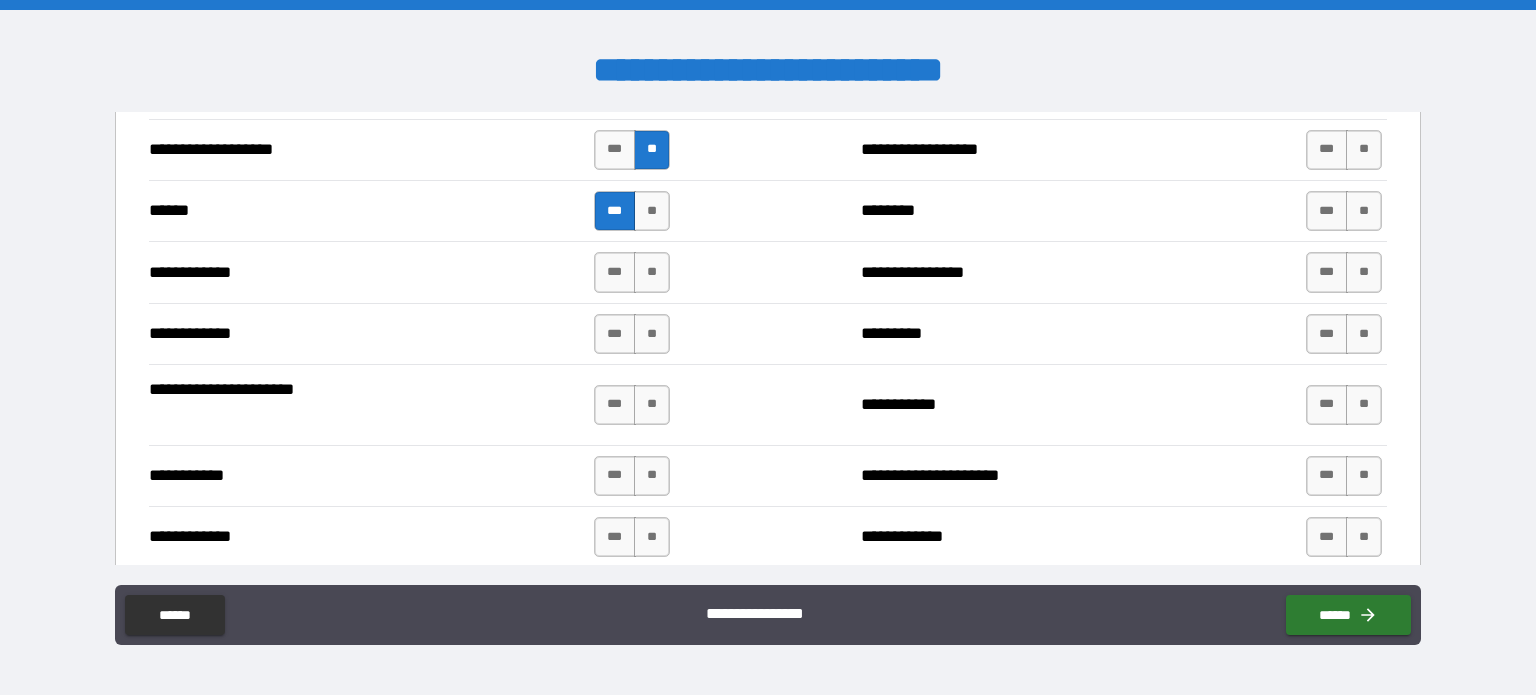 scroll, scrollTop: 3586, scrollLeft: 0, axis: vertical 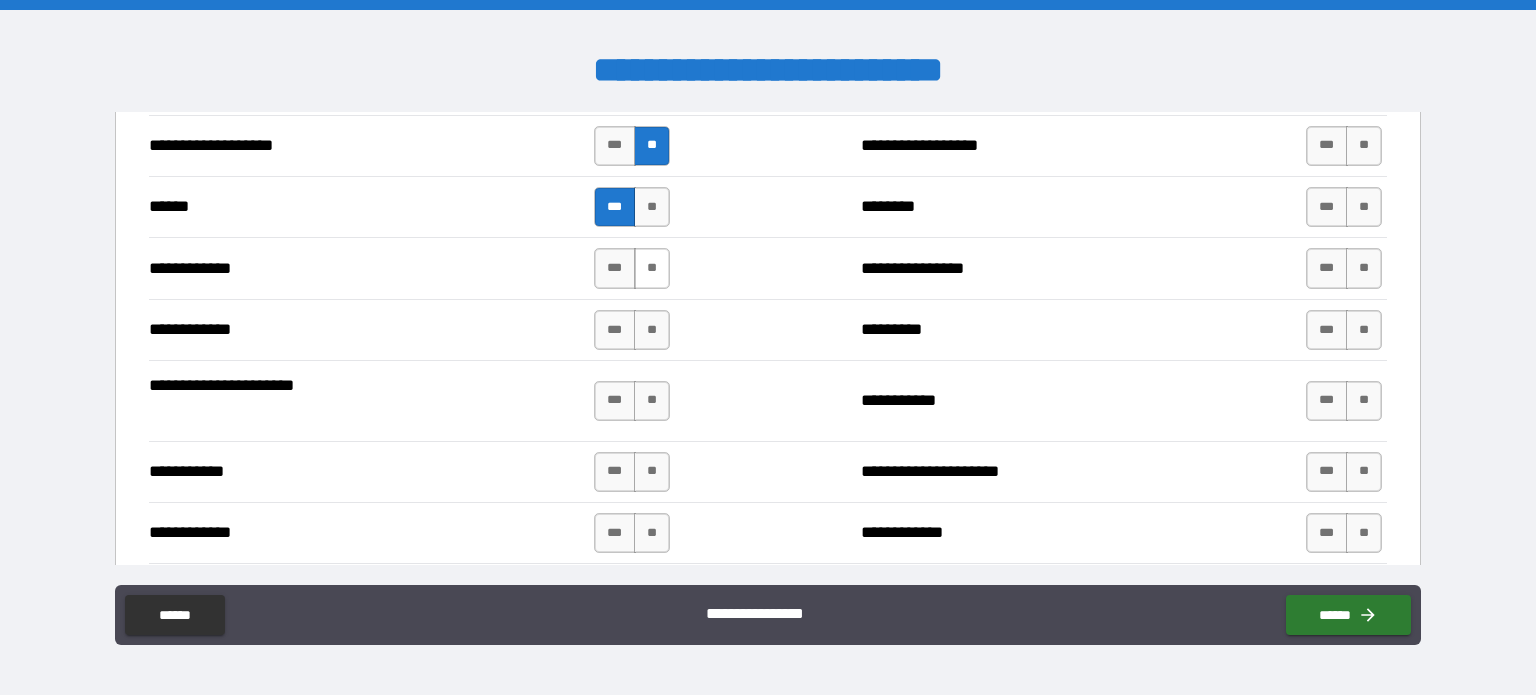 click on "**" at bounding box center [652, 268] 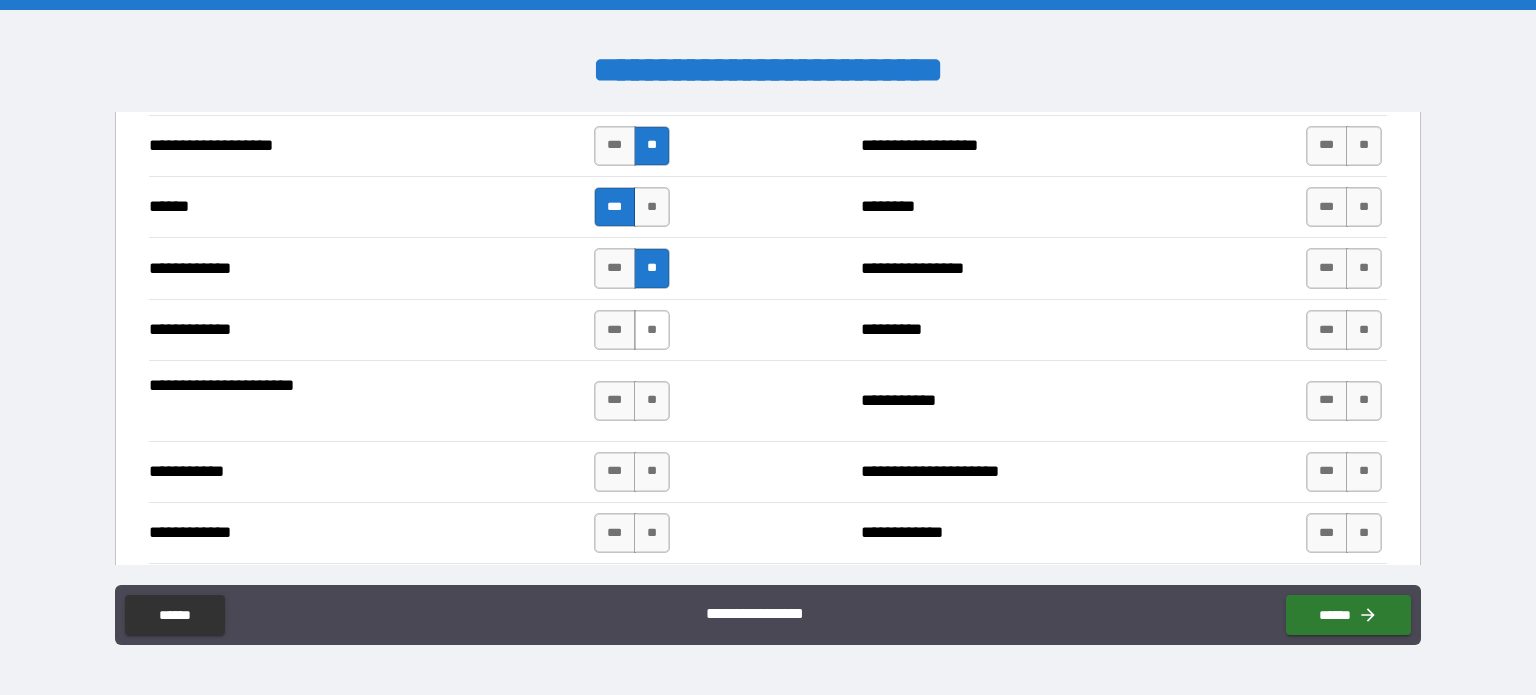 click on "**" at bounding box center (652, 330) 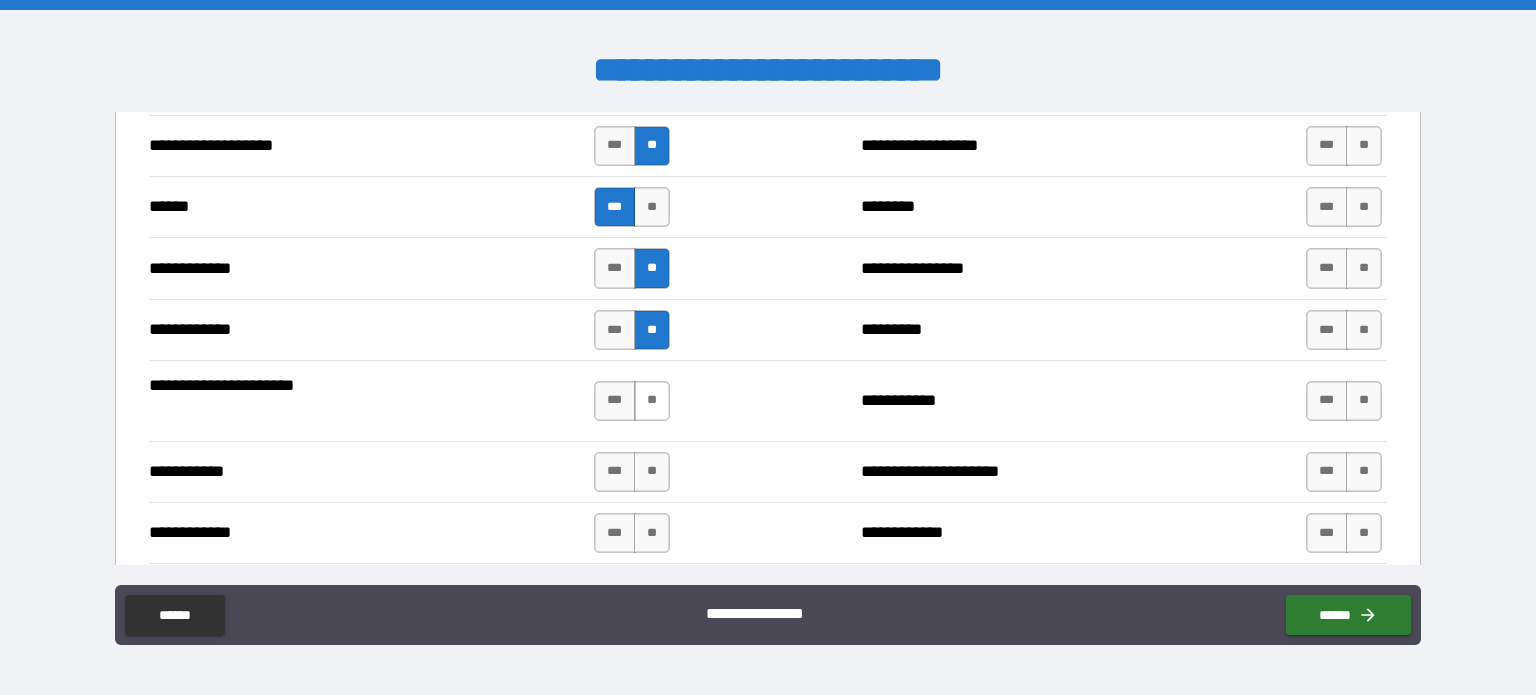 click on "**" at bounding box center (652, 401) 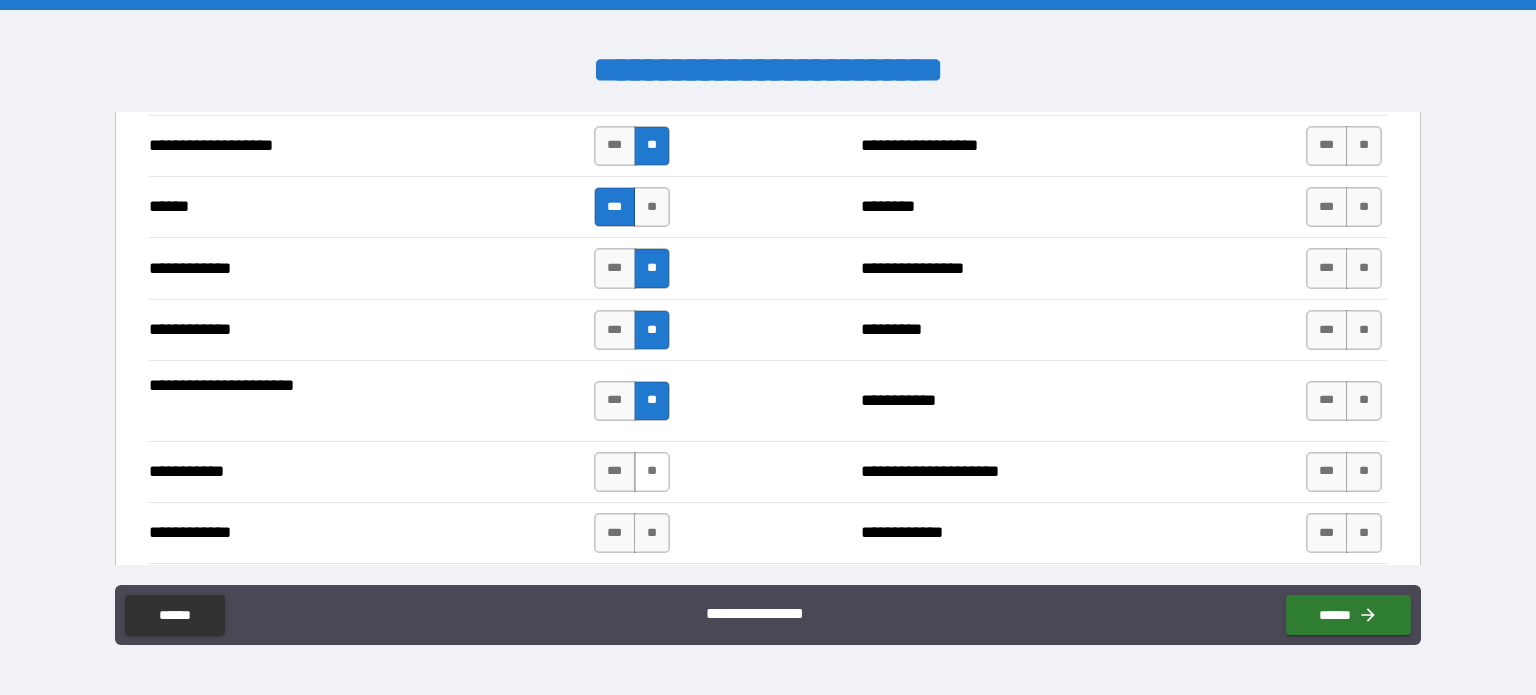 click on "**" at bounding box center [652, 472] 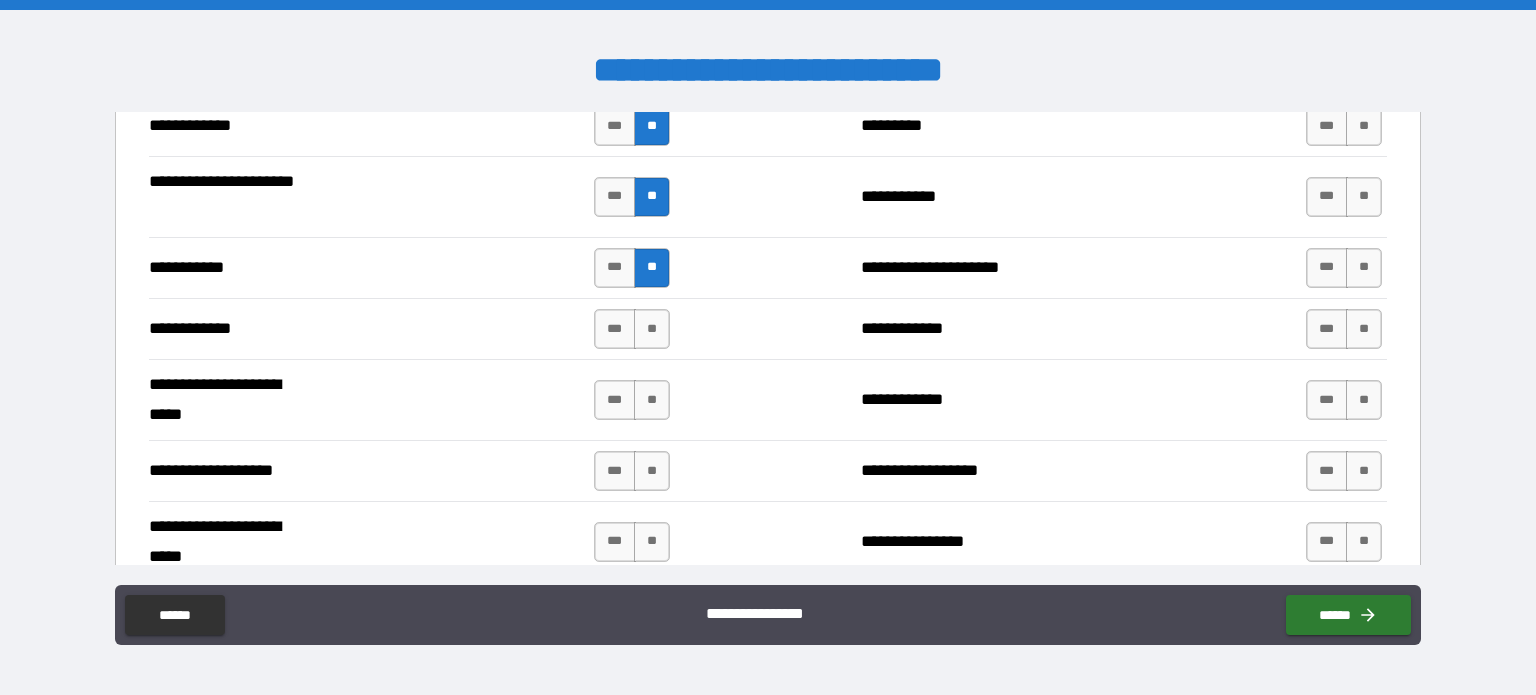 scroll, scrollTop: 3802, scrollLeft: 0, axis: vertical 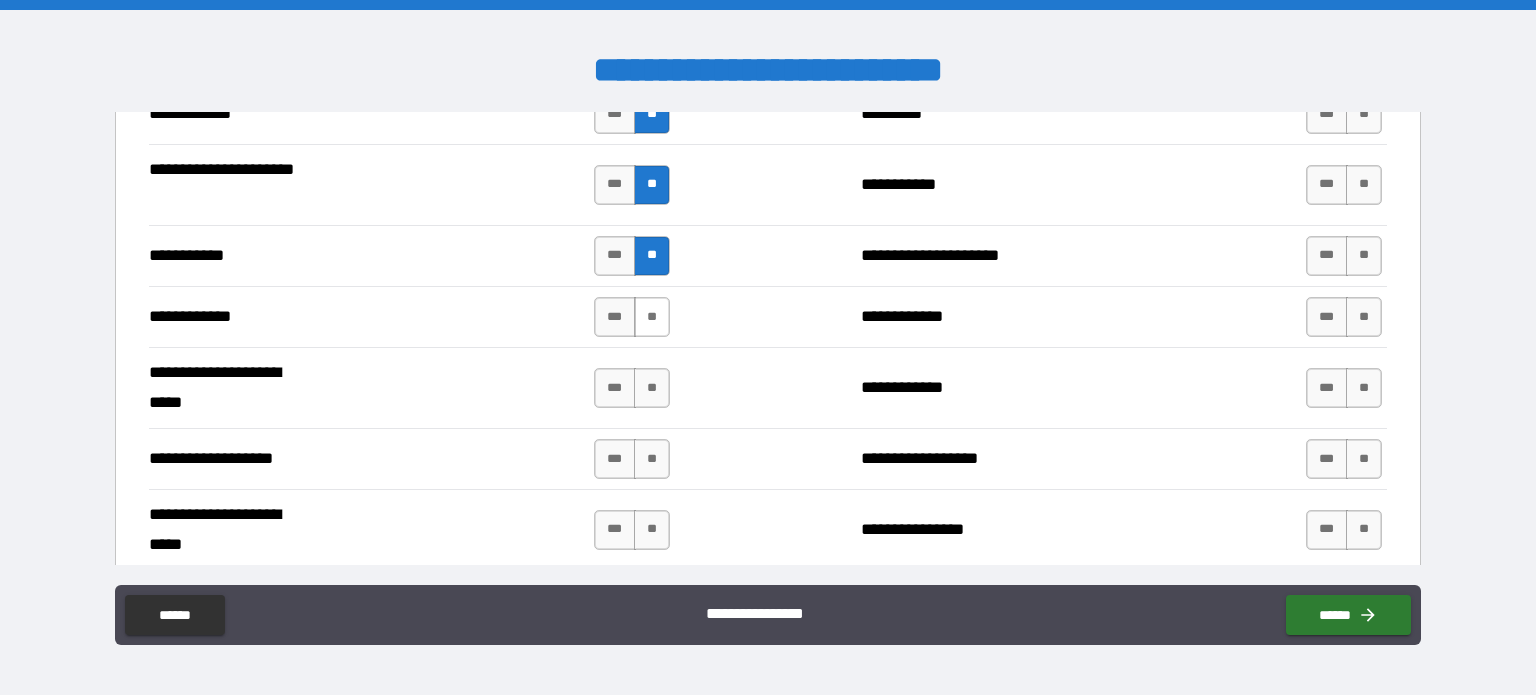 click on "**" at bounding box center [652, 317] 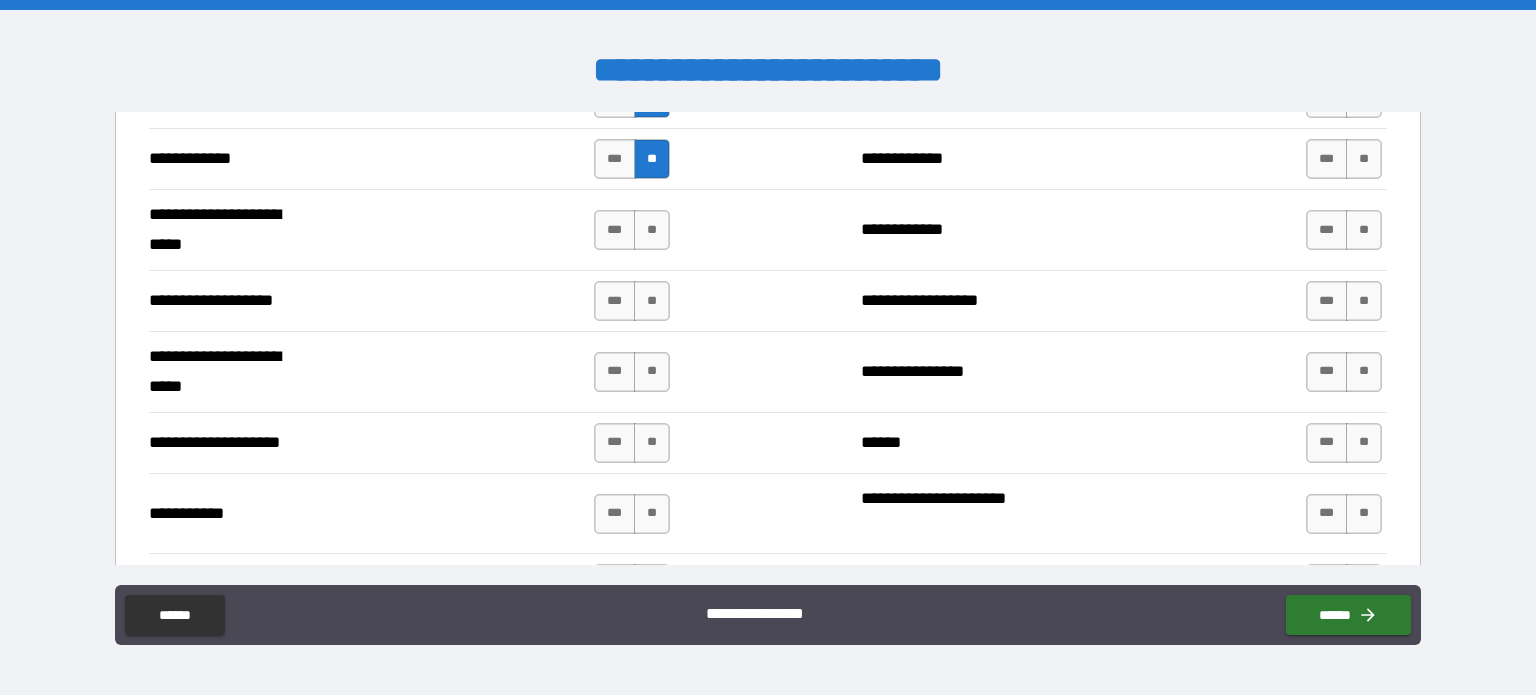 scroll, scrollTop: 3968, scrollLeft: 0, axis: vertical 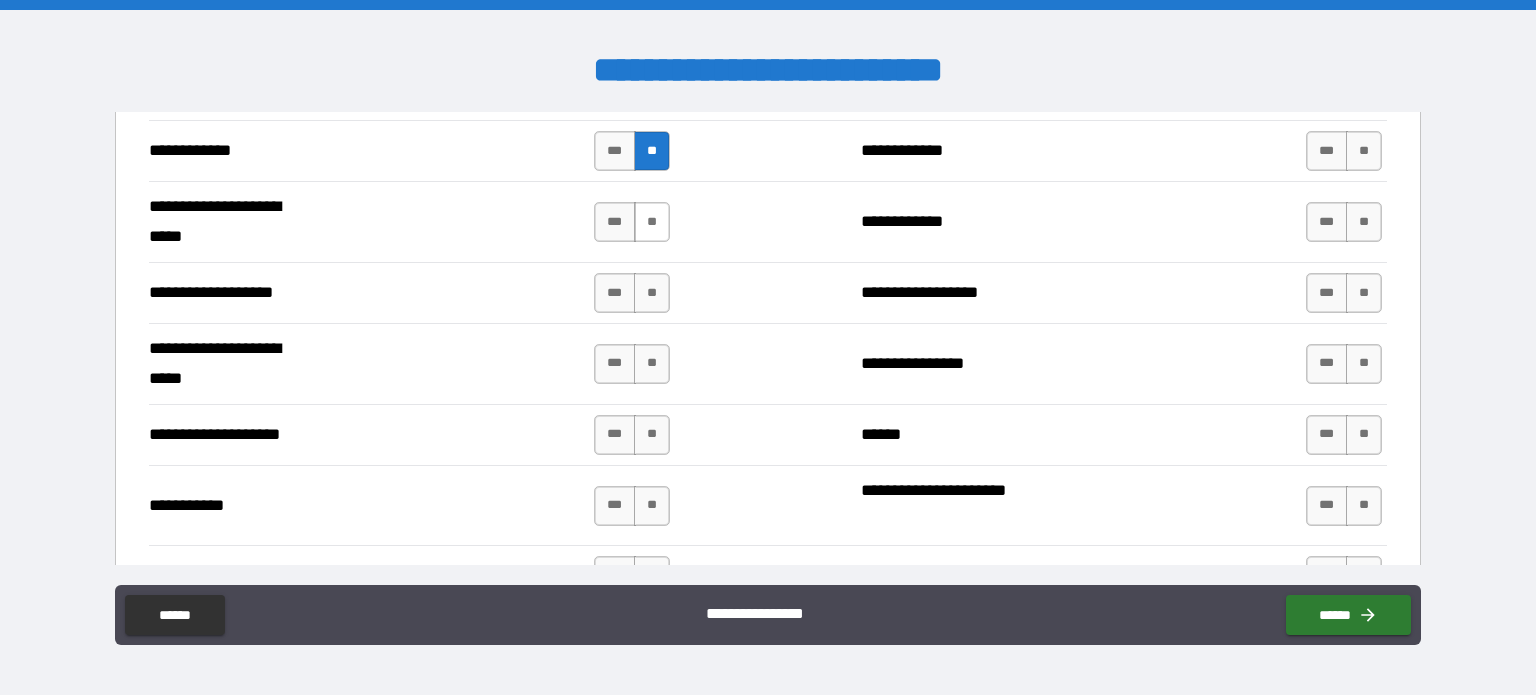 click on "**" at bounding box center (652, 222) 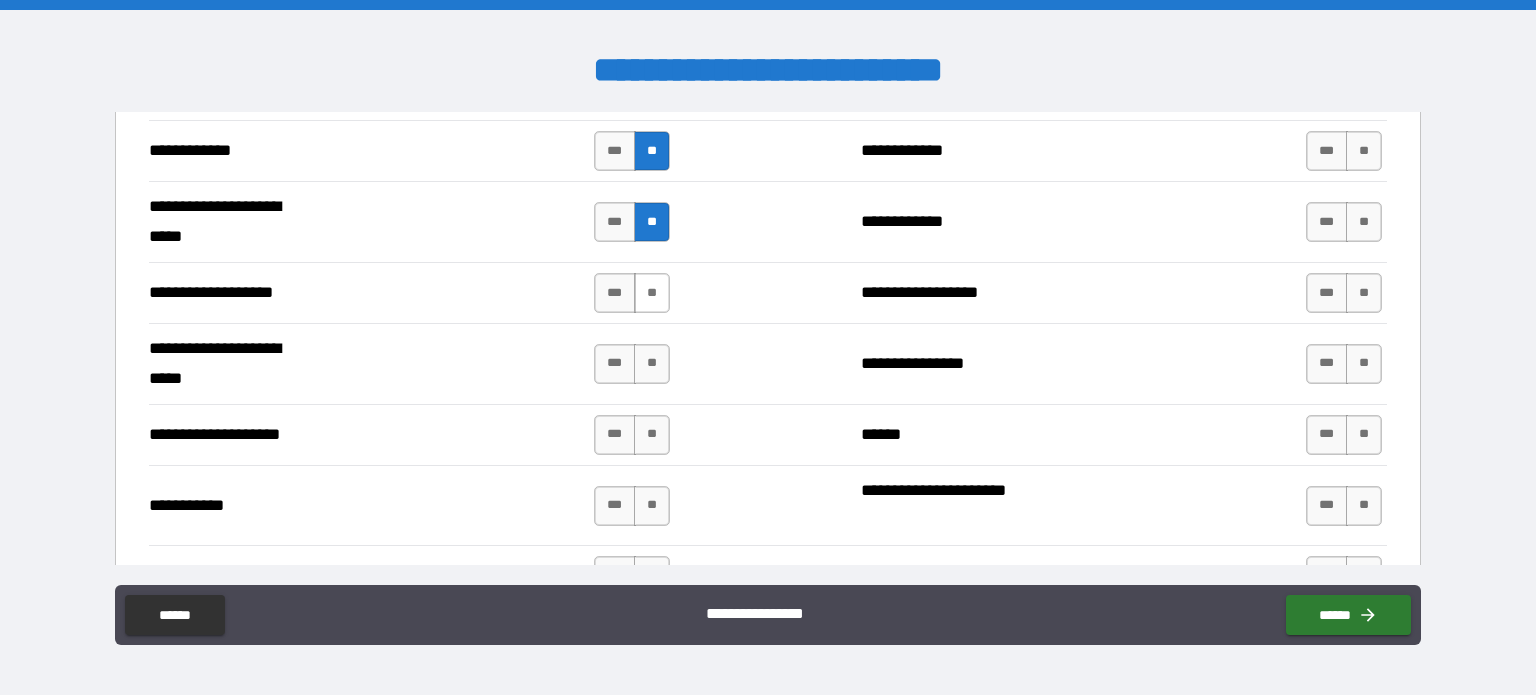 click on "**" at bounding box center [652, 293] 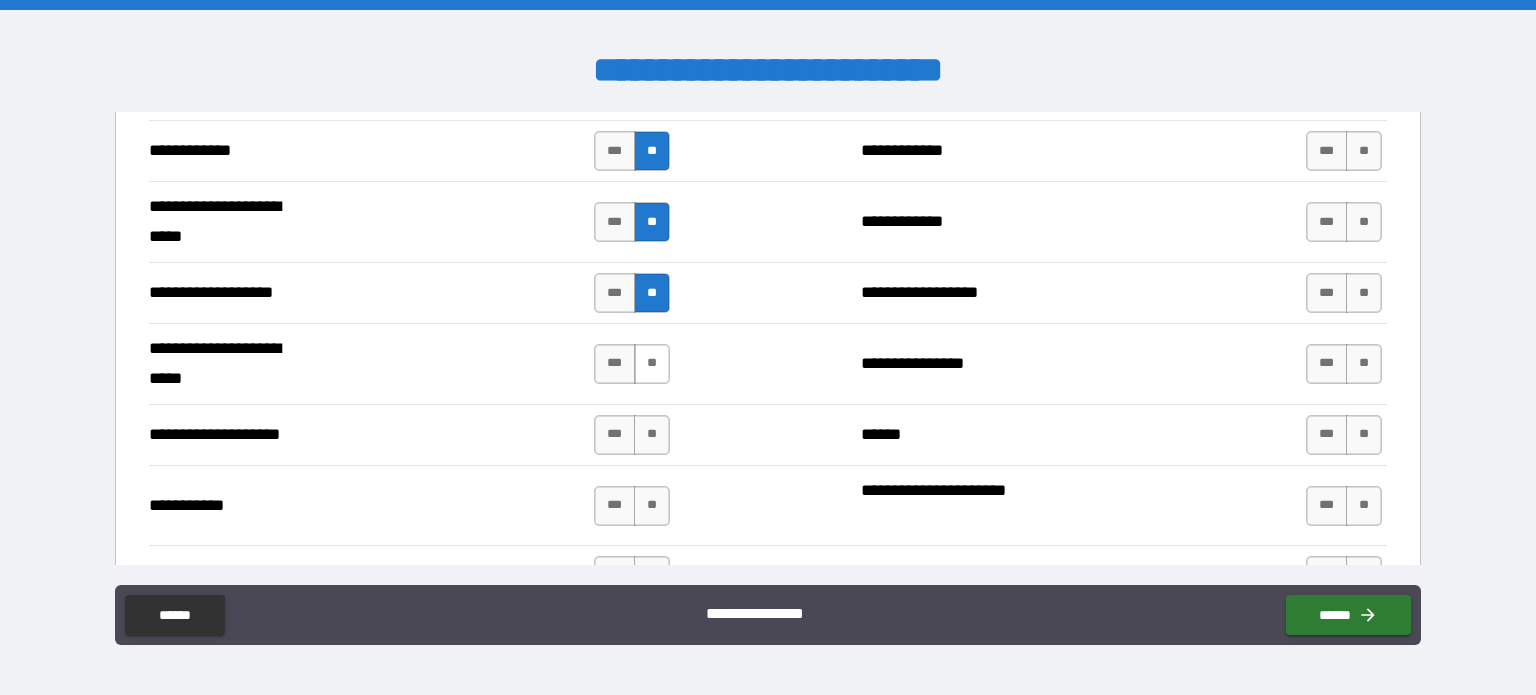 click on "**" at bounding box center [652, 364] 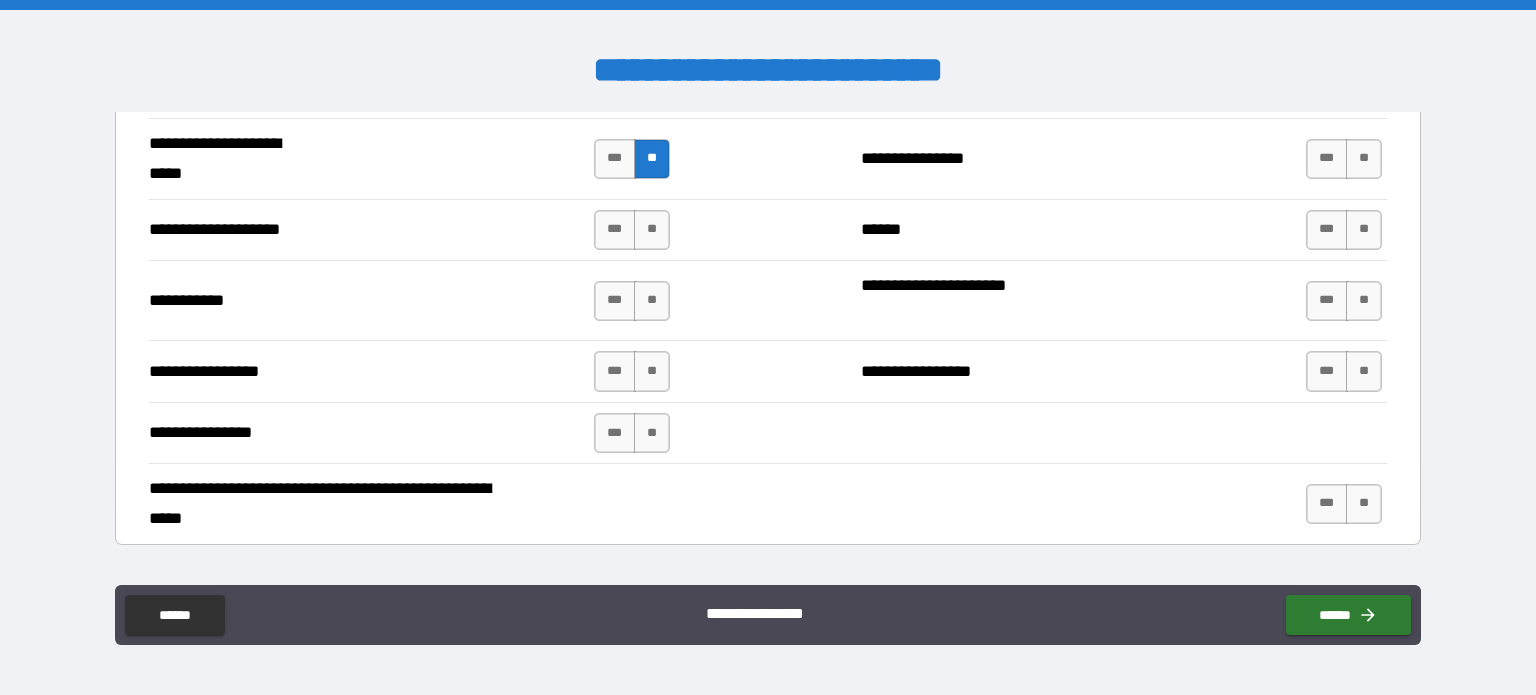 scroll, scrollTop: 4174, scrollLeft: 0, axis: vertical 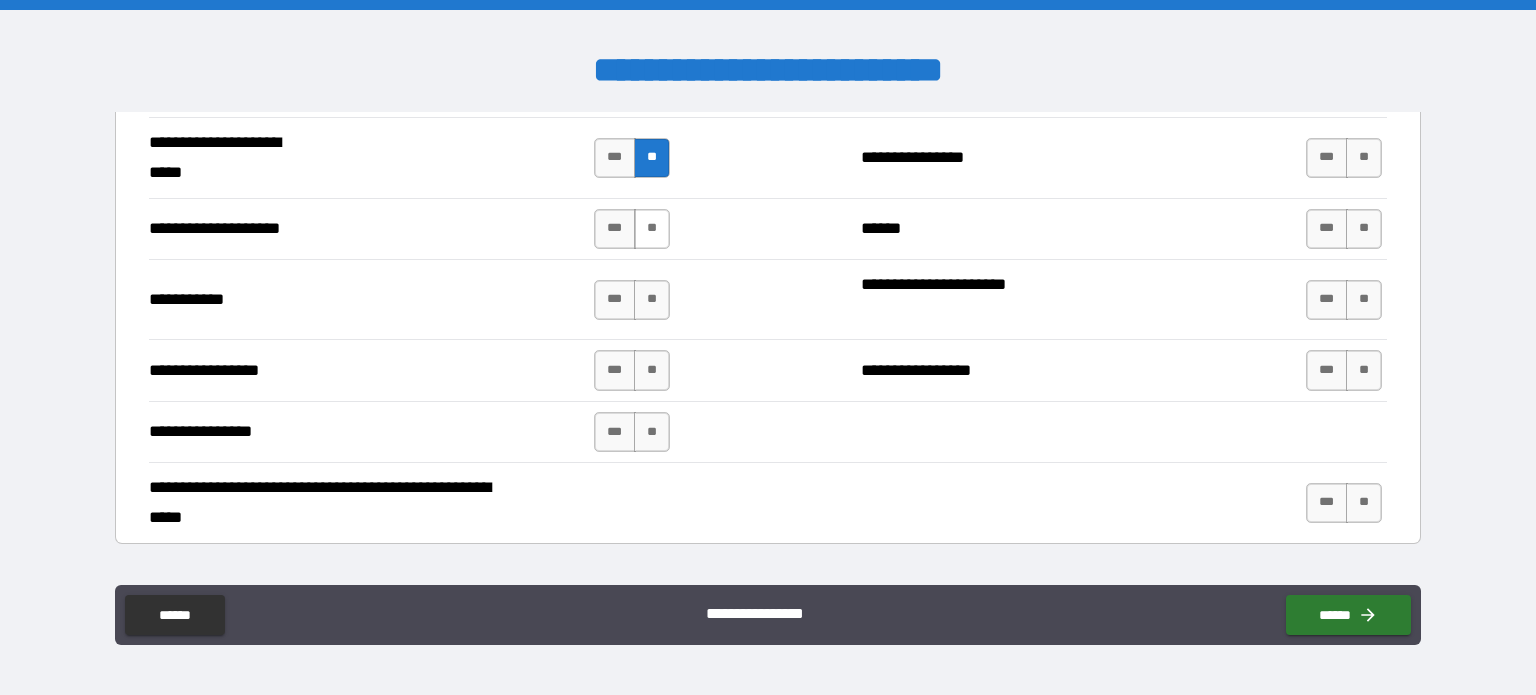 click on "**" at bounding box center (652, 229) 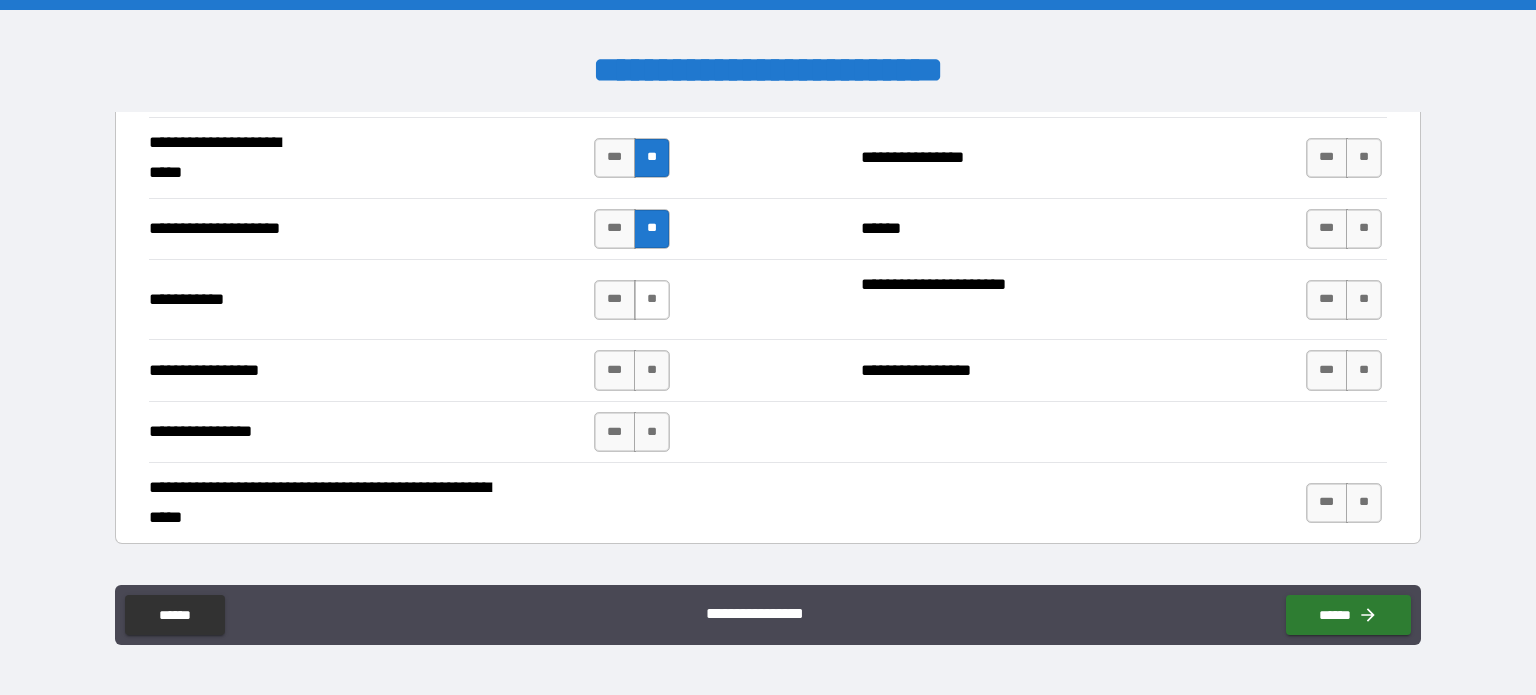 click on "**" at bounding box center (652, 300) 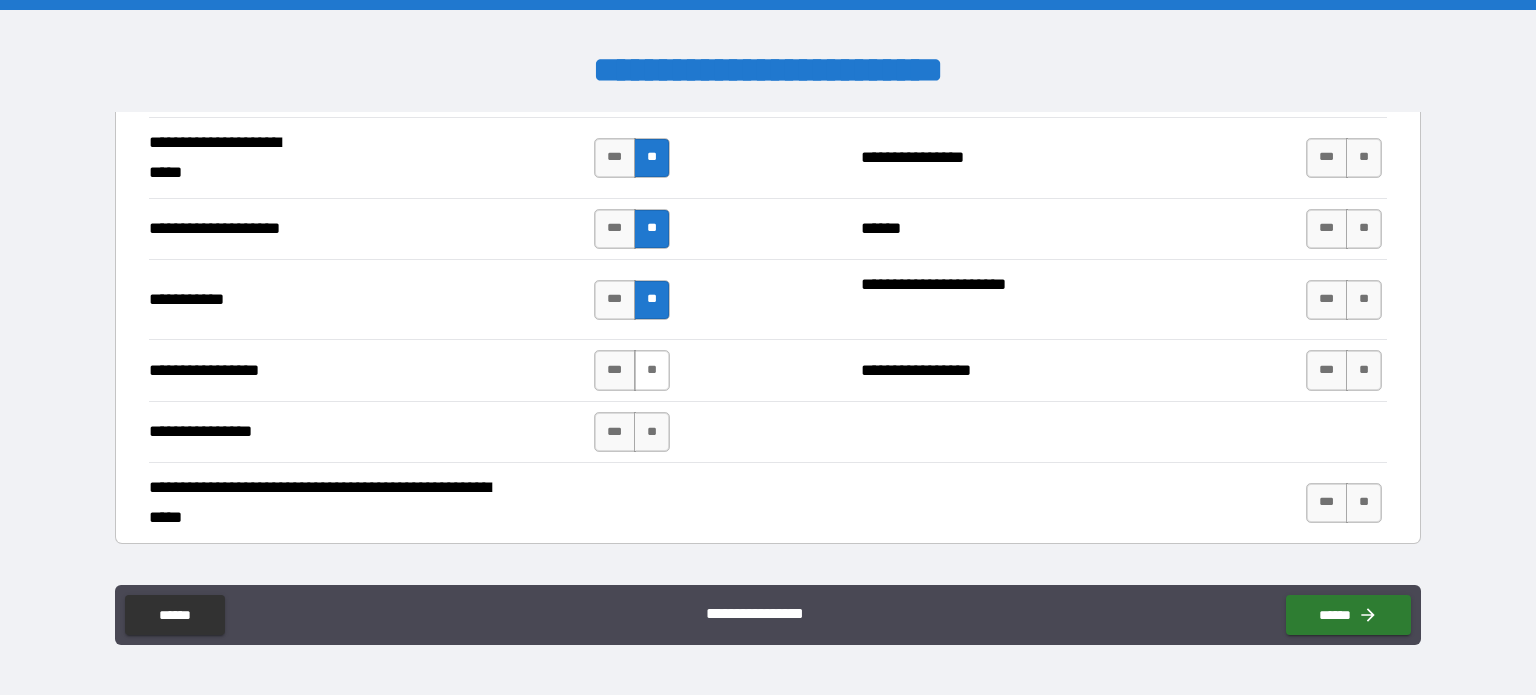 click on "**" at bounding box center (652, 370) 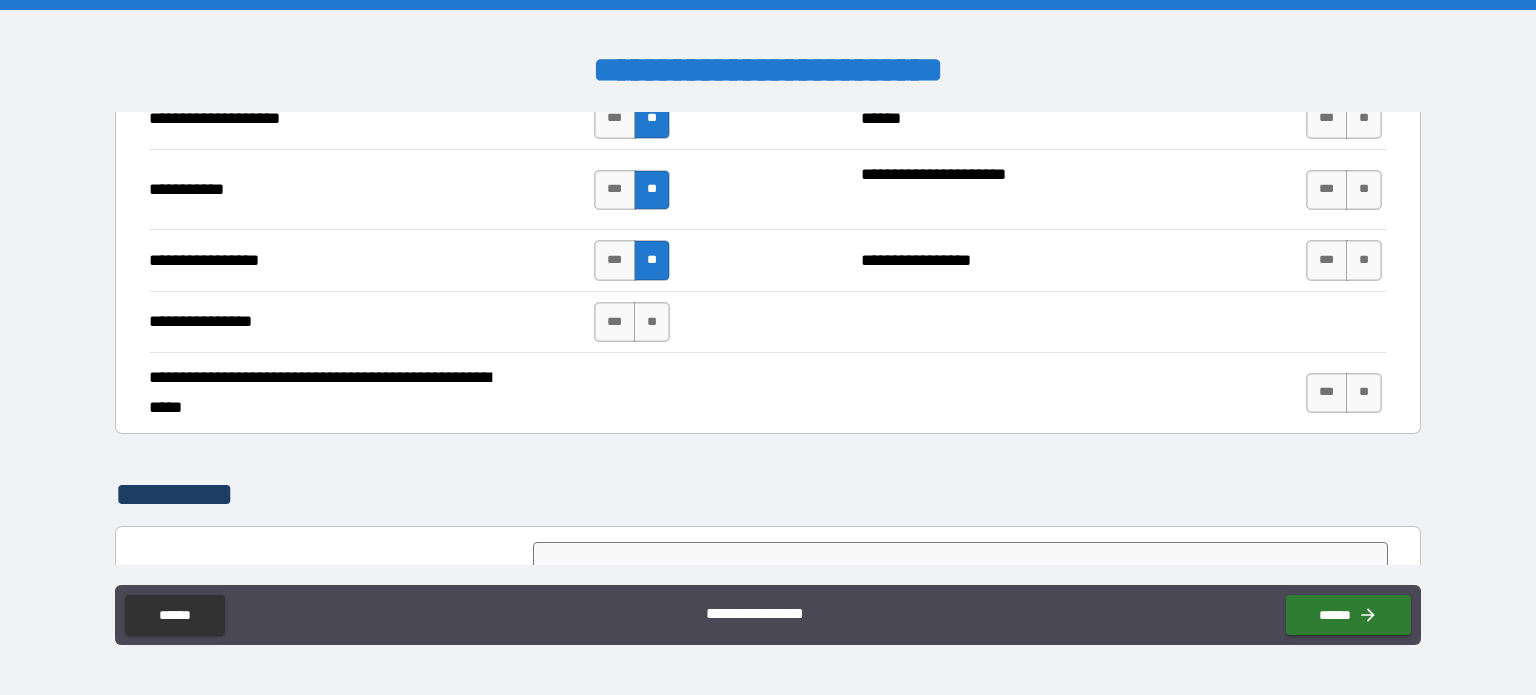 scroll, scrollTop: 4294, scrollLeft: 0, axis: vertical 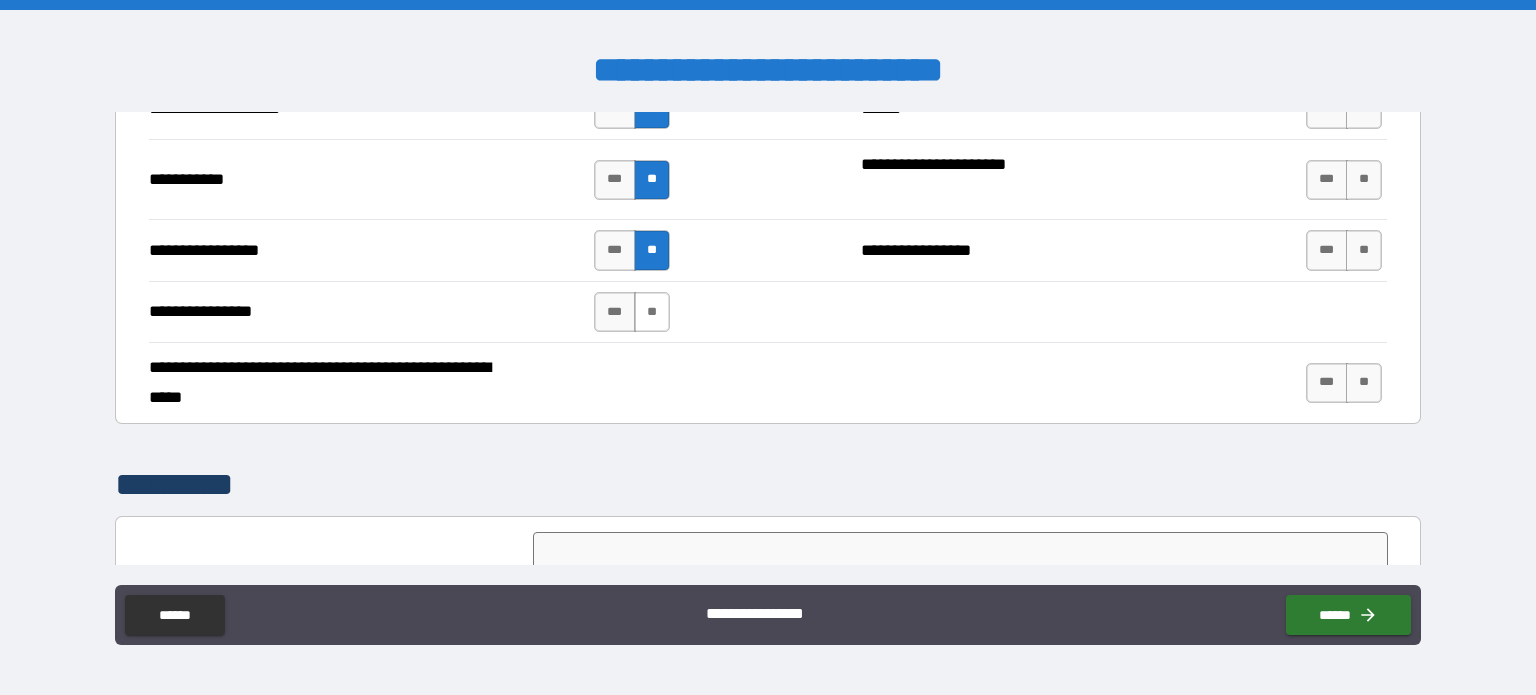 click on "**" at bounding box center (652, 312) 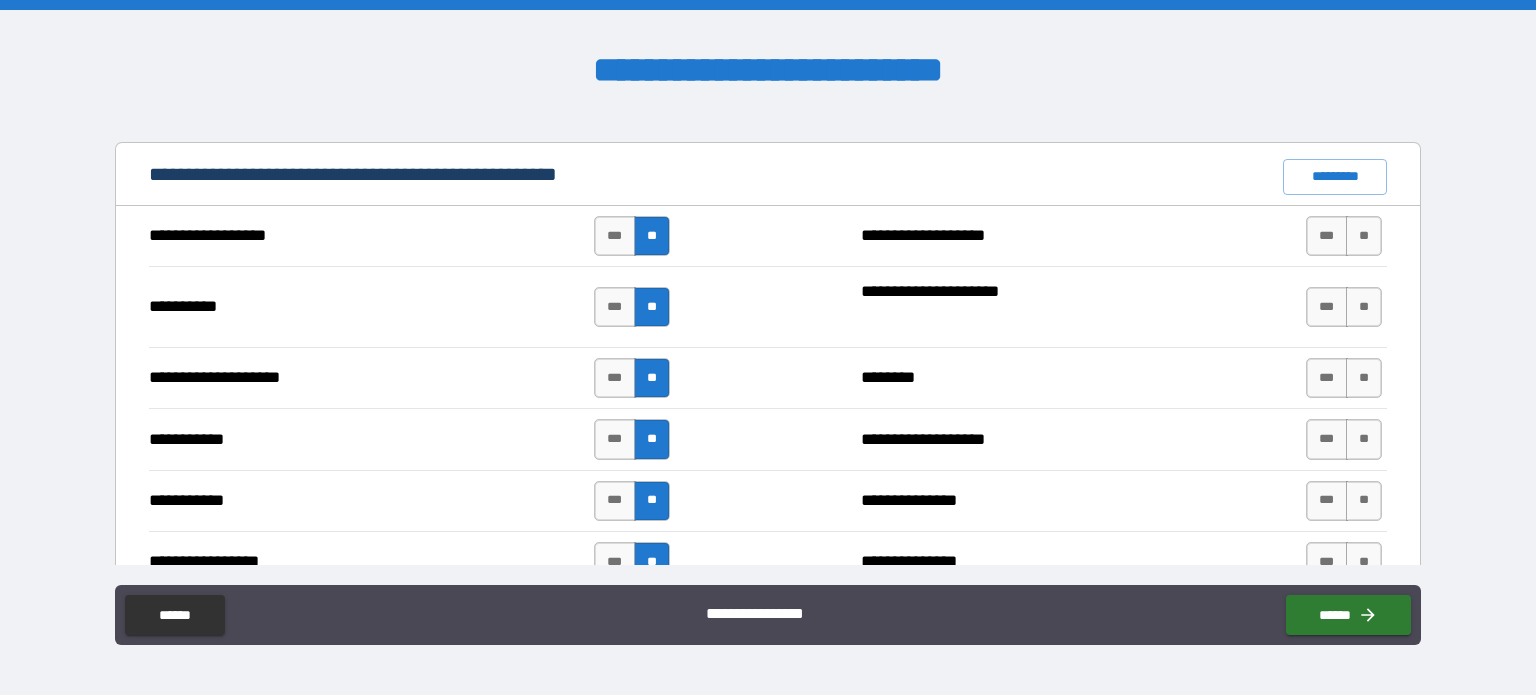 scroll, scrollTop: 1852, scrollLeft: 0, axis: vertical 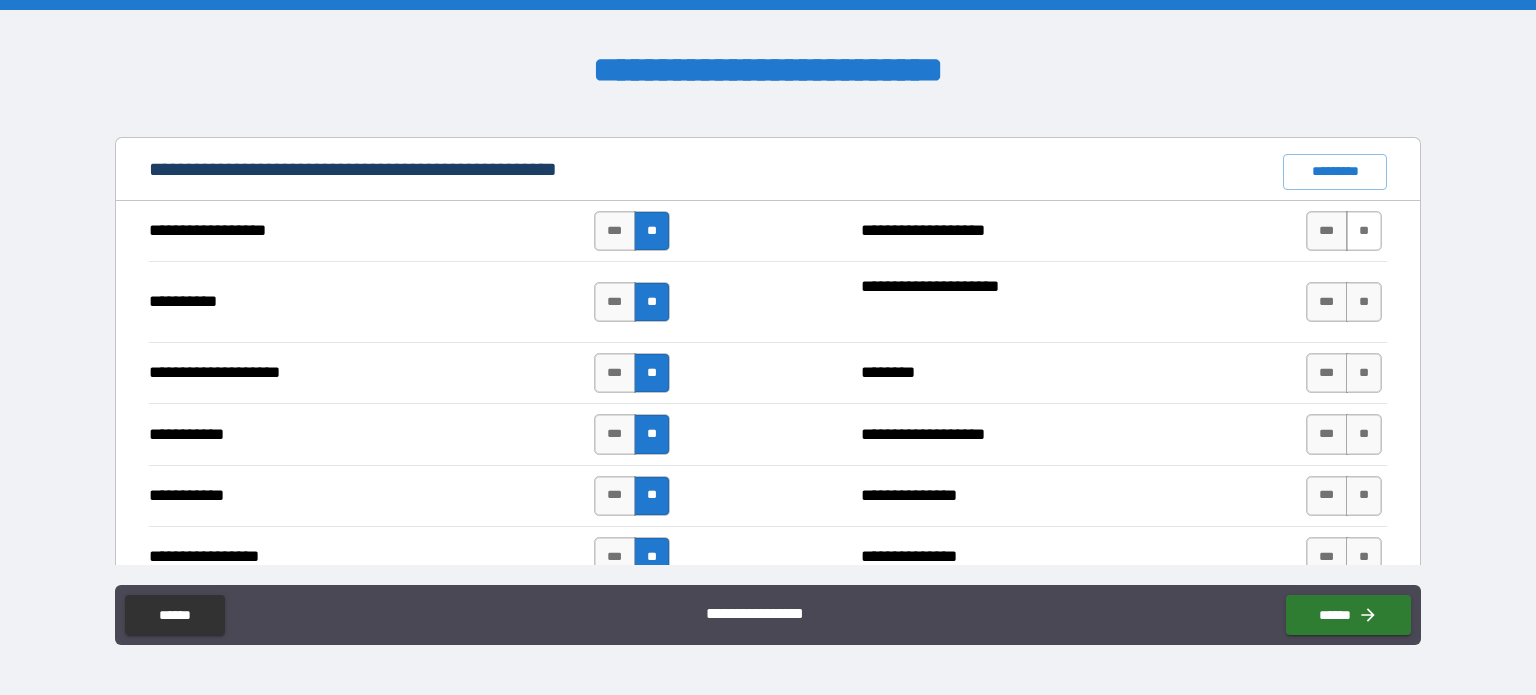 click on "**" at bounding box center (1364, 231) 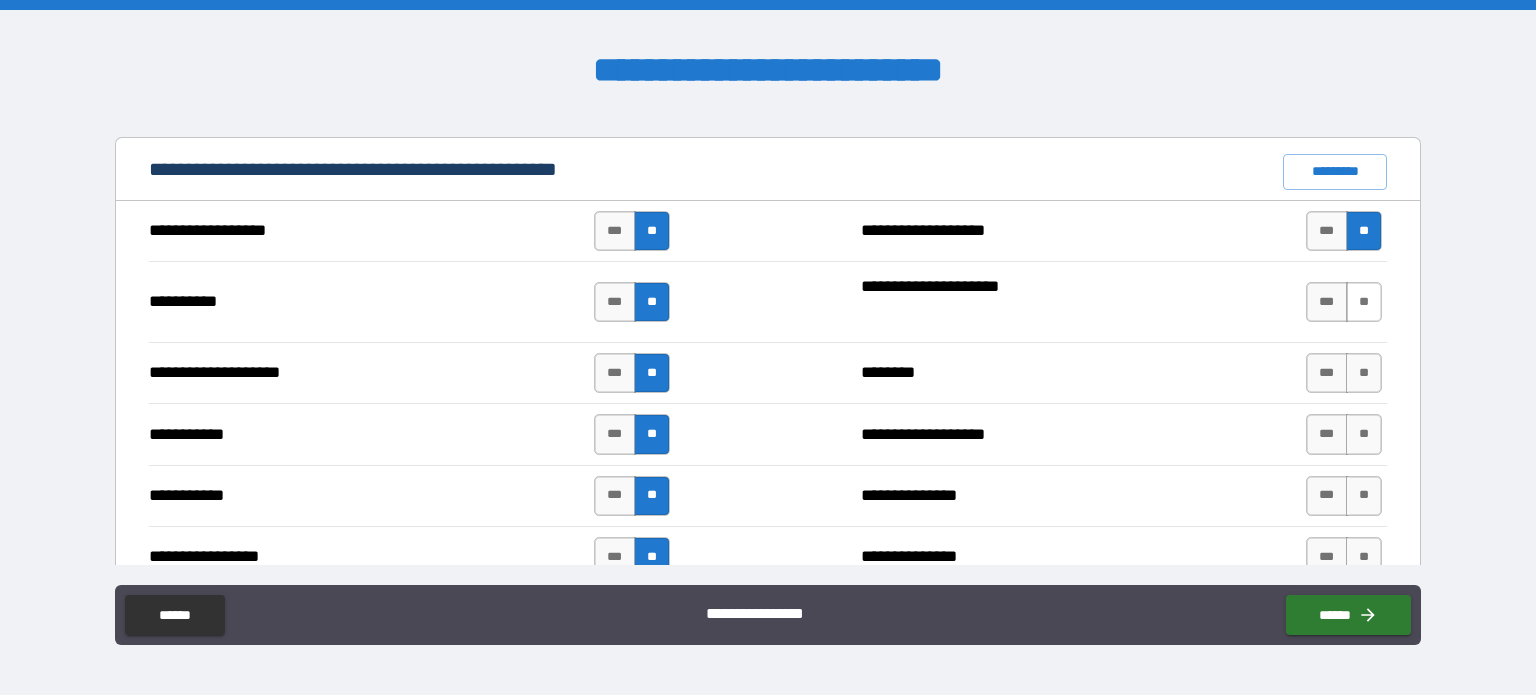 click on "**" at bounding box center [1364, 302] 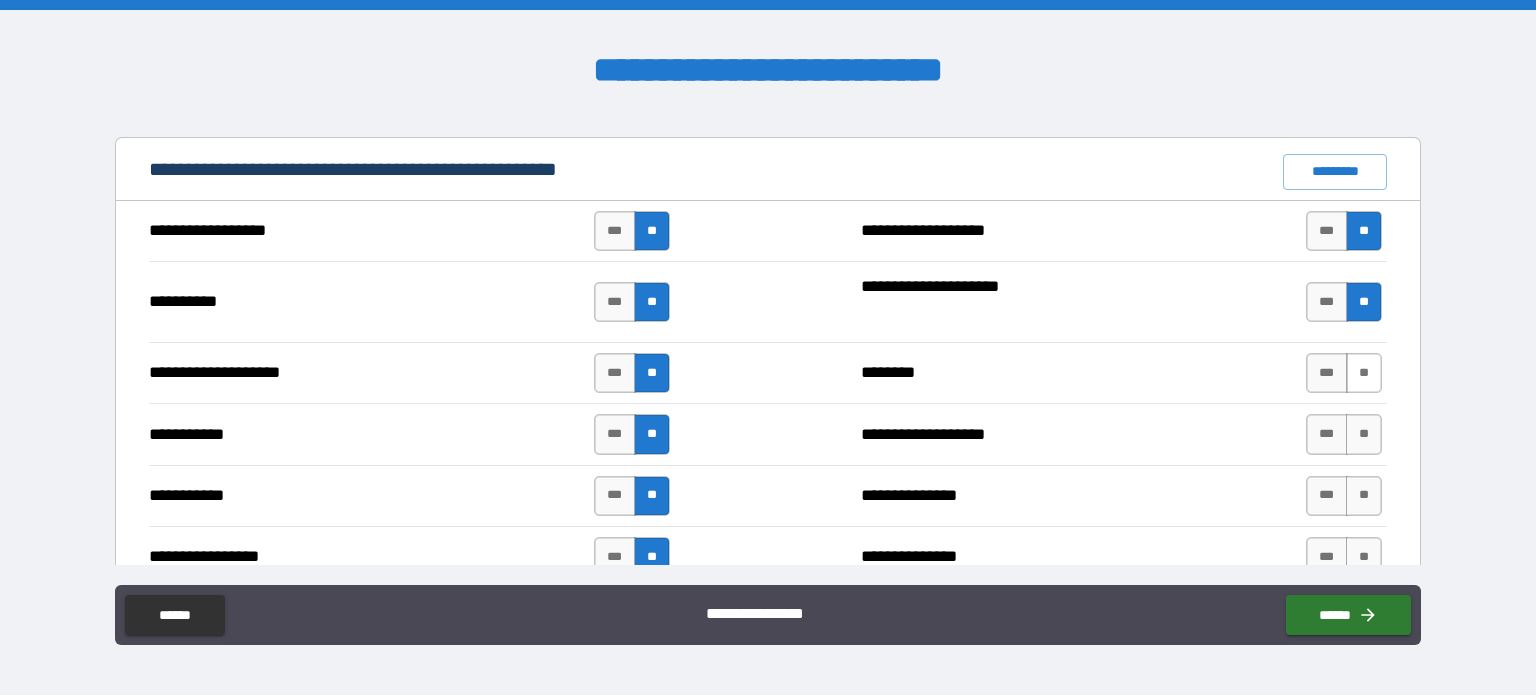 click on "**" at bounding box center [1364, 373] 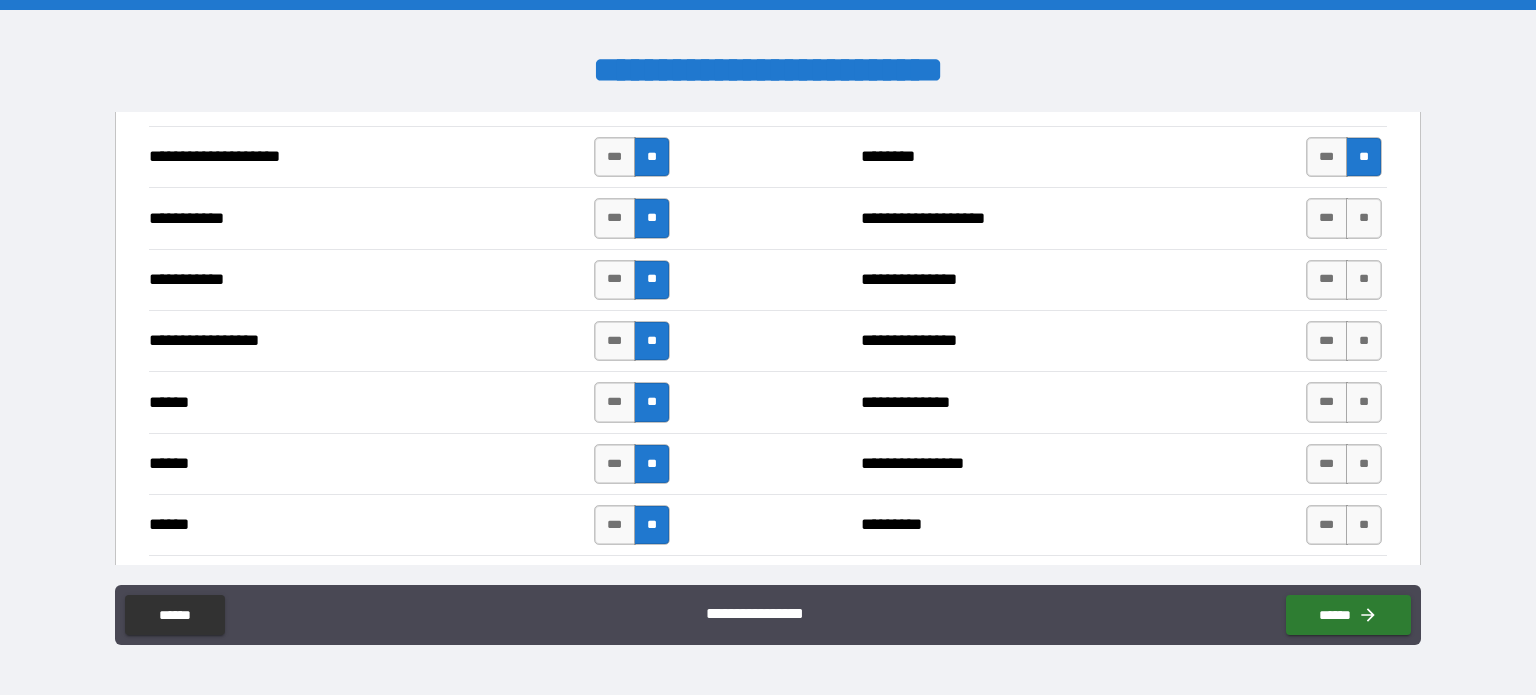 scroll, scrollTop: 2154, scrollLeft: 0, axis: vertical 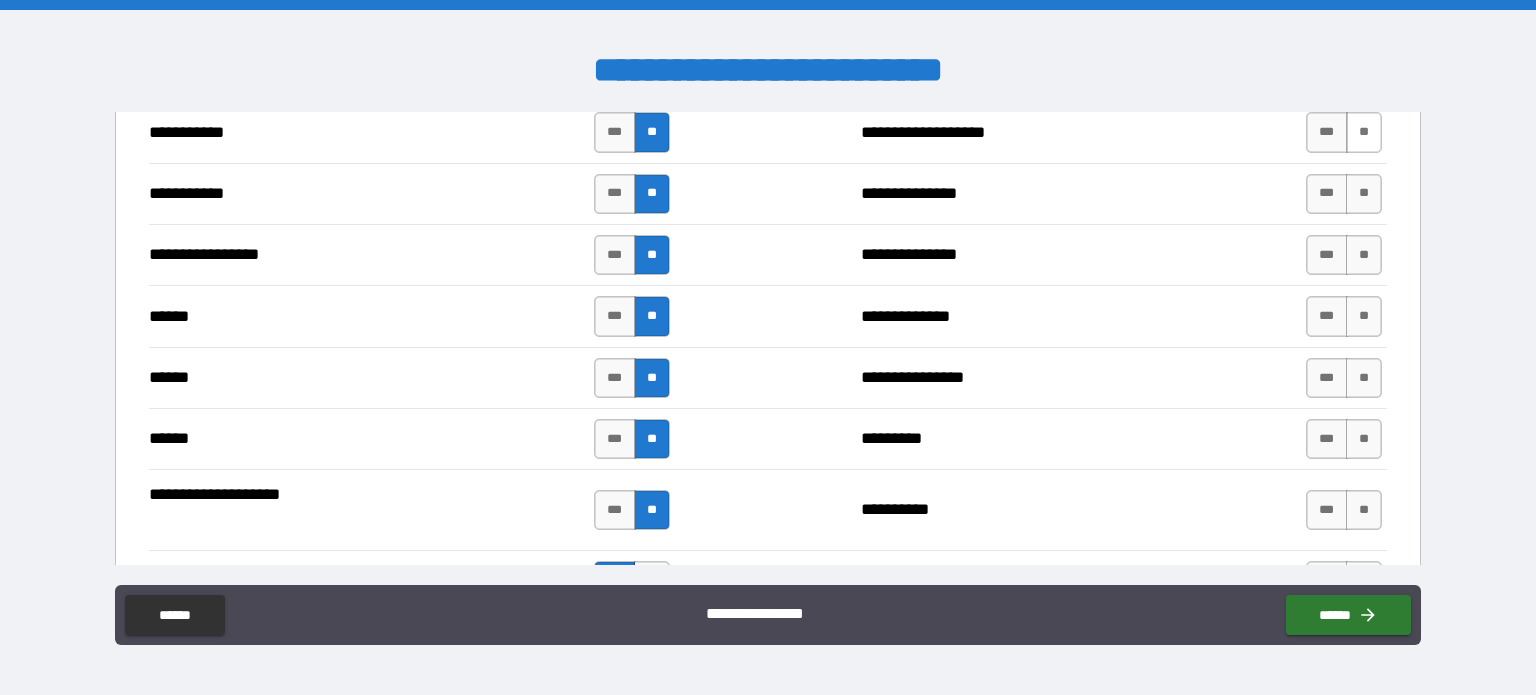 click on "**" at bounding box center (1364, 132) 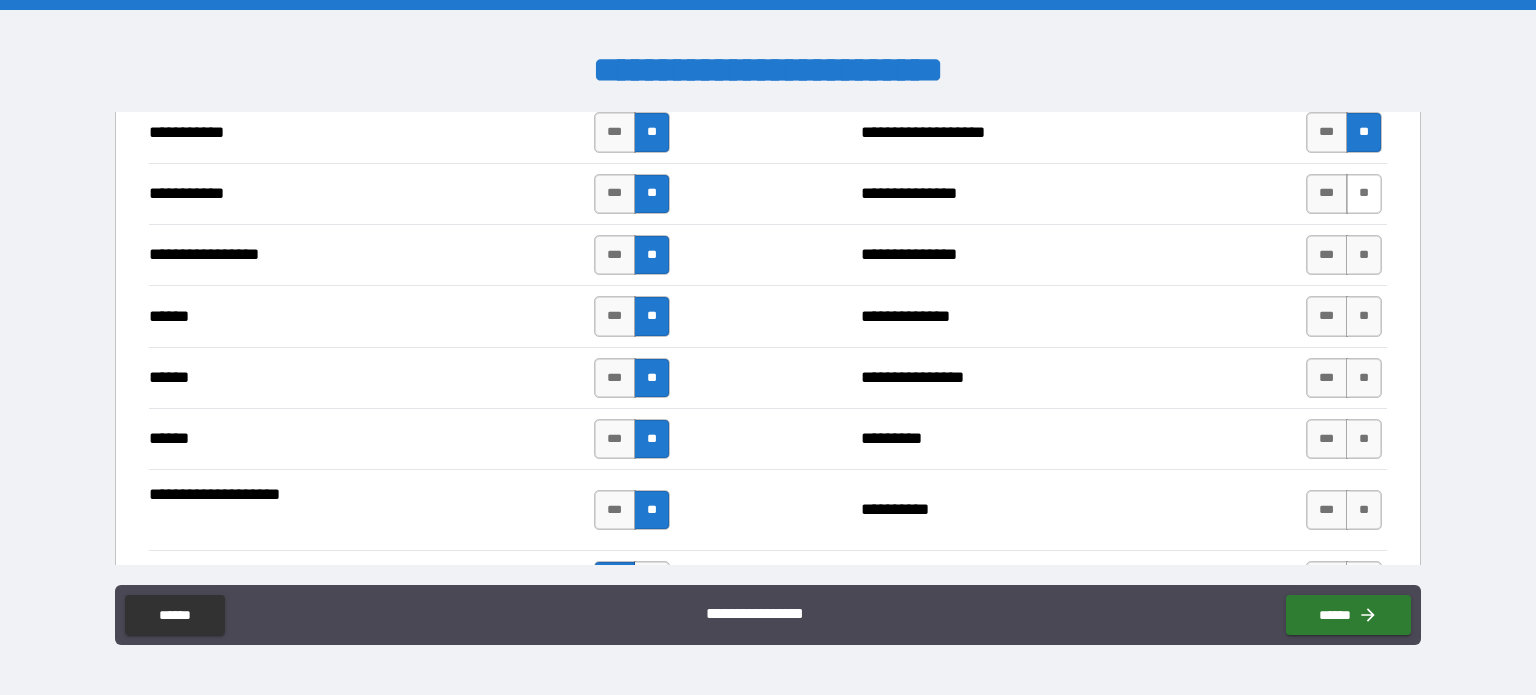 click on "**" at bounding box center (1364, 194) 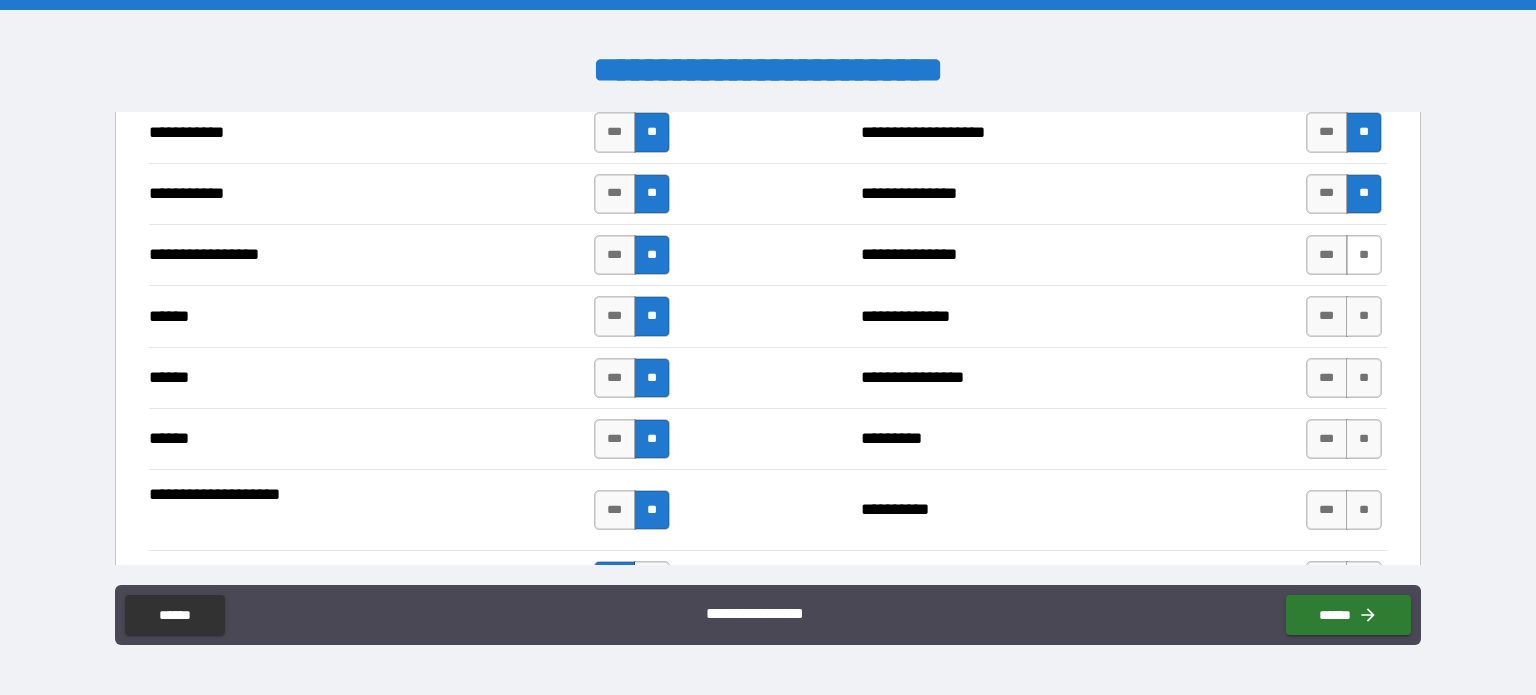 click on "**" at bounding box center (1364, 255) 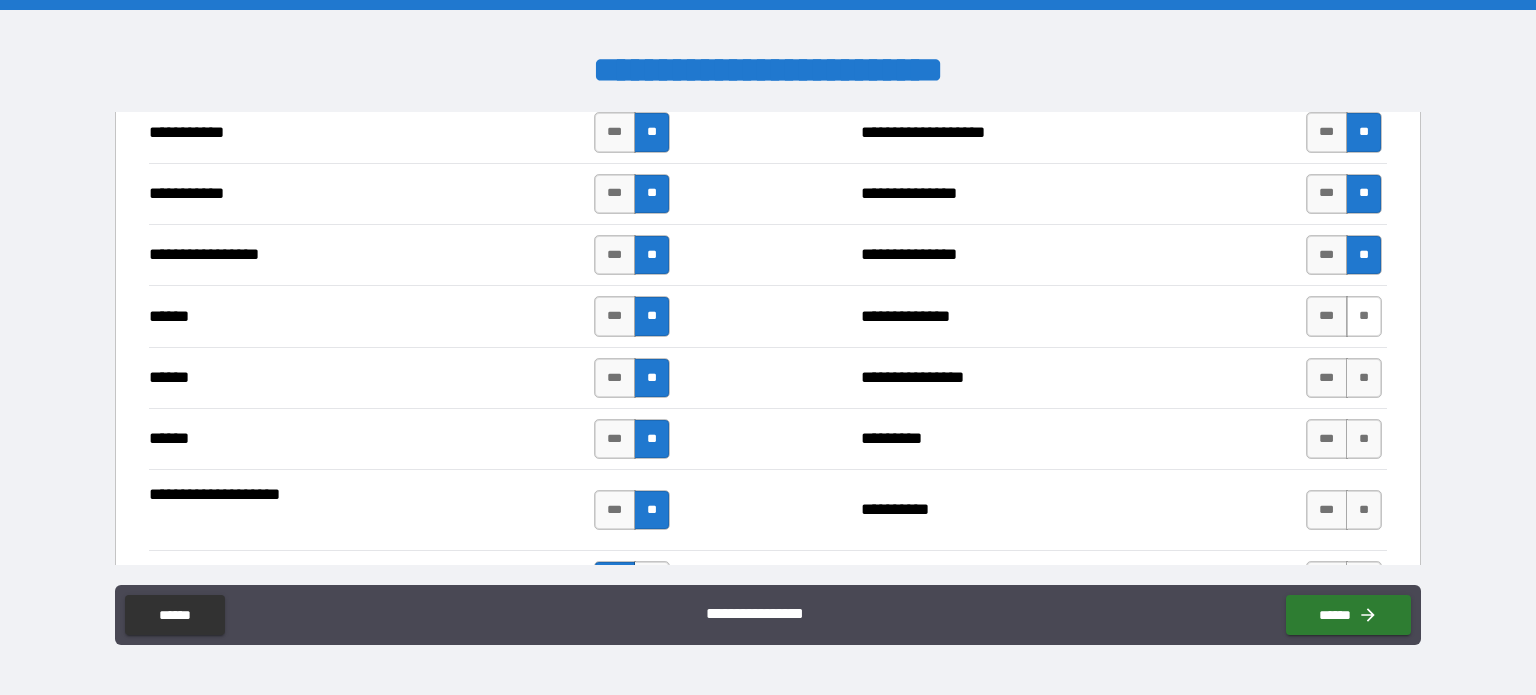 click on "**" at bounding box center (1364, 316) 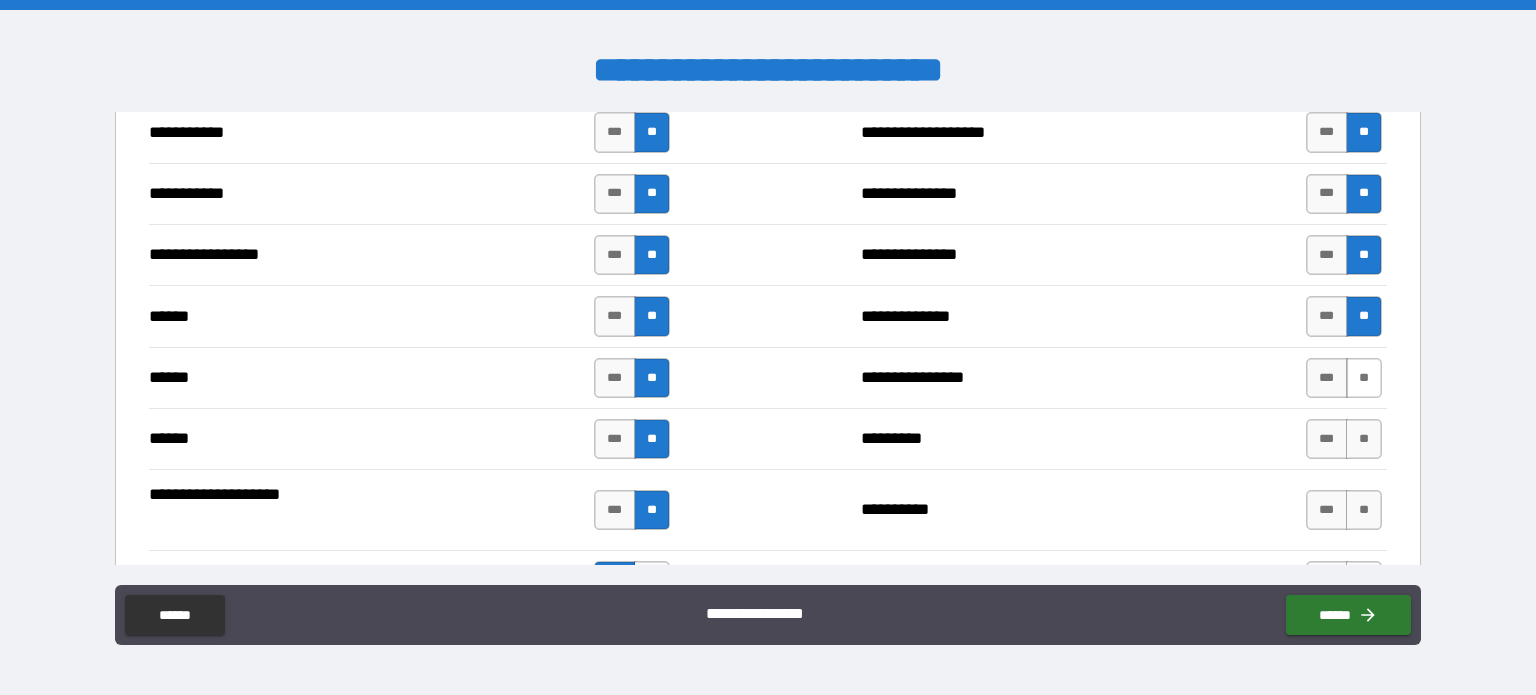 click on "**" at bounding box center (1364, 378) 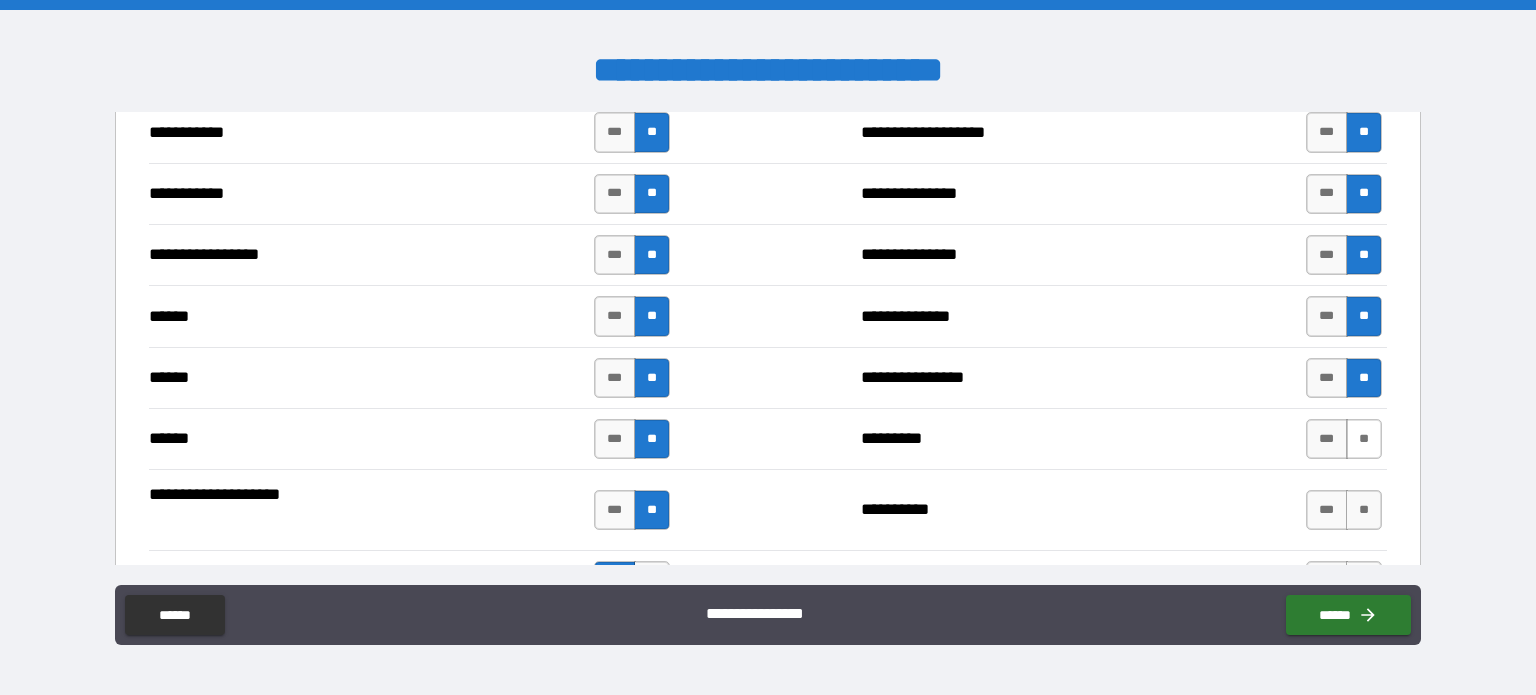 click on "**" at bounding box center (1364, 439) 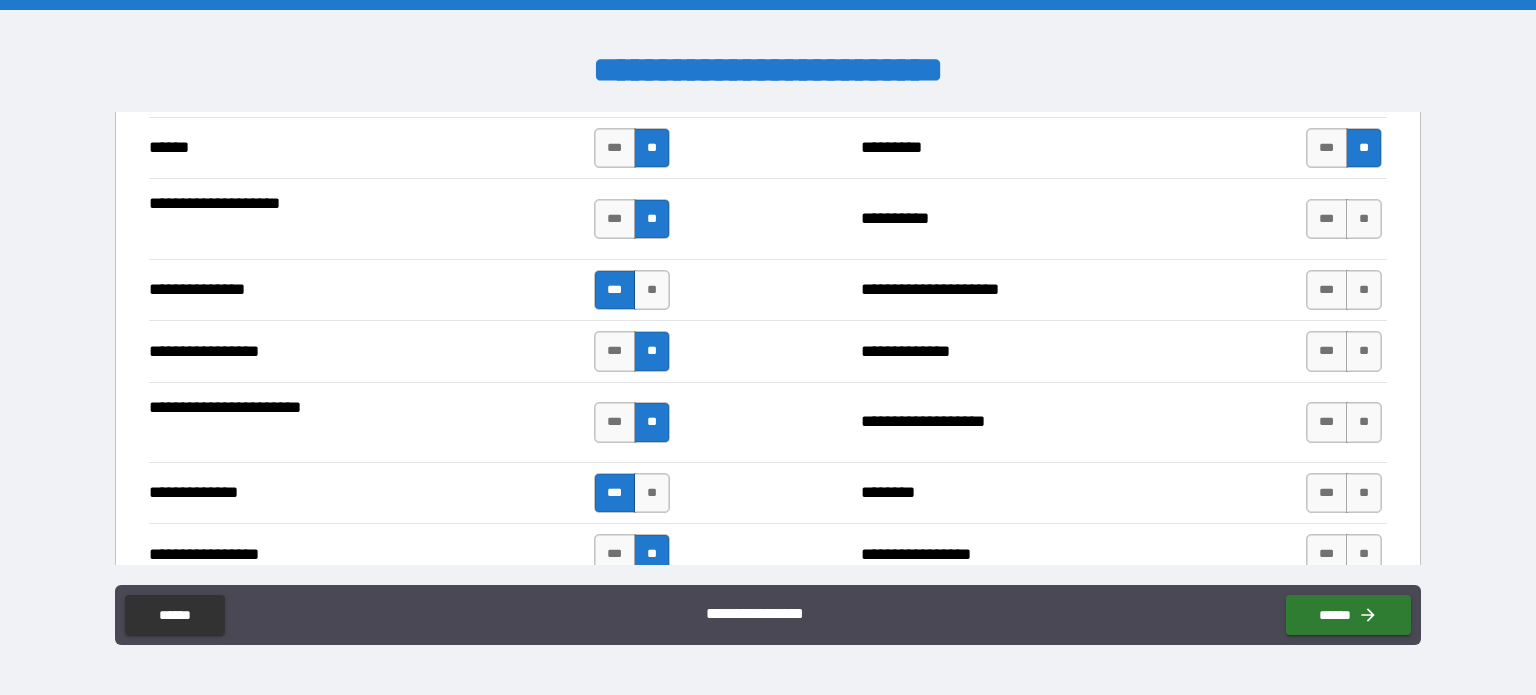 scroll, scrollTop: 2444, scrollLeft: 0, axis: vertical 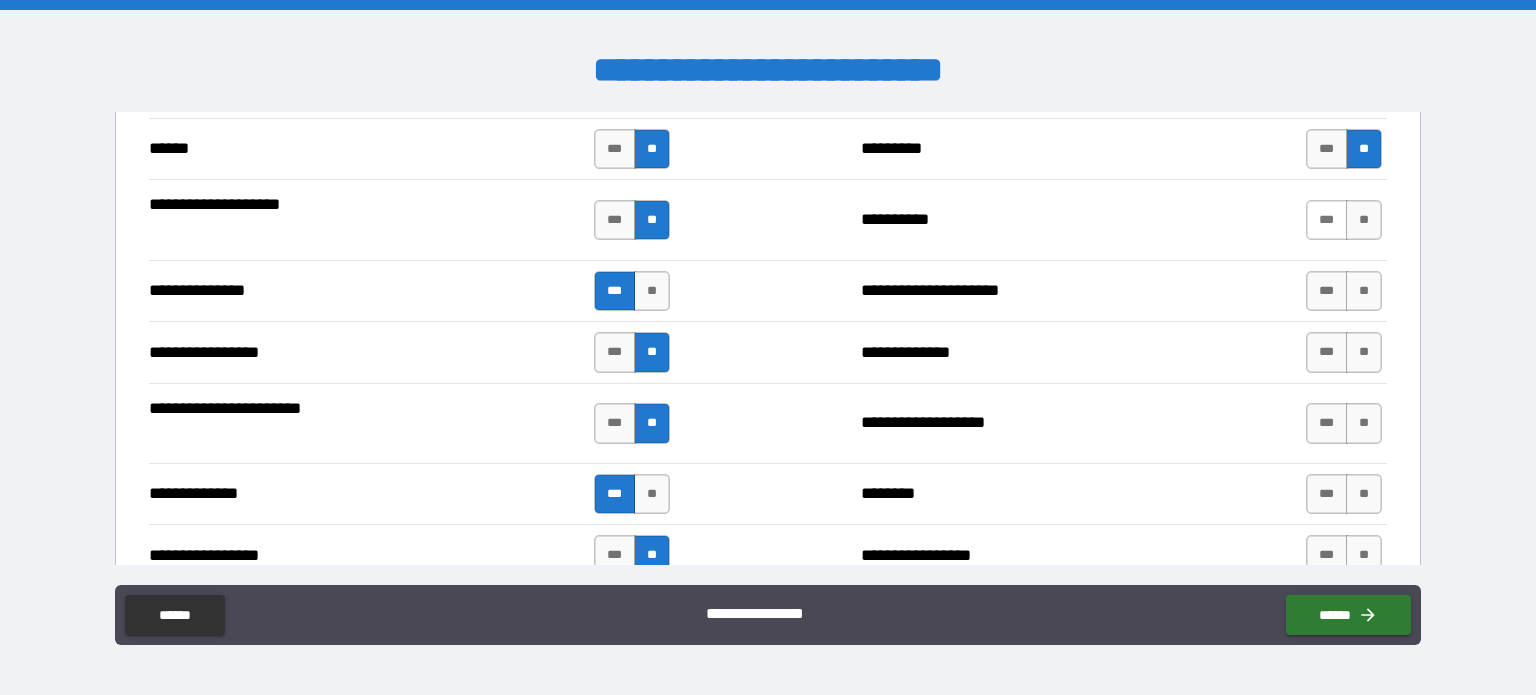 click on "***" at bounding box center (1327, 220) 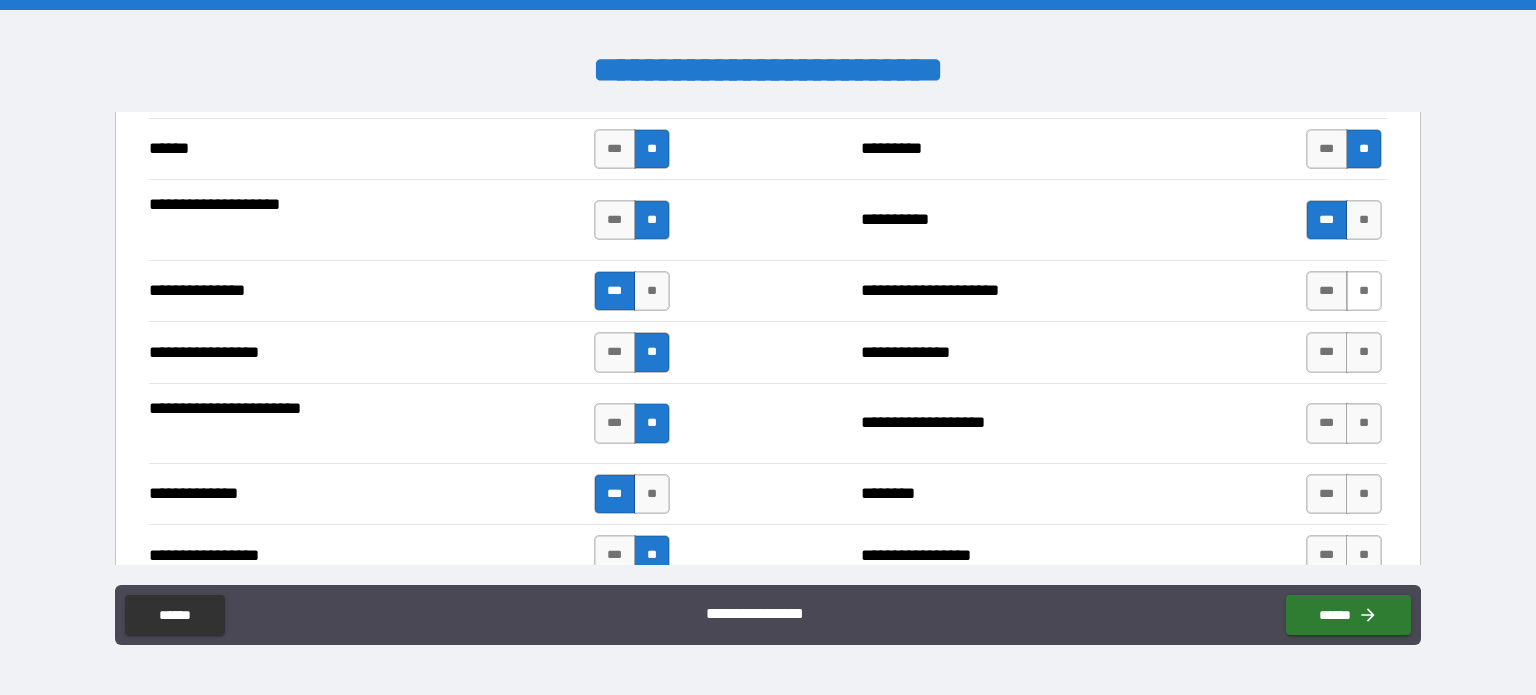click on "**" at bounding box center [1364, 291] 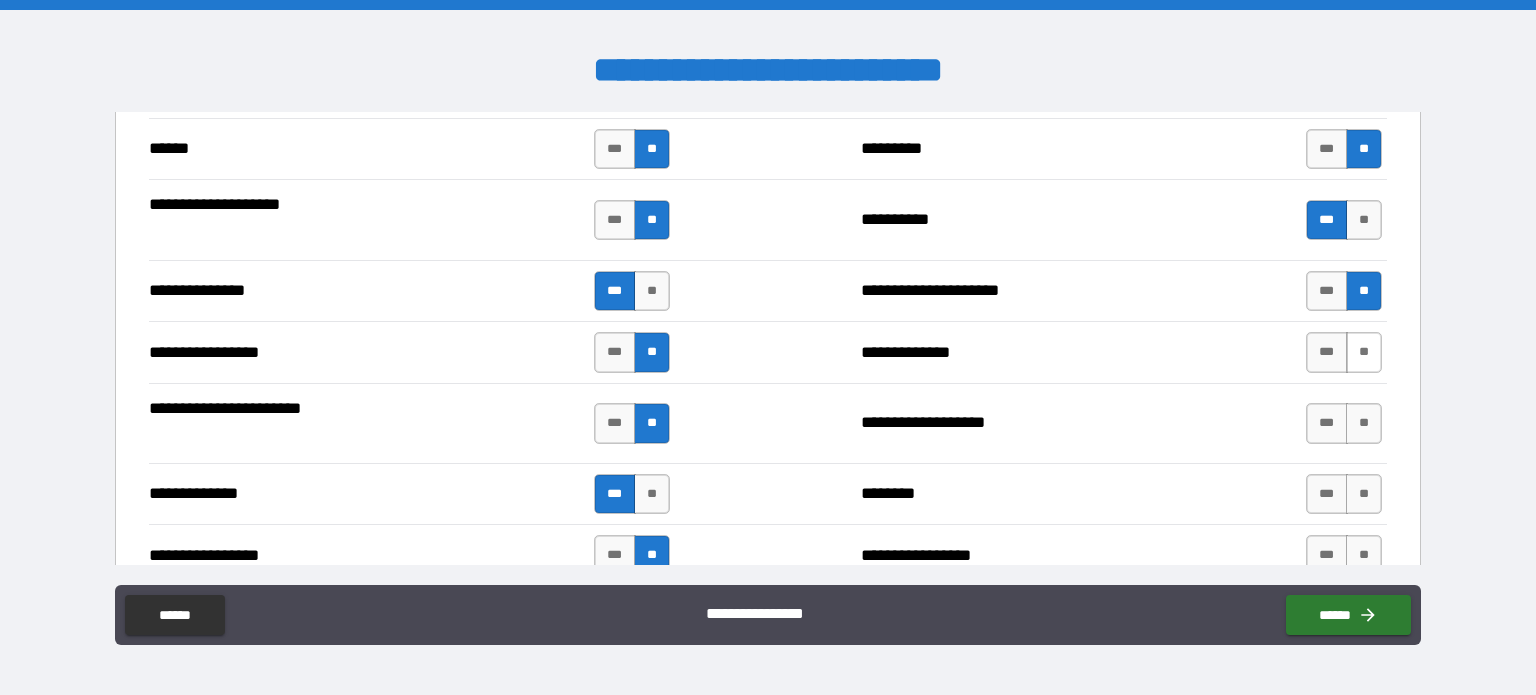 click on "**" at bounding box center [1364, 352] 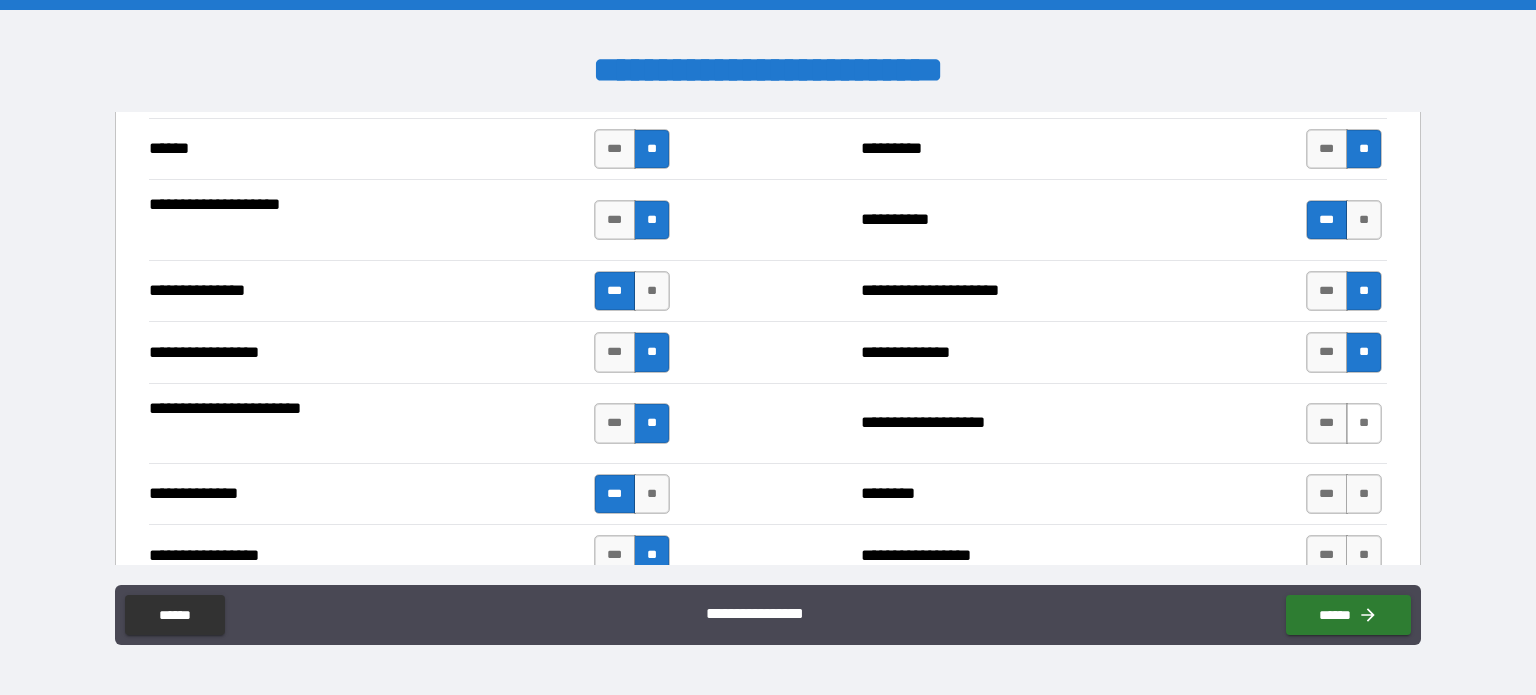 click on "**" at bounding box center (1364, 423) 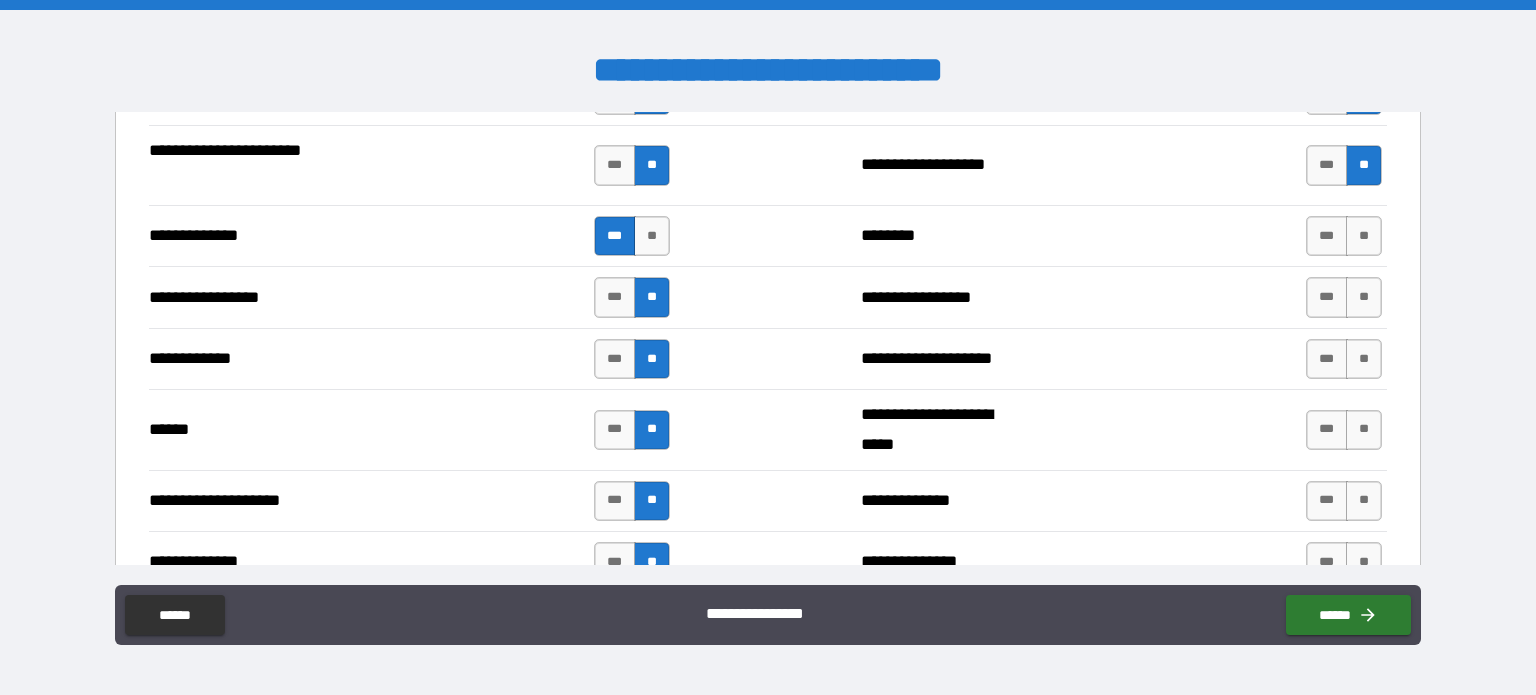 scroll, scrollTop: 2755, scrollLeft: 0, axis: vertical 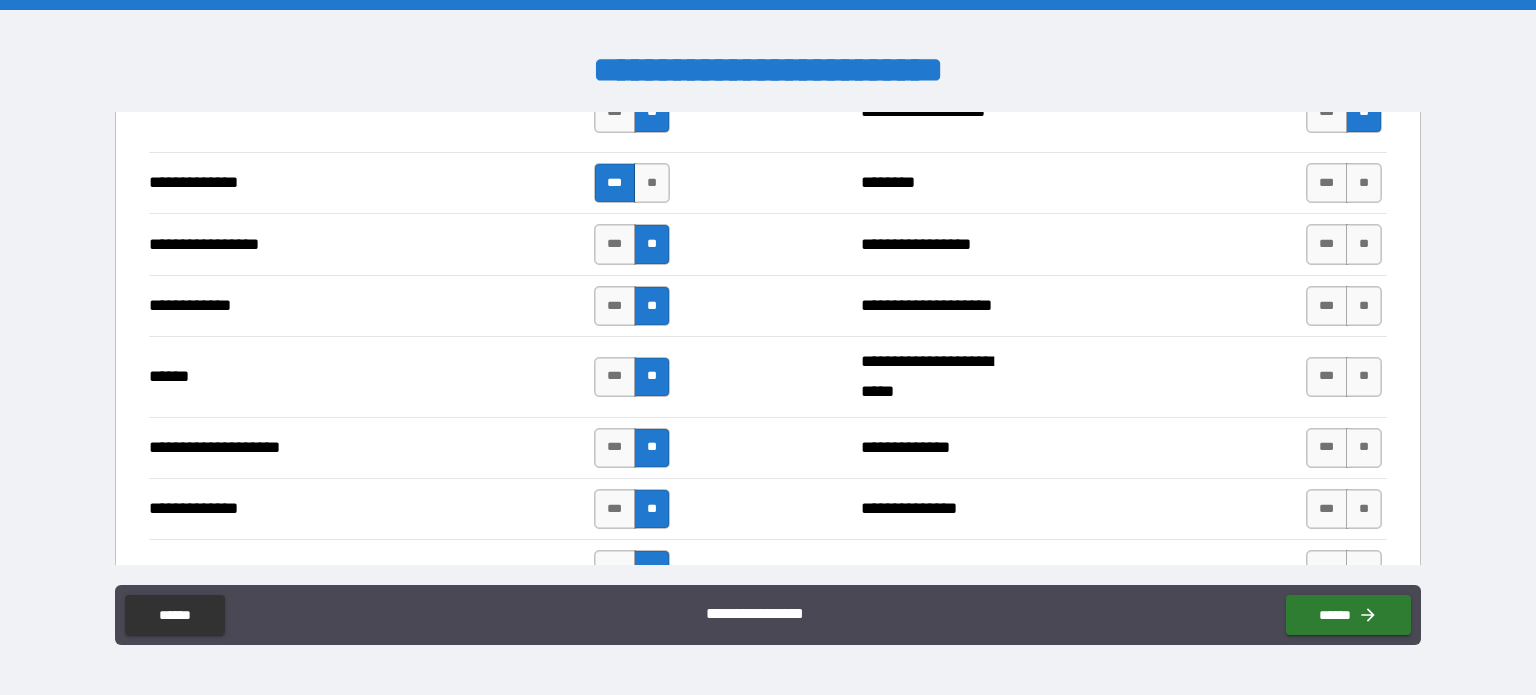 click on "**********" at bounding box center [768, 350] 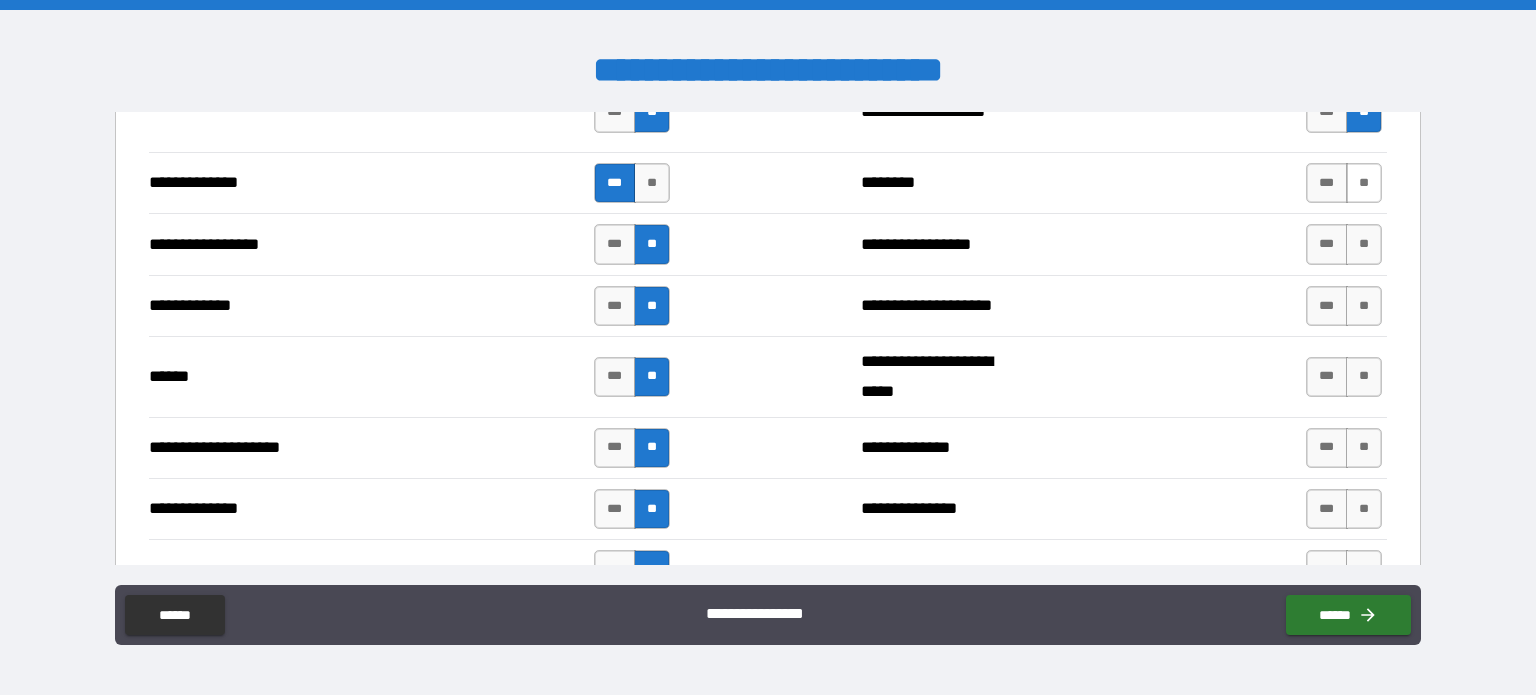click on "**" at bounding box center (1364, 183) 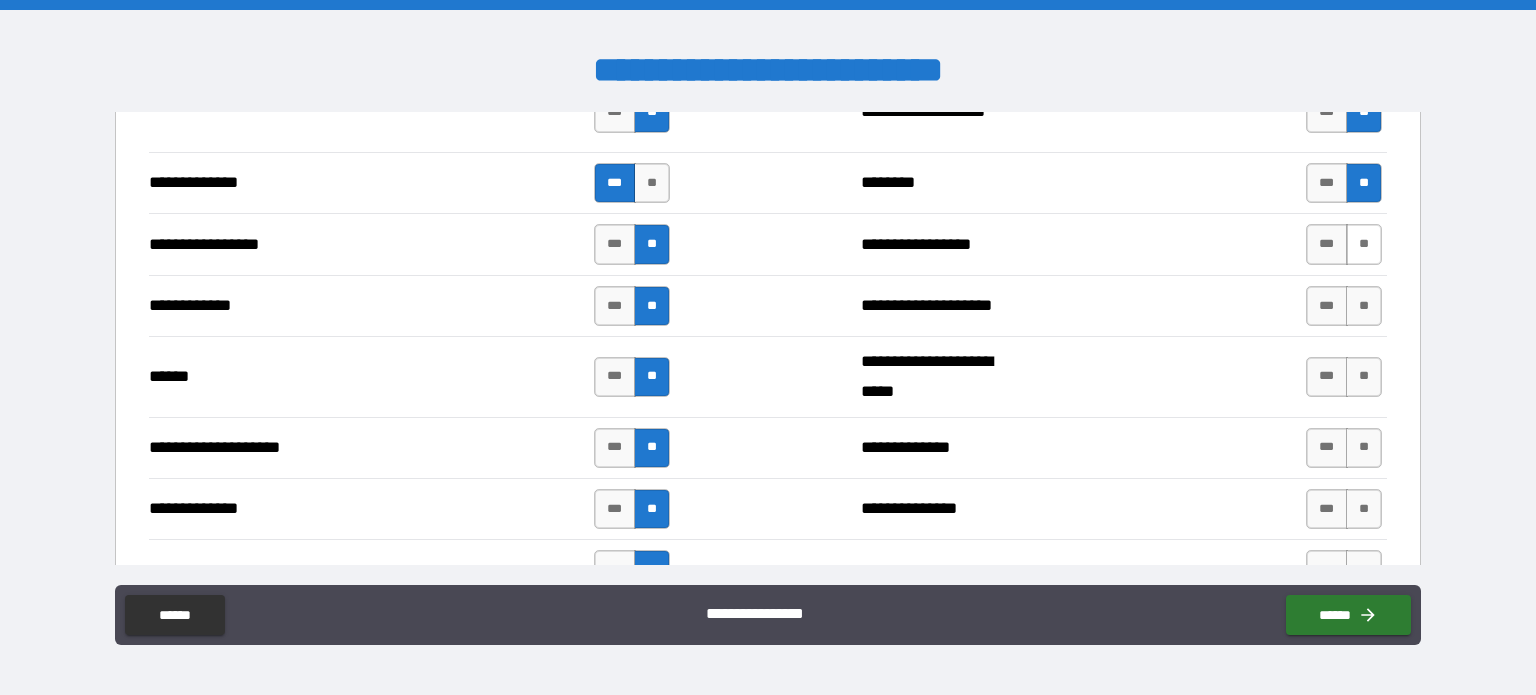 click on "**" at bounding box center (1364, 244) 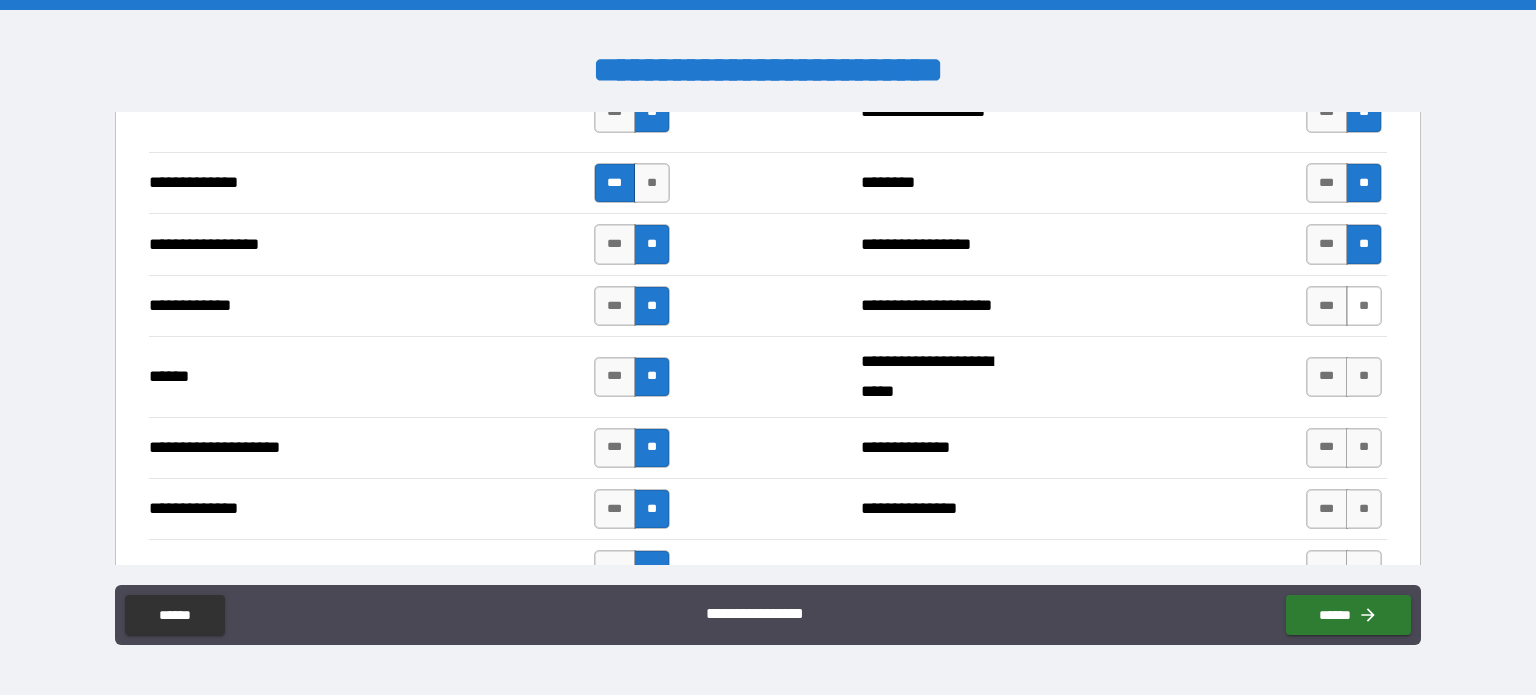 click on "**" at bounding box center [1364, 306] 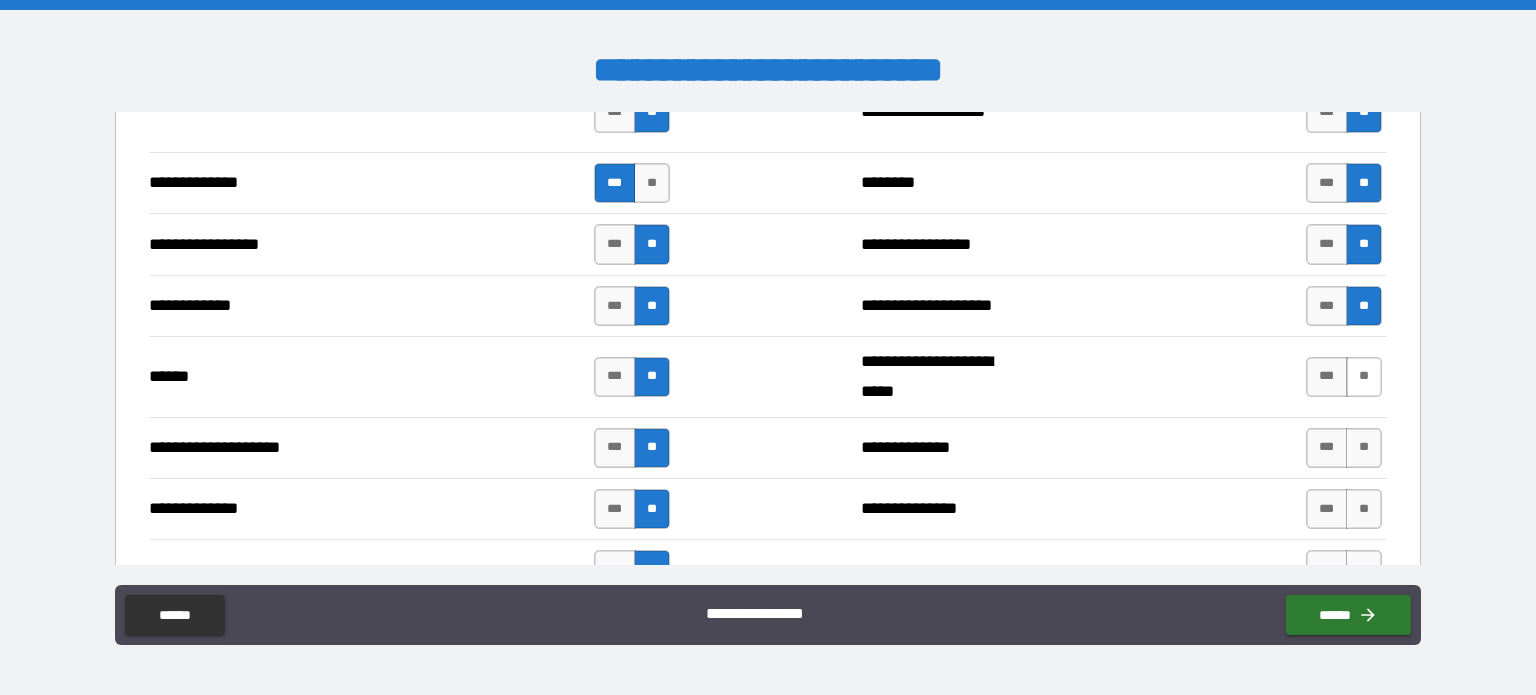 click on "**" at bounding box center (1364, 377) 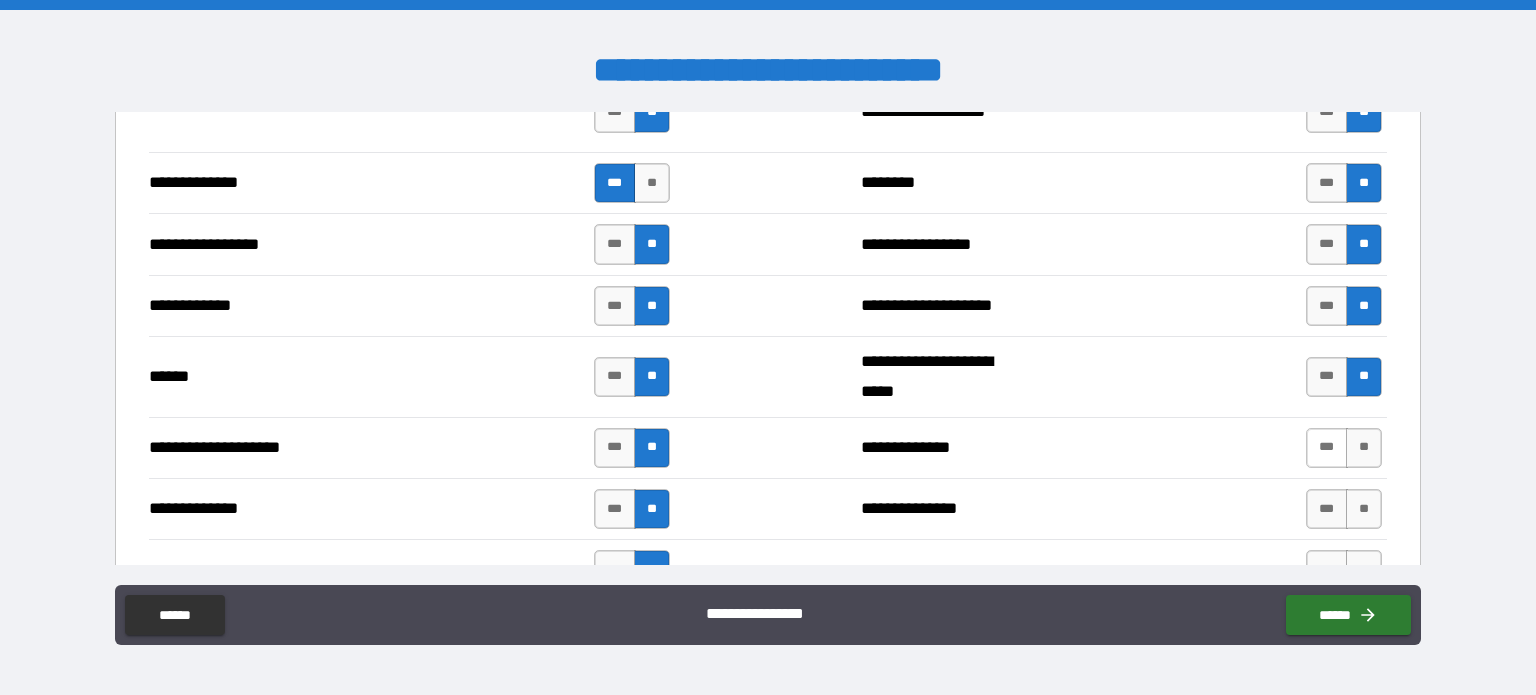 click on "***" at bounding box center [1327, 448] 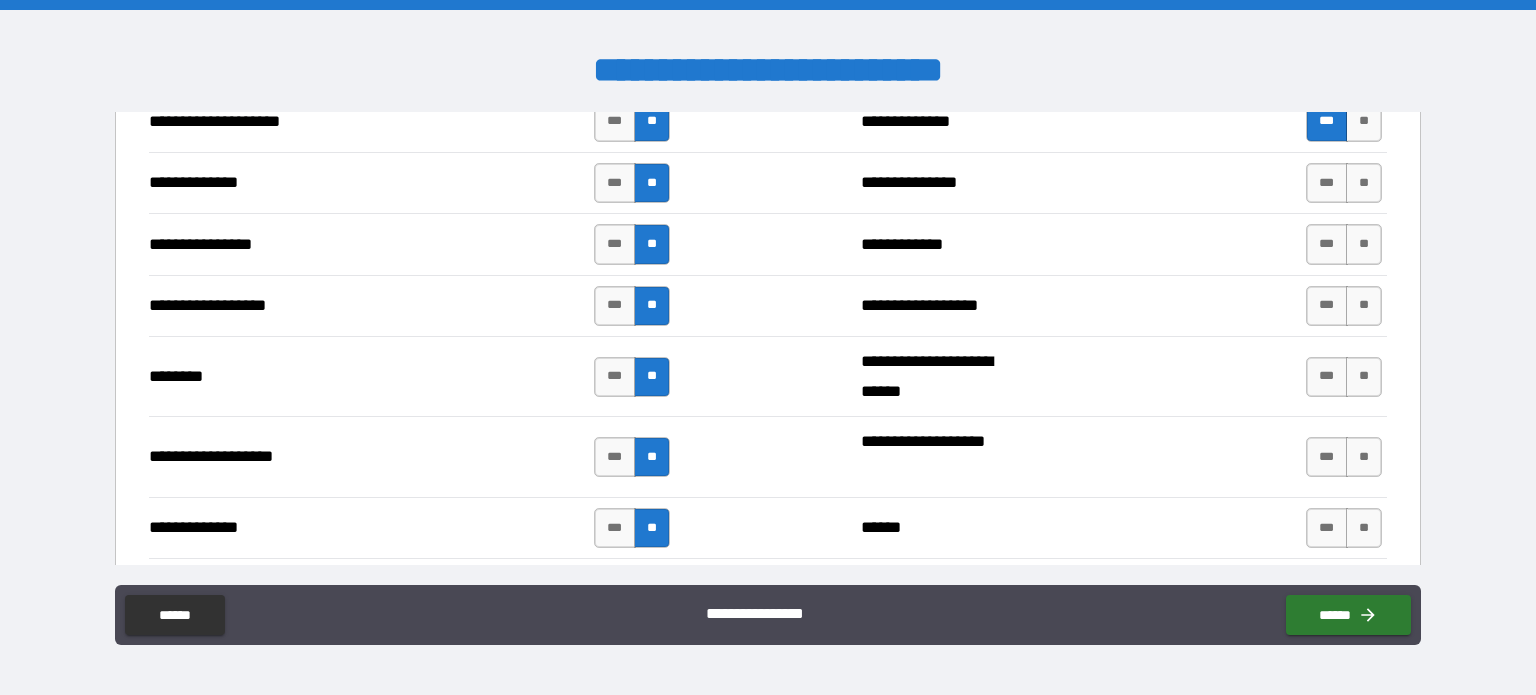 scroll, scrollTop: 3083, scrollLeft: 0, axis: vertical 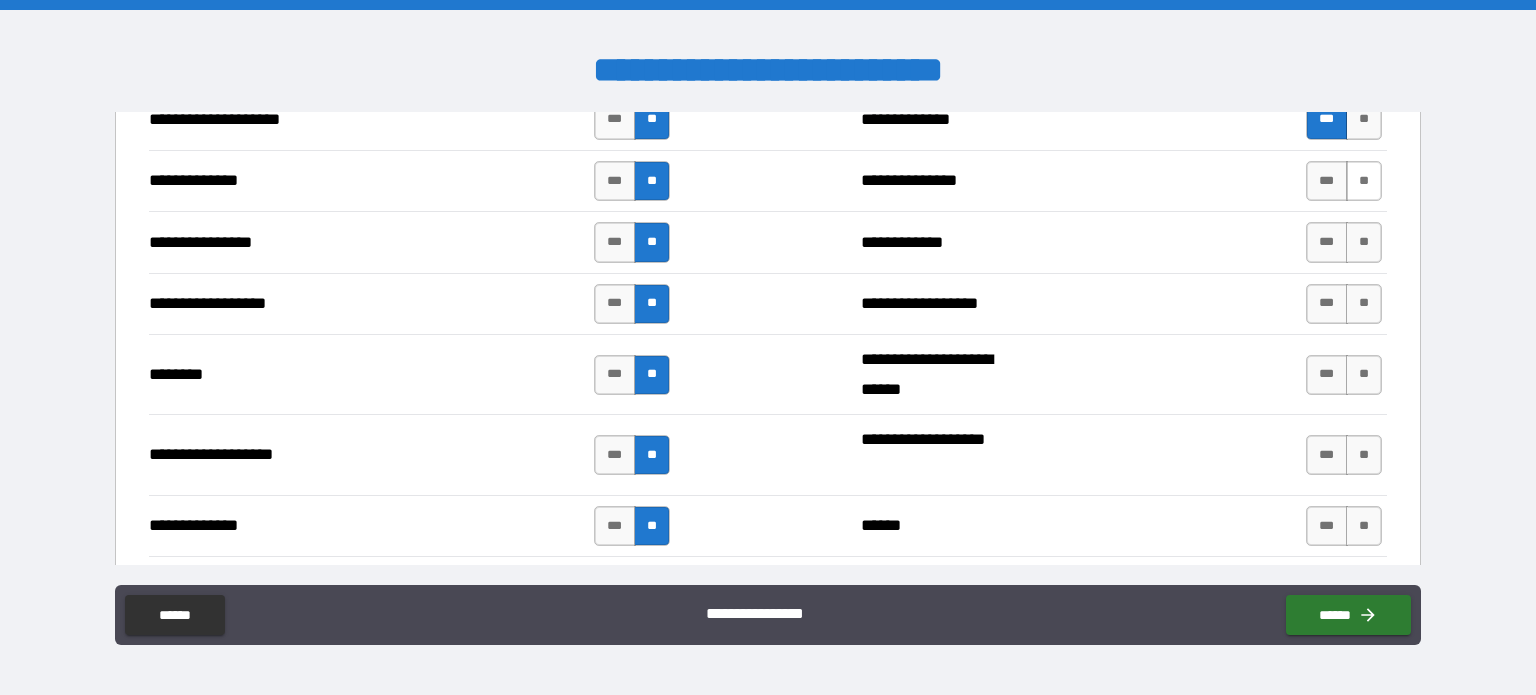 click on "**" at bounding box center (1364, 181) 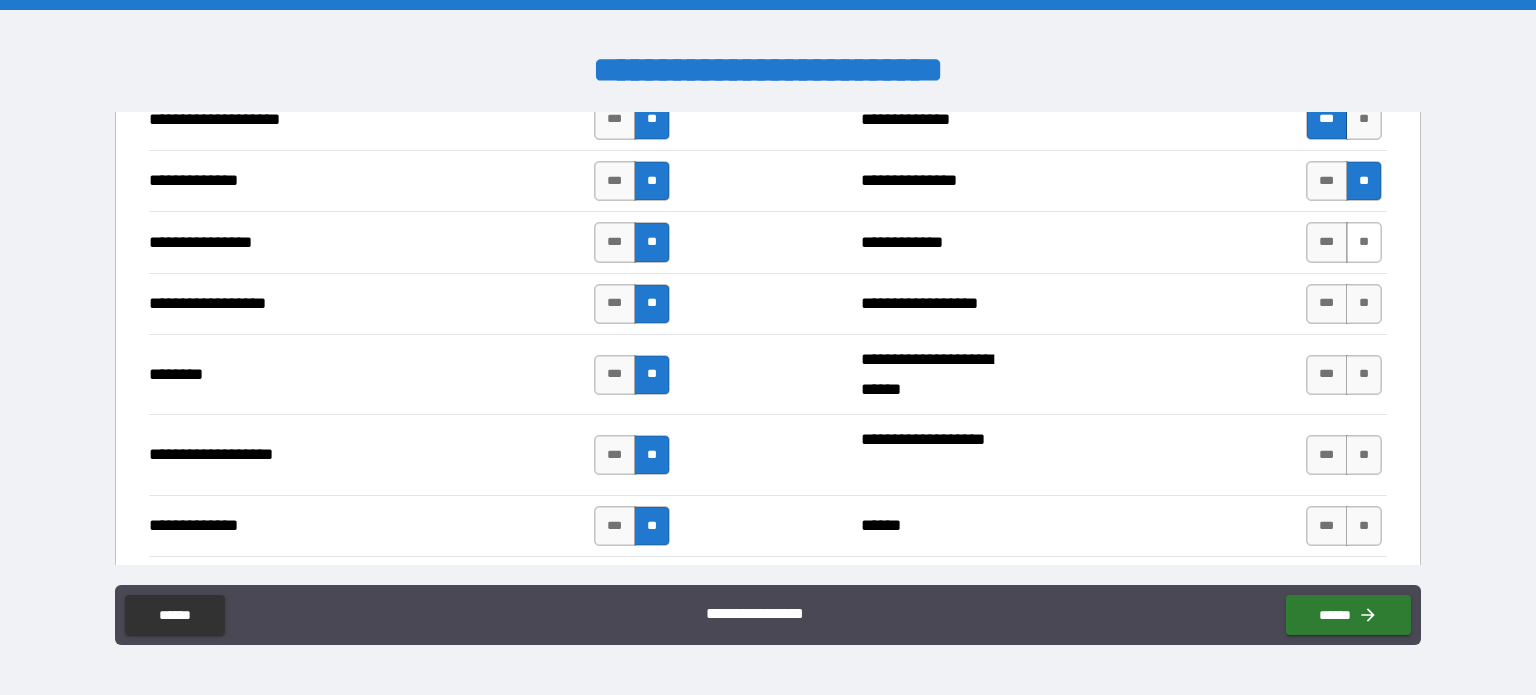 click on "**" at bounding box center (1364, 242) 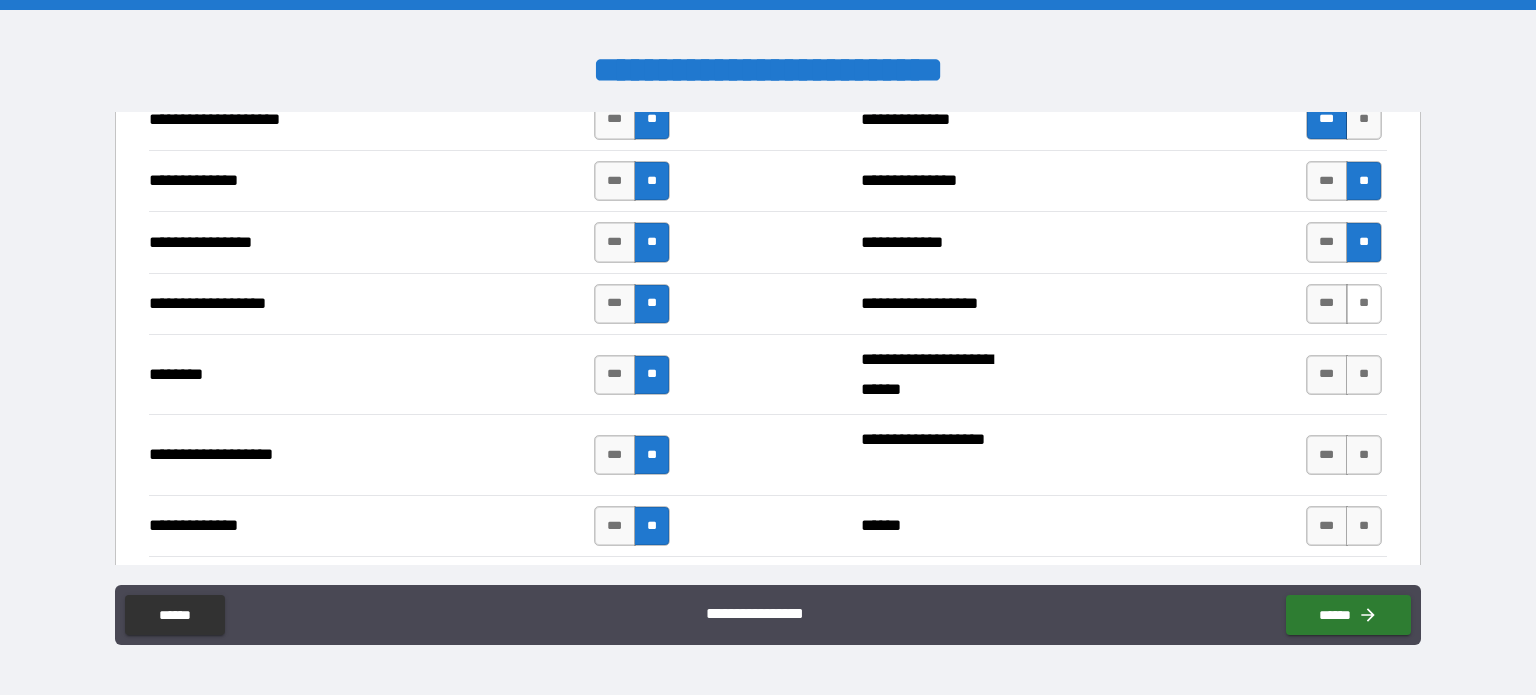 click on "**" at bounding box center [1364, 304] 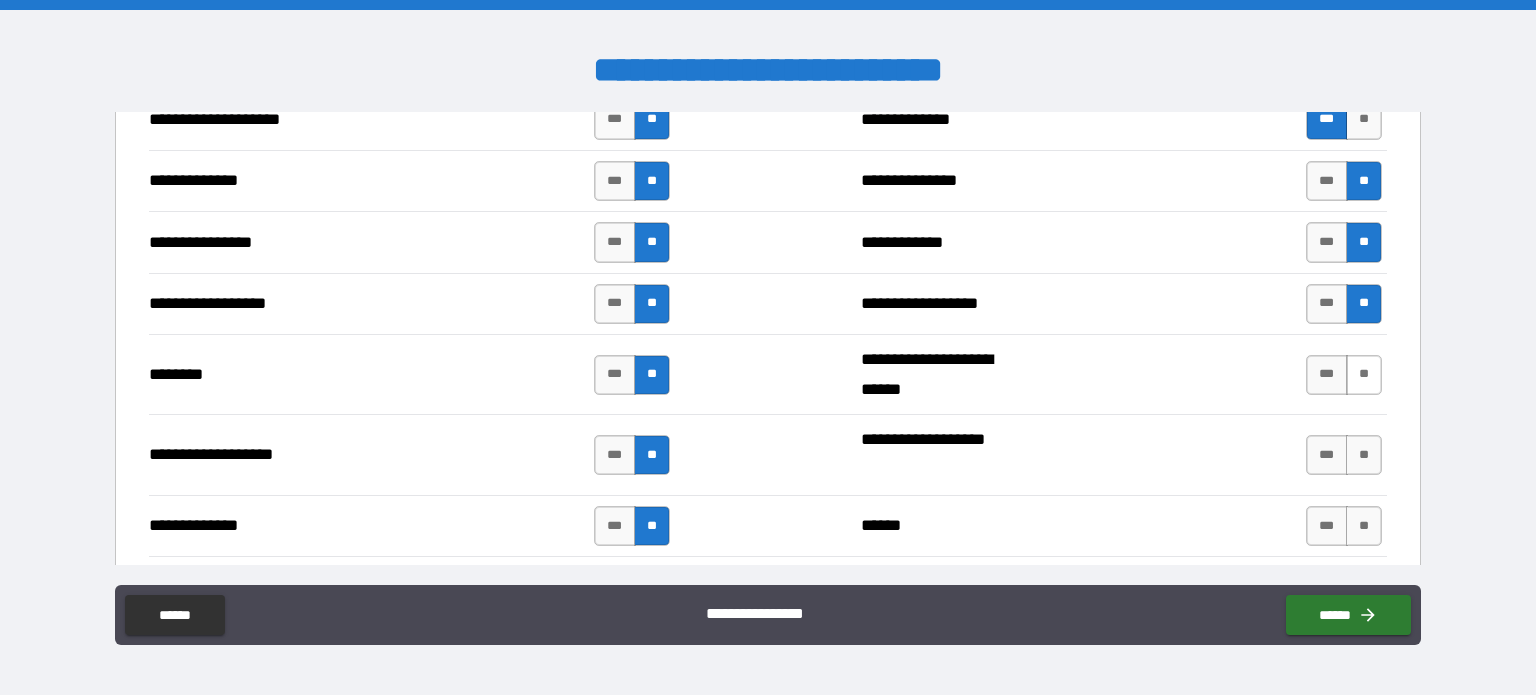 click on "**" at bounding box center (1364, 375) 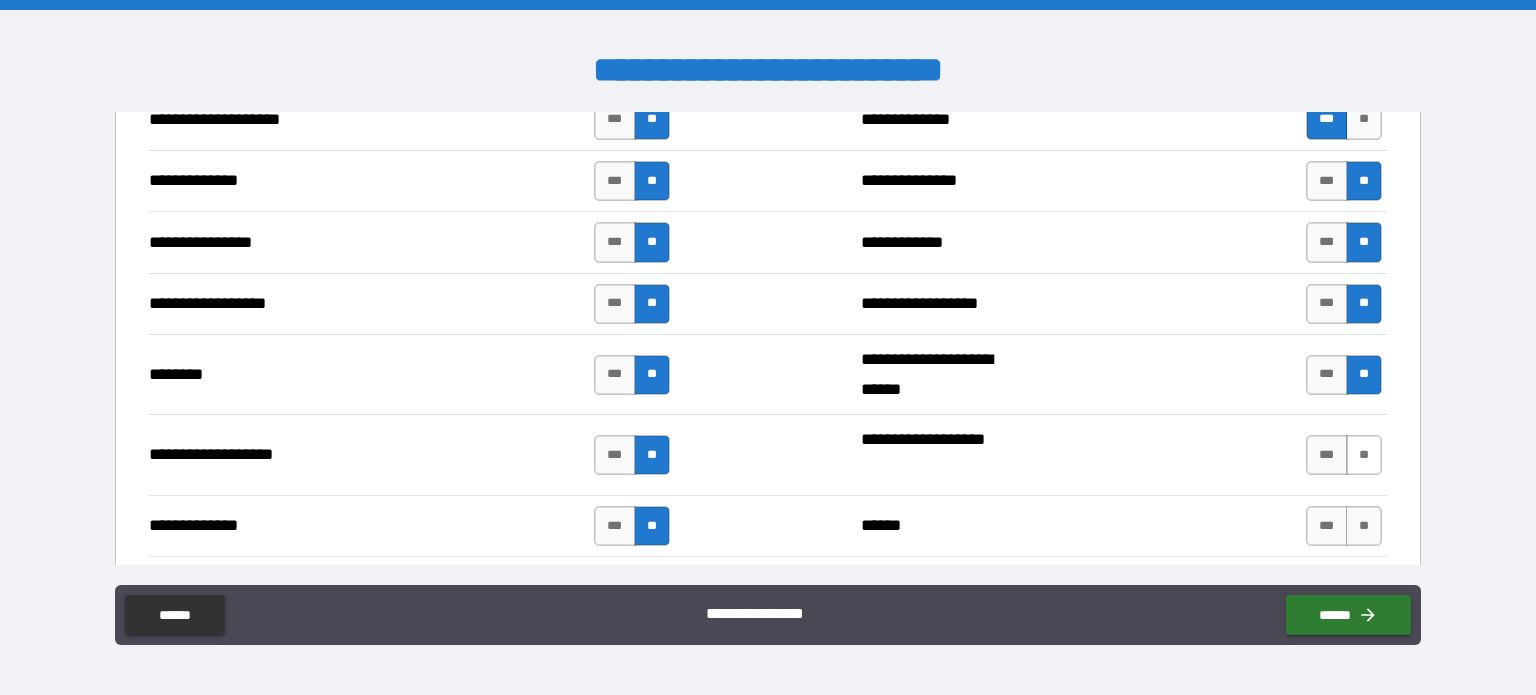 click on "**" at bounding box center (1364, 455) 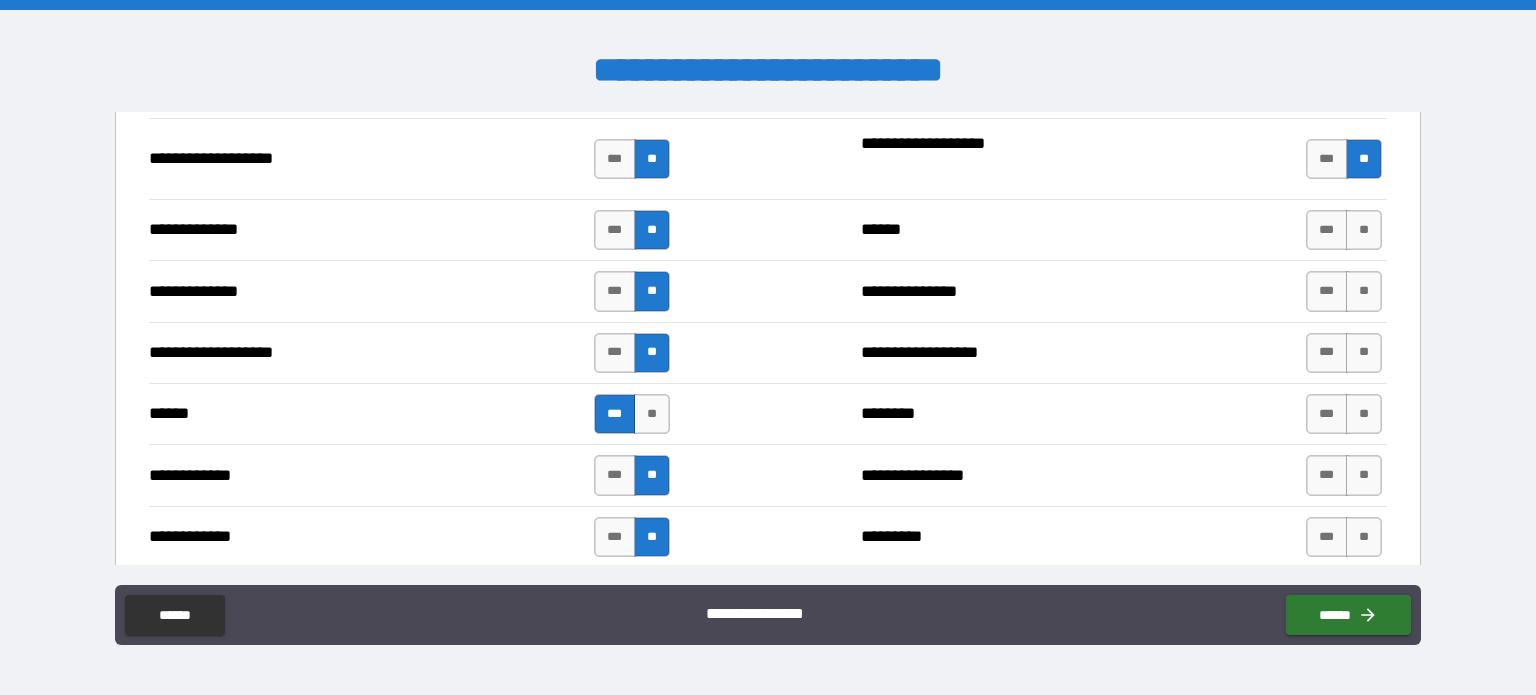 scroll, scrollTop: 3398, scrollLeft: 0, axis: vertical 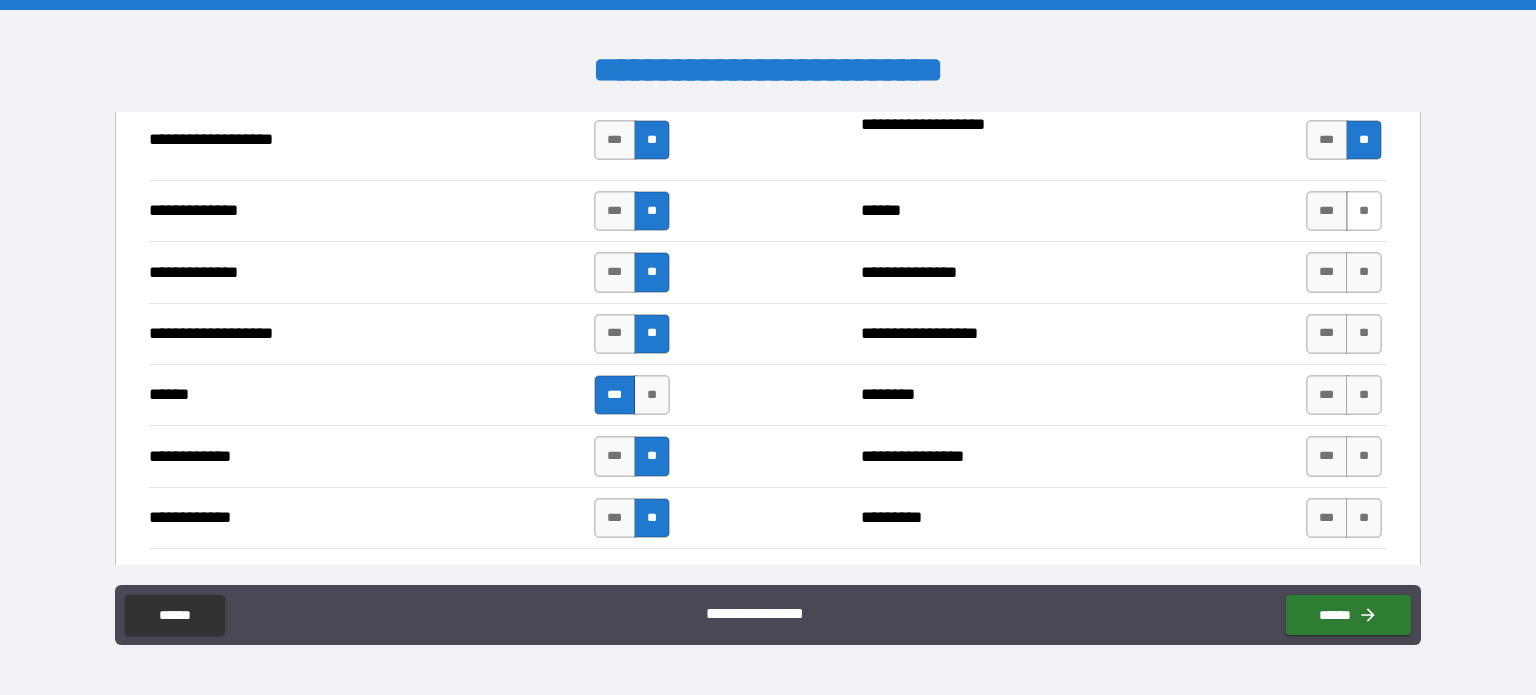 click on "**" at bounding box center [1364, 211] 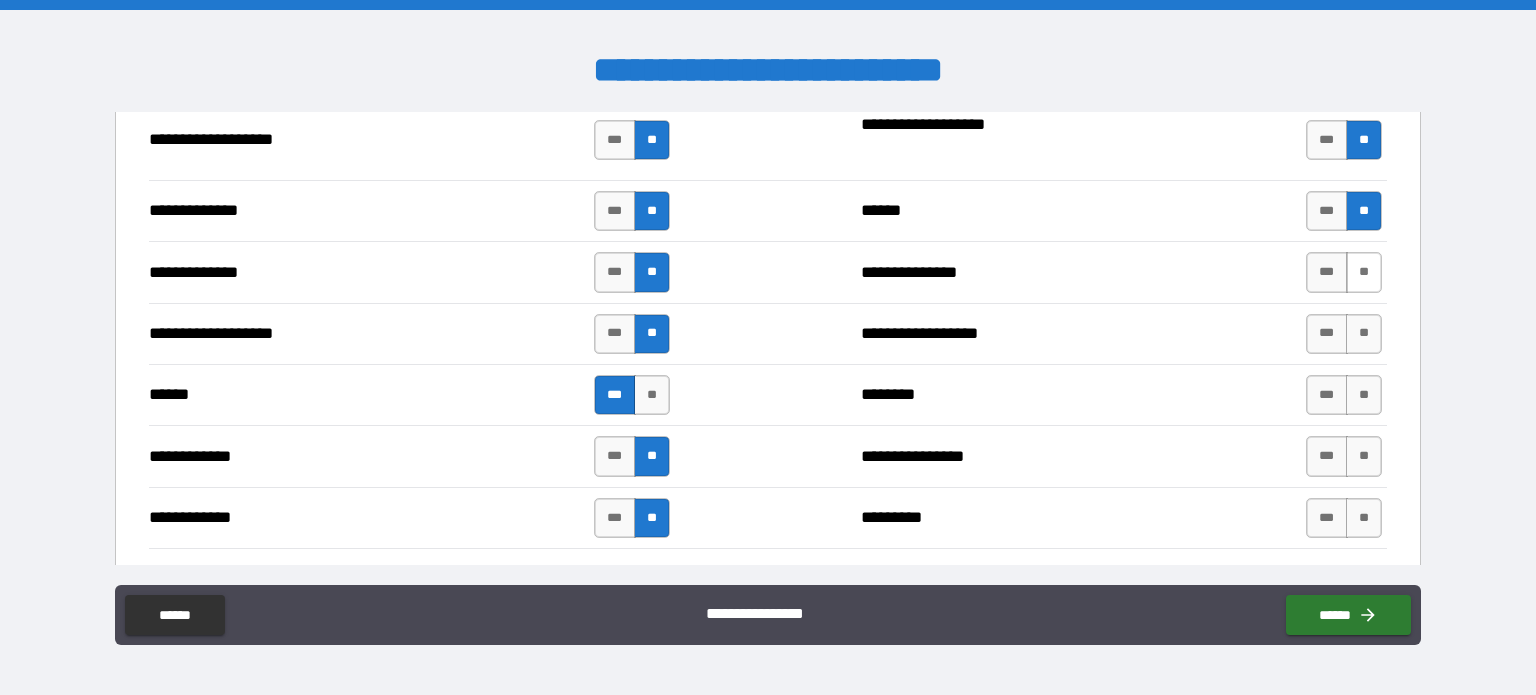 click on "**" at bounding box center (1364, 272) 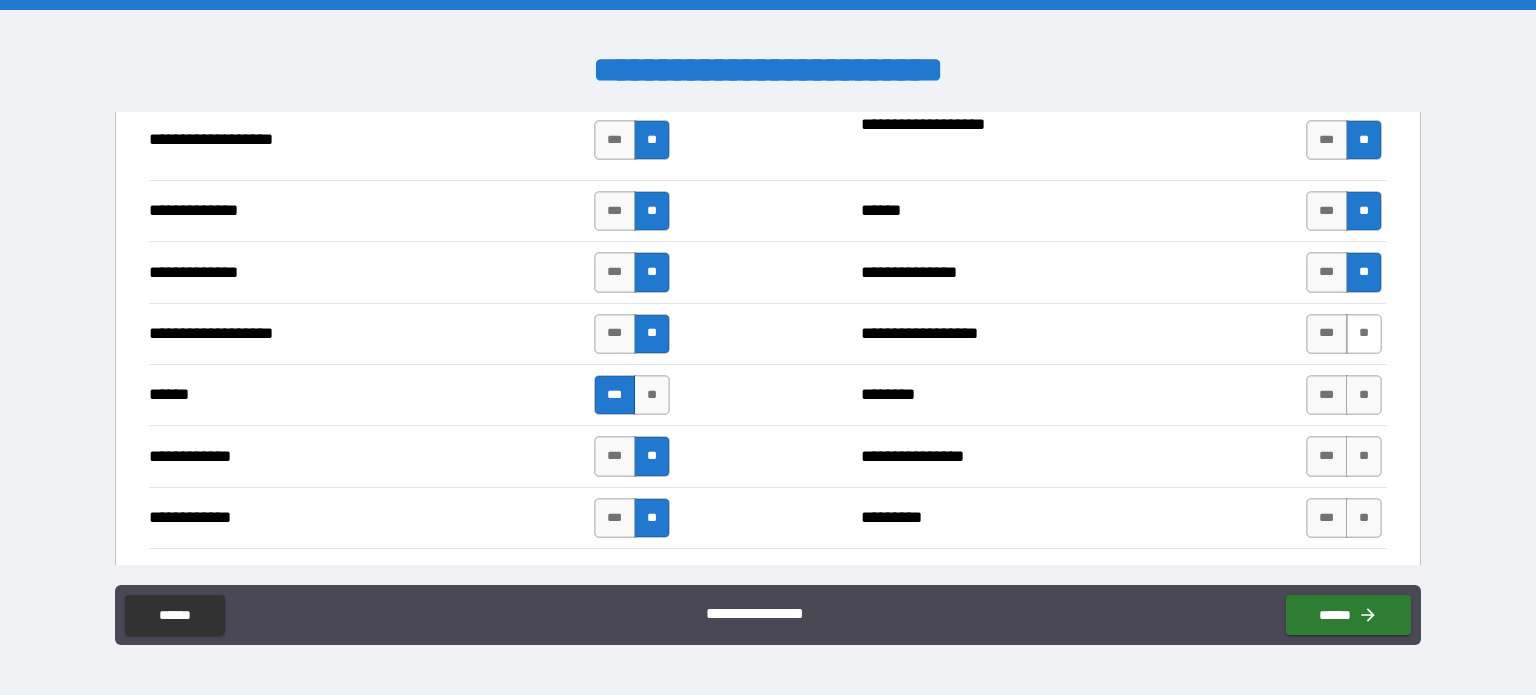 click on "**" at bounding box center (1364, 334) 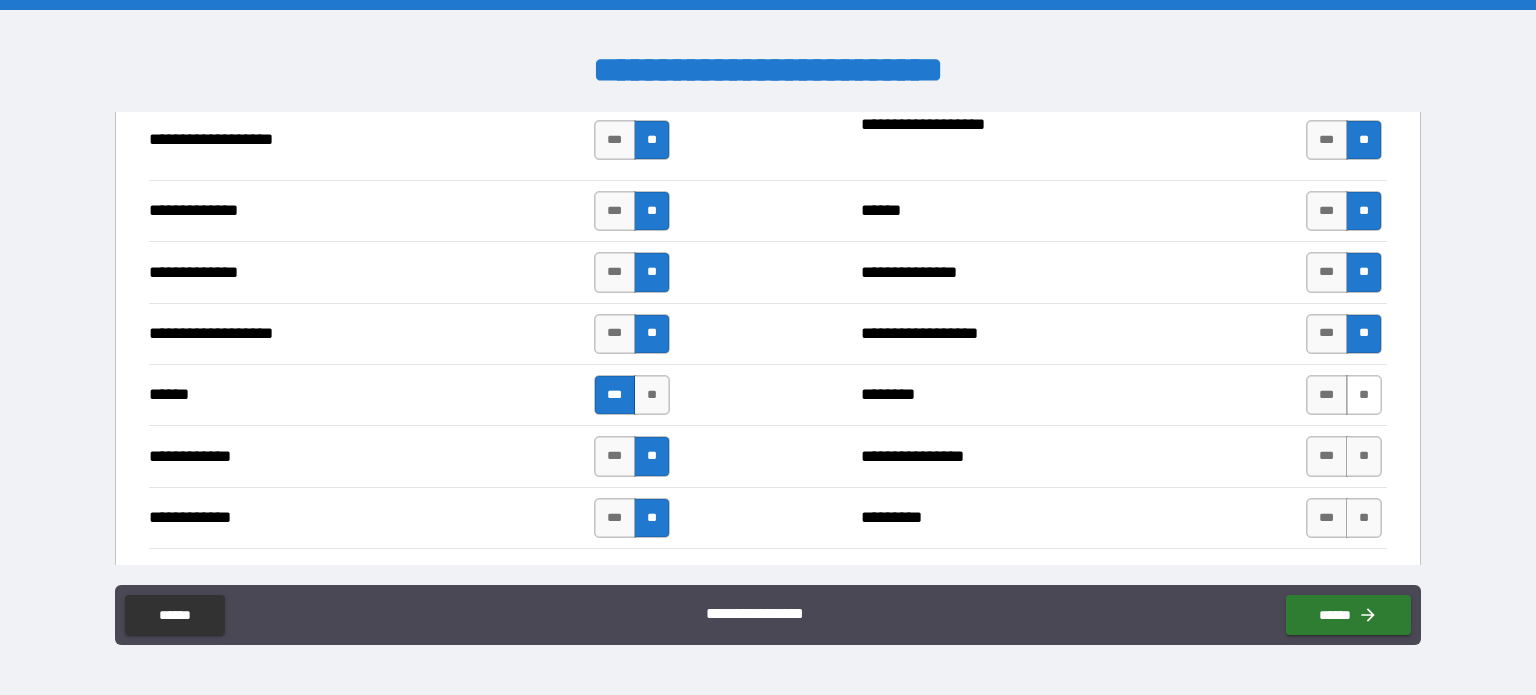 click on "**" at bounding box center (1364, 395) 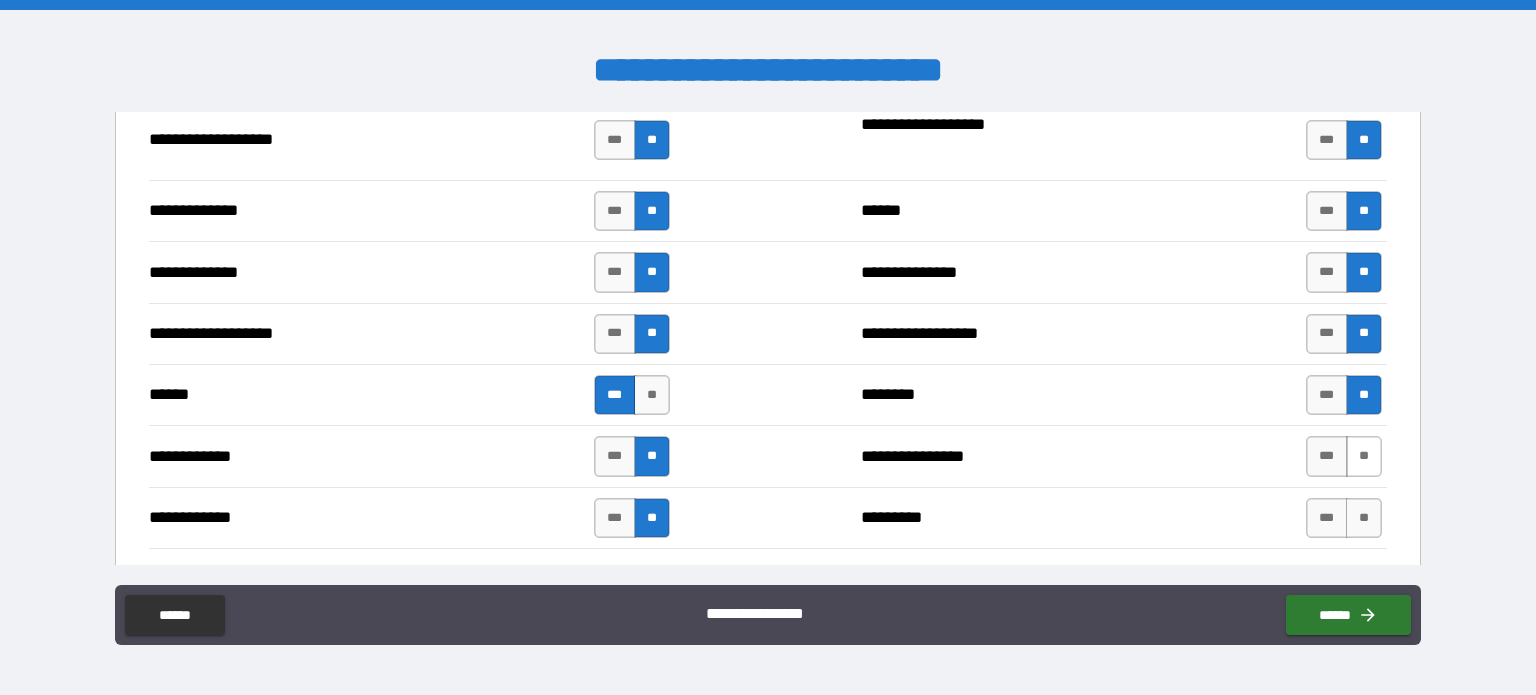 click on "**" at bounding box center [1364, 456] 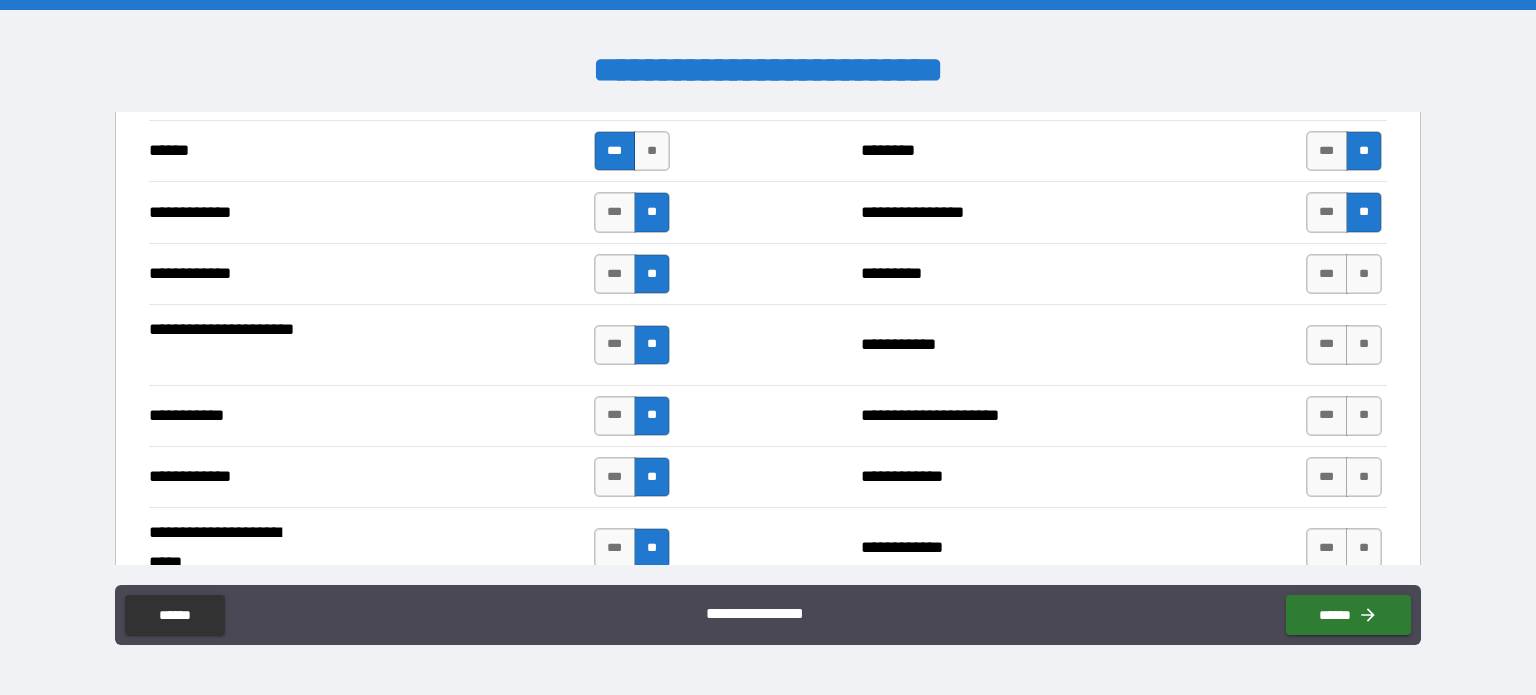 scroll, scrollTop: 3716, scrollLeft: 0, axis: vertical 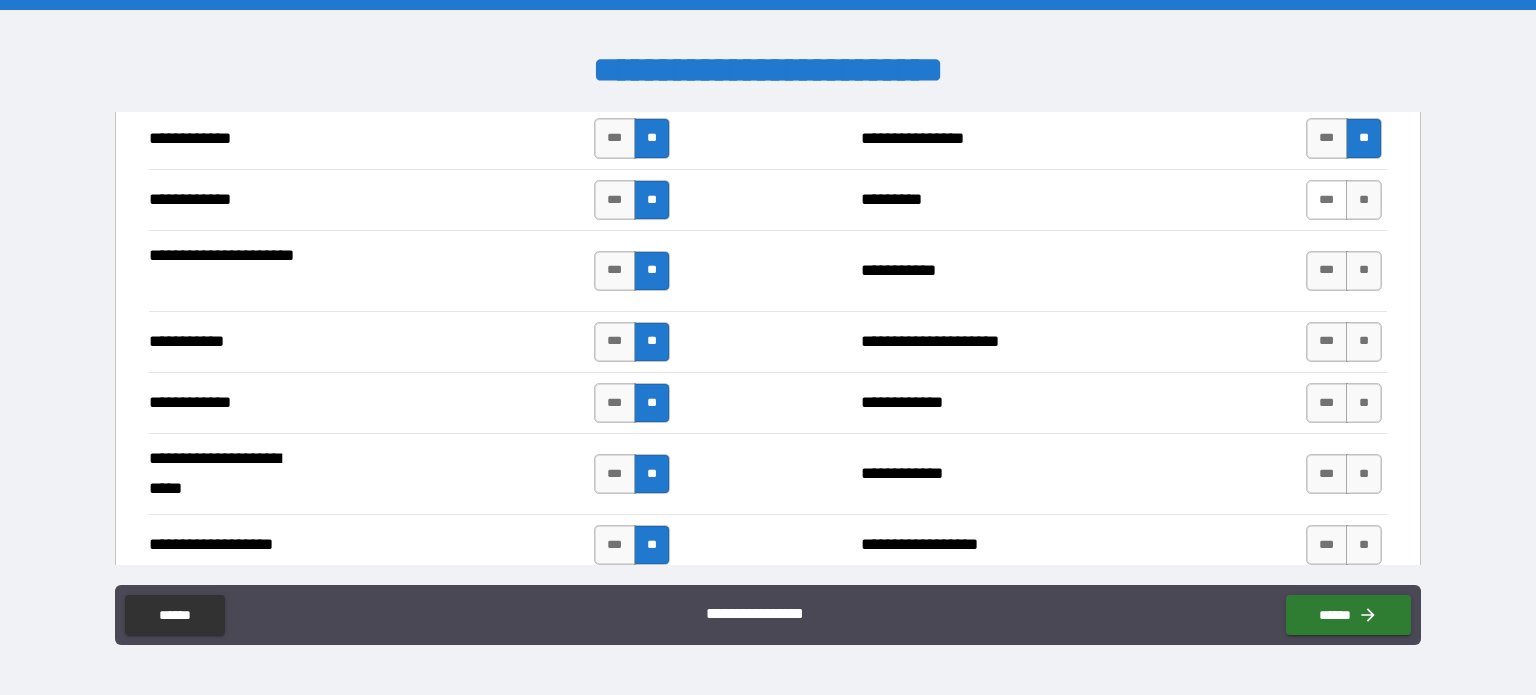 click on "***" at bounding box center (1327, 200) 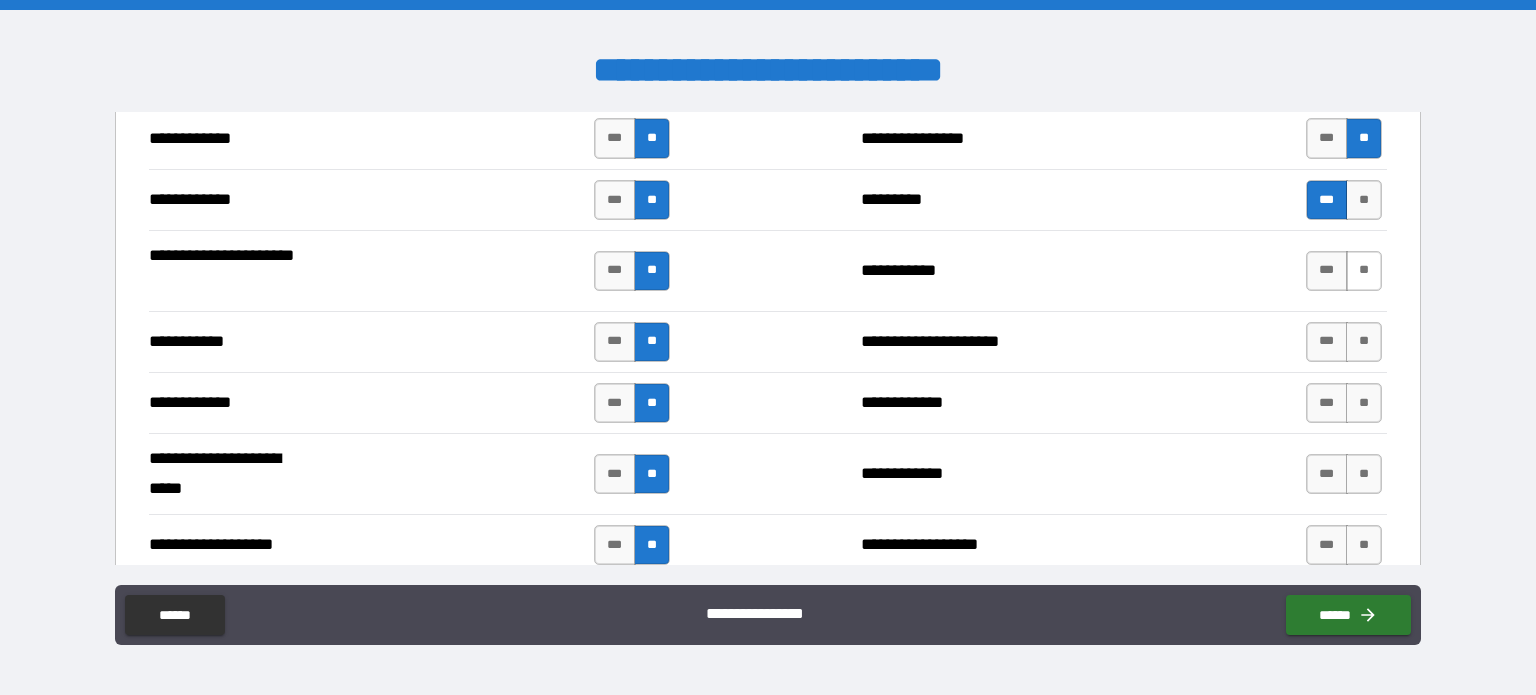 click on "**" at bounding box center [1364, 271] 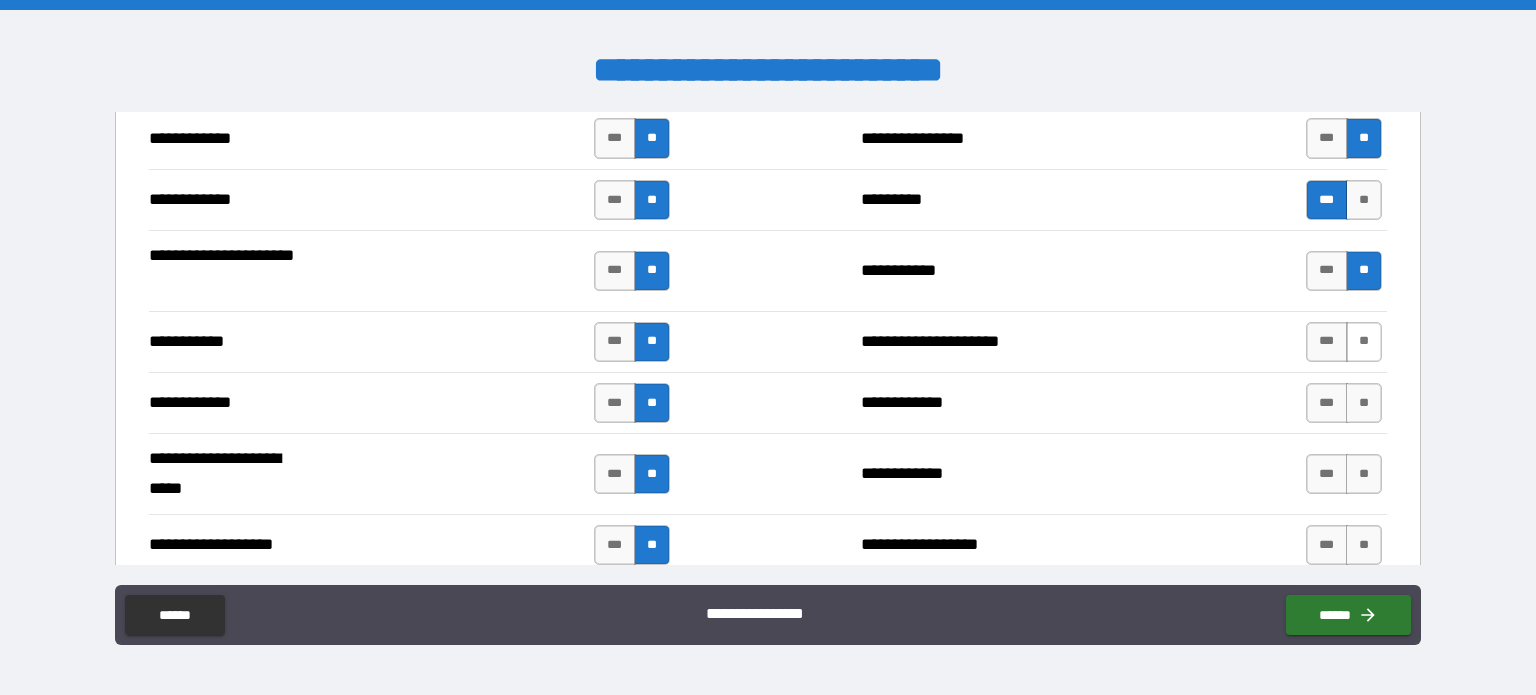 click on "**" at bounding box center [1364, 342] 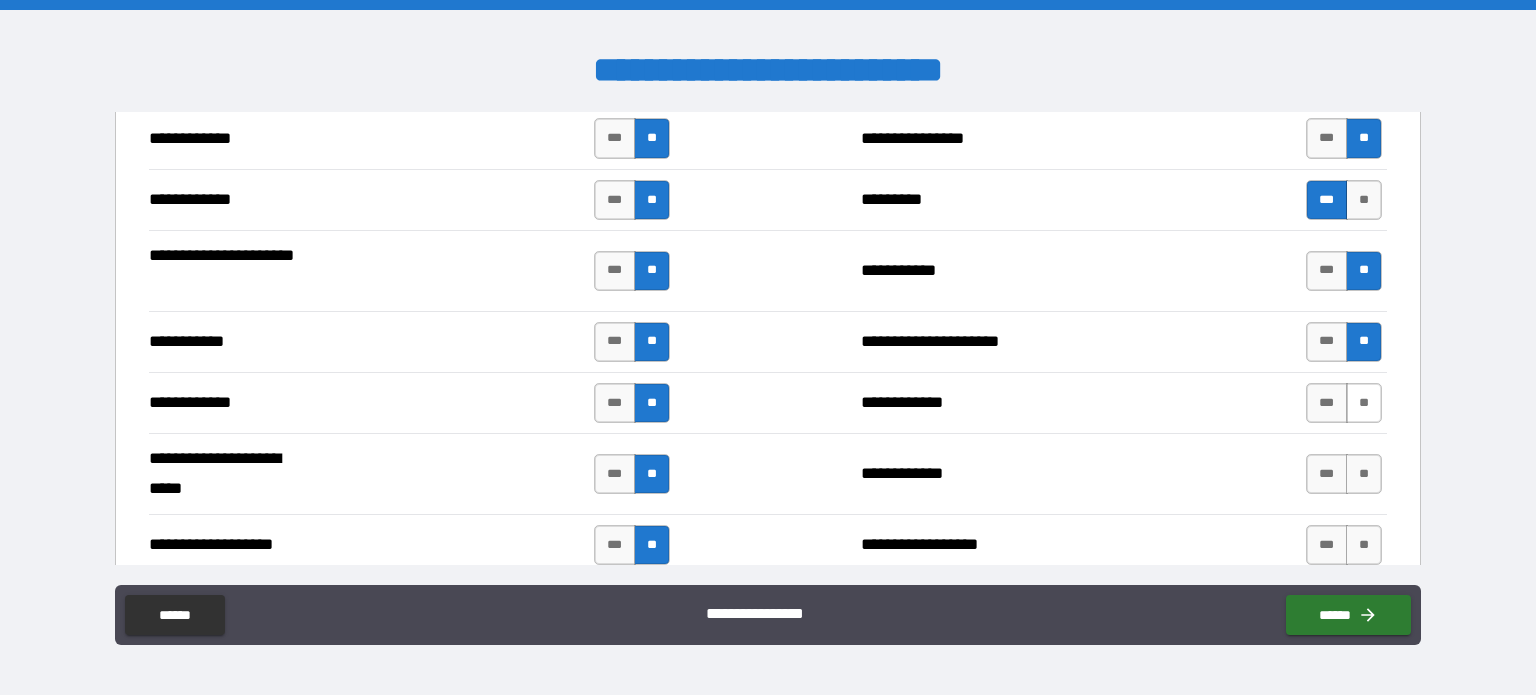 click on "**" at bounding box center (1364, 403) 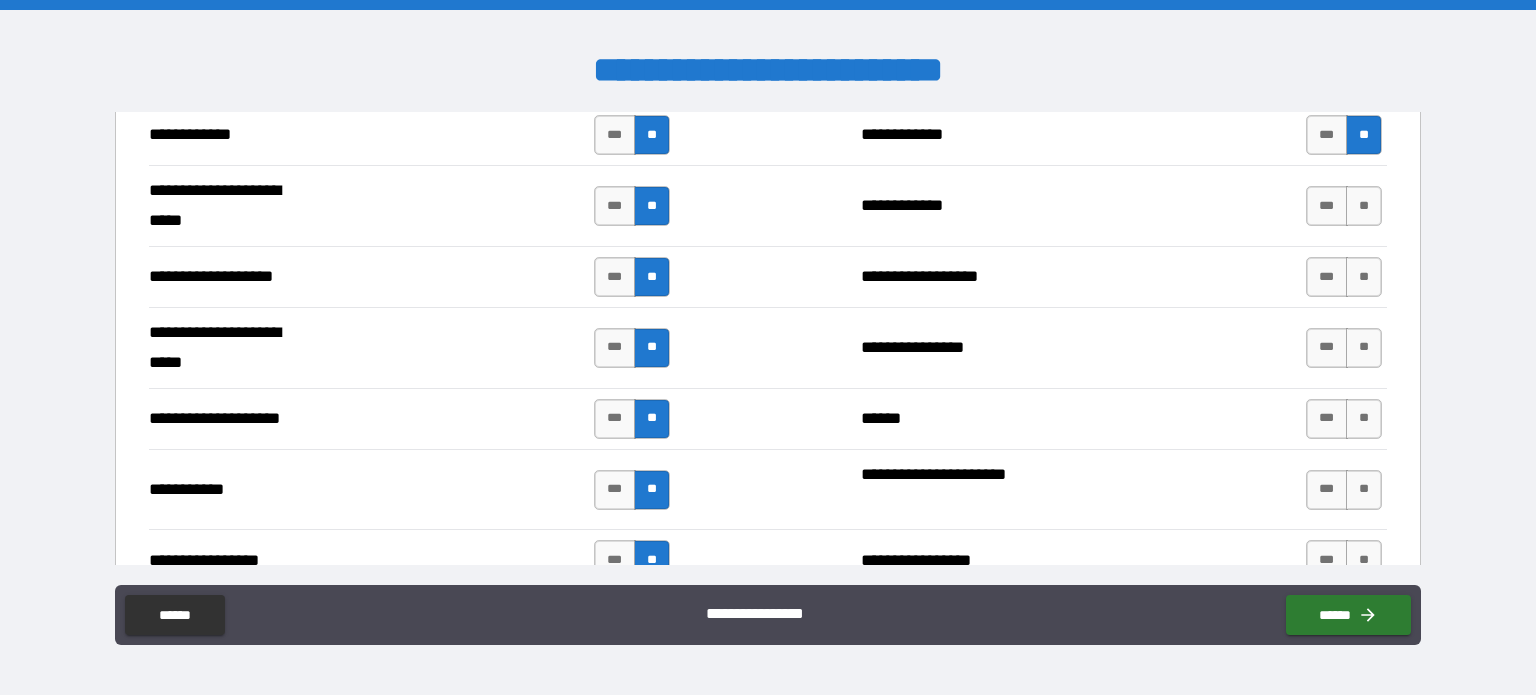 scroll, scrollTop: 4004, scrollLeft: 0, axis: vertical 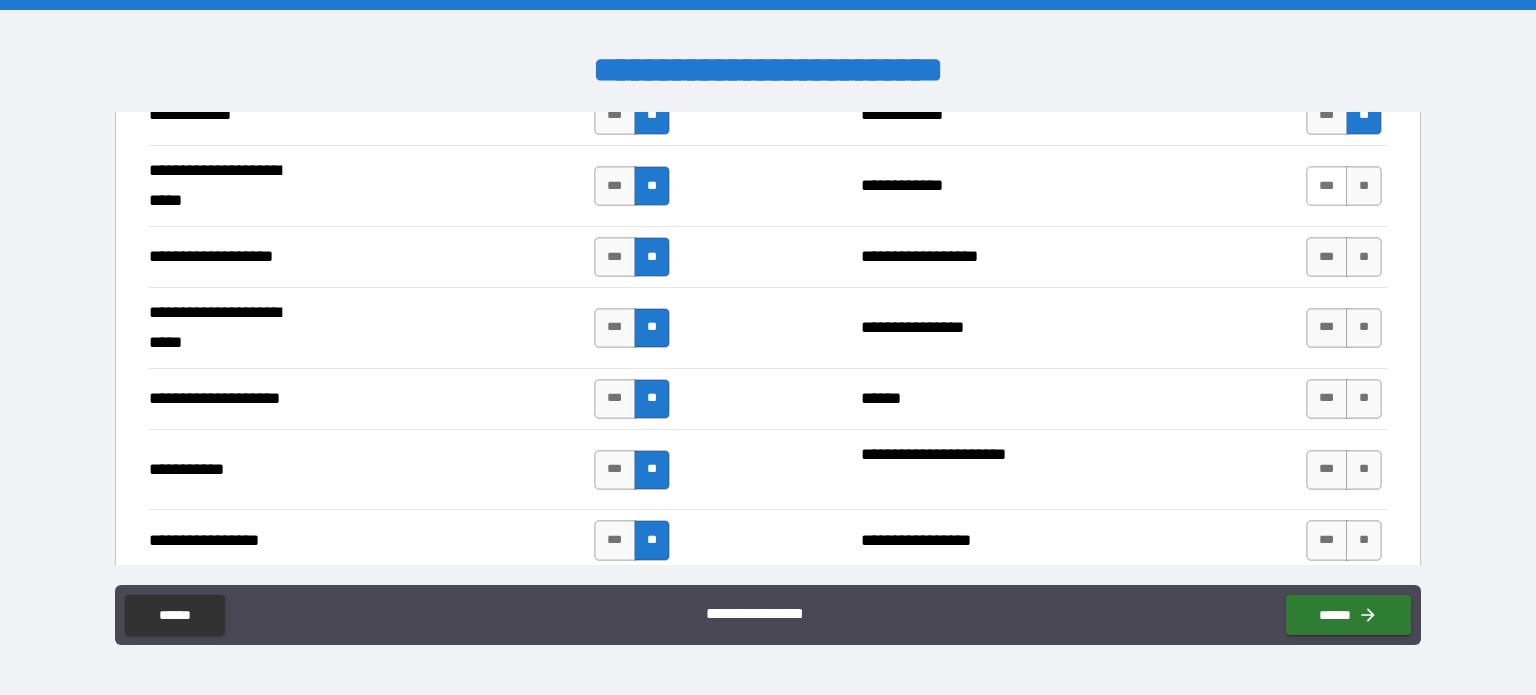 click on "***" at bounding box center (1327, 186) 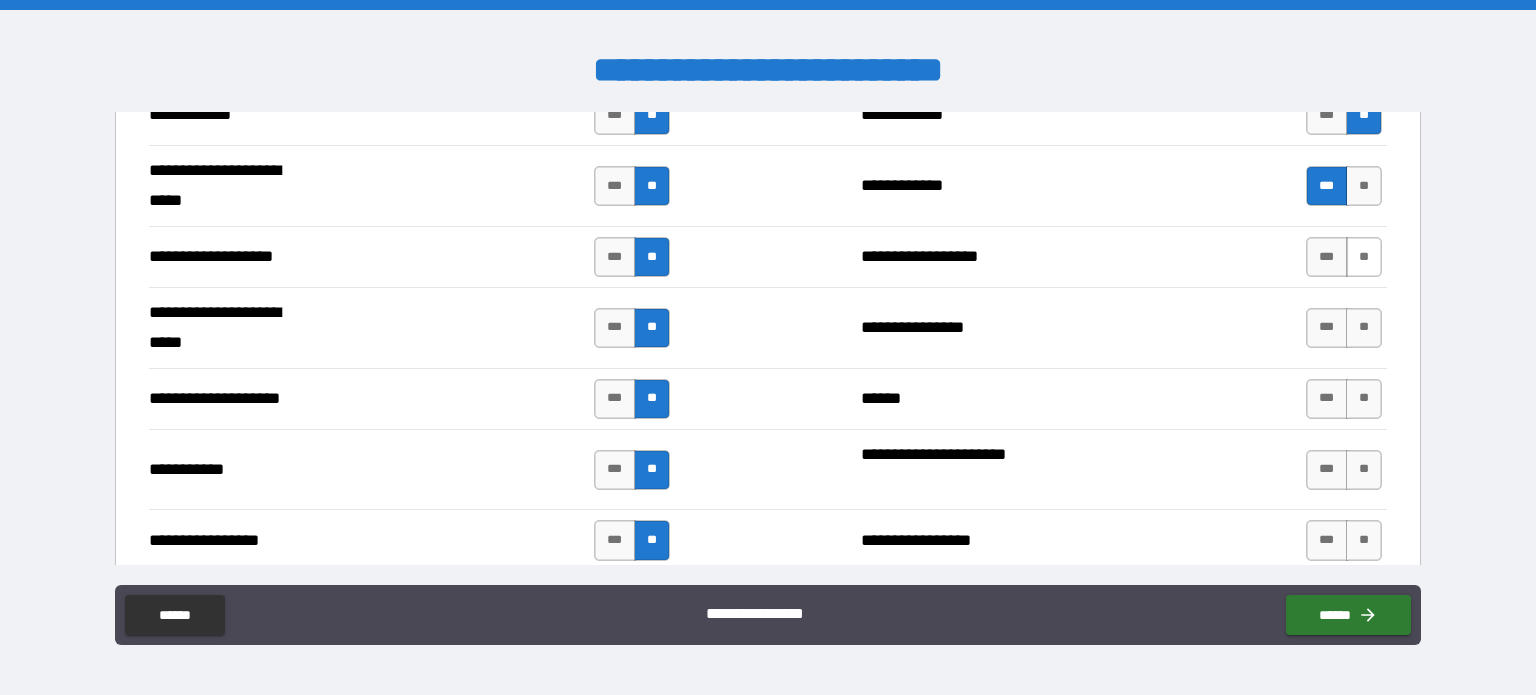 click on "**" at bounding box center (1364, 257) 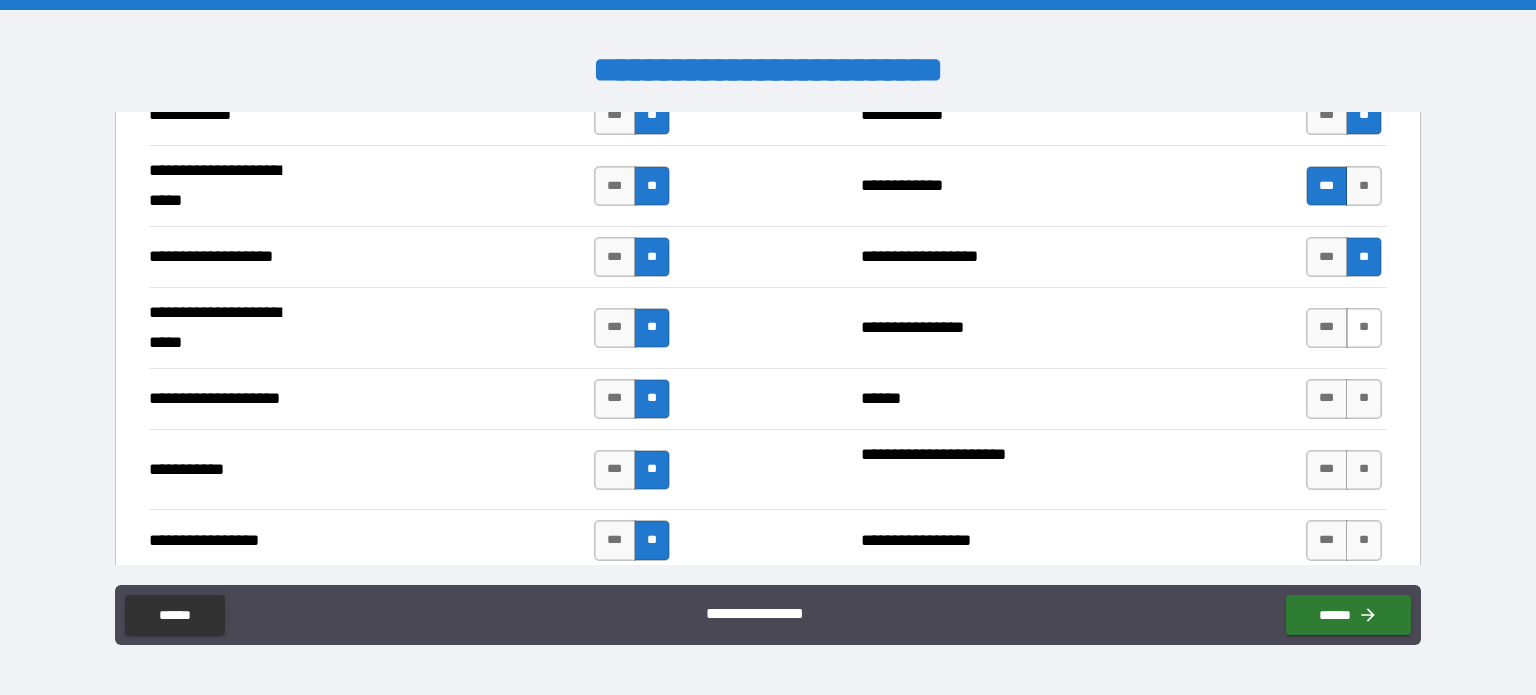 click on "**" at bounding box center [1364, 328] 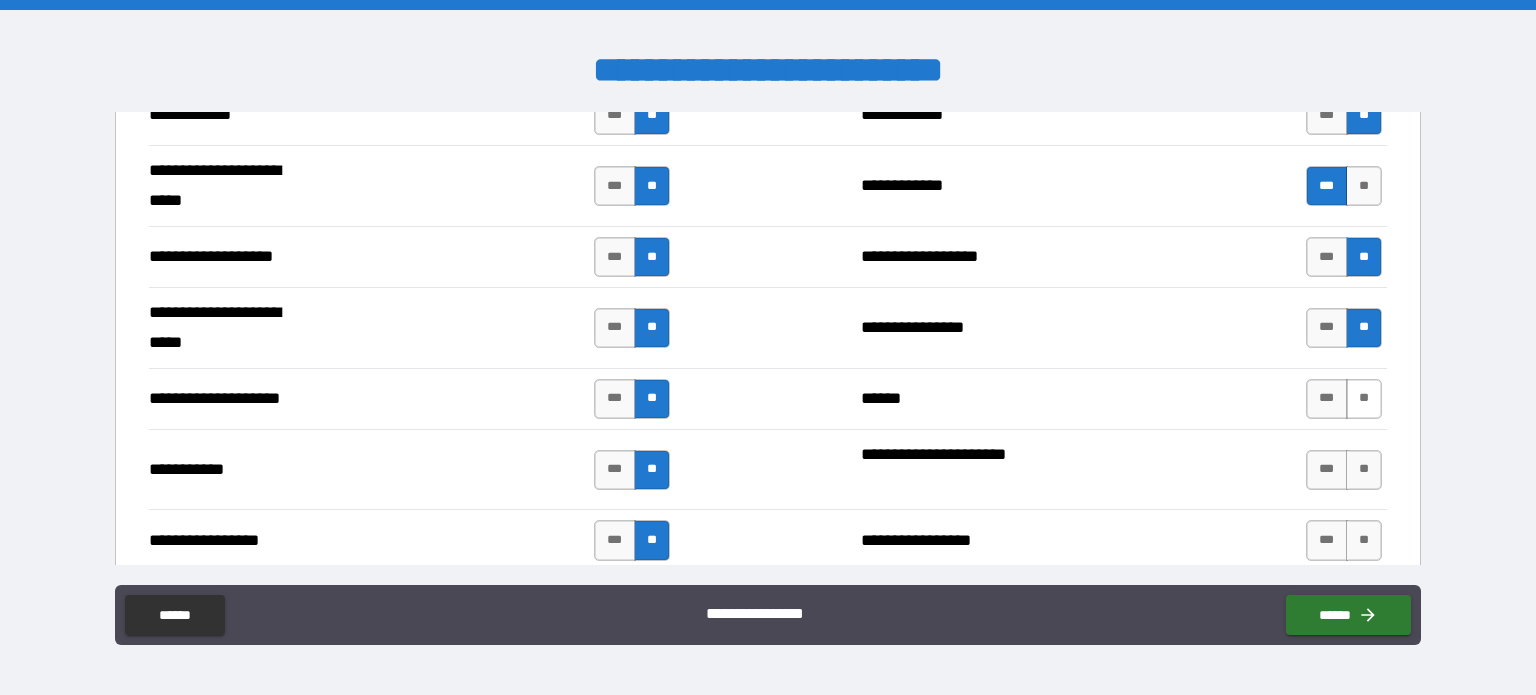 click on "**" at bounding box center [1364, 399] 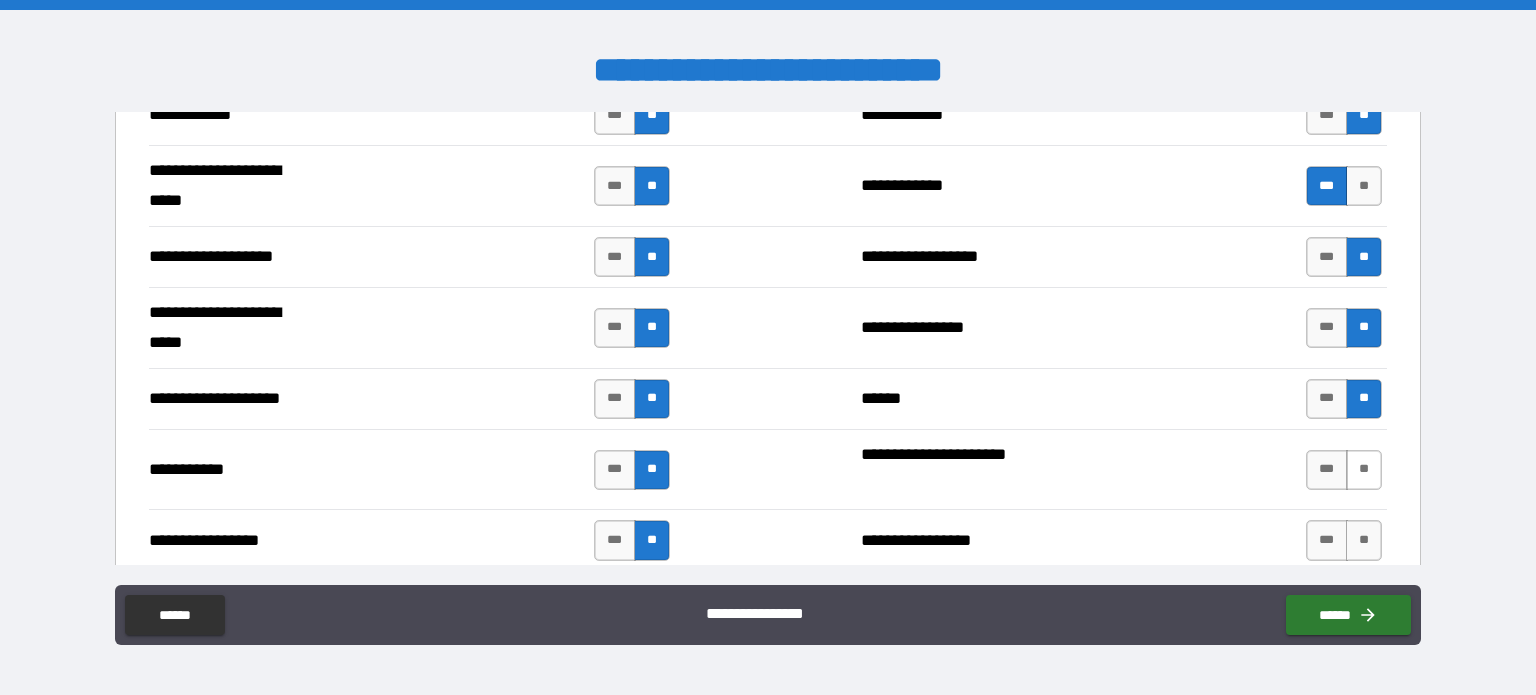 click on "**" at bounding box center [1364, 470] 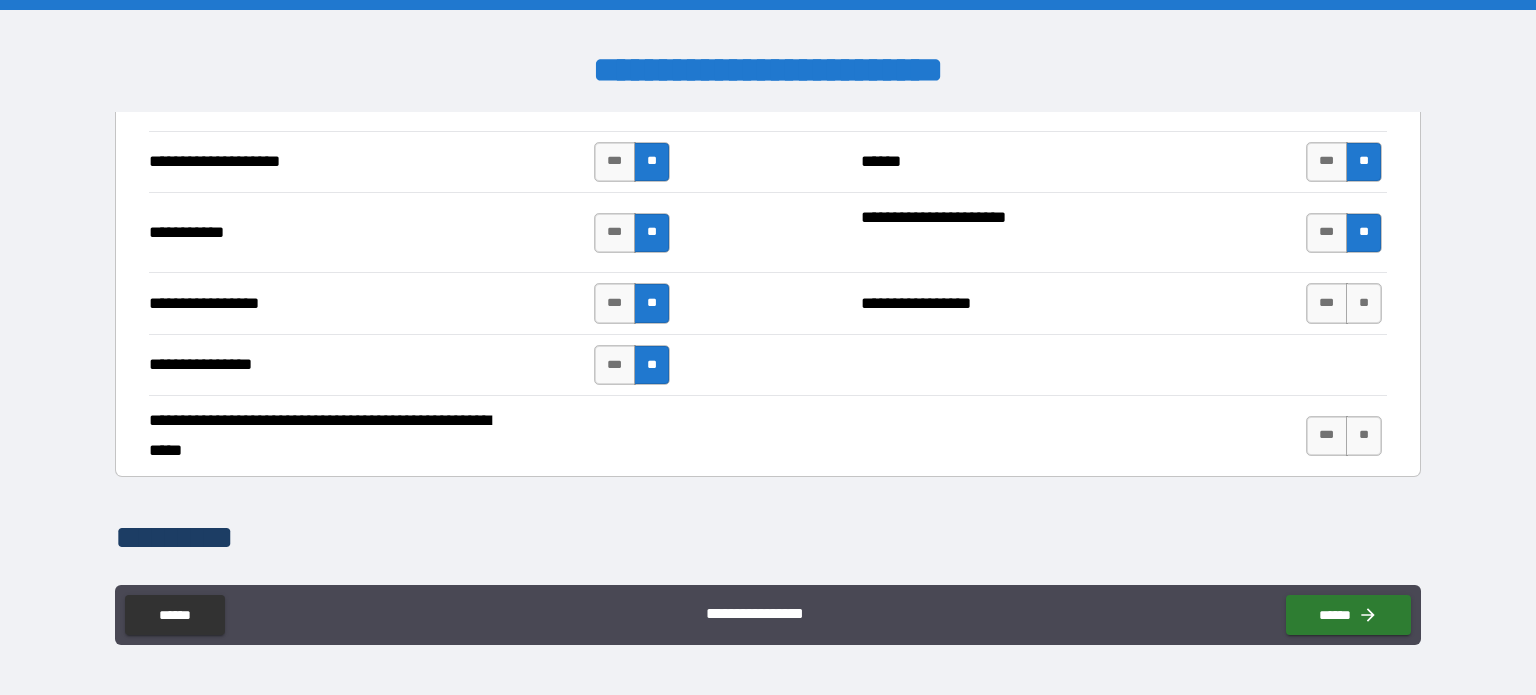 scroll, scrollTop: 4273, scrollLeft: 0, axis: vertical 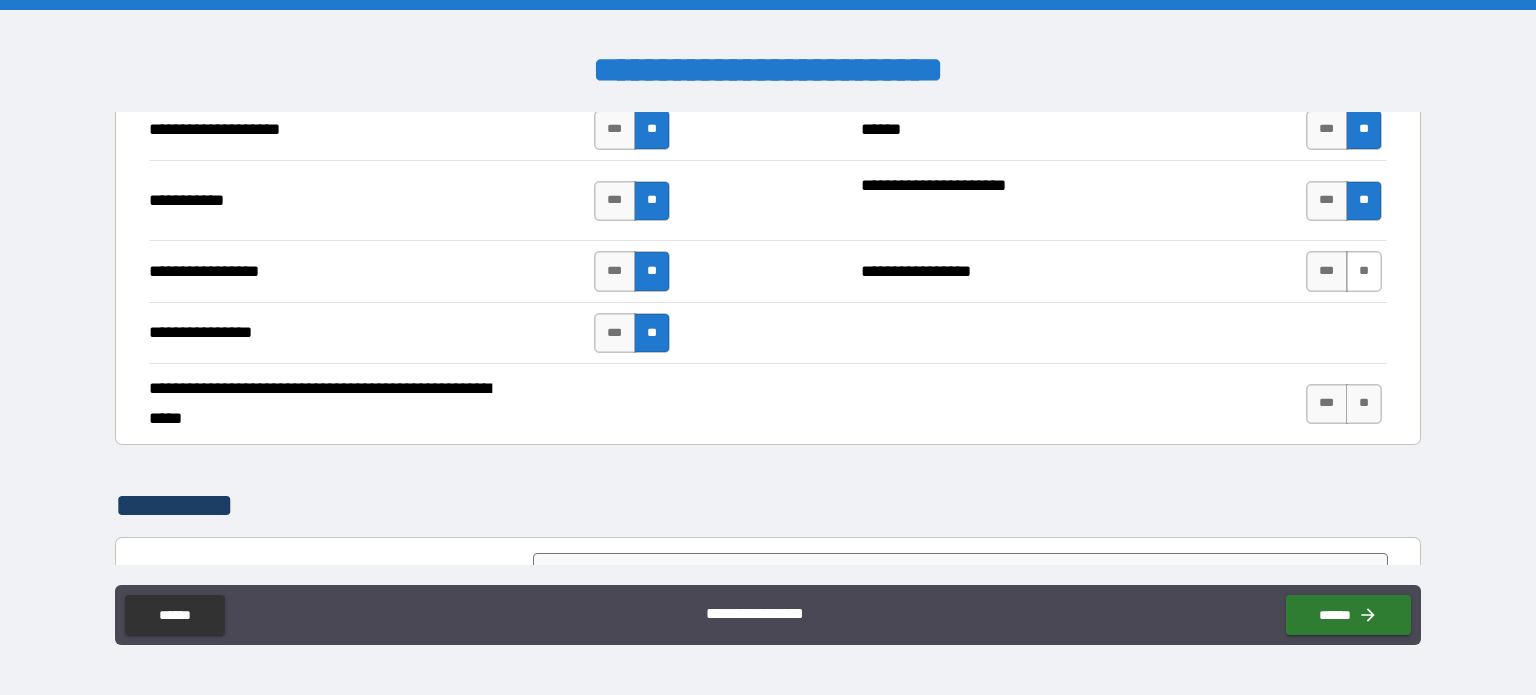 click on "**" at bounding box center [1364, 271] 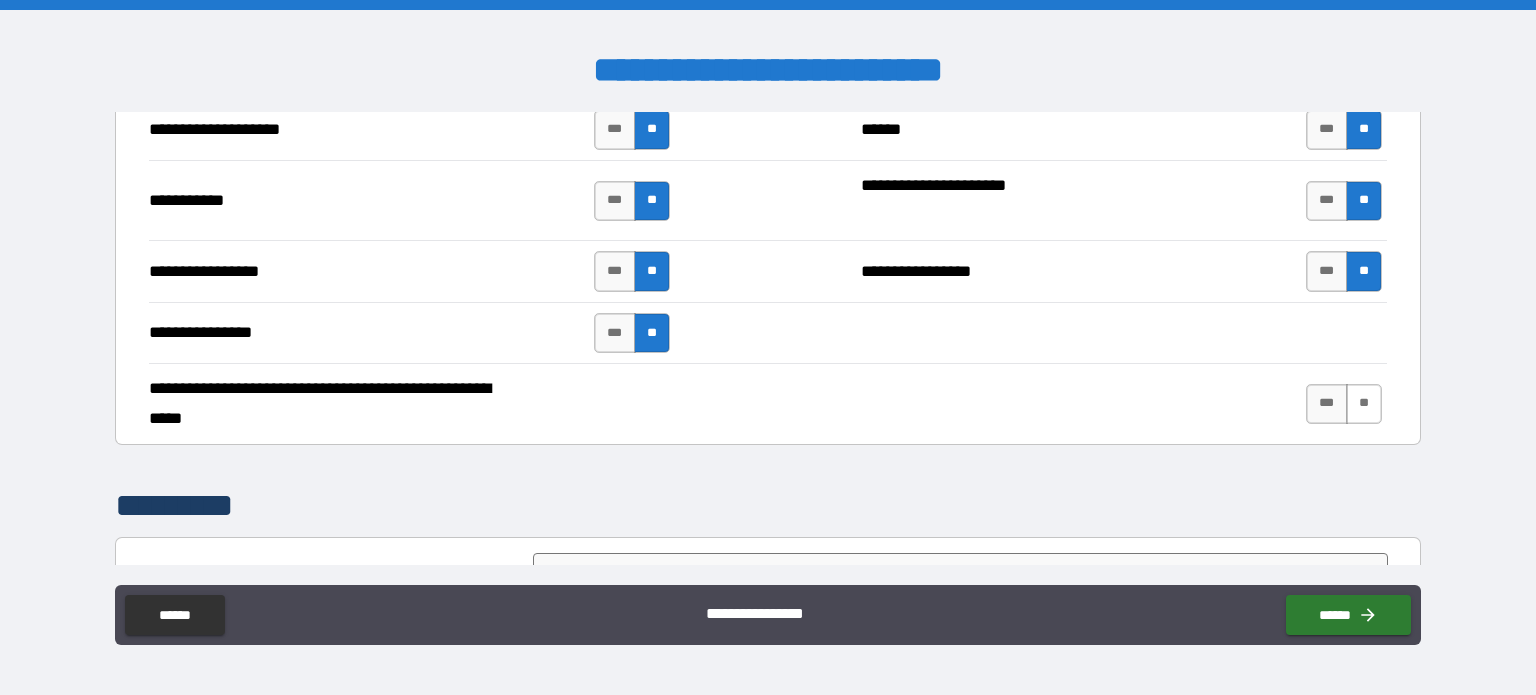 click on "**" at bounding box center (1364, 404) 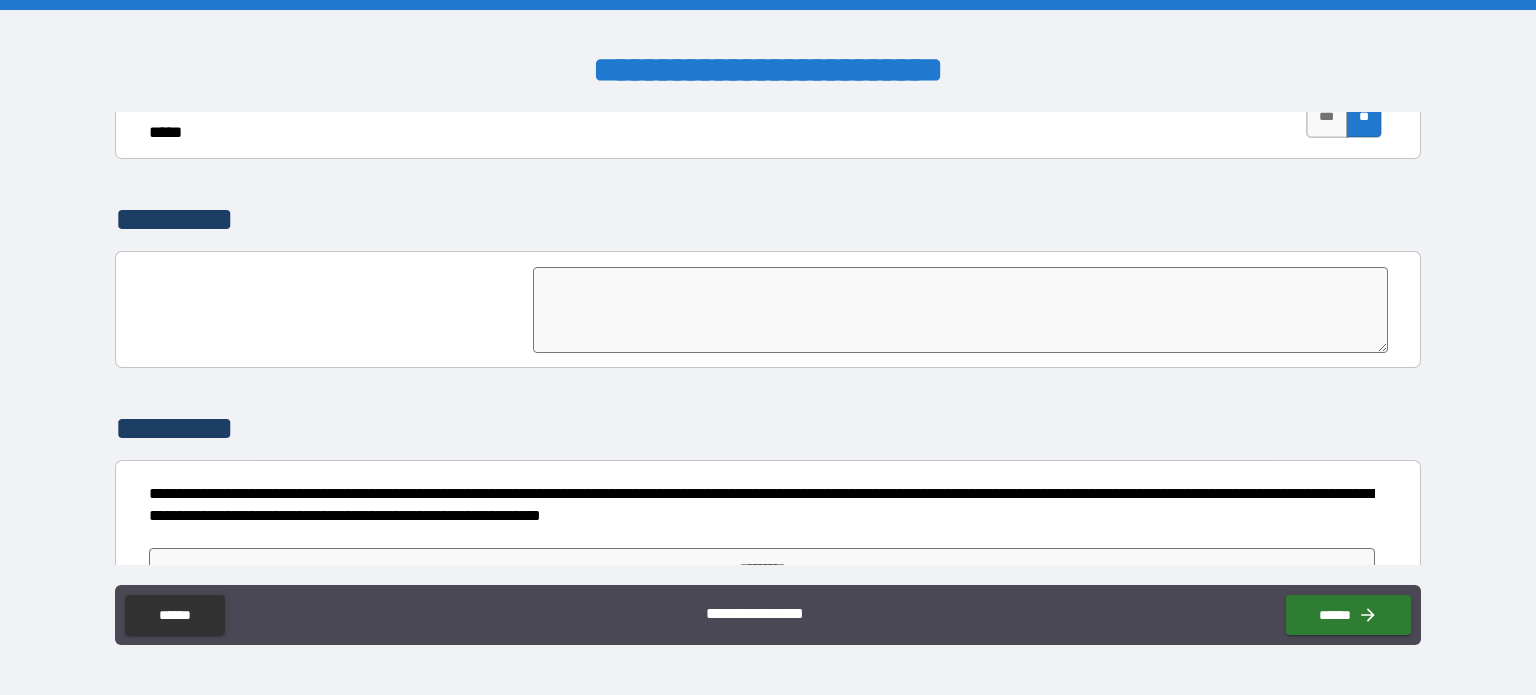 scroll, scrollTop: 4598, scrollLeft: 0, axis: vertical 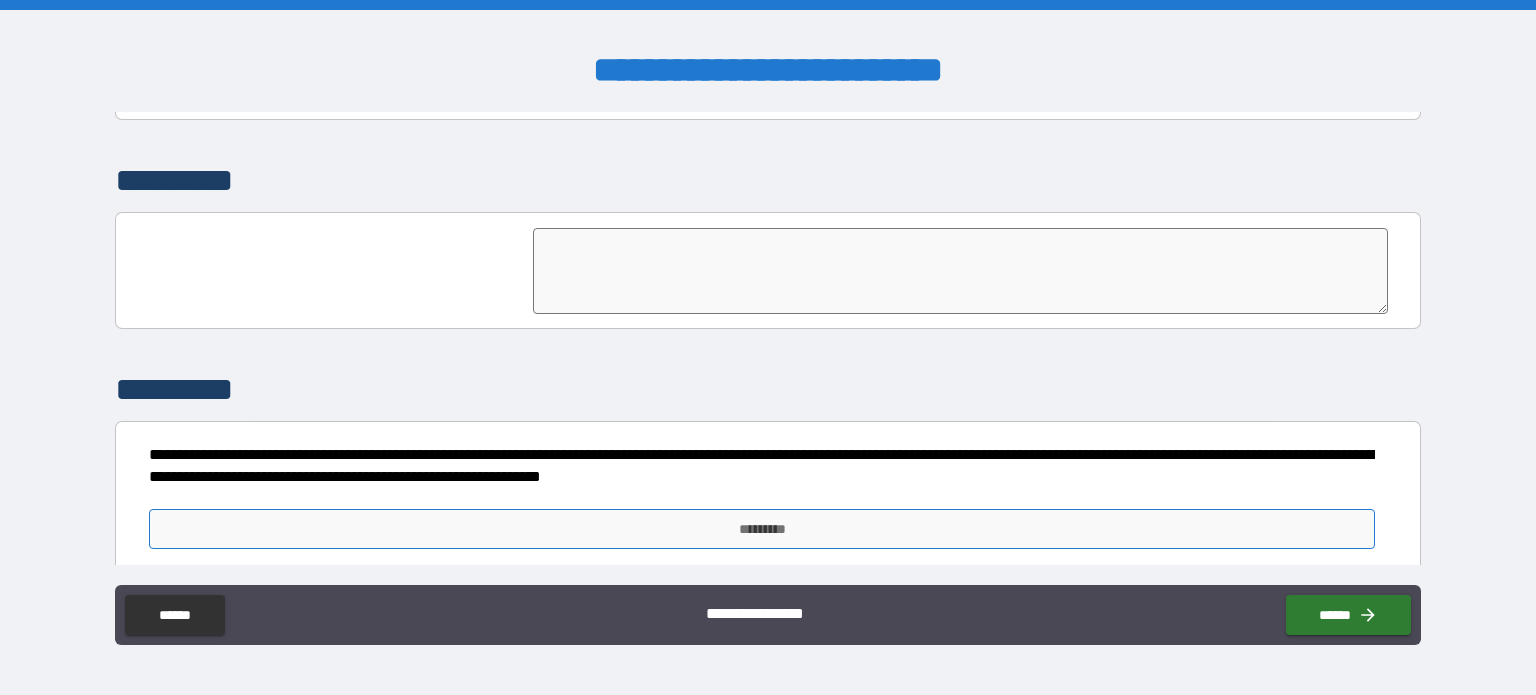 click on "*********" at bounding box center [762, 529] 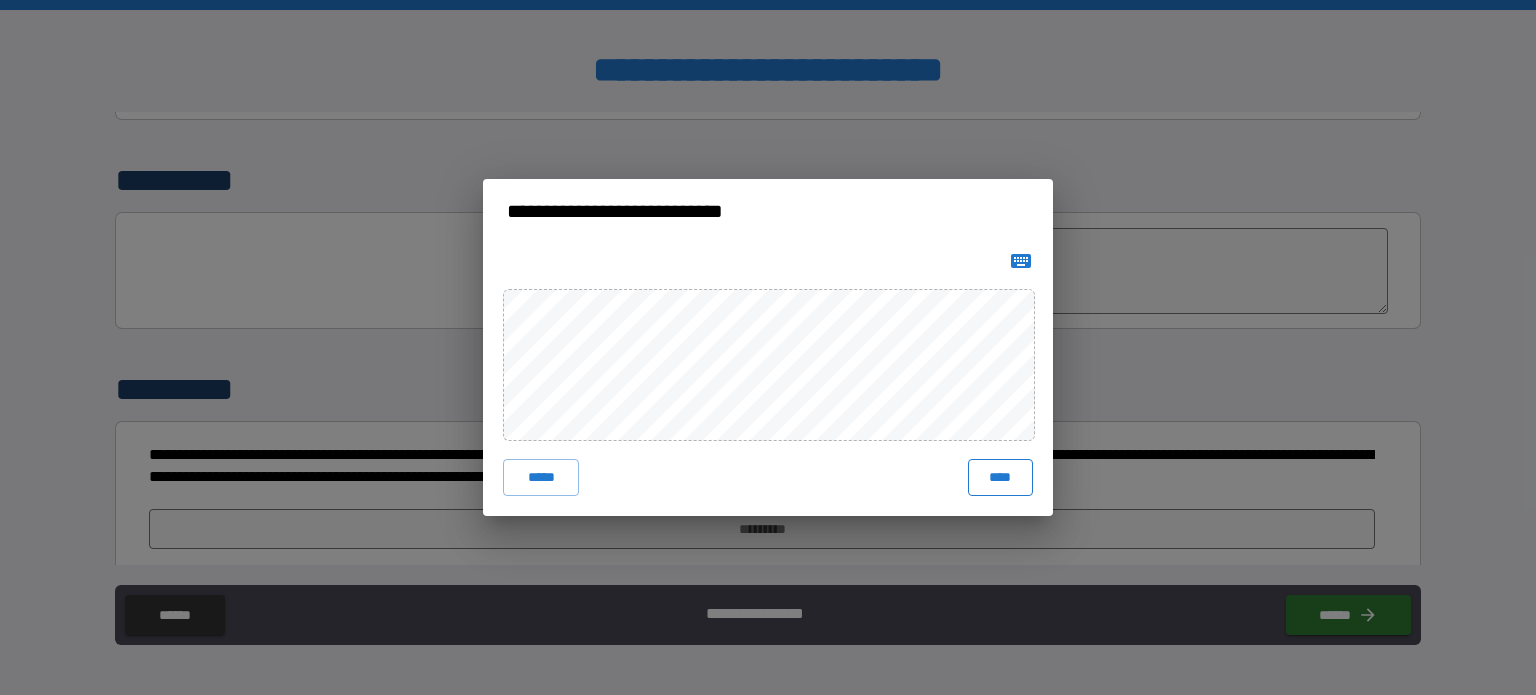 click on "****" at bounding box center [1000, 477] 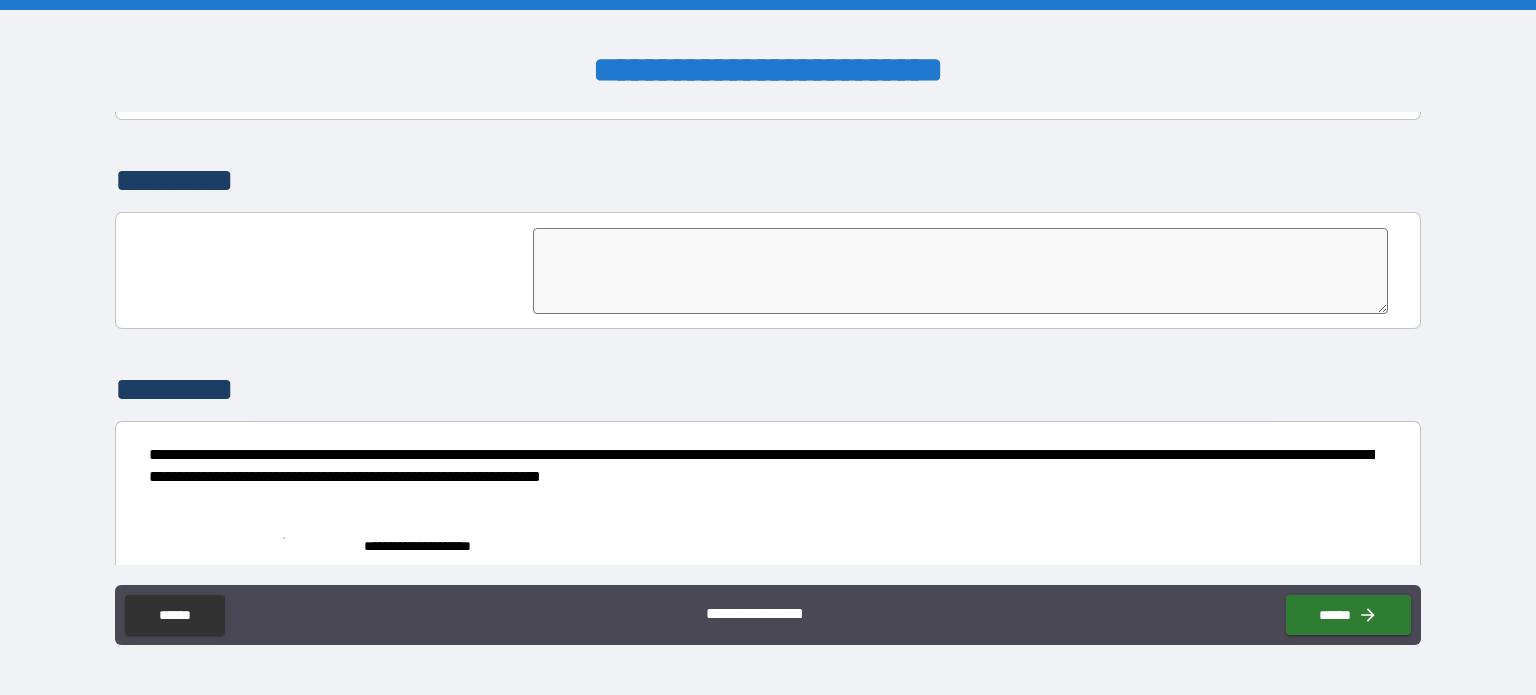 scroll, scrollTop: 4616, scrollLeft: 0, axis: vertical 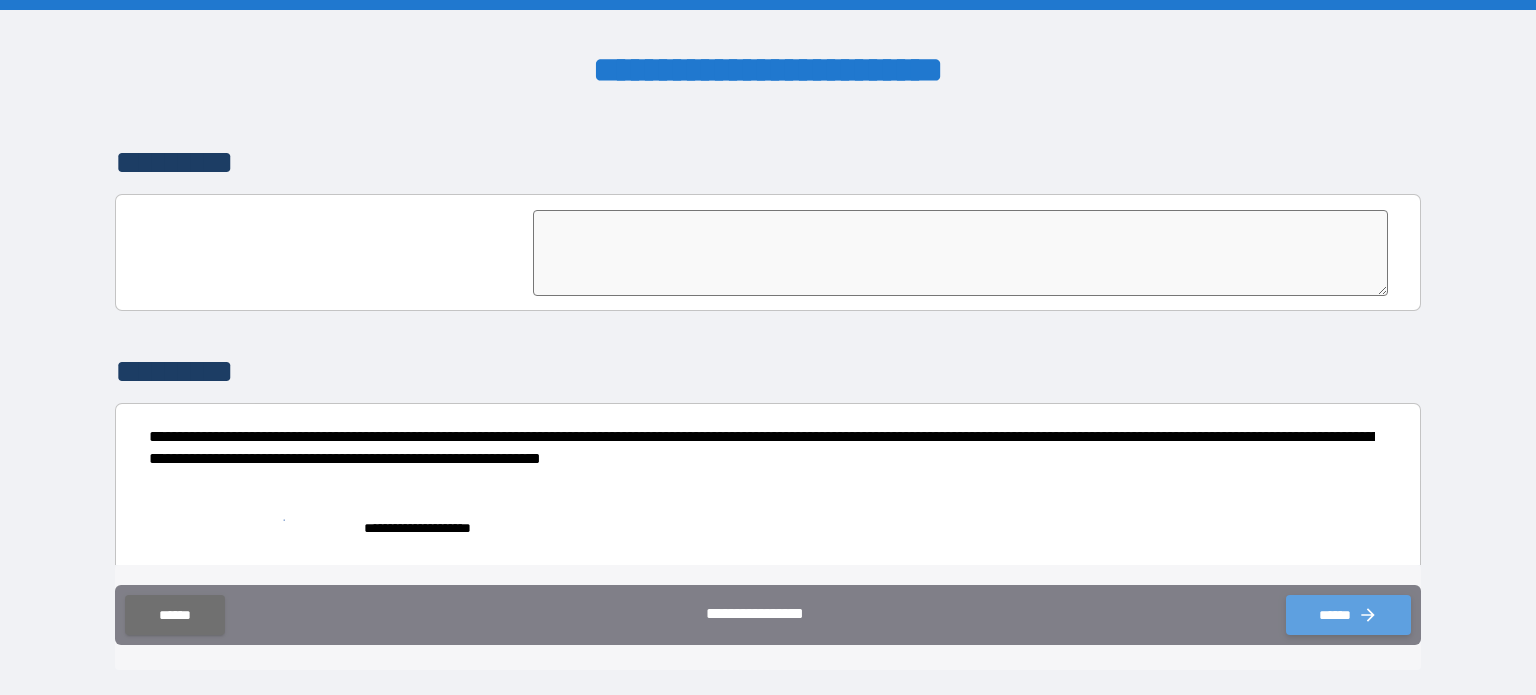click on "******" at bounding box center (1348, 615) 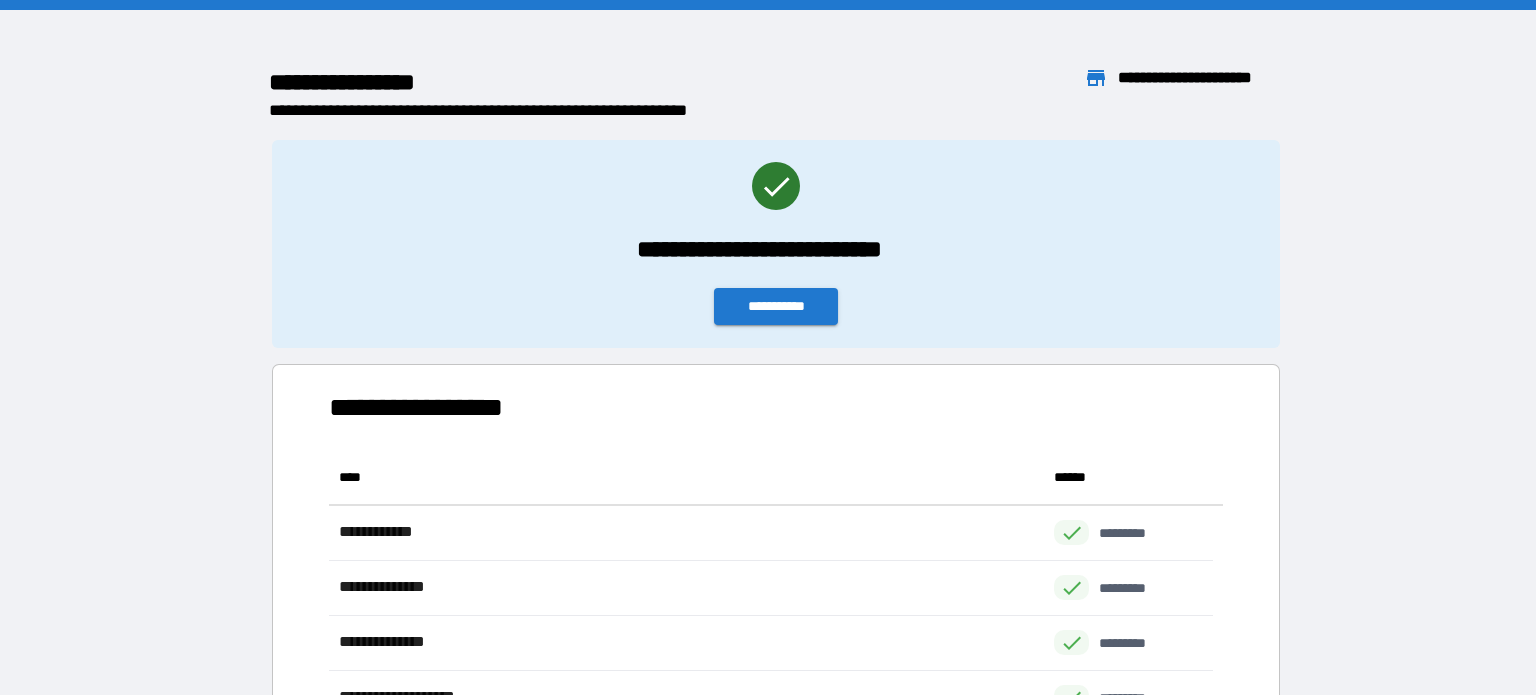 scroll, scrollTop: 16, scrollLeft: 16, axis: both 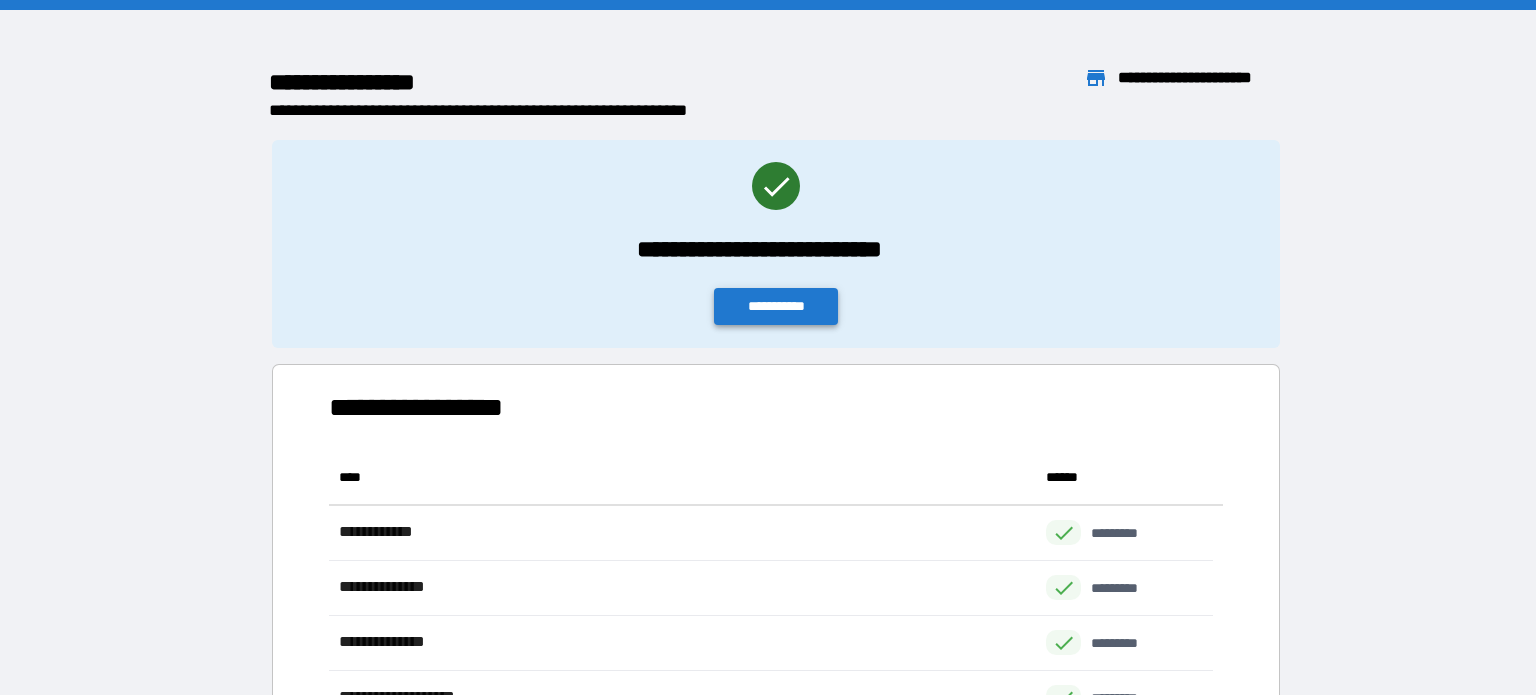click on "**********" at bounding box center [776, 306] 